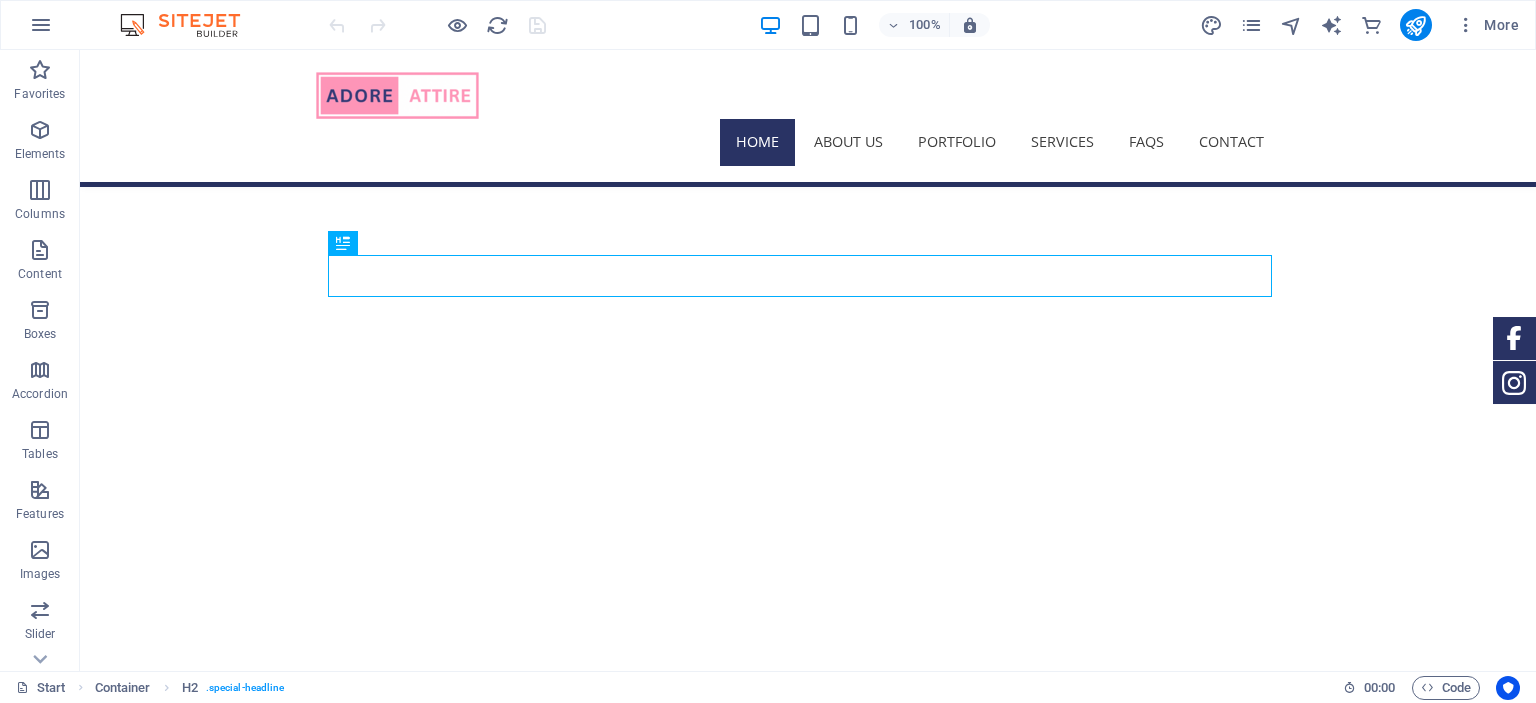scroll, scrollTop: 476, scrollLeft: 0, axis: vertical 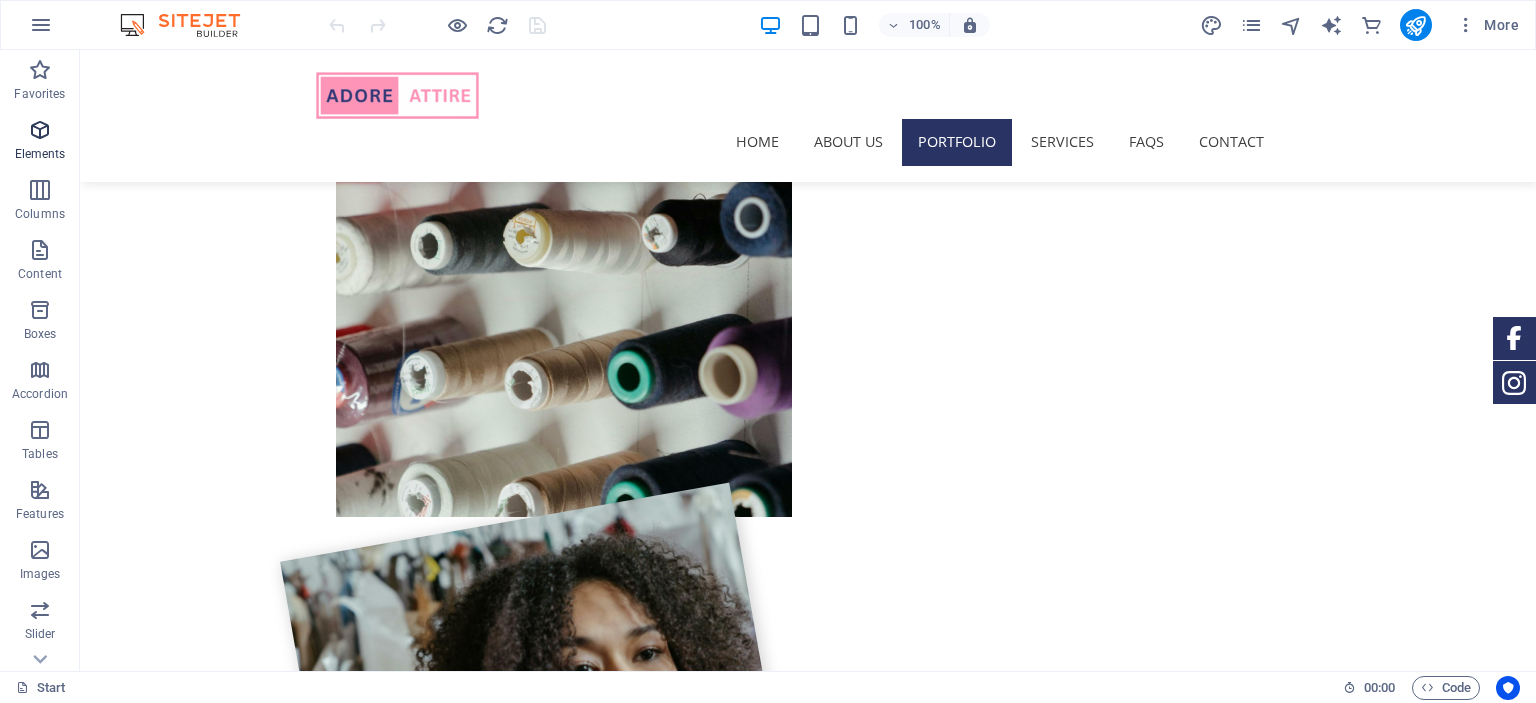 click at bounding box center [40, 130] 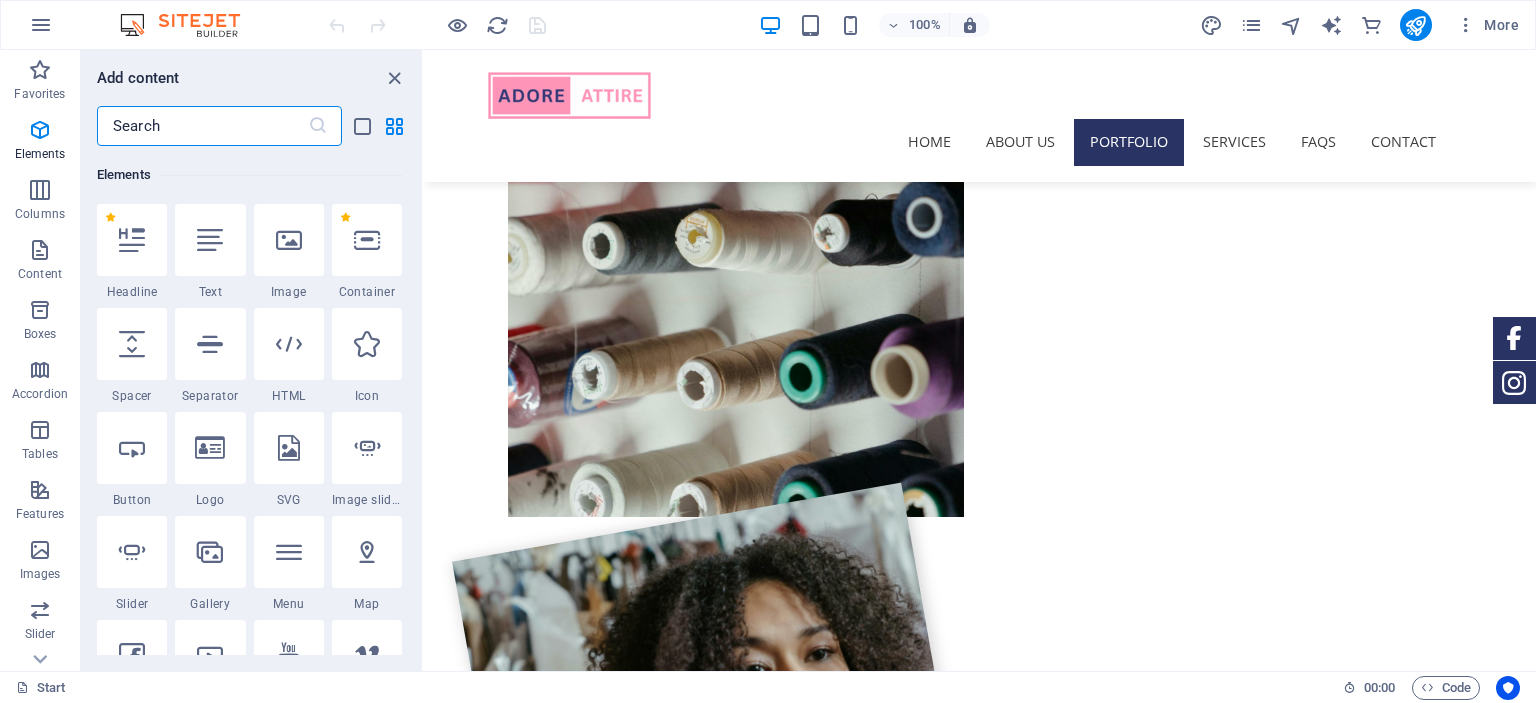 scroll, scrollTop: 212, scrollLeft: 0, axis: vertical 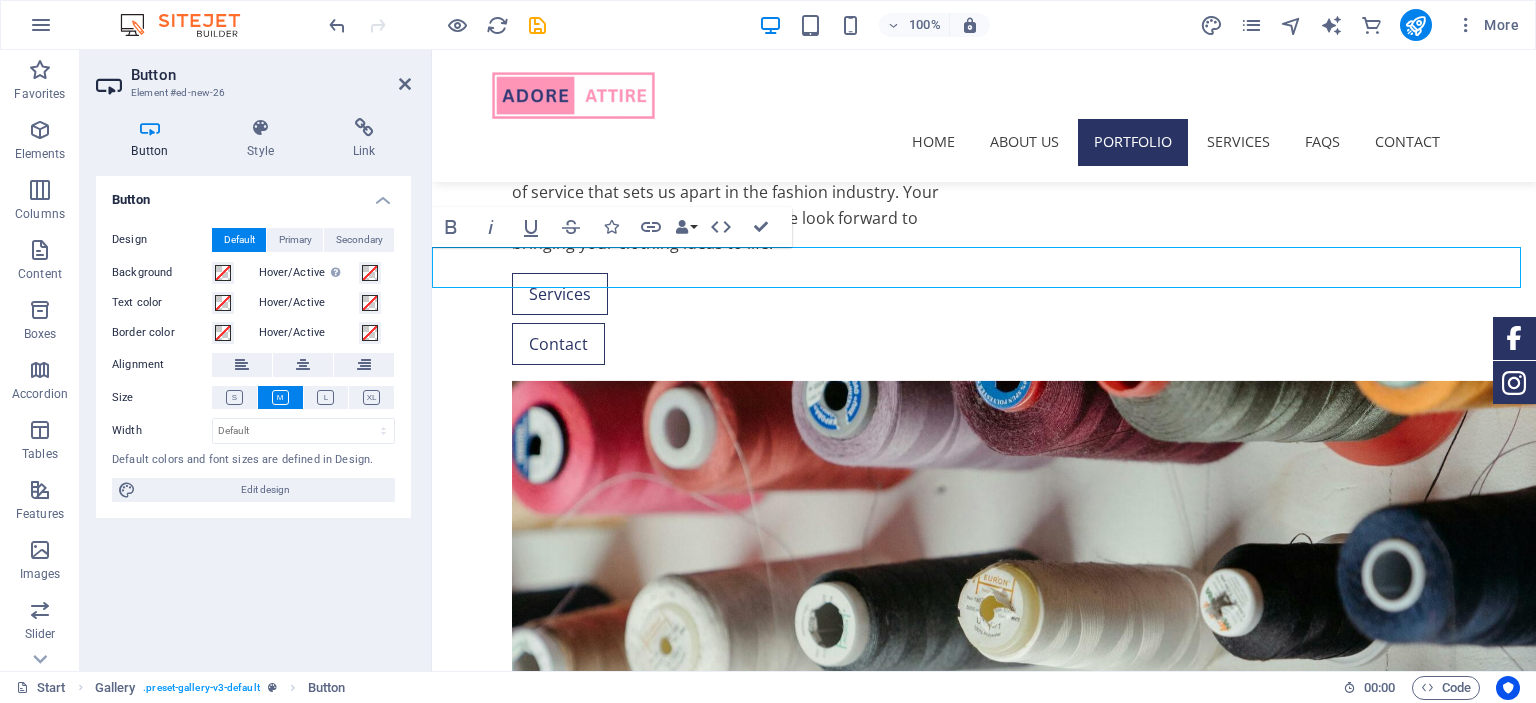 click on "Button Element #ed-new-[NUMBER] Button Style Link Button Design Default Primary Secondary Background Hover/Active Switch to preview mode to test the active/hover state Text color Hover/Active Border color Hover/Active Alignment Size Width Default px rem % em vh vw Default colors and font sizes are defined in Design. Edit design Gallery Element Layout How this element expands within the layout (Flexbox). Size Default auto px % 1/1 1/2 1/3 1/4 1/5 1/6 1/7 1/8 1/9 1/10 Grow Shrink Order Container layout Visible Visible Opacity 100 % Overflow Spacing Margin Default auto px % rem vw vh Custom Custom auto px % rem vw vh auto px % rem vw vh auto px % rem vw vh auto px % rem vw vh Padding Default px rem % vh vw Custom Custom px rem % vh vw px rem % vh vw px rem % vh vw px rem % vh vw Border Style              - Width 1 auto px rem % vh vw Custom Custom 1 auto px rem % vh vw 1 auto px rem % vh vw 1 auto px rem % vh vw 1 auto px rem % vh vw  - Color Round corners Default px rem % vh vw Custom Custom px rem % vh vw" at bounding box center (256, 360) 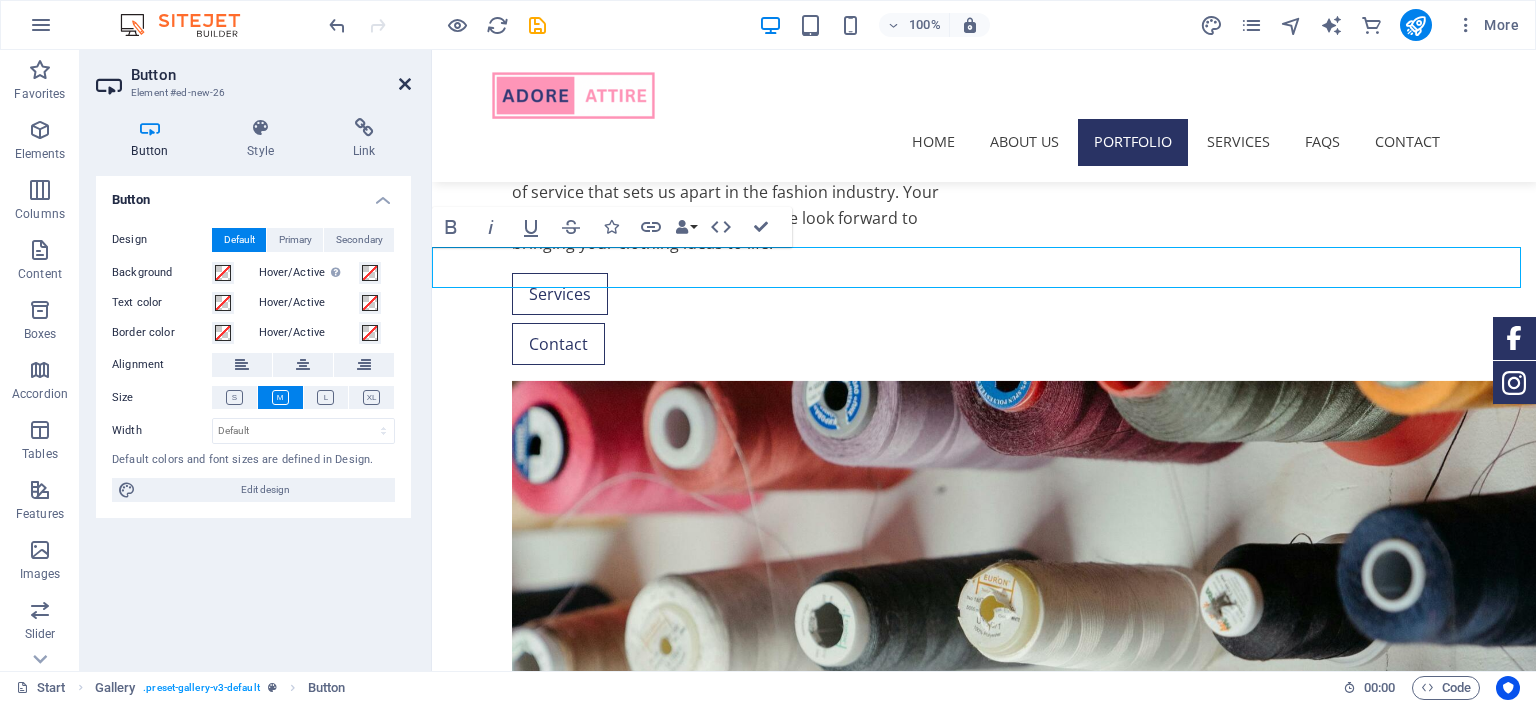 click at bounding box center (405, 84) 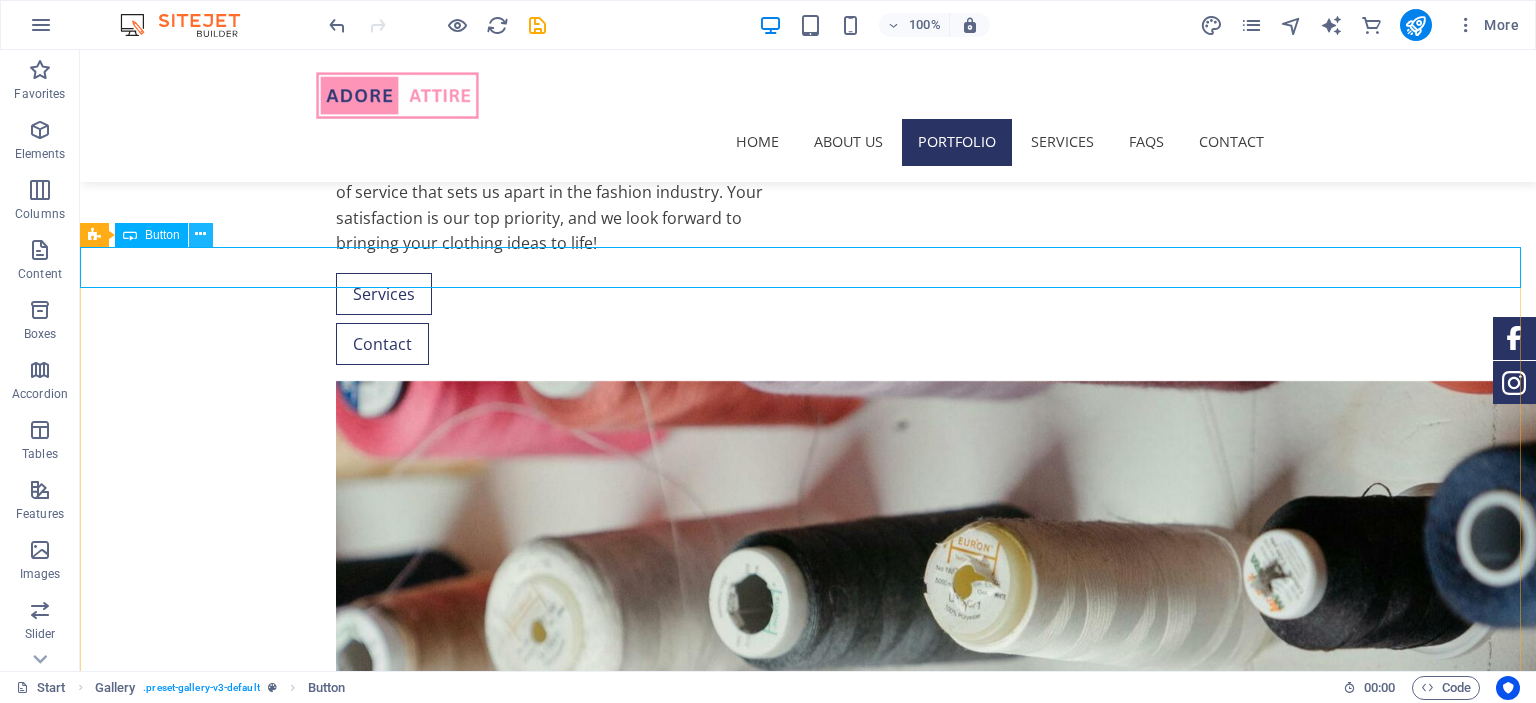 click at bounding box center [200, 234] 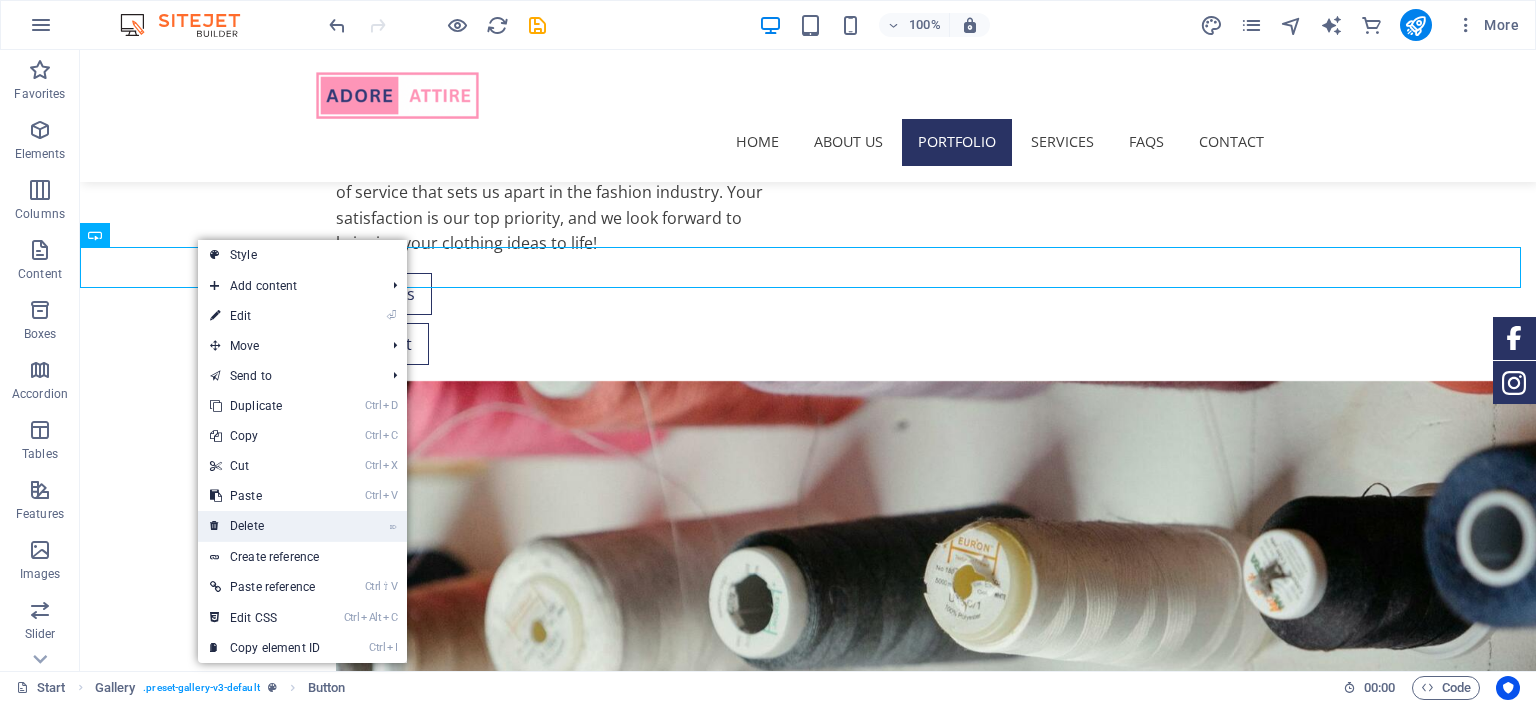 click on "⌦  Delete" at bounding box center [265, 526] 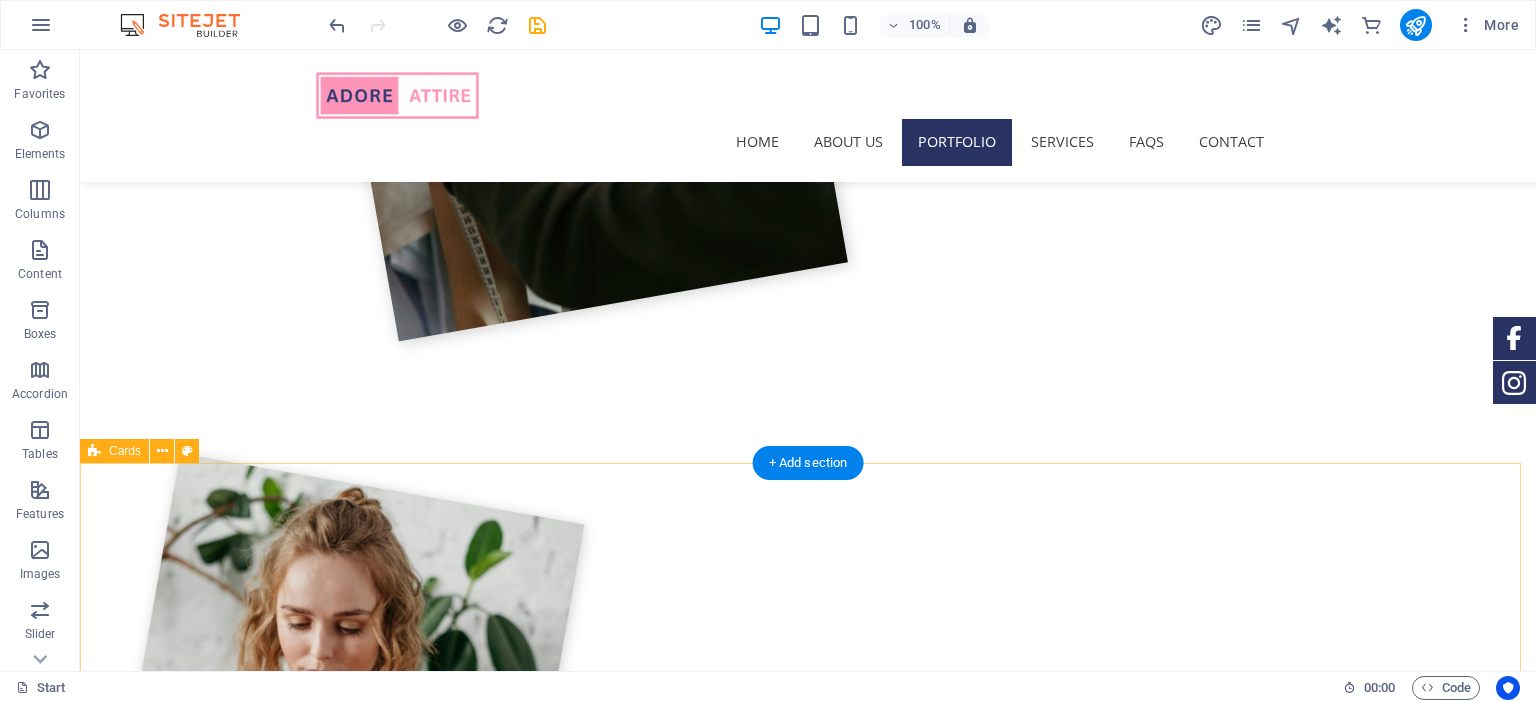 scroll, scrollTop: 2542, scrollLeft: 0, axis: vertical 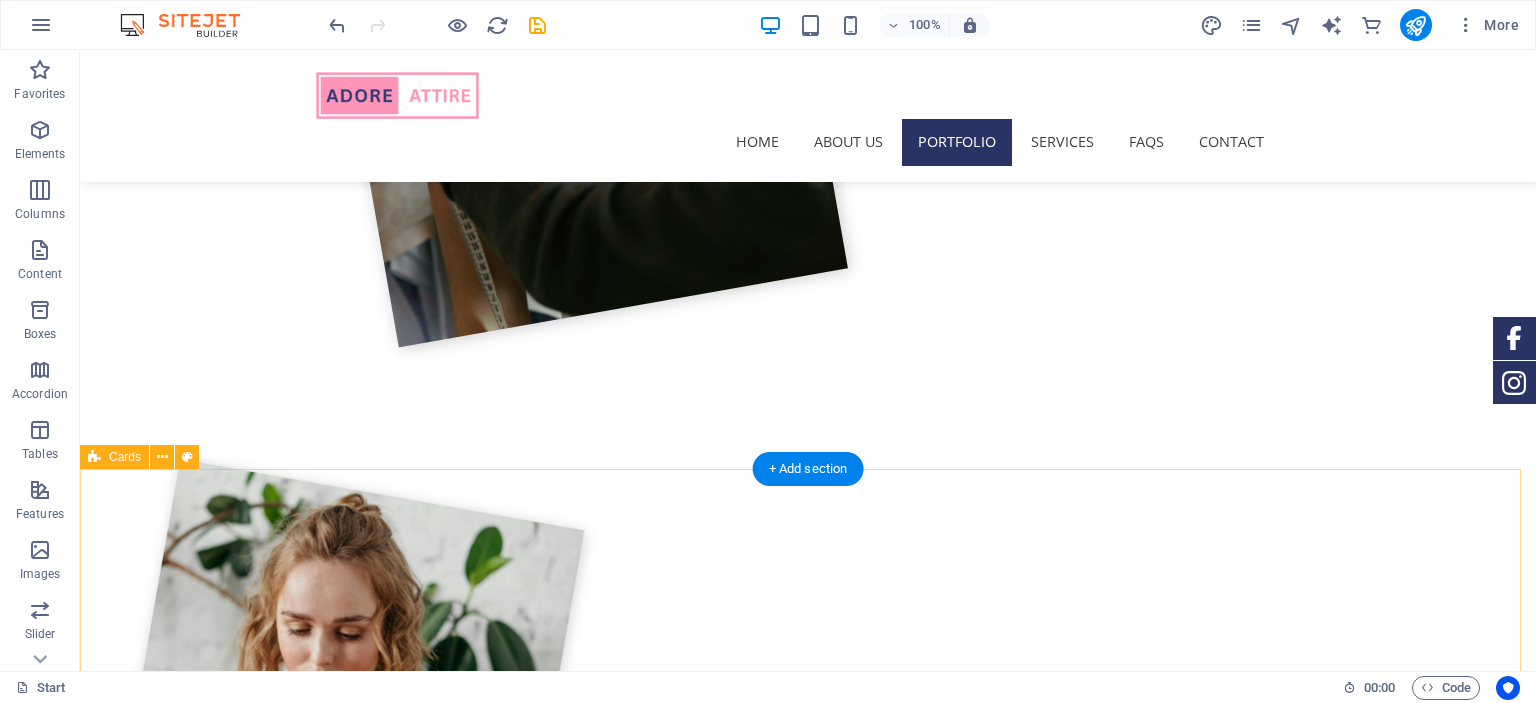 click on "our Services Fabric Sourcing Your perfect outfit starts with the right material. Whether you're looking for luxurious silks, soft chiffons, or breathable cottons, we help you select and source high-quality fabrics based on your taste, event, and comfort needs. You tell us what you’re envisioning—we do the legwork for you. Design Consultation Have a design in mind? A picture for inspiration? Or maybe you want to recreate a designer look? We work closely with you to understand your style preferences and customize every detail of your outfit. From cut and color to embellishments and finishing—we make it uniquely yours. Made to Measure Stitching Once the fabric and design are finalized, our skilled team in [CITY] begins the meticulous stitching process. Using your exact measurements, we ensure every outfit is crafted for a flawless fit. The result? Designer-quality wear that feels as good as it looks." at bounding box center [808, 3490] 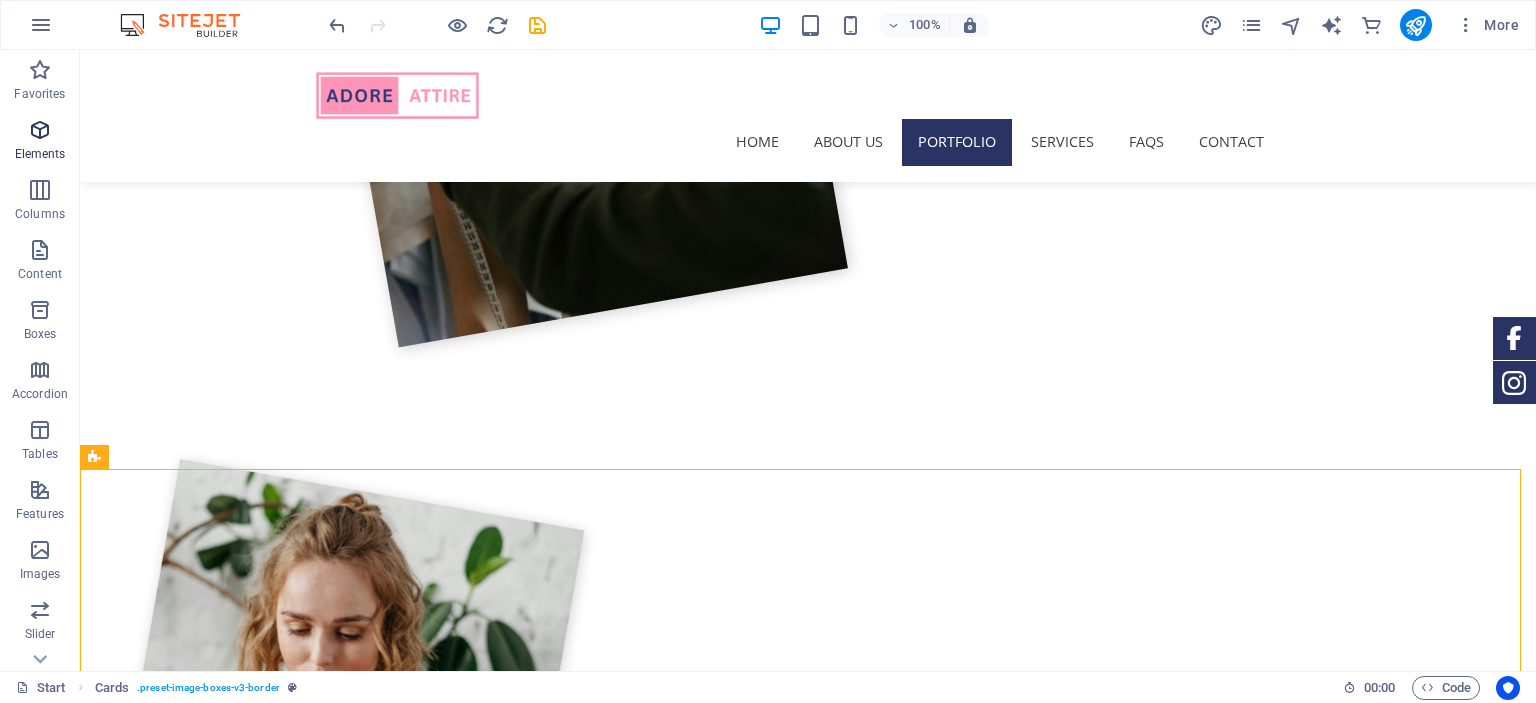 click on "Elements" at bounding box center [40, 154] 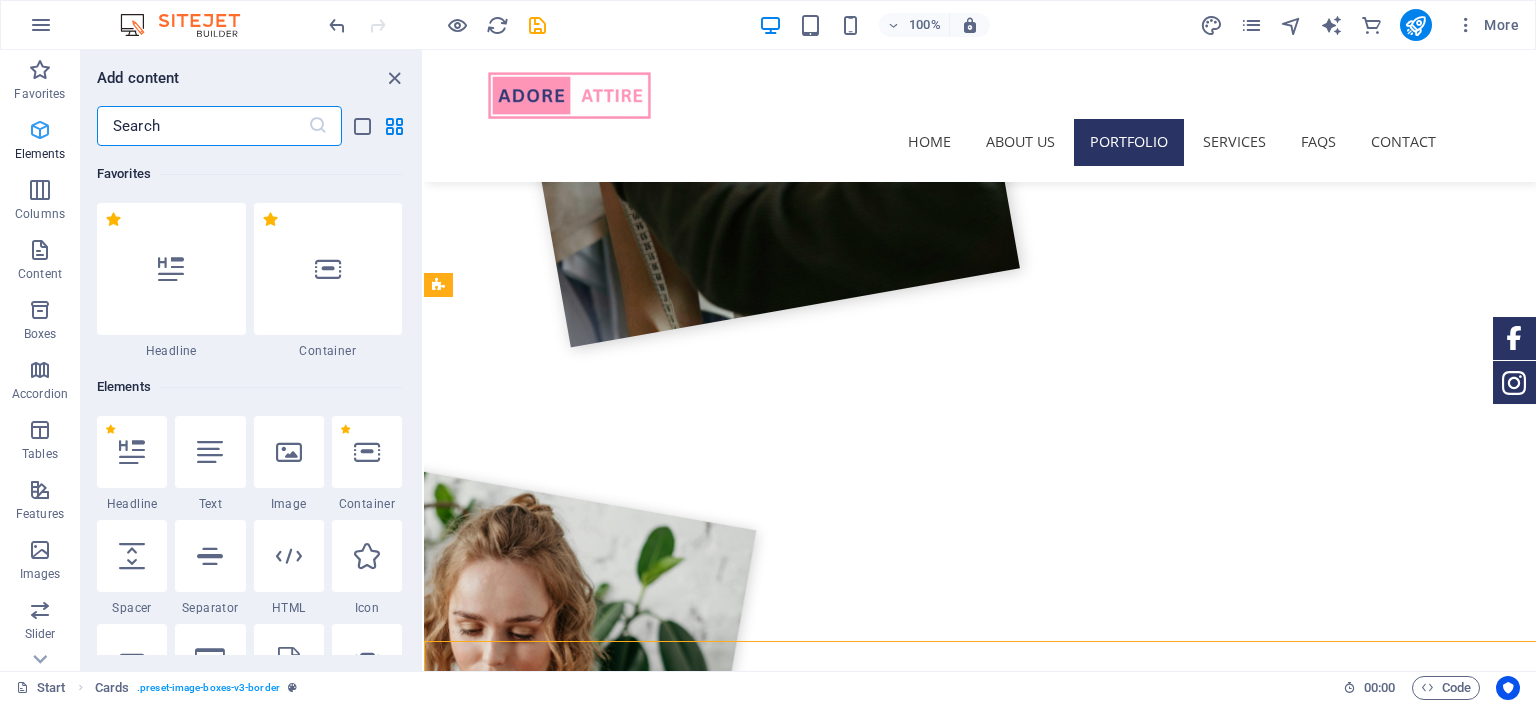scroll, scrollTop: 2370, scrollLeft: 0, axis: vertical 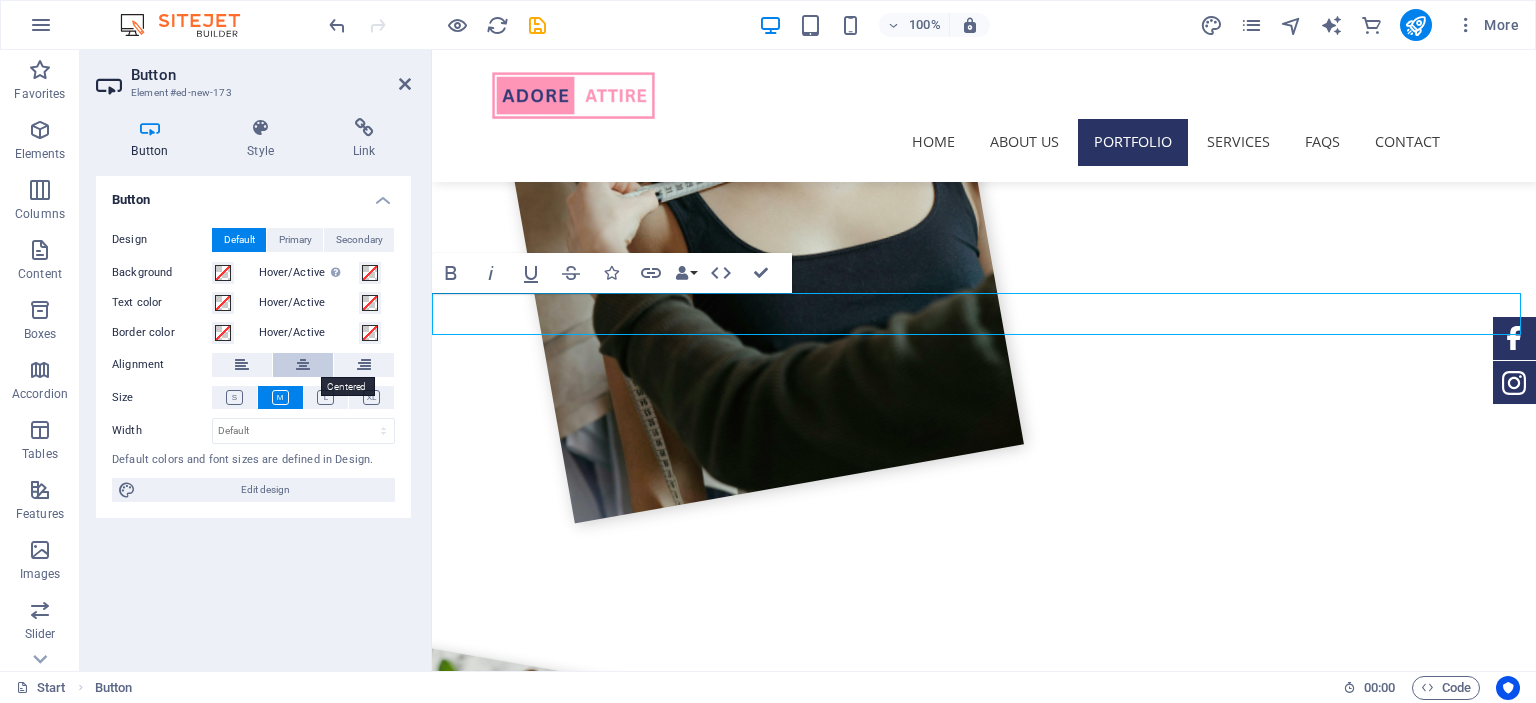 click at bounding box center (303, 365) 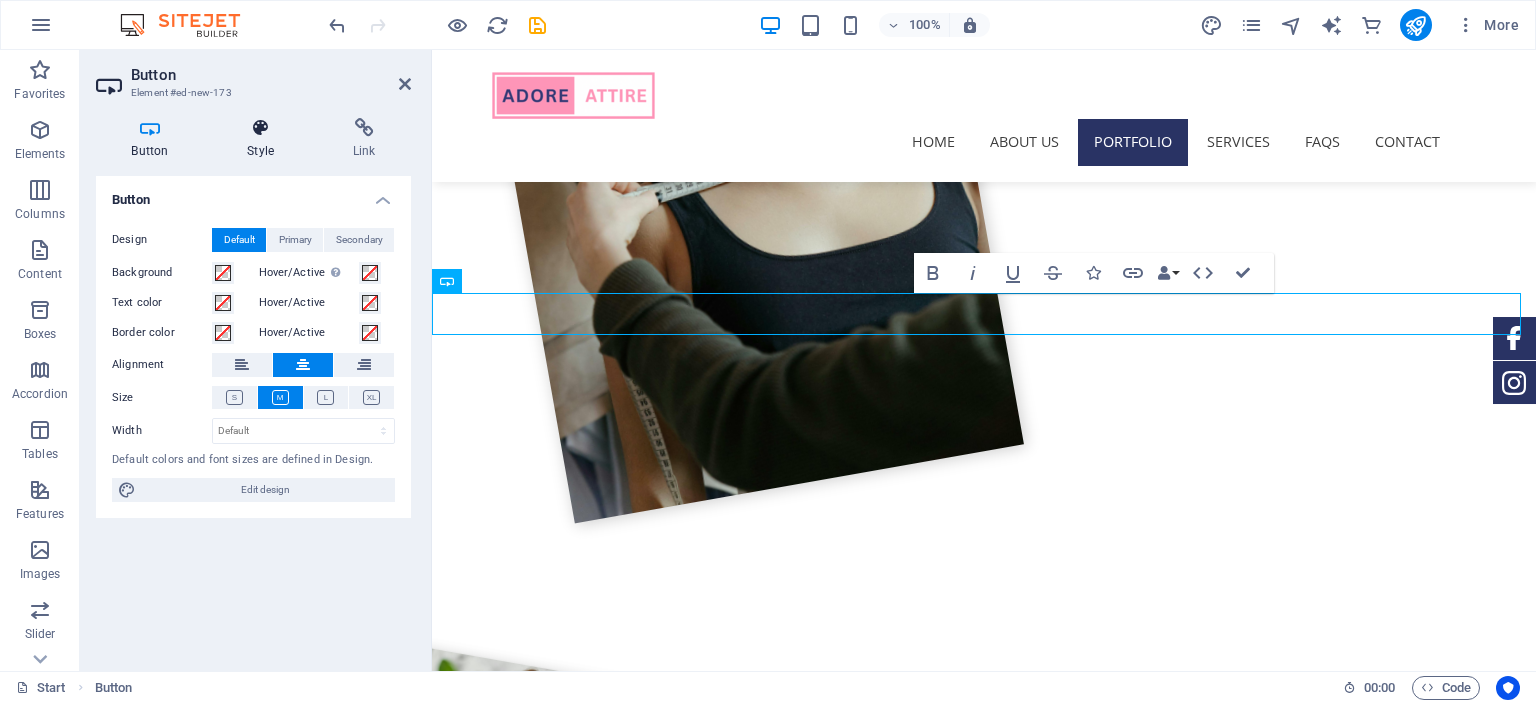 click at bounding box center (261, 128) 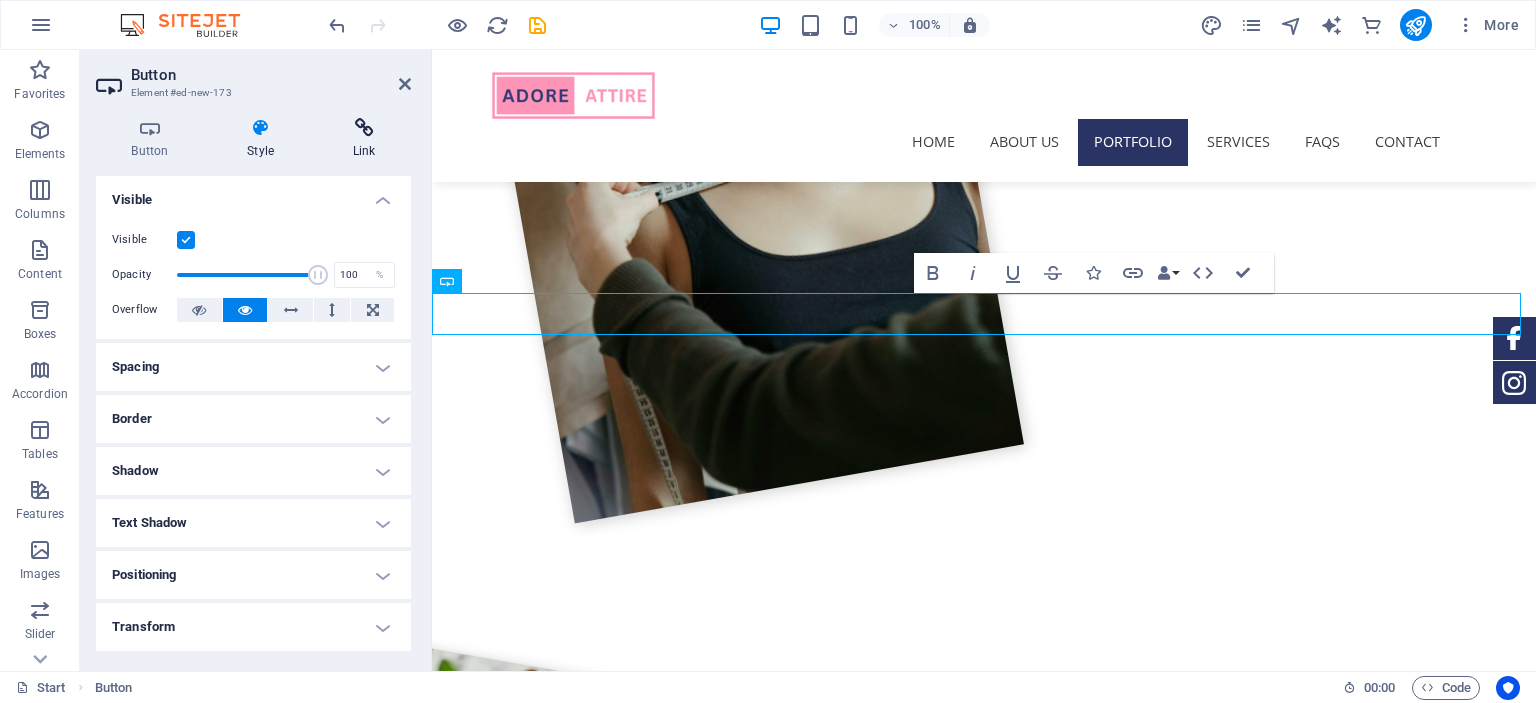 click on "Link" at bounding box center [364, 139] 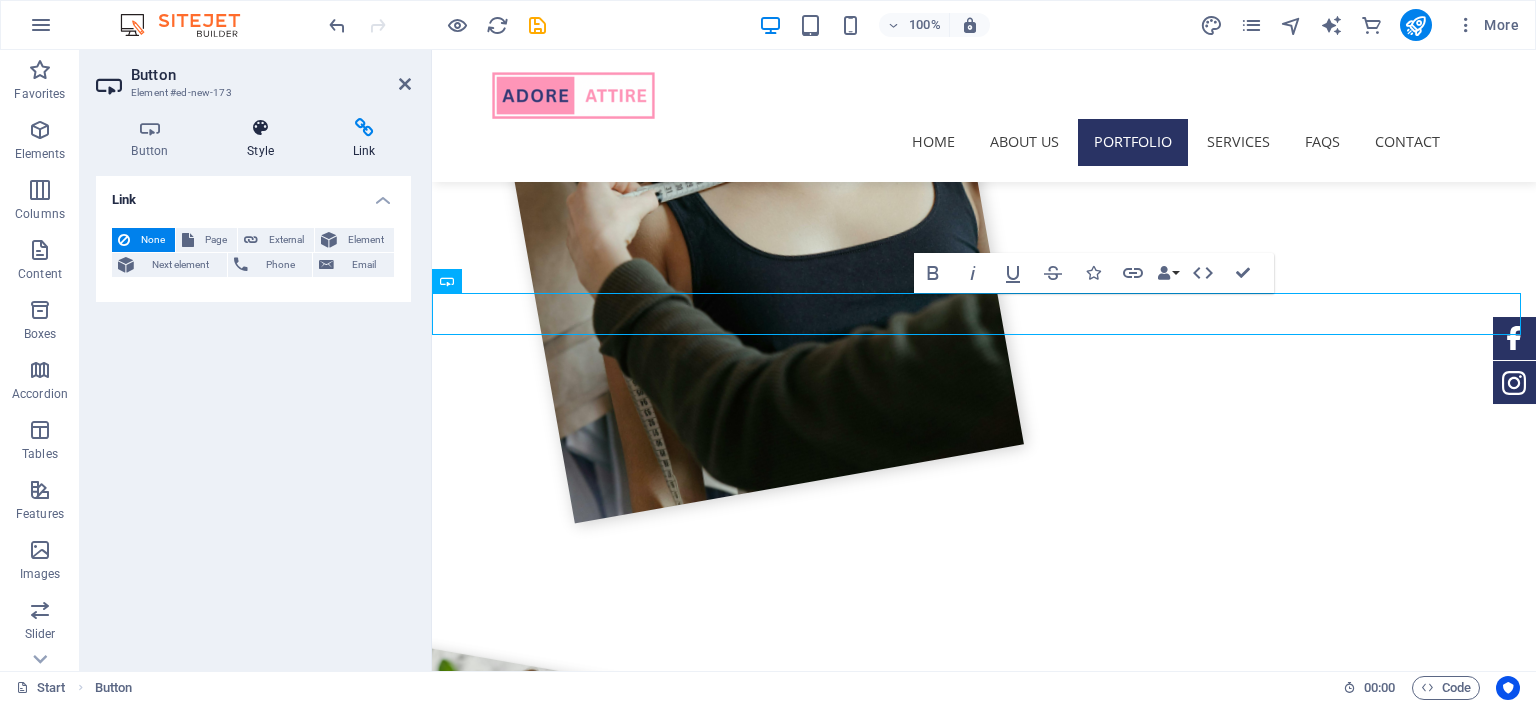click on "Style" at bounding box center [265, 139] 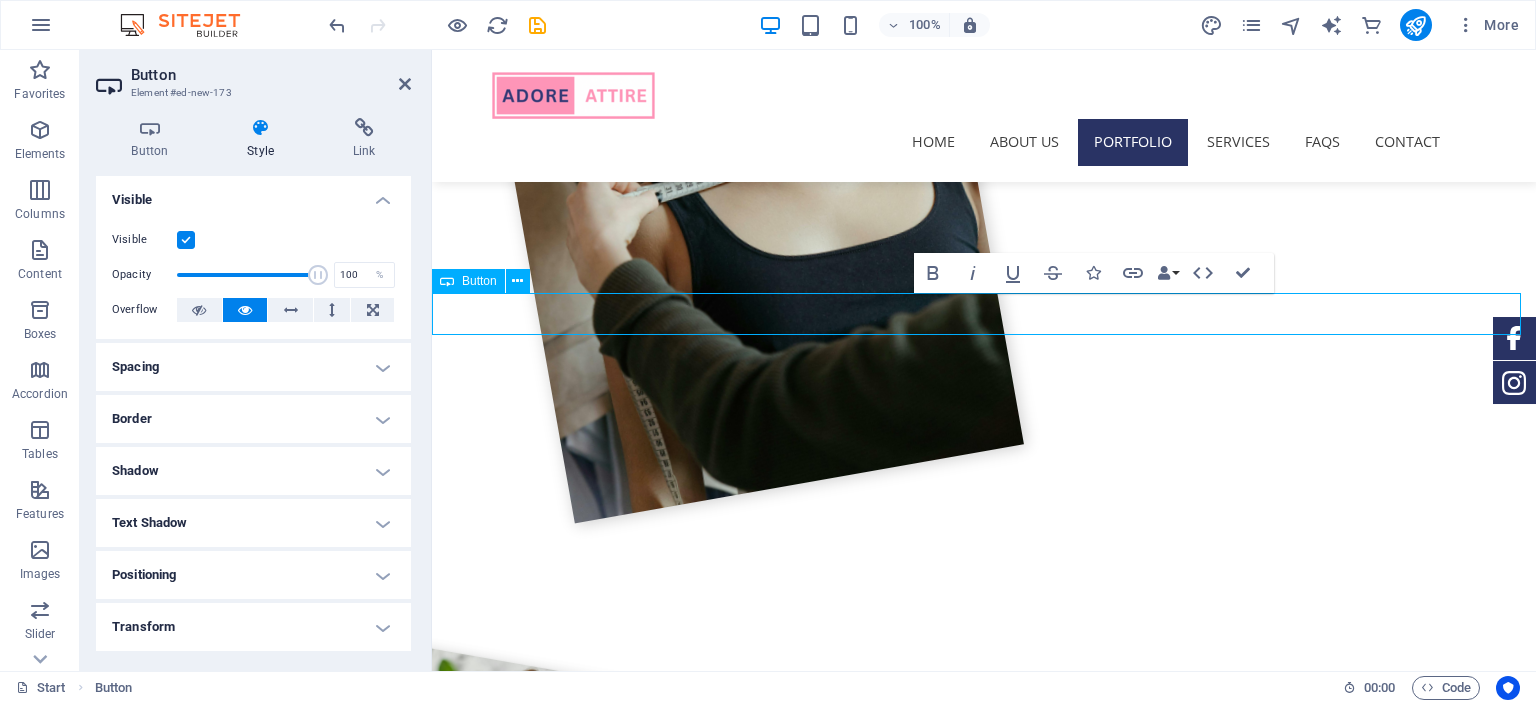 click on "Button label" at bounding box center [984, 2488] 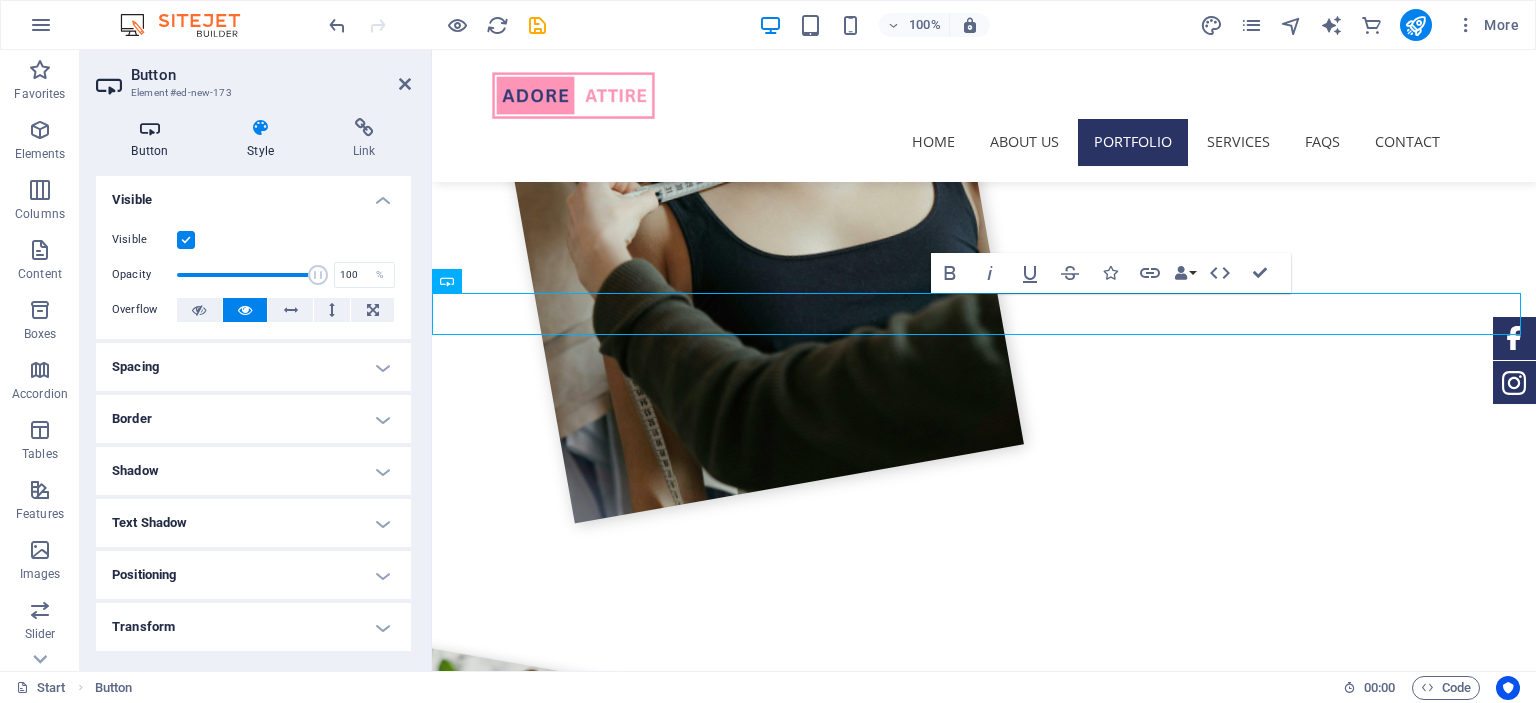 click on "Button" at bounding box center [154, 139] 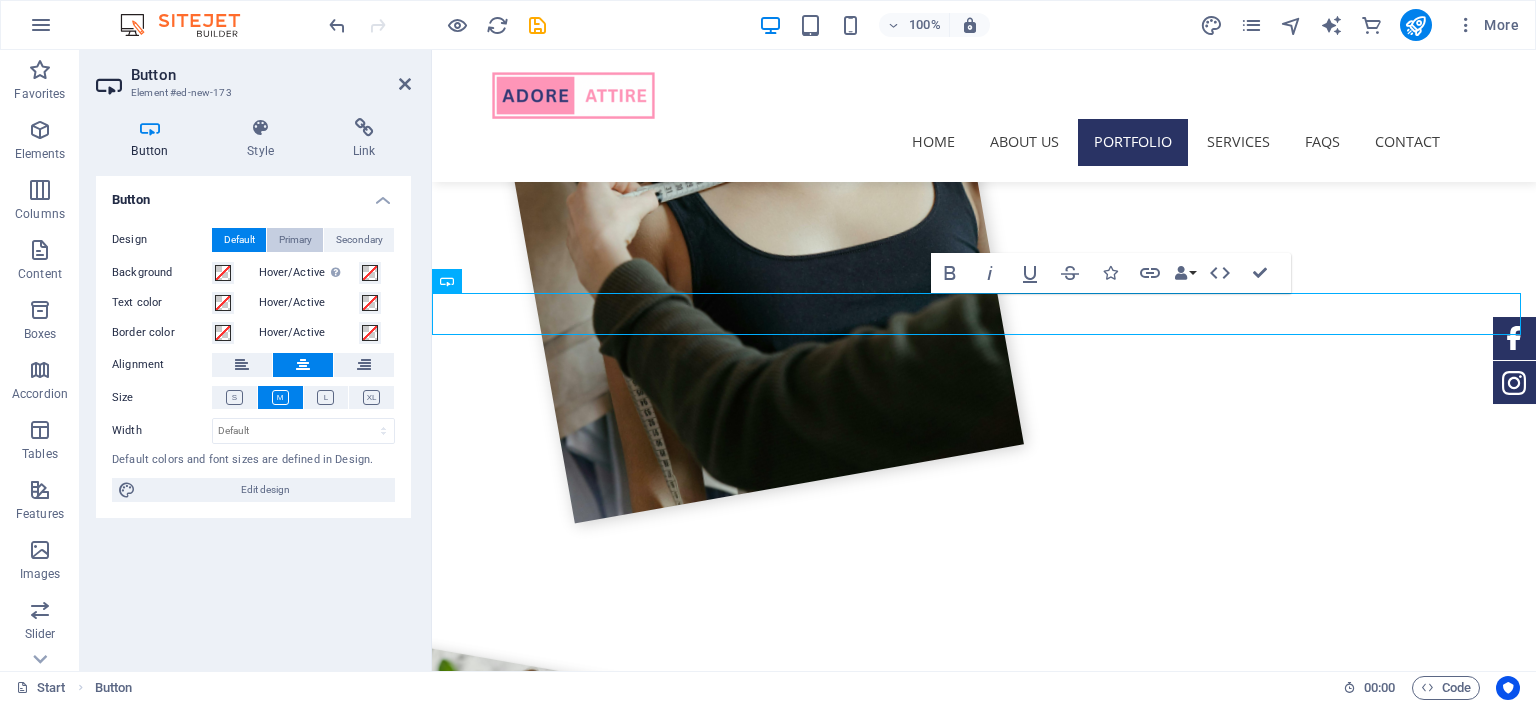 click on "Primary" at bounding box center [295, 240] 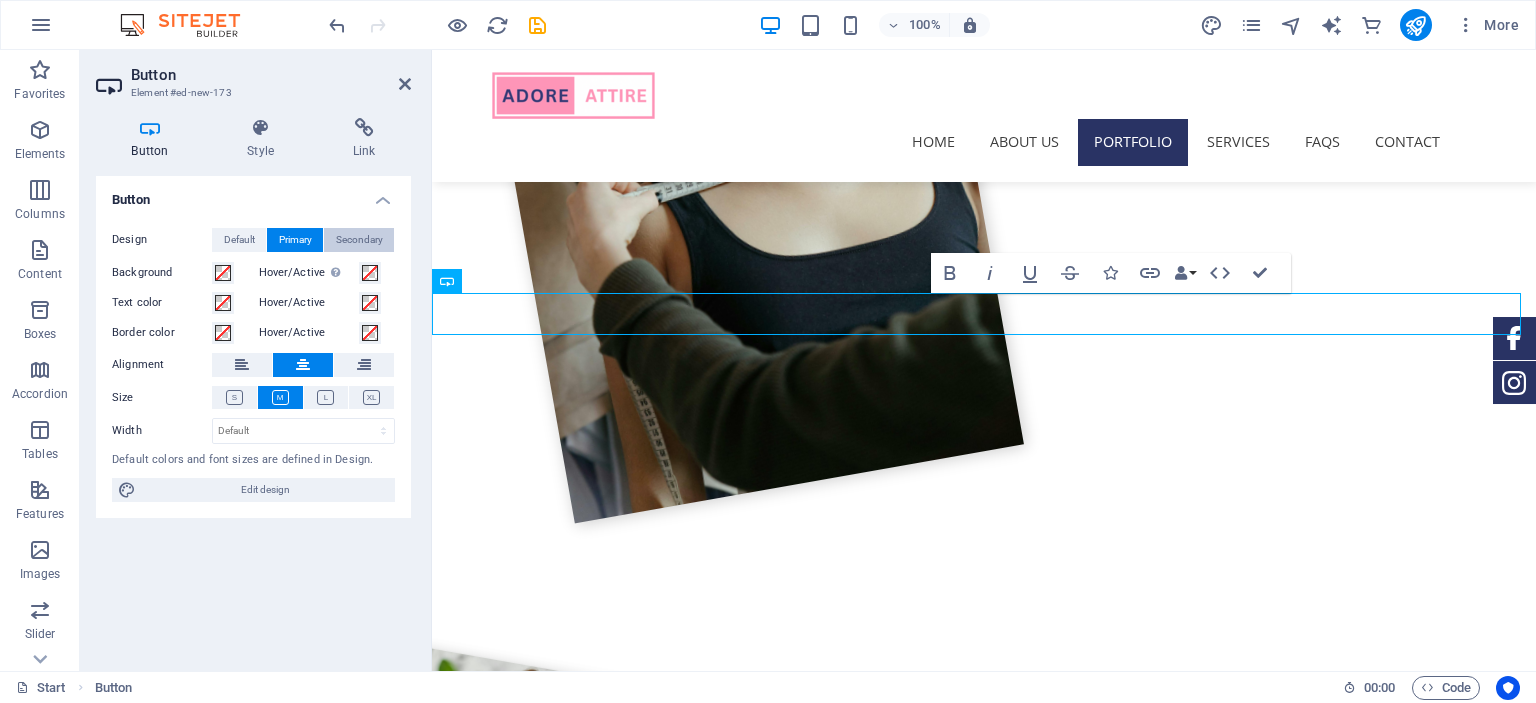 click on "Secondary" at bounding box center (359, 240) 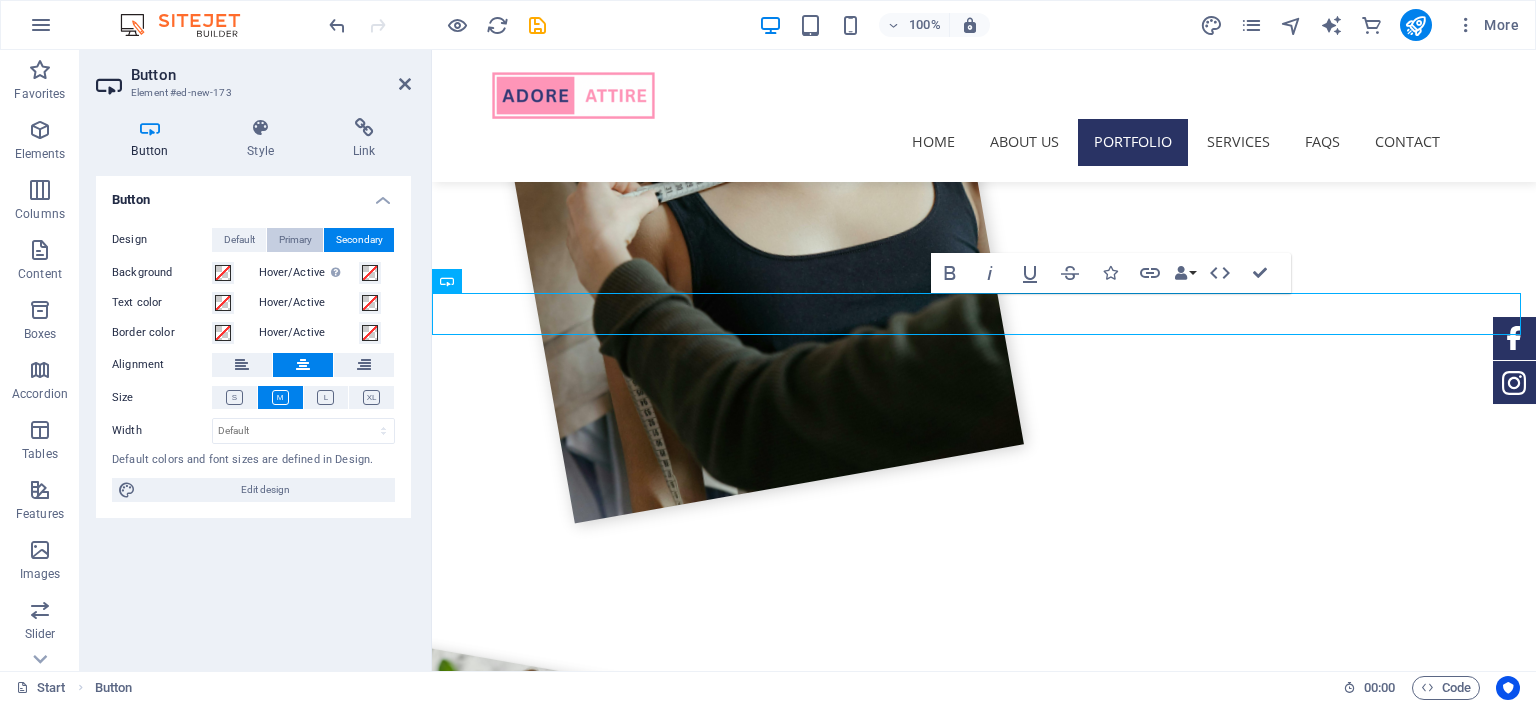 click on "Primary" at bounding box center [295, 240] 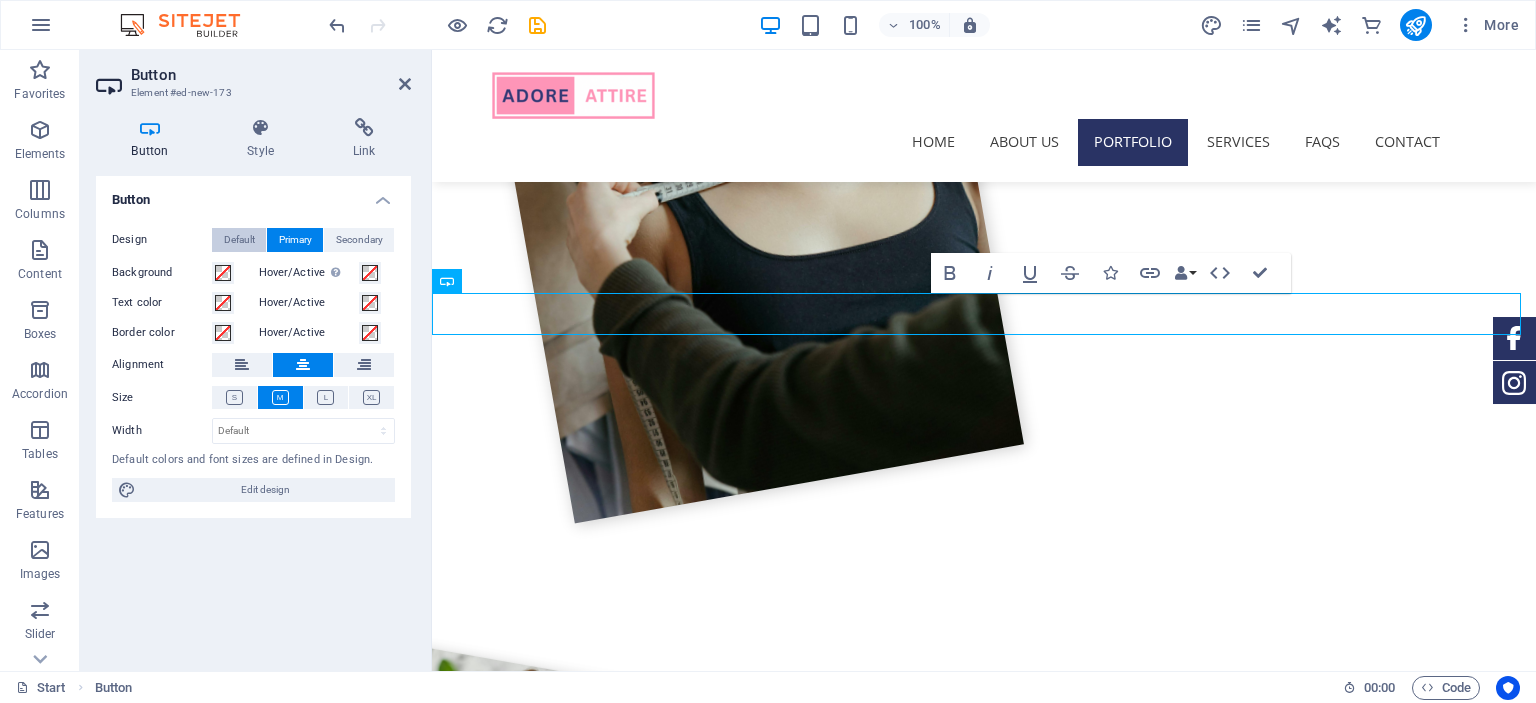 click on "Default" at bounding box center [239, 240] 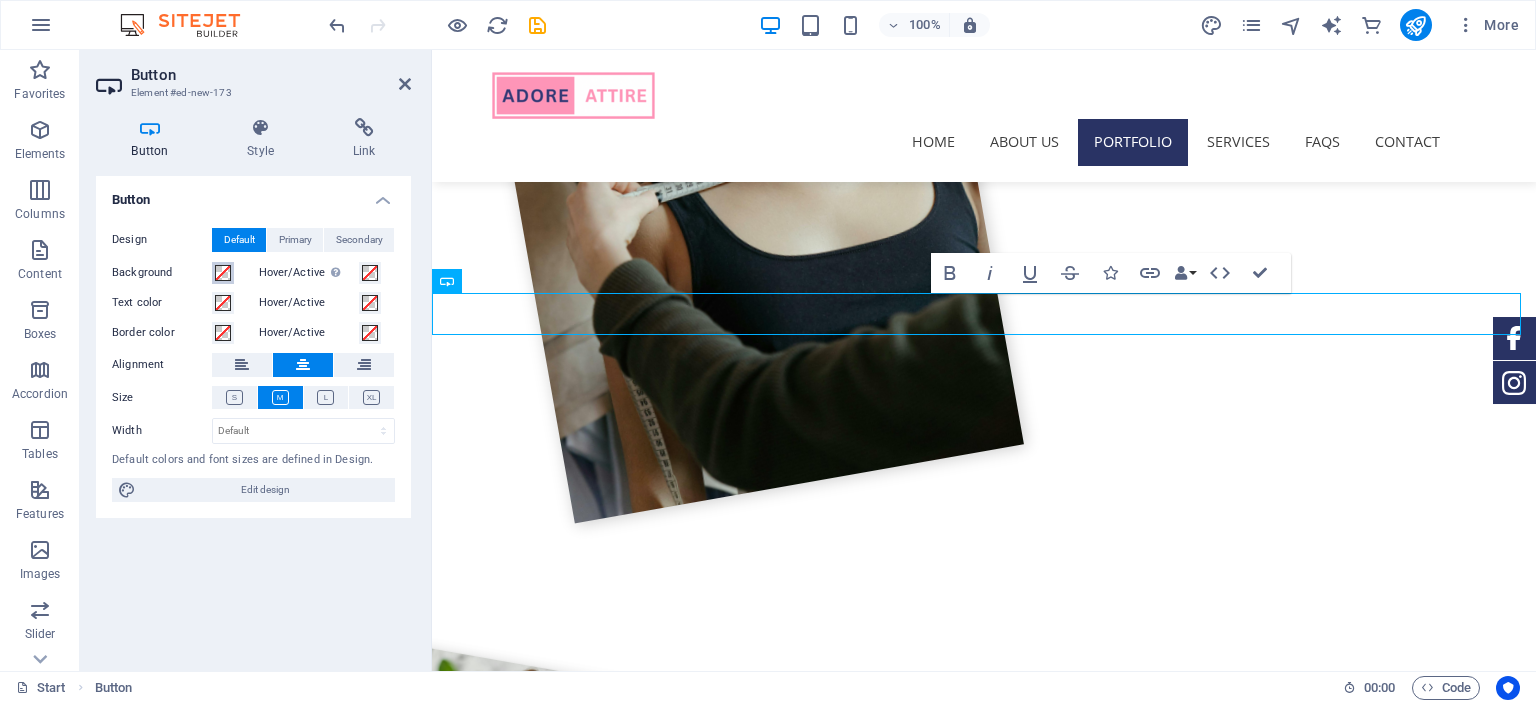 click at bounding box center (223, 273) 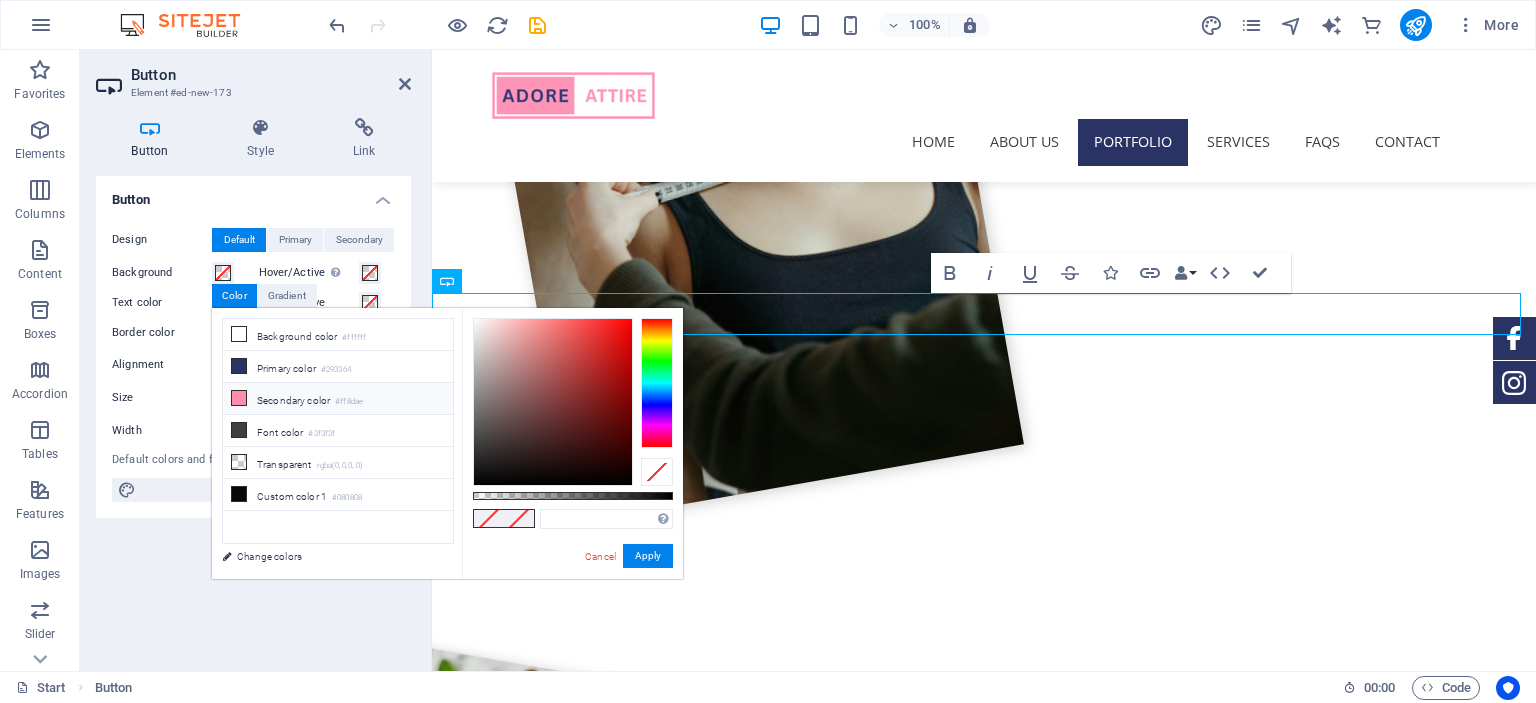 click at bounding box center (239, 398) 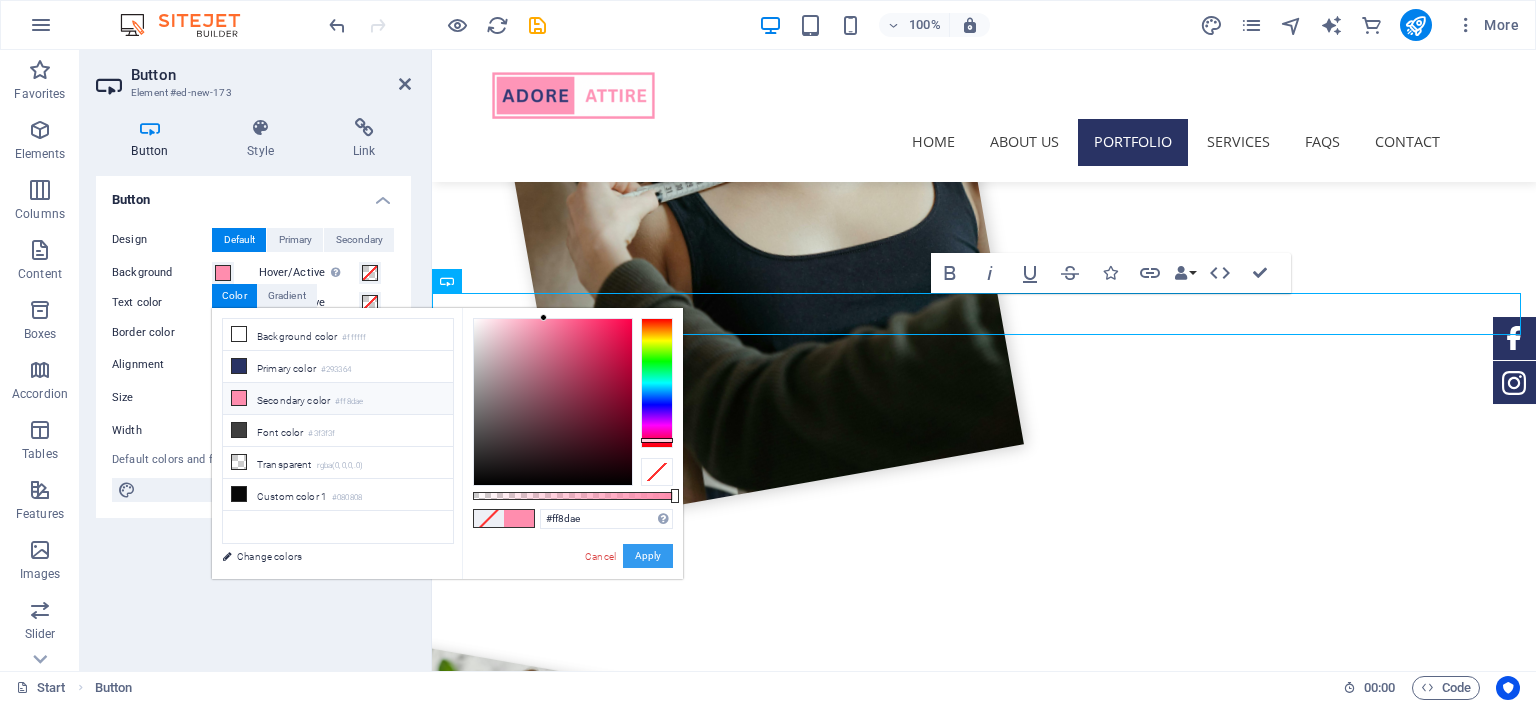 click on "Apply" at bounding box center [648, 556] 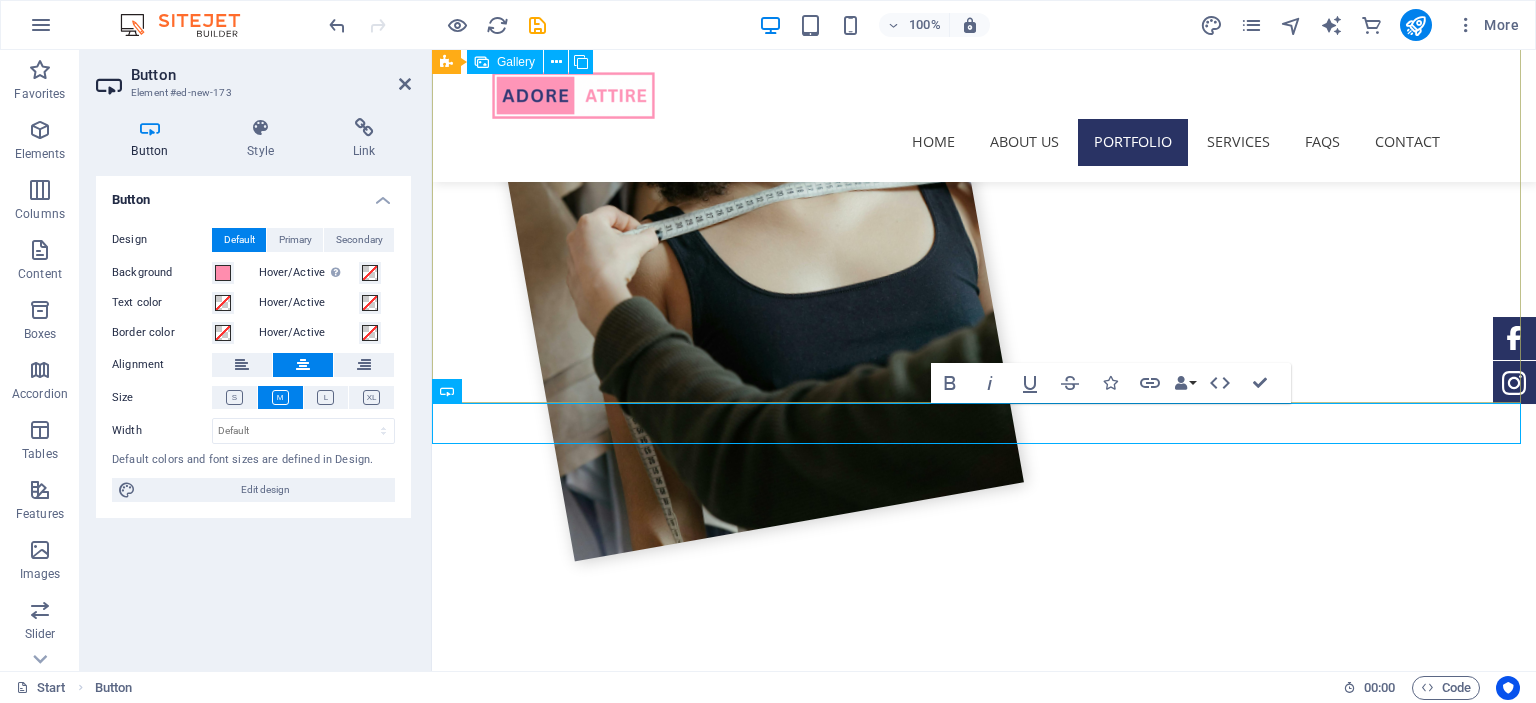scroll, scrollTop: 2336, scrollLeft: 0, axis: vertical 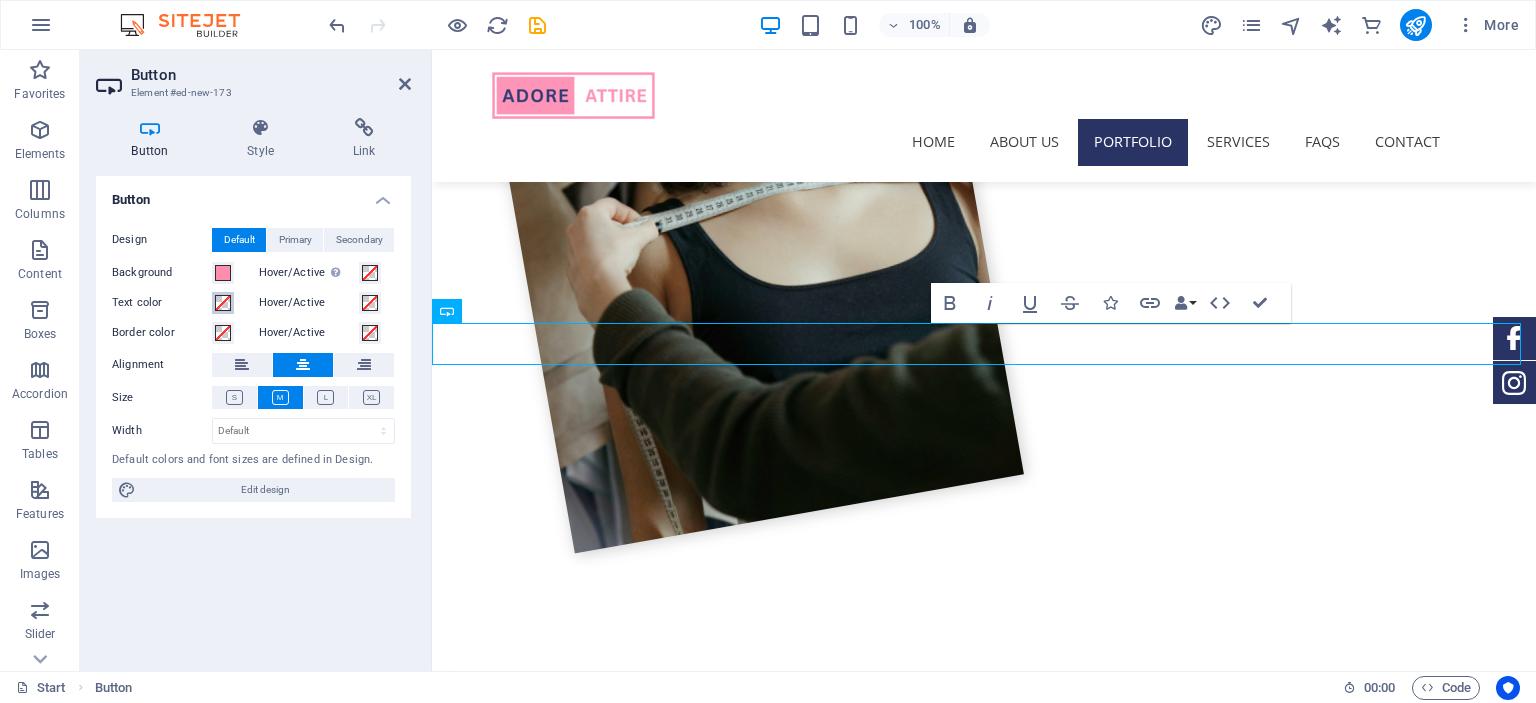 click at bounding box center [223, 303] 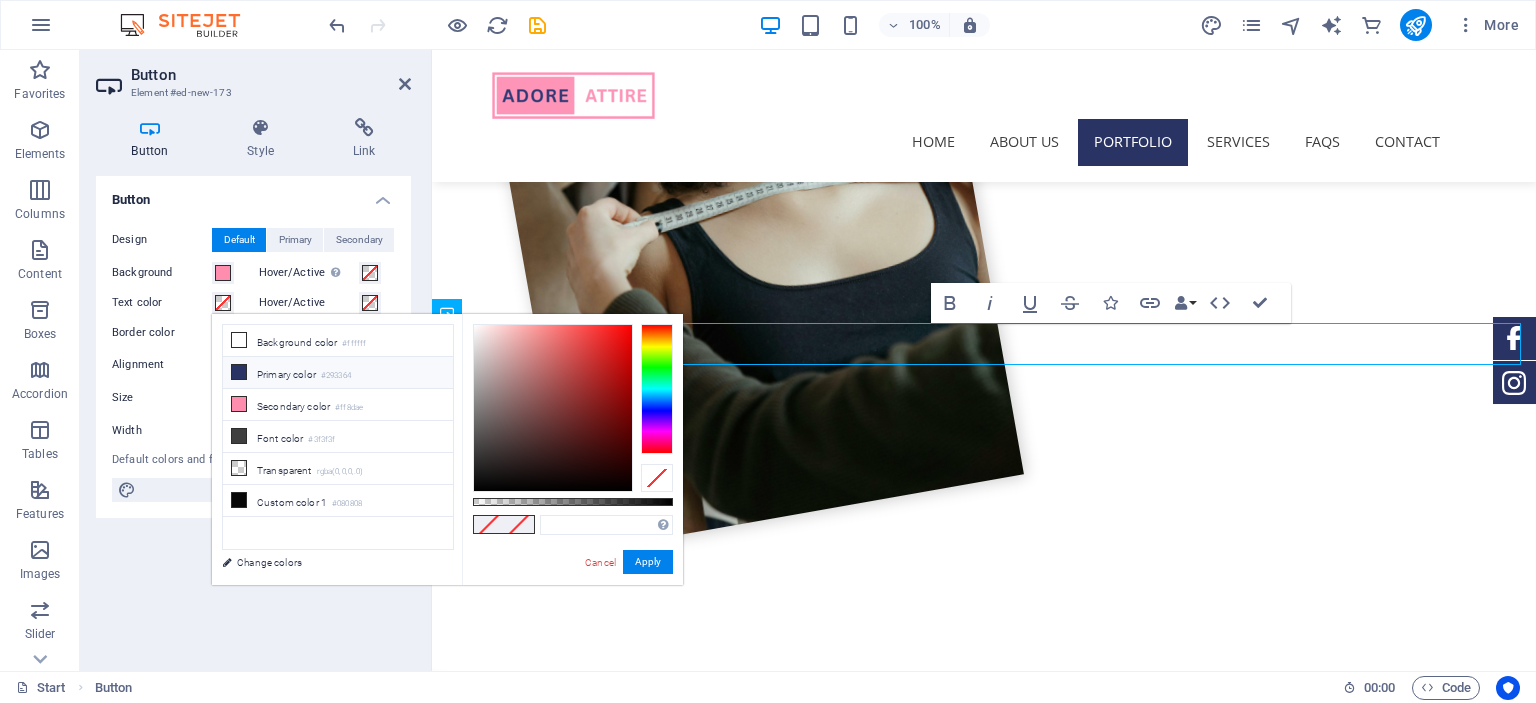 click on "Primary color
#[HEXCODE]" at bounding box center [338, 373] 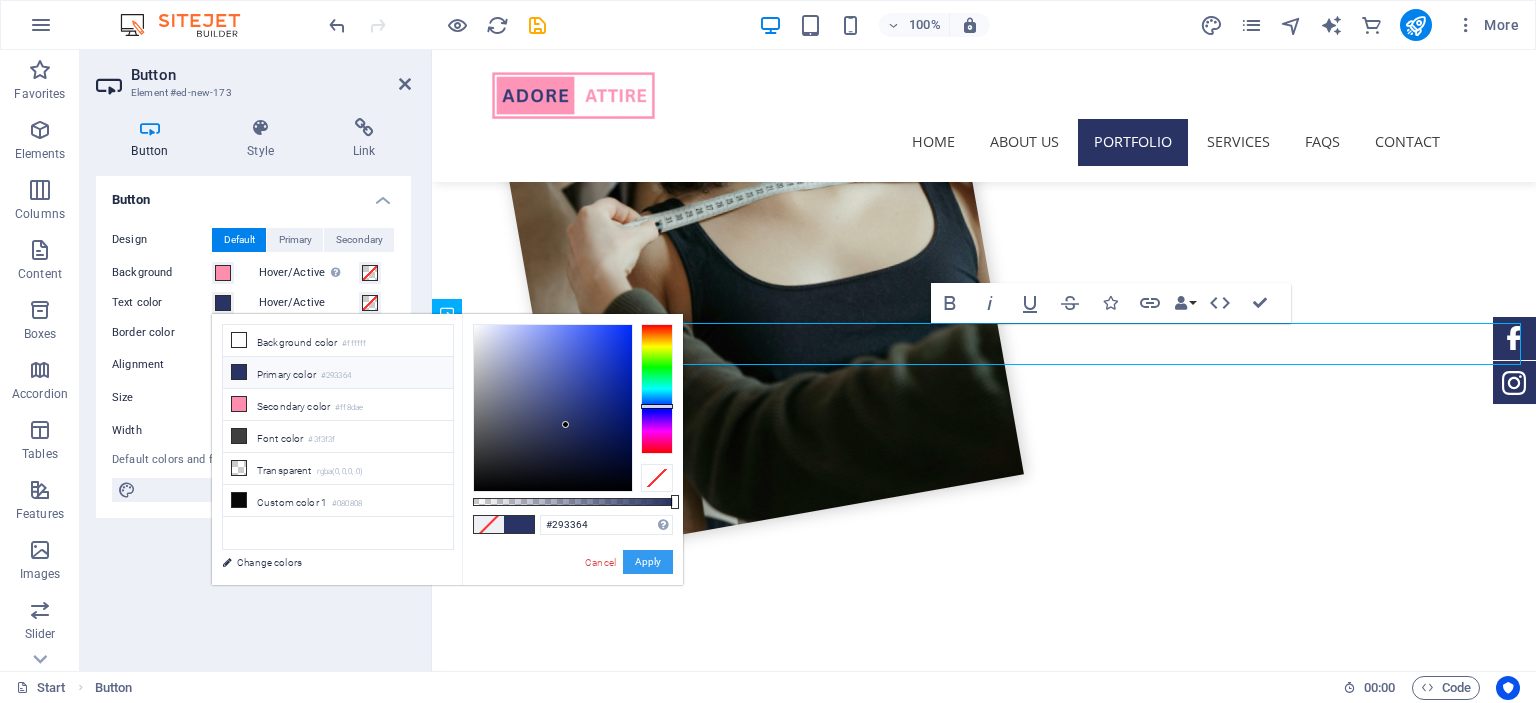click on "Apply" at bounding box center [648, 562] 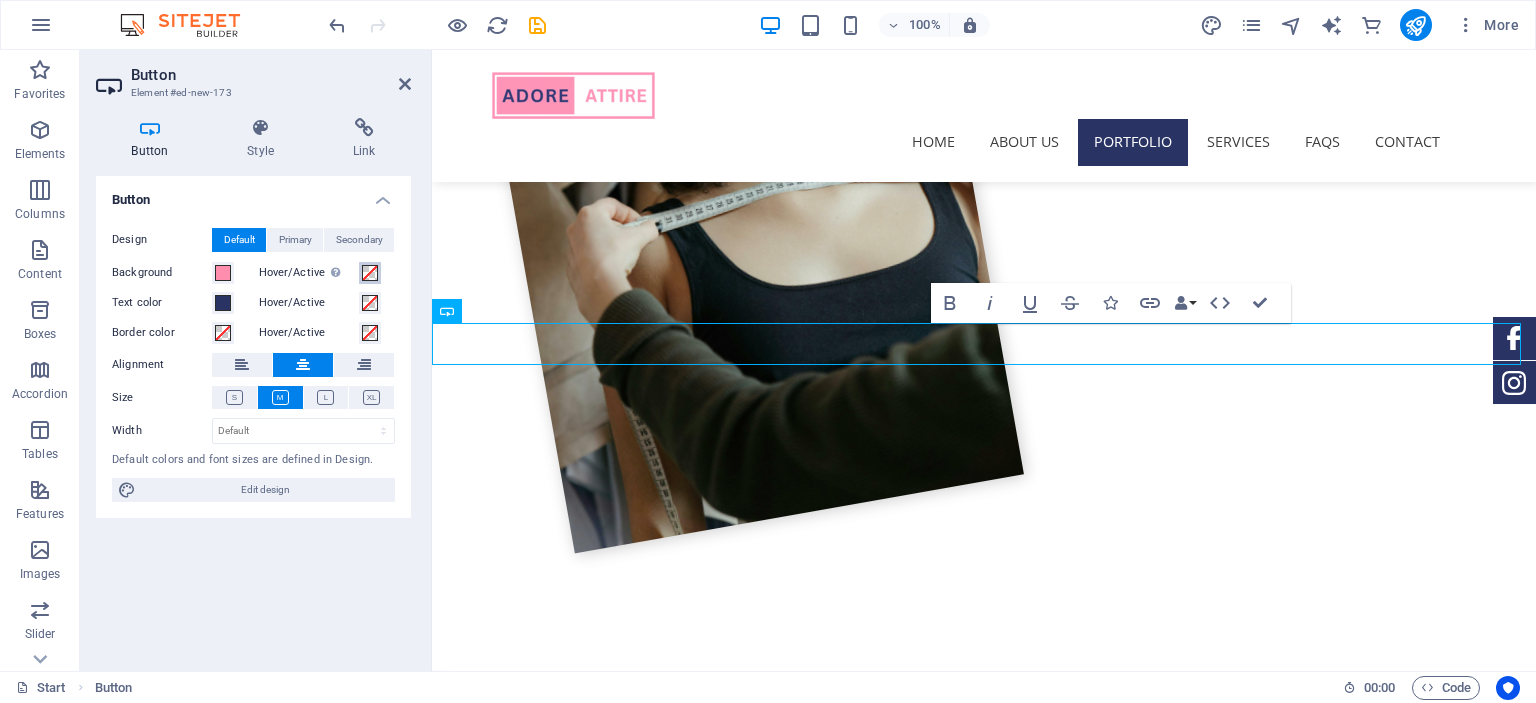 click at bounding box center [370, 273] 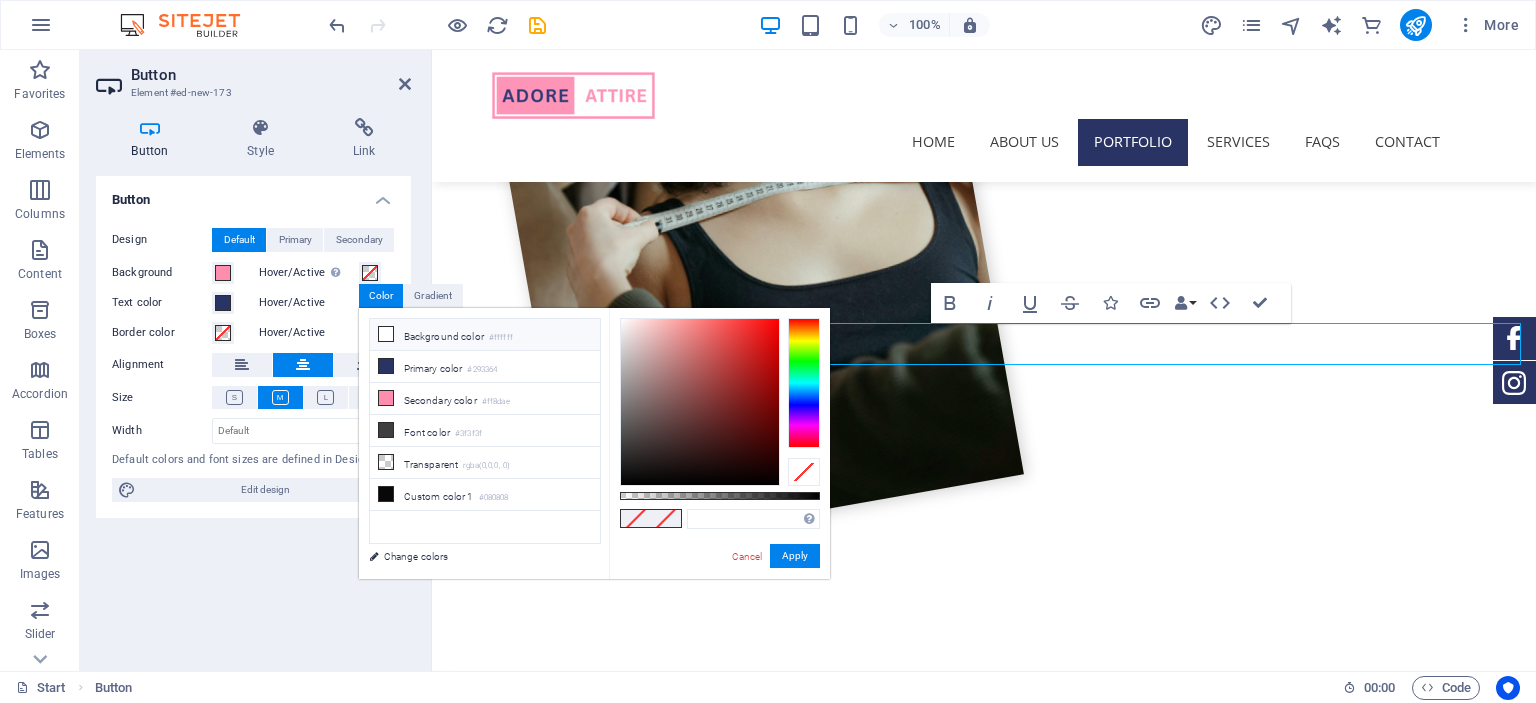 click at bounding box center (386, 334) 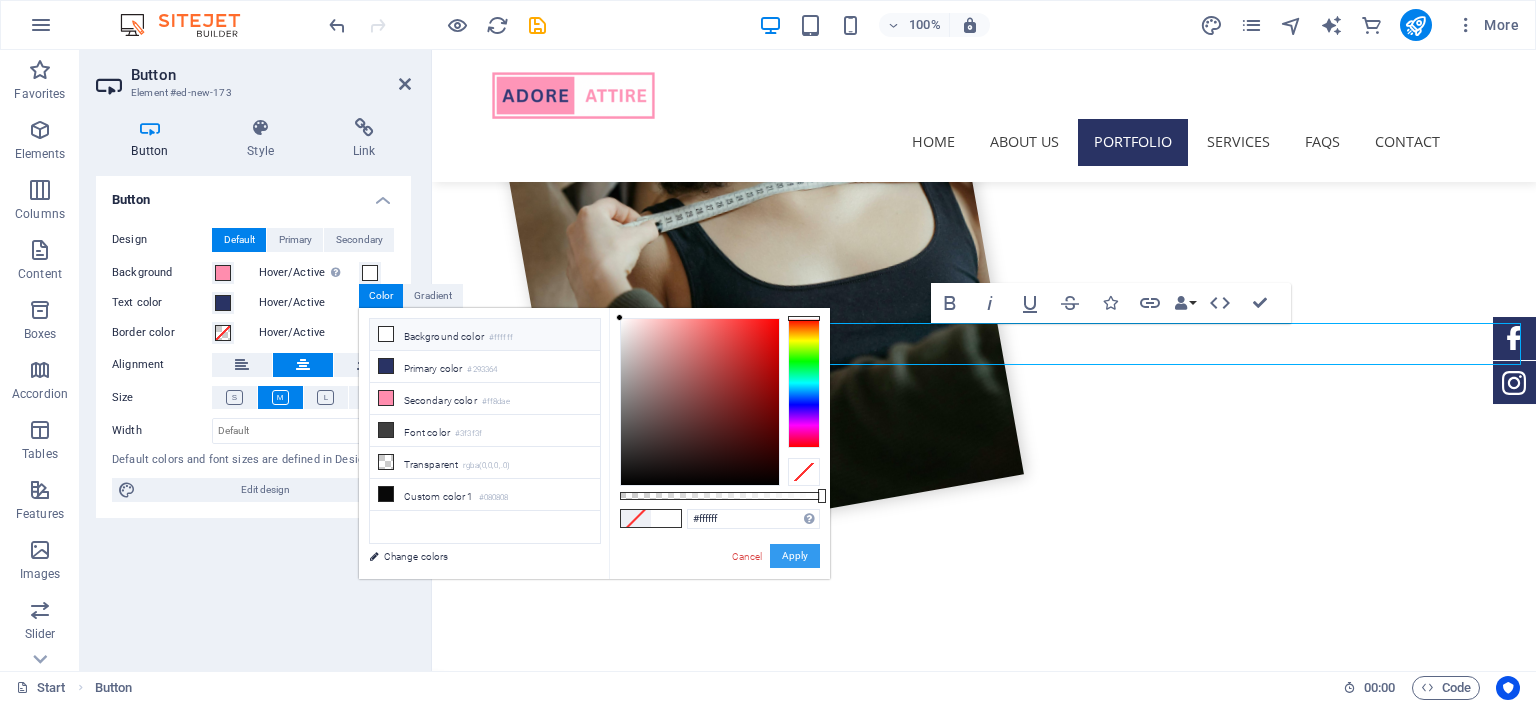click on "Apply" at bounding box center [795, 556] 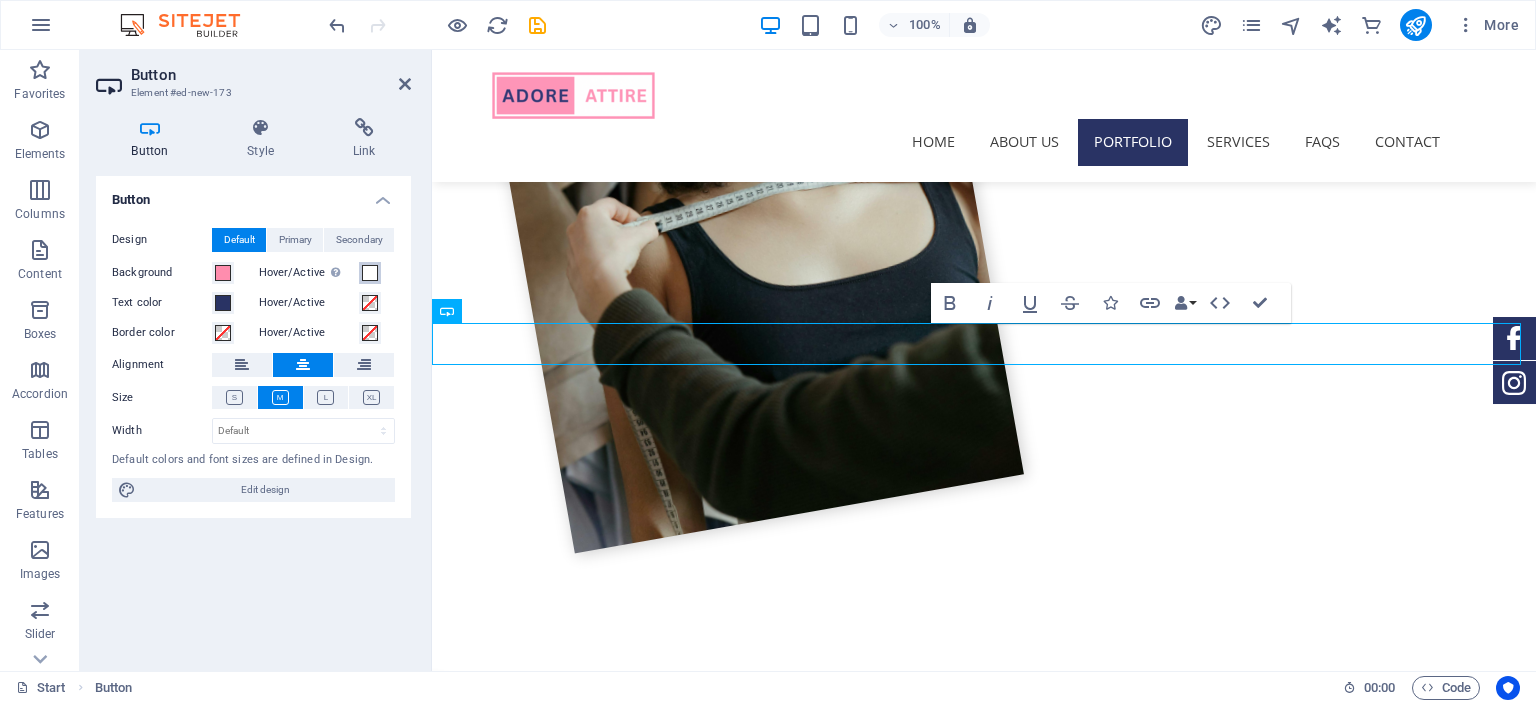 click at bounding box center (370, 273) 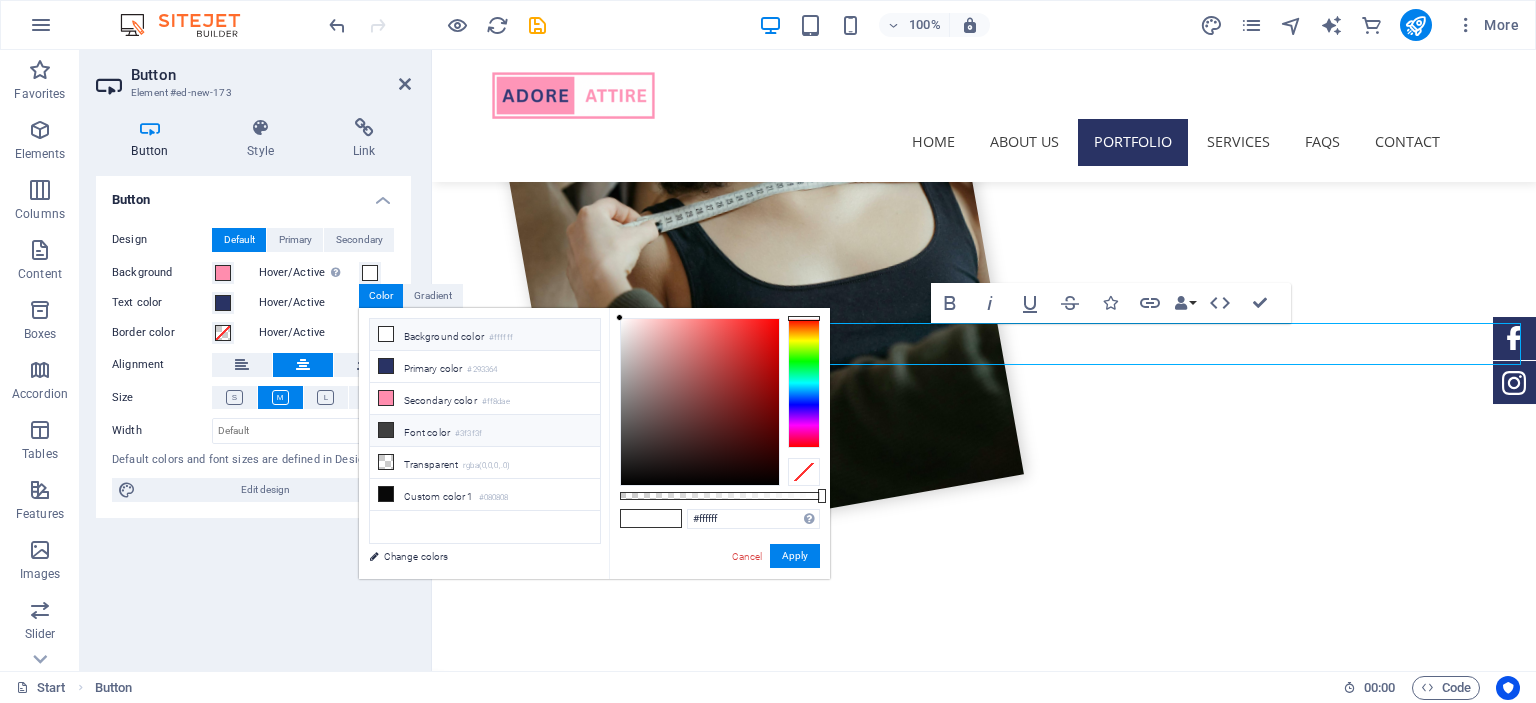 click on "#3f3f3f" at bounding box center [468, 434] 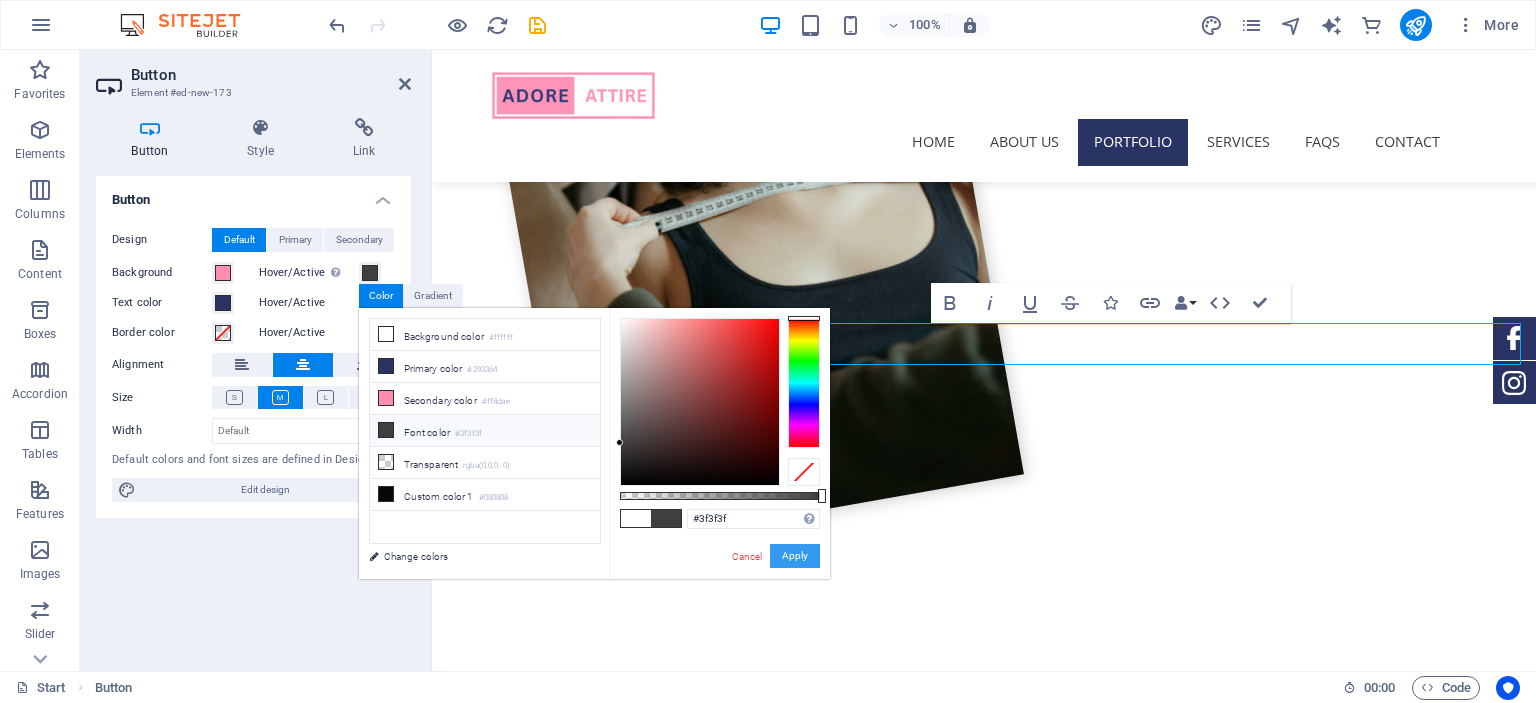 click on "Apply" at bounding box center (795, 556) 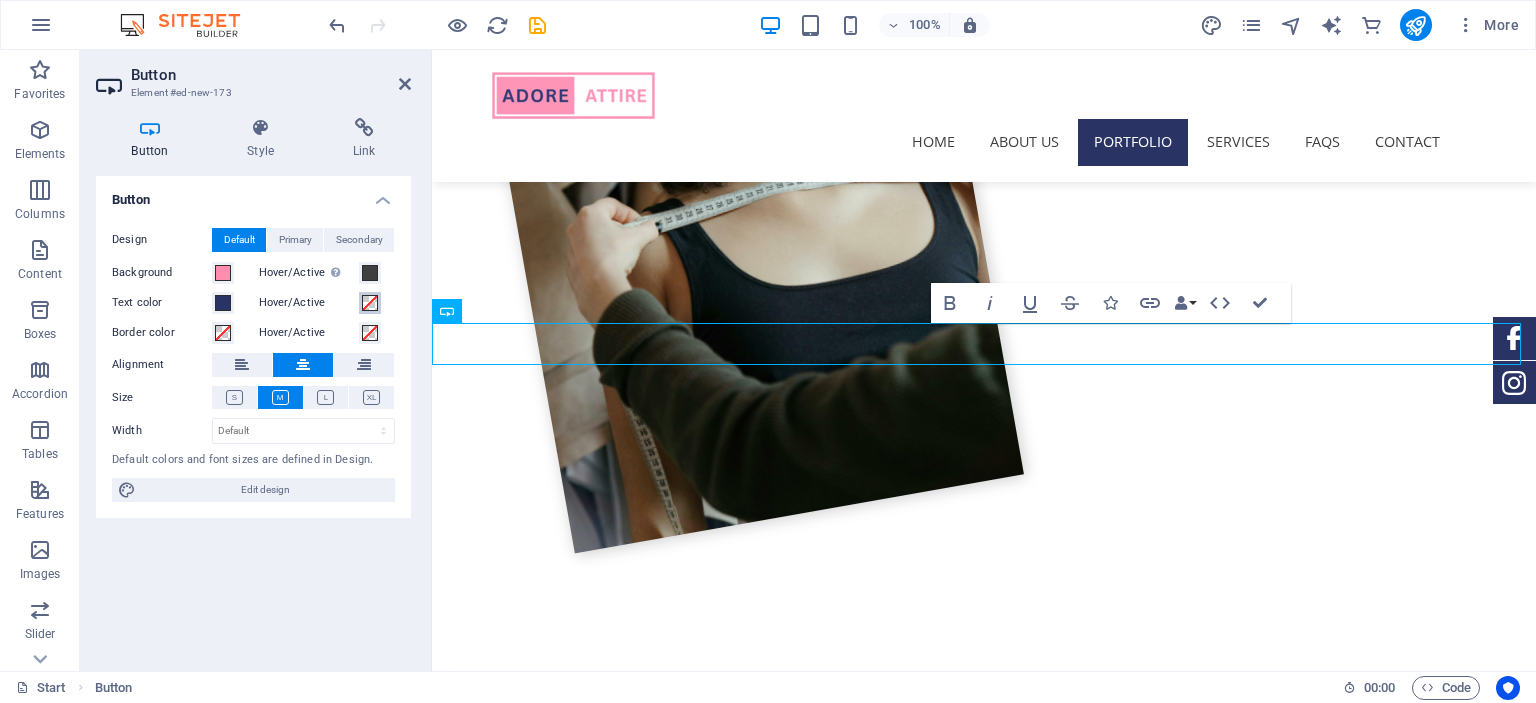 click at bounding box center (370, 303) 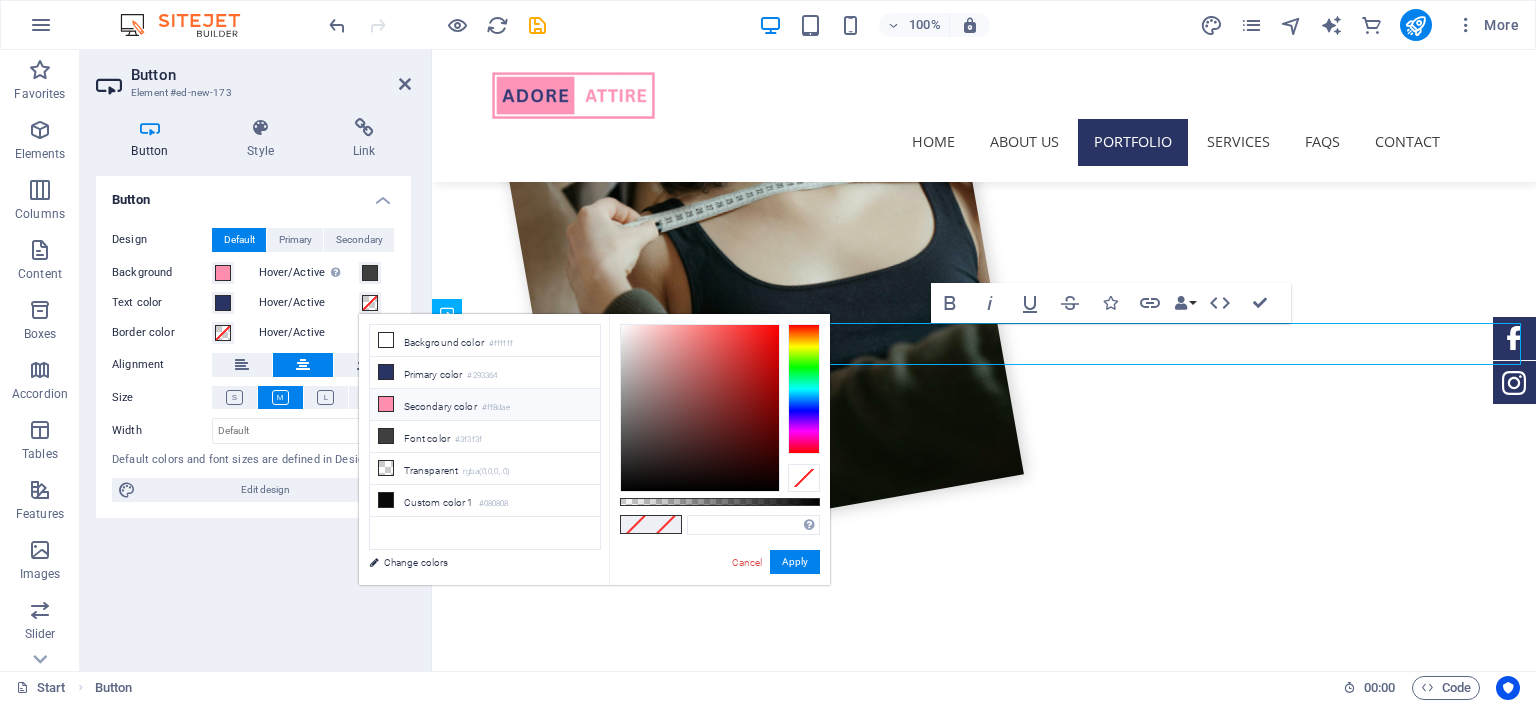 click on "Secondary color
#[HEXCODE]" at bounding box center (485, 405) 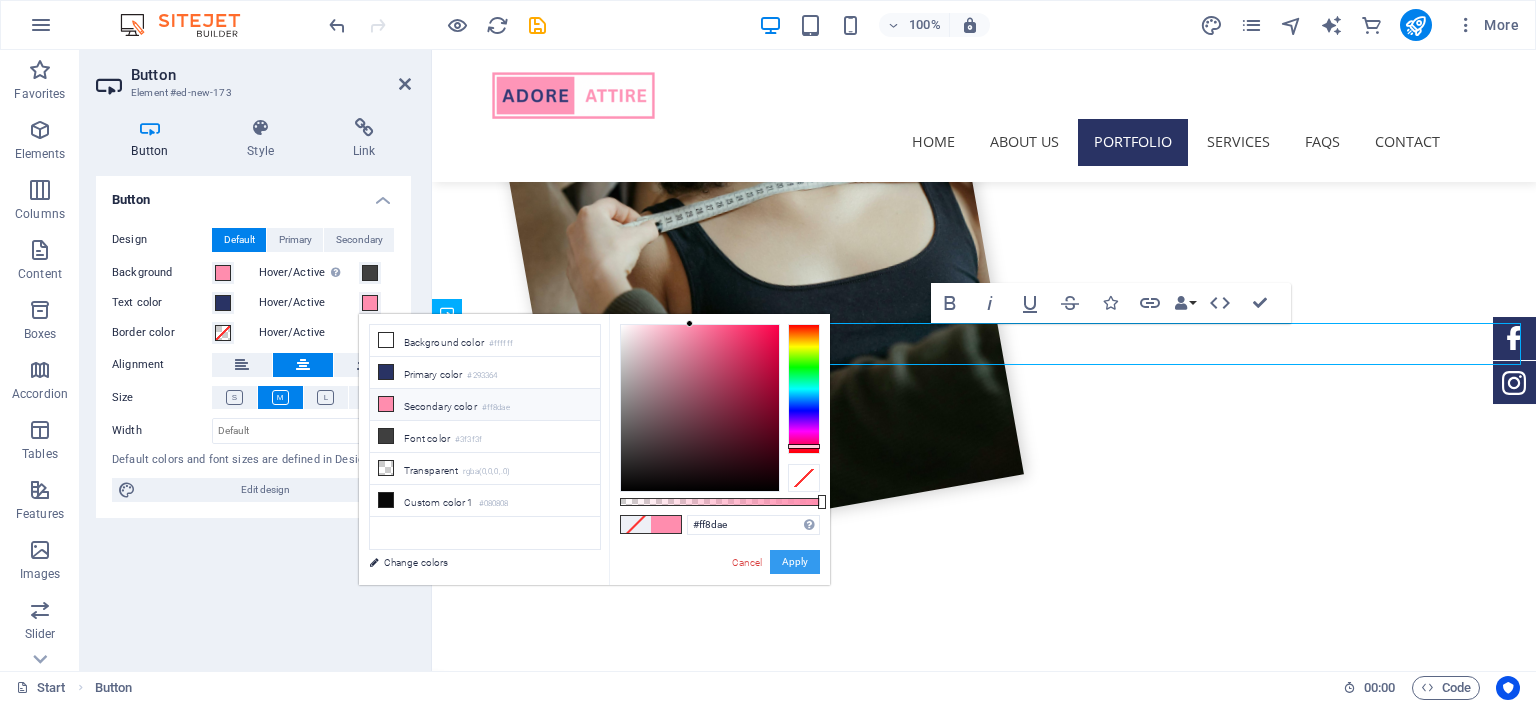 click on "Apply" at bounding box center [795, 562] 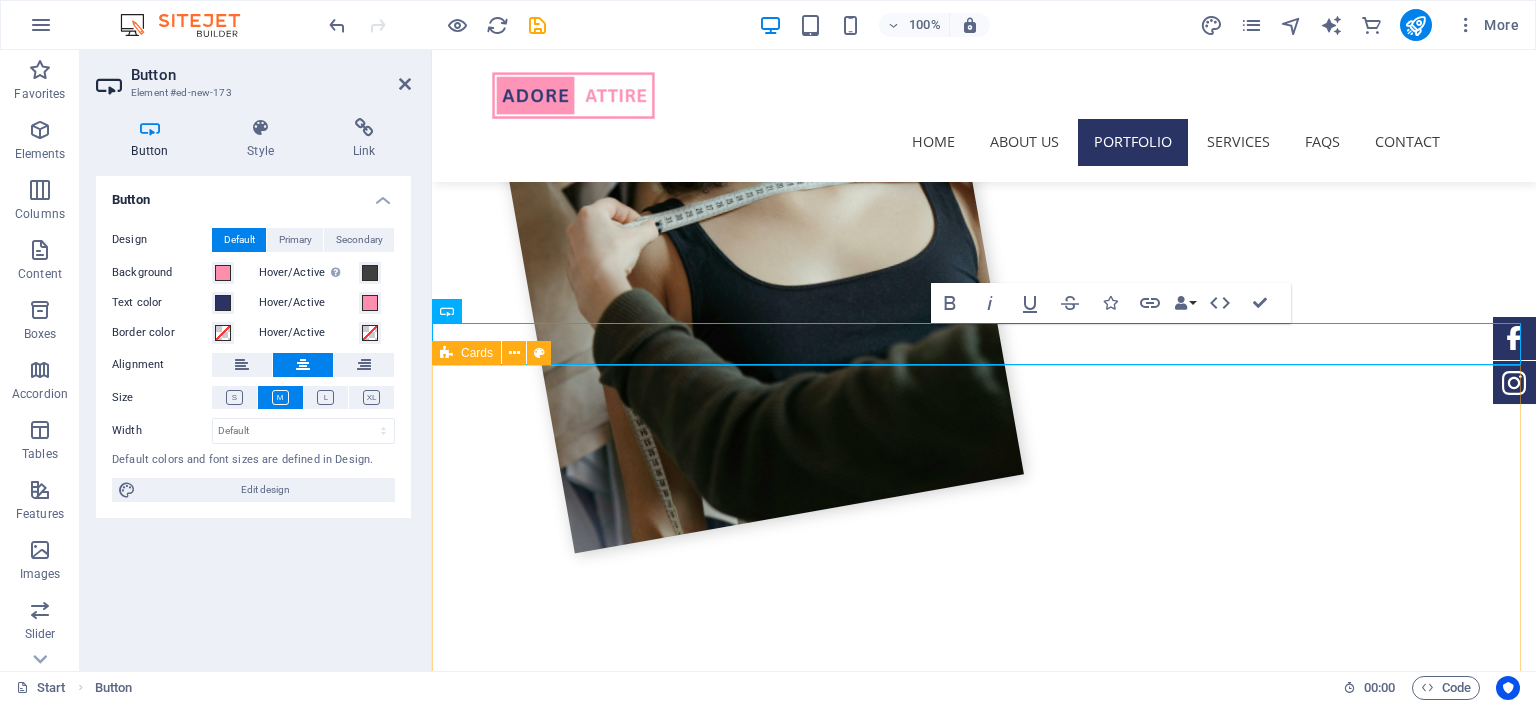 click on "our Services Fabric Sourcing Your perfect outfit starts with the right material. Whether you're looking for luxurious silks, soft chiffons, or breathable cottons, we help you select and source high-quality fabrics based on your taste, event, and comfort needs. You tell us what you’re envisioning—we do the legwork for you. Design Consultation Have a design in mind? A picture for inspiration? Or maybe you want to recreate a designer look? We work closely with you to understand your style preferences and customize every detail of your outfit. From cut and color to embellishments and finishing—we make it uniquely yours. Made to Measure Stitching Once the fabric and design are finalized, our skilled team in [CITY] begins the meticulous stitching process. Using your exact measurements, we ensure every outfit is crafted for a flawless fit. The result? Designer-quality wear that feels as good as it looks." at bounding box center (984, 3375) 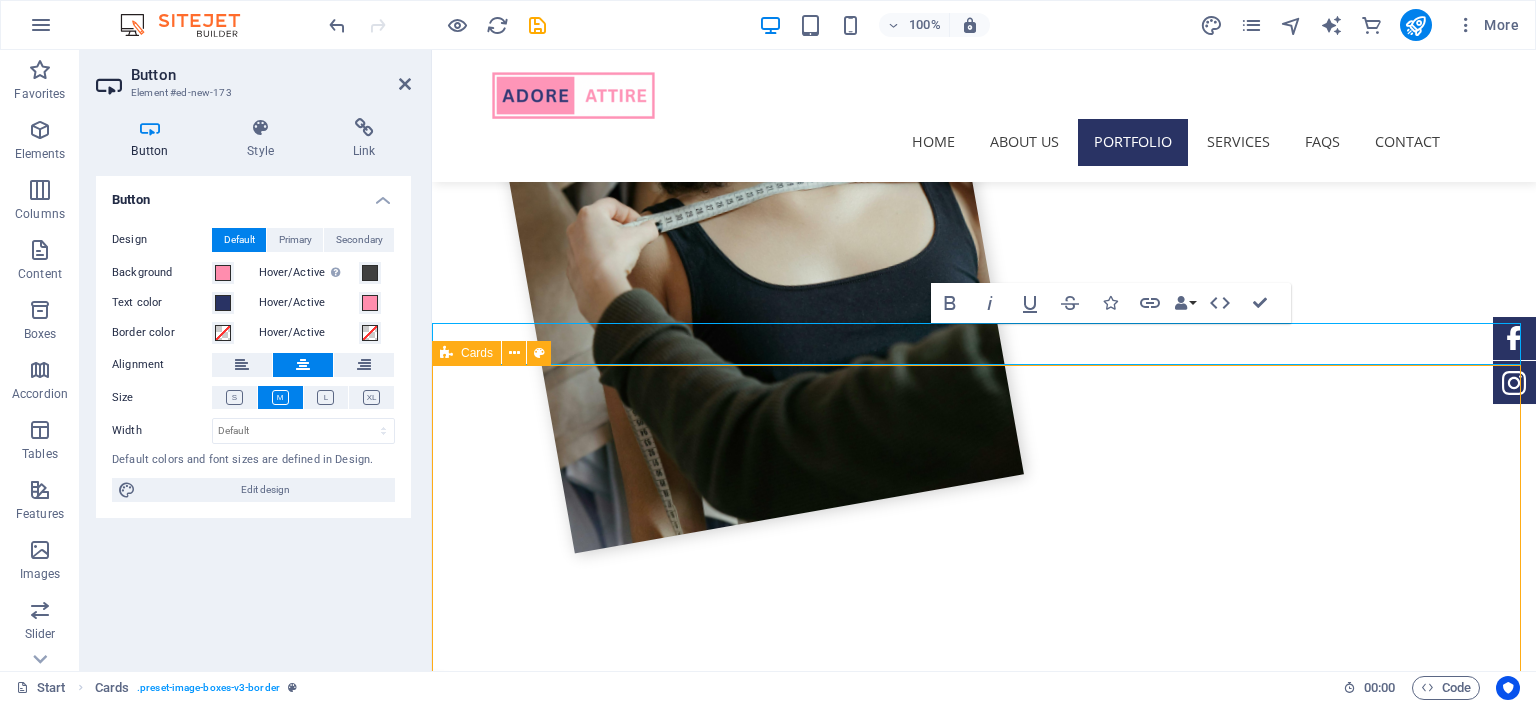 scroll, scrollTop: 2512, scrollLeft: 0, axis: vertical 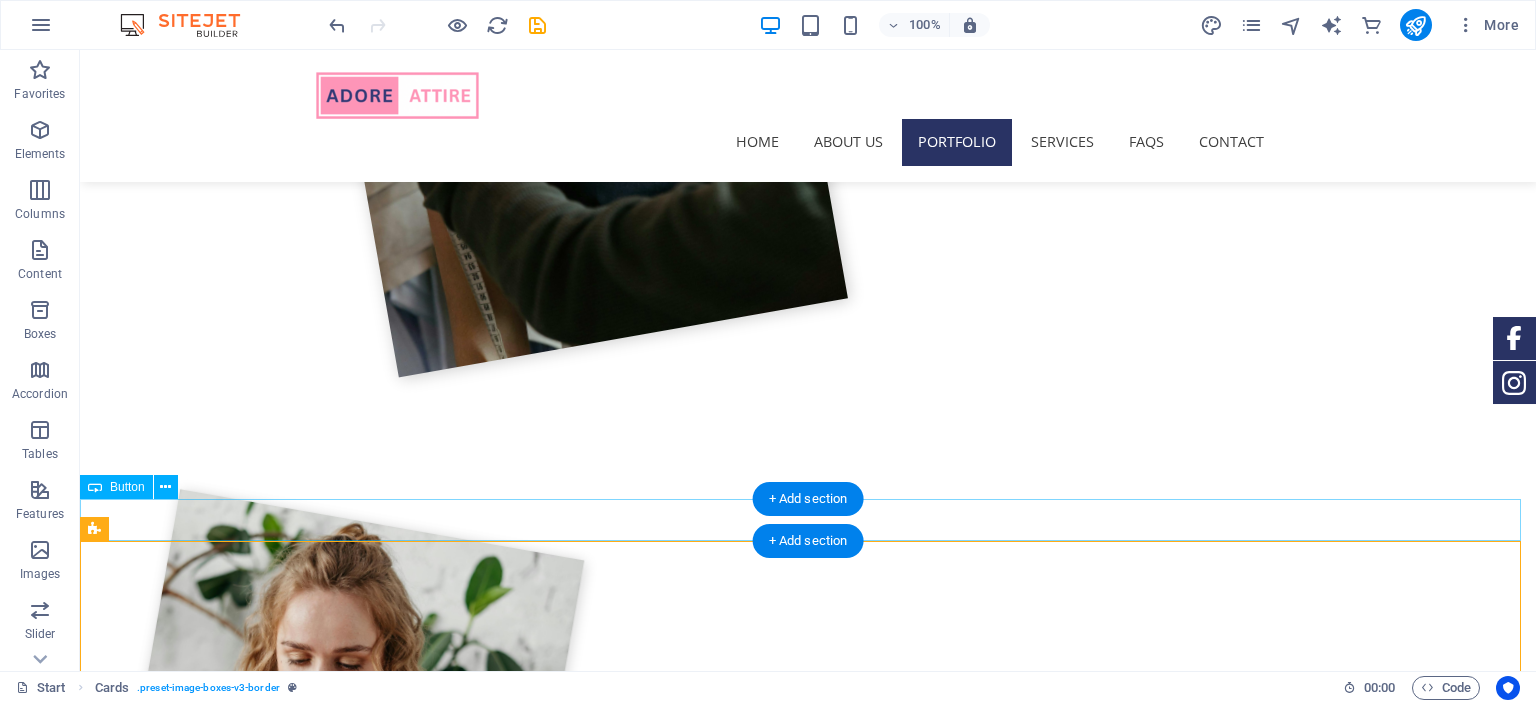 click on "View All" at bounding box center [808, 2694] 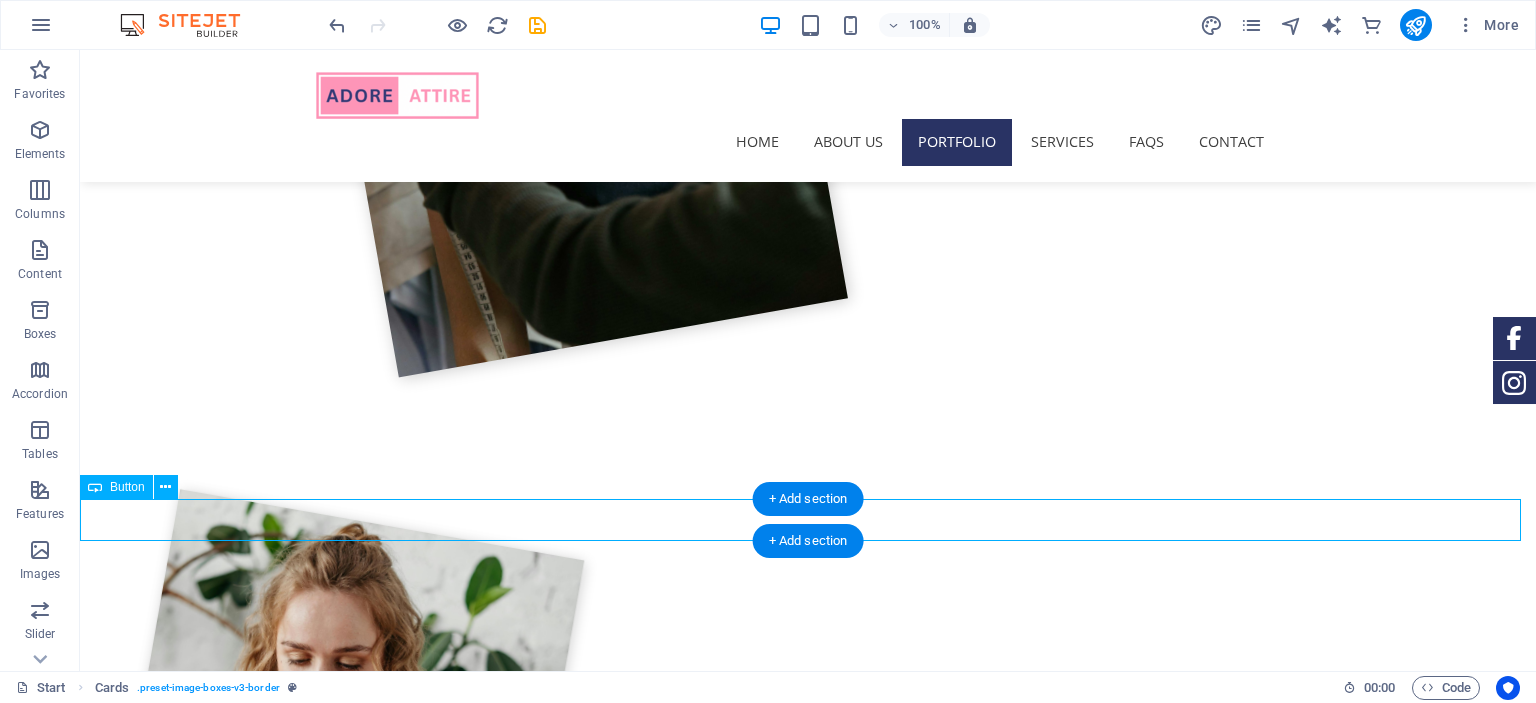 click on "View All" at bounding box center (808, 2694) 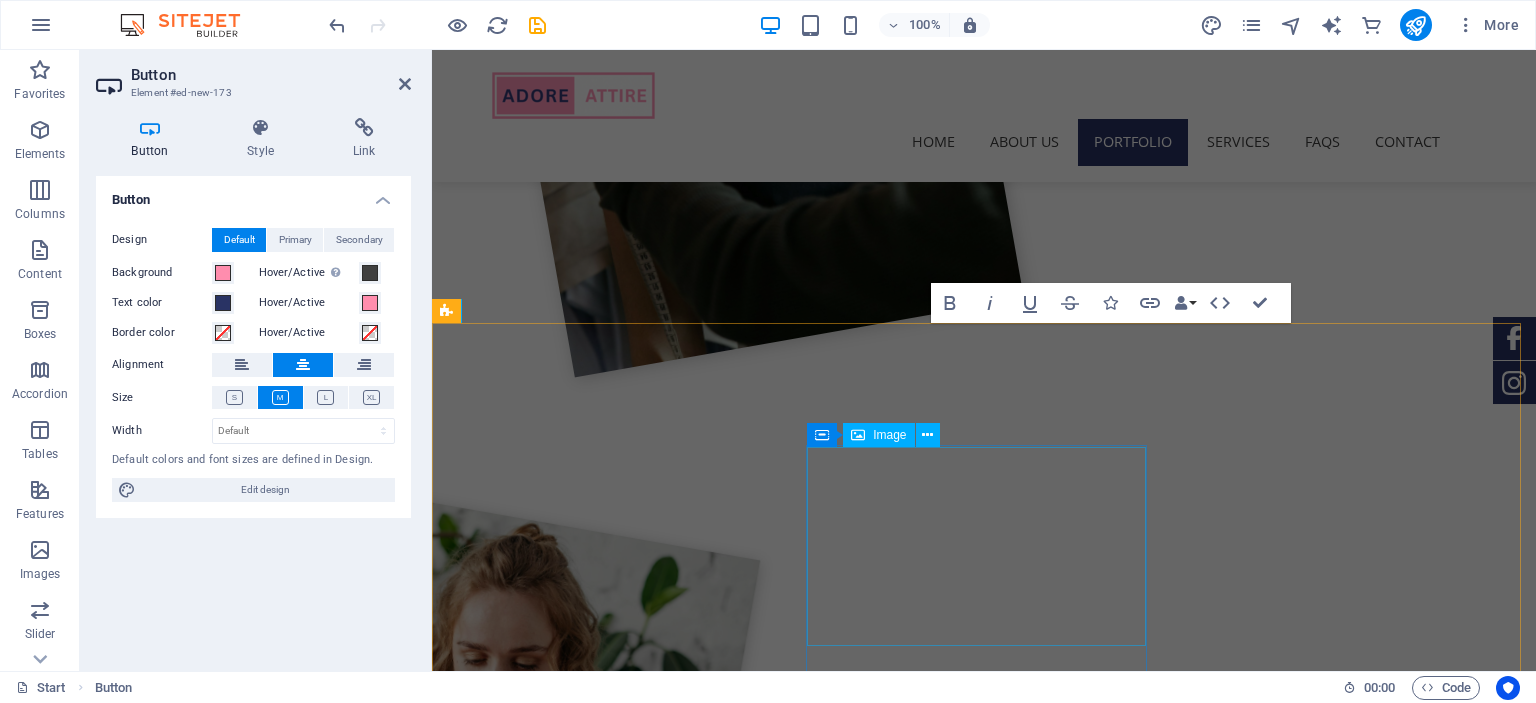scroll, scrollTop: 2336, scrollLeft: 0, axis: vertical 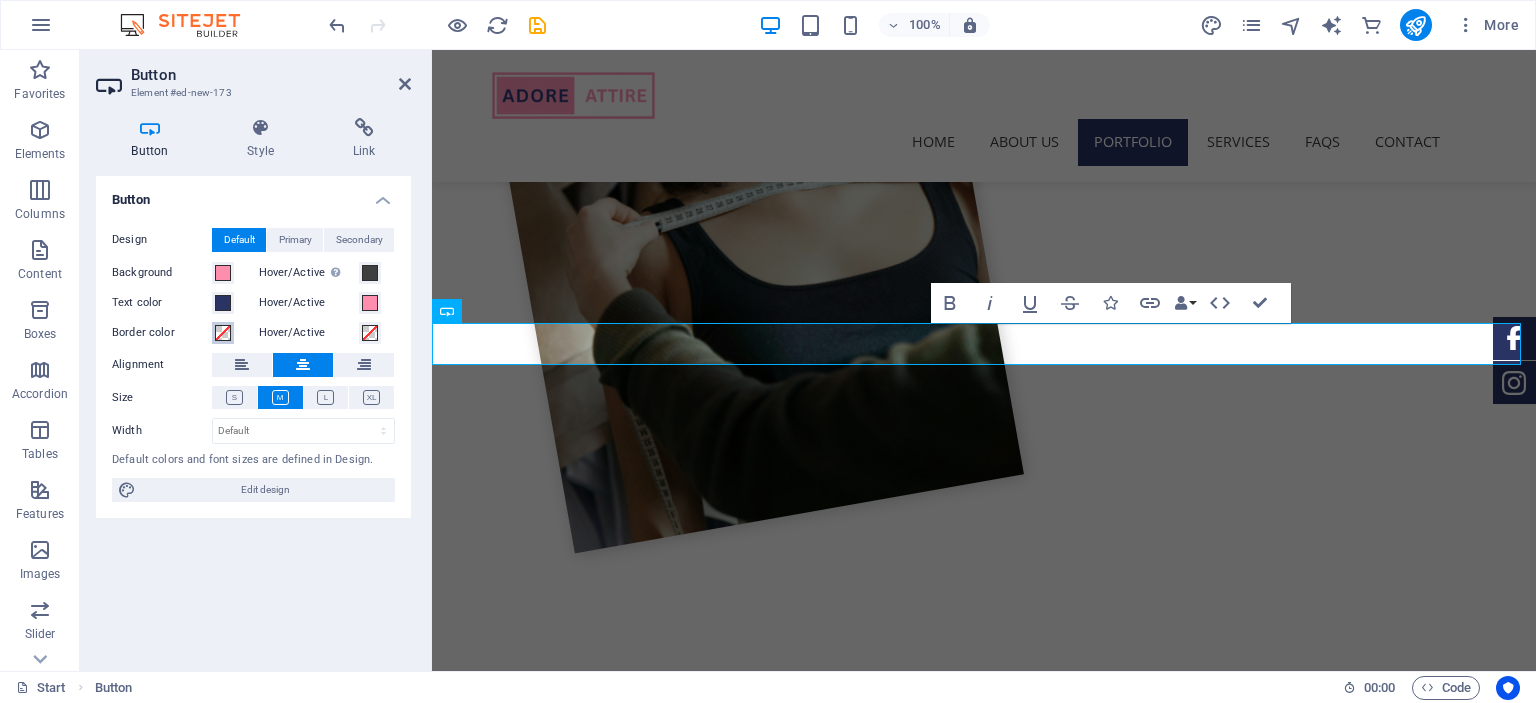 click at bounding box center (223, 333) 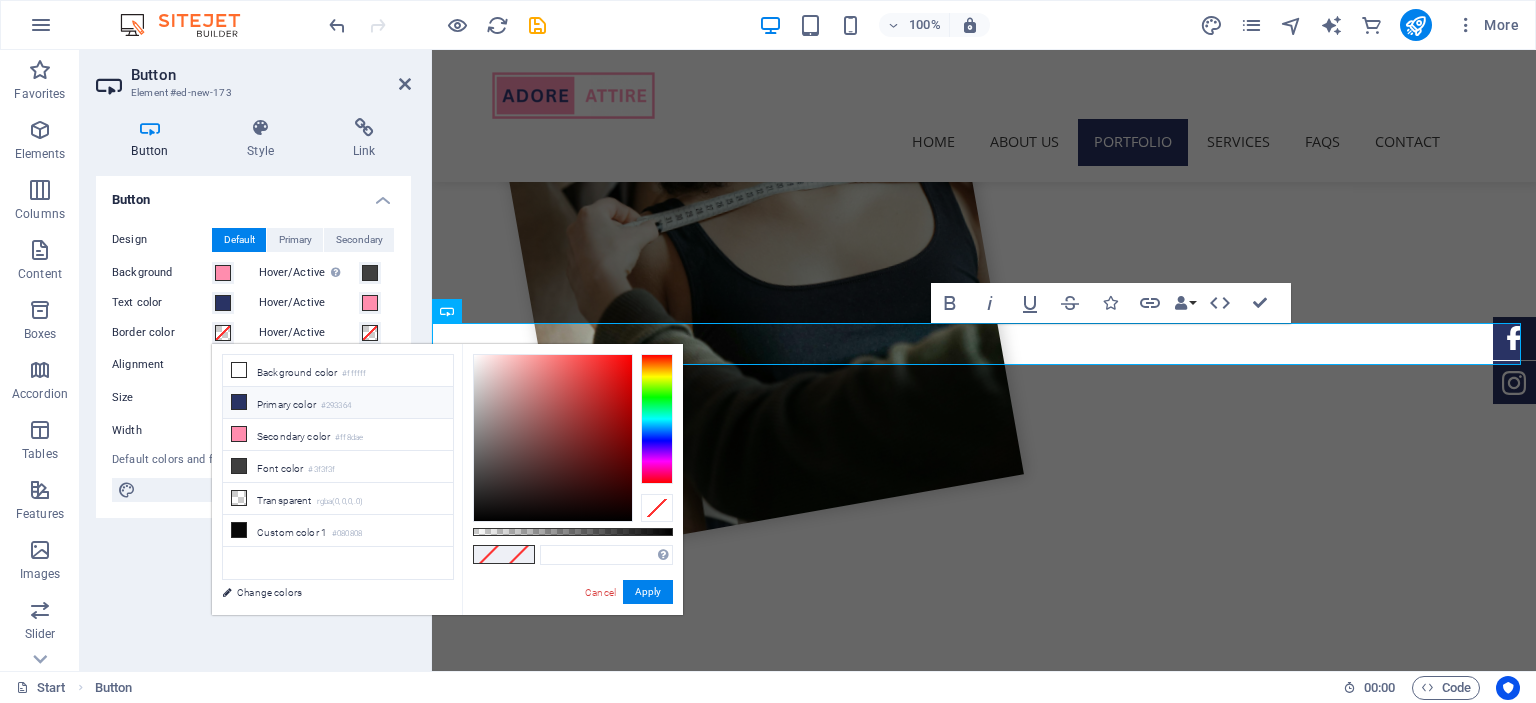 click on "Primary color
#[HEXCODE]" at bounding box center (338, 403) 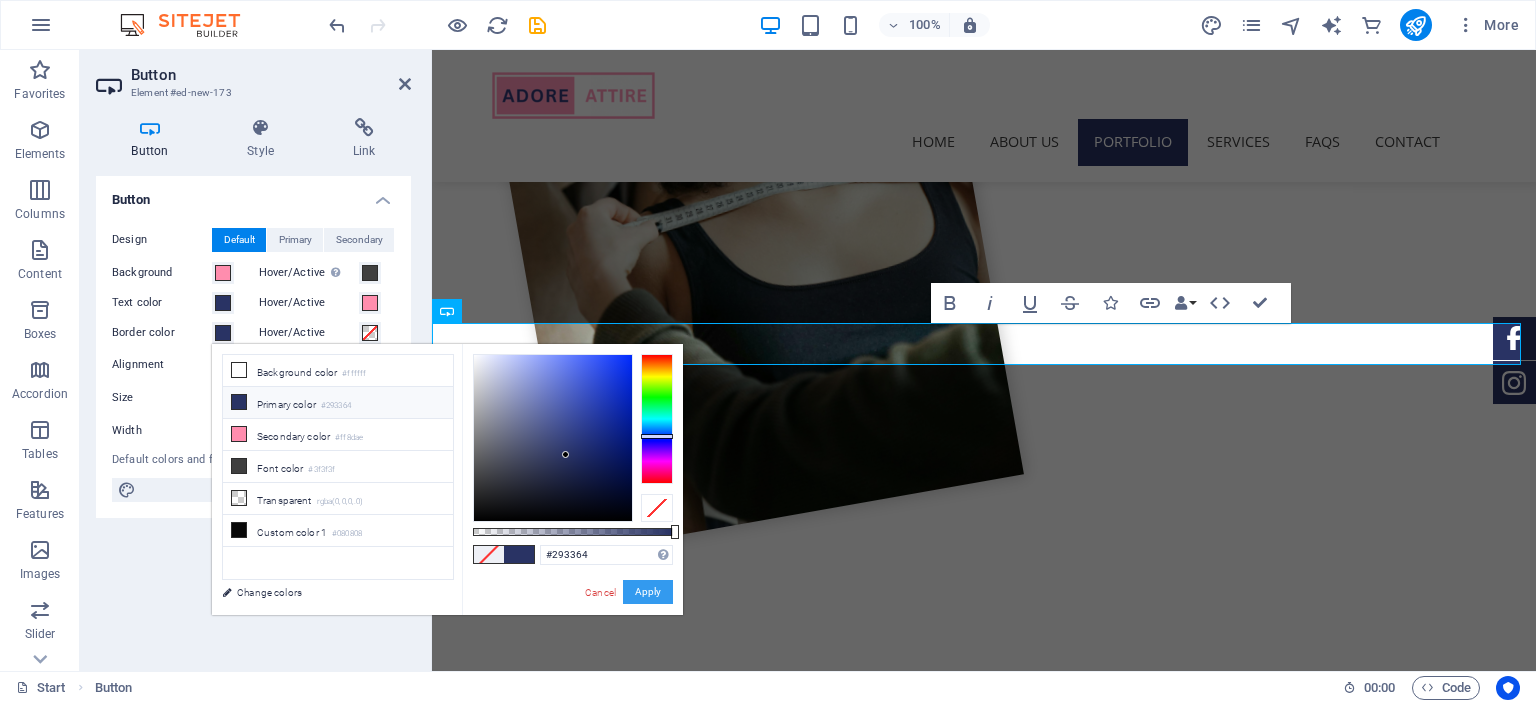 click on "Apply" at bounding box center (648, 592) 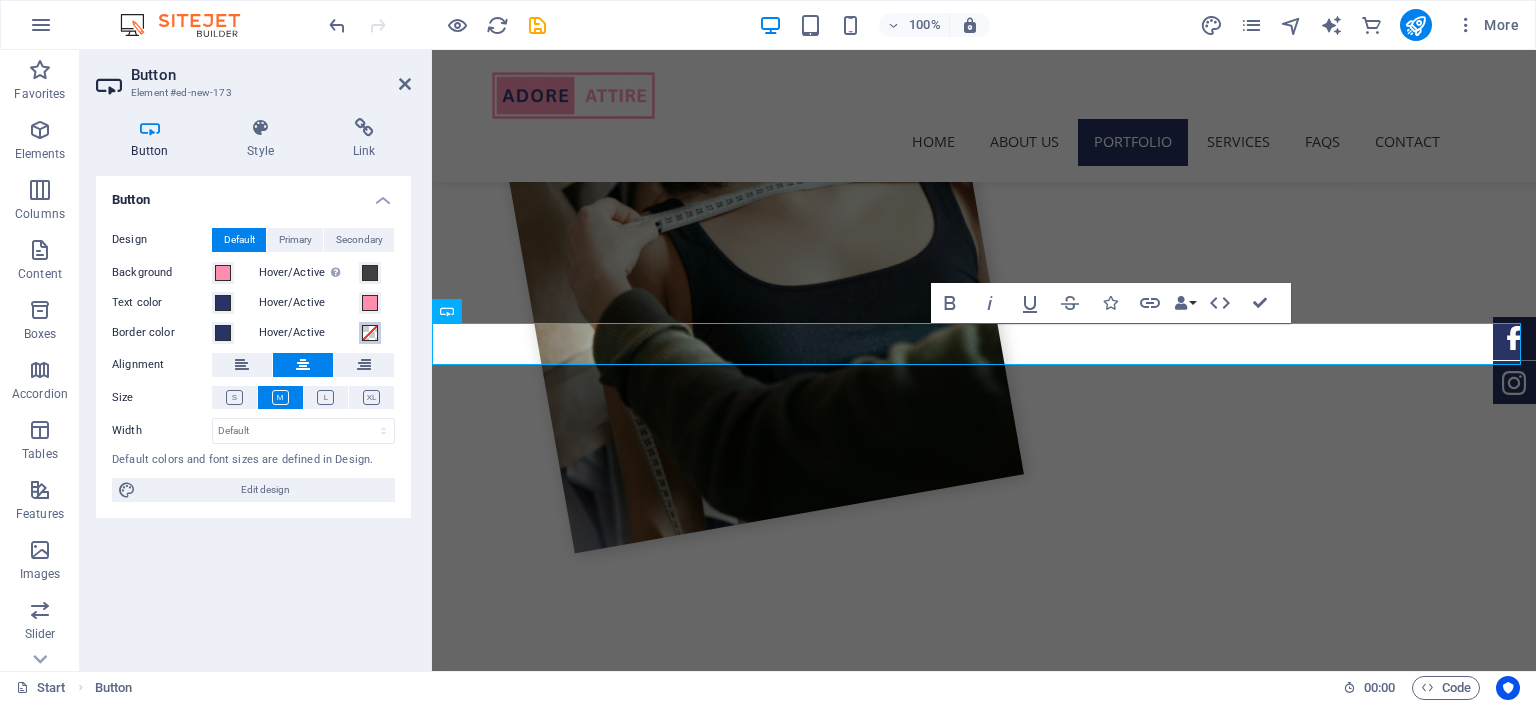click at bounding box center (370, 333) 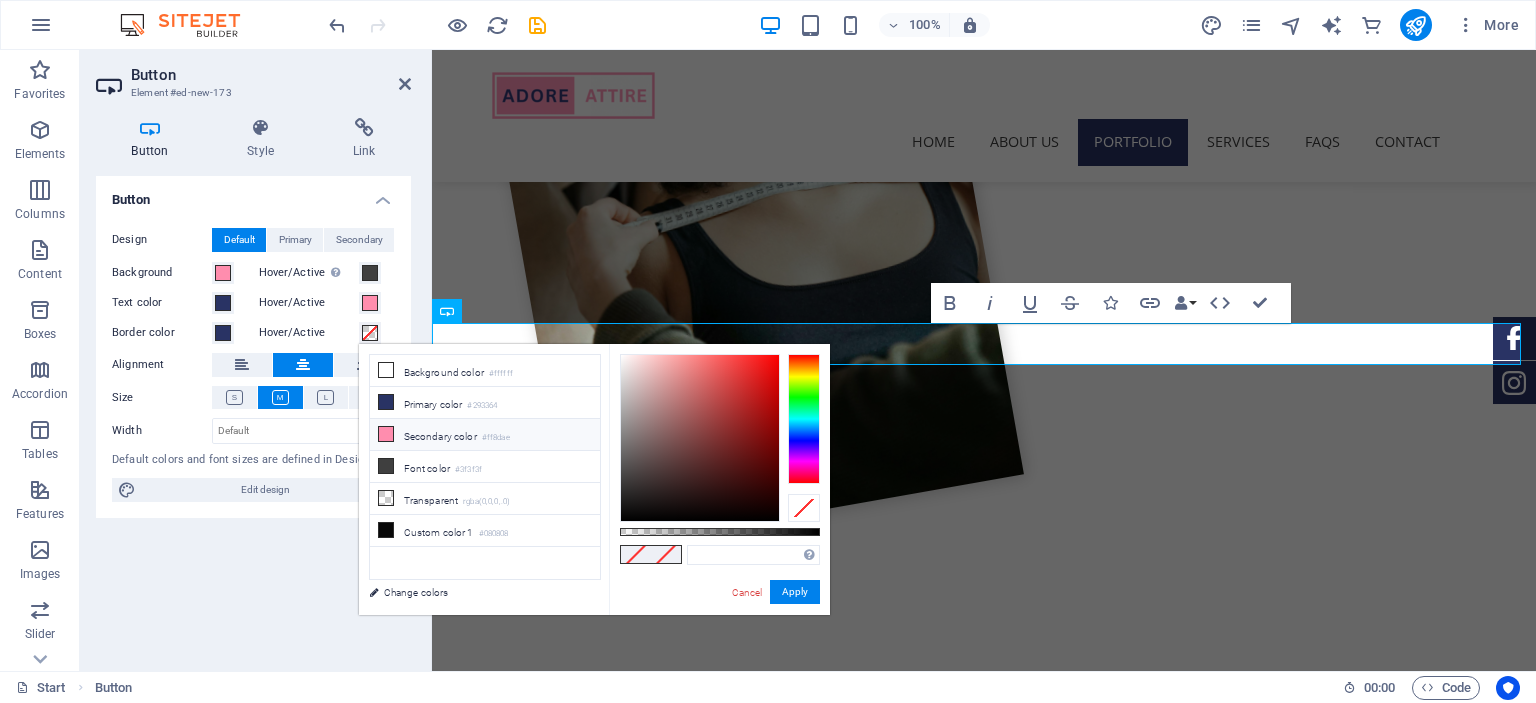 click on "Secondary color
#[HEXCODE]" at bounding box center (485, 435) 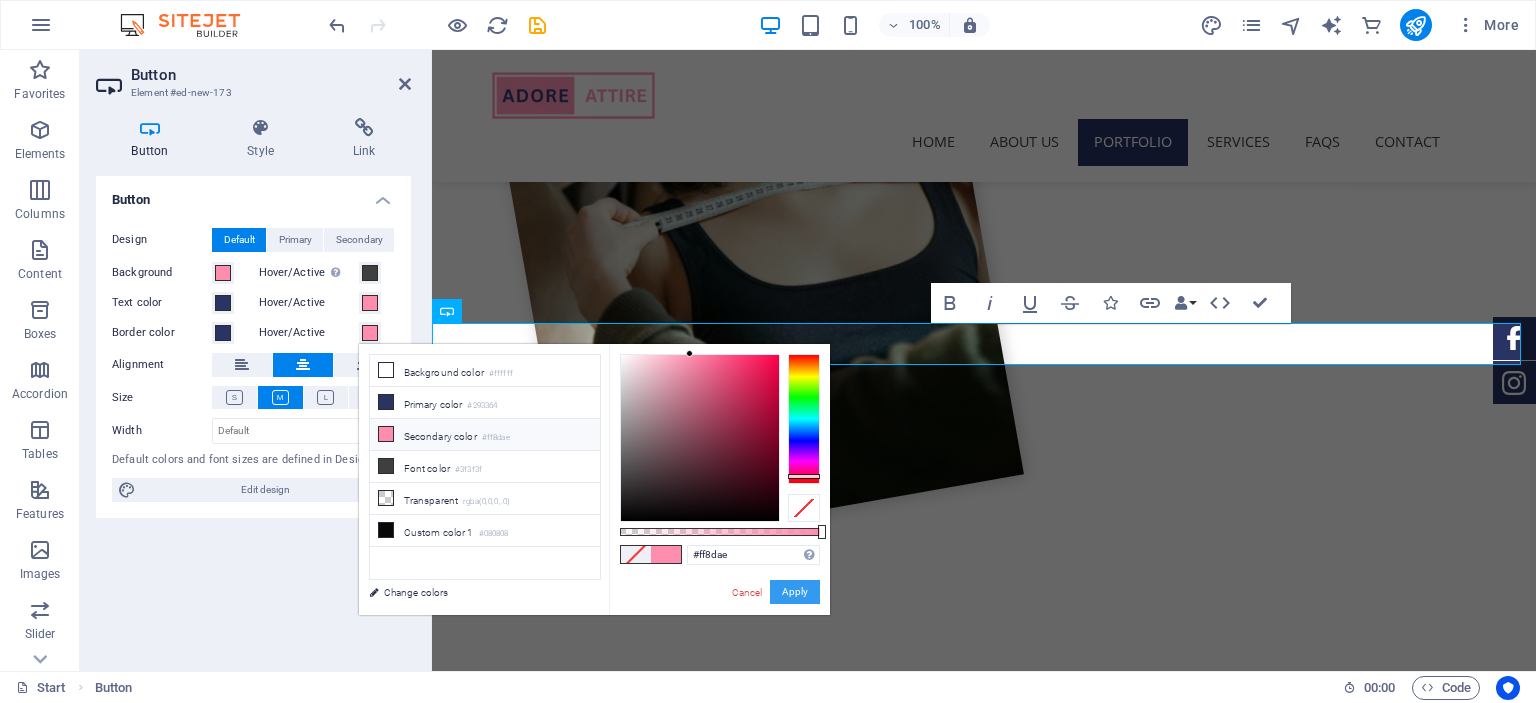 drag, startPoint x: 795, startPoint y: 592, endPoint x: 363, endPoint y: 541, distance: 435 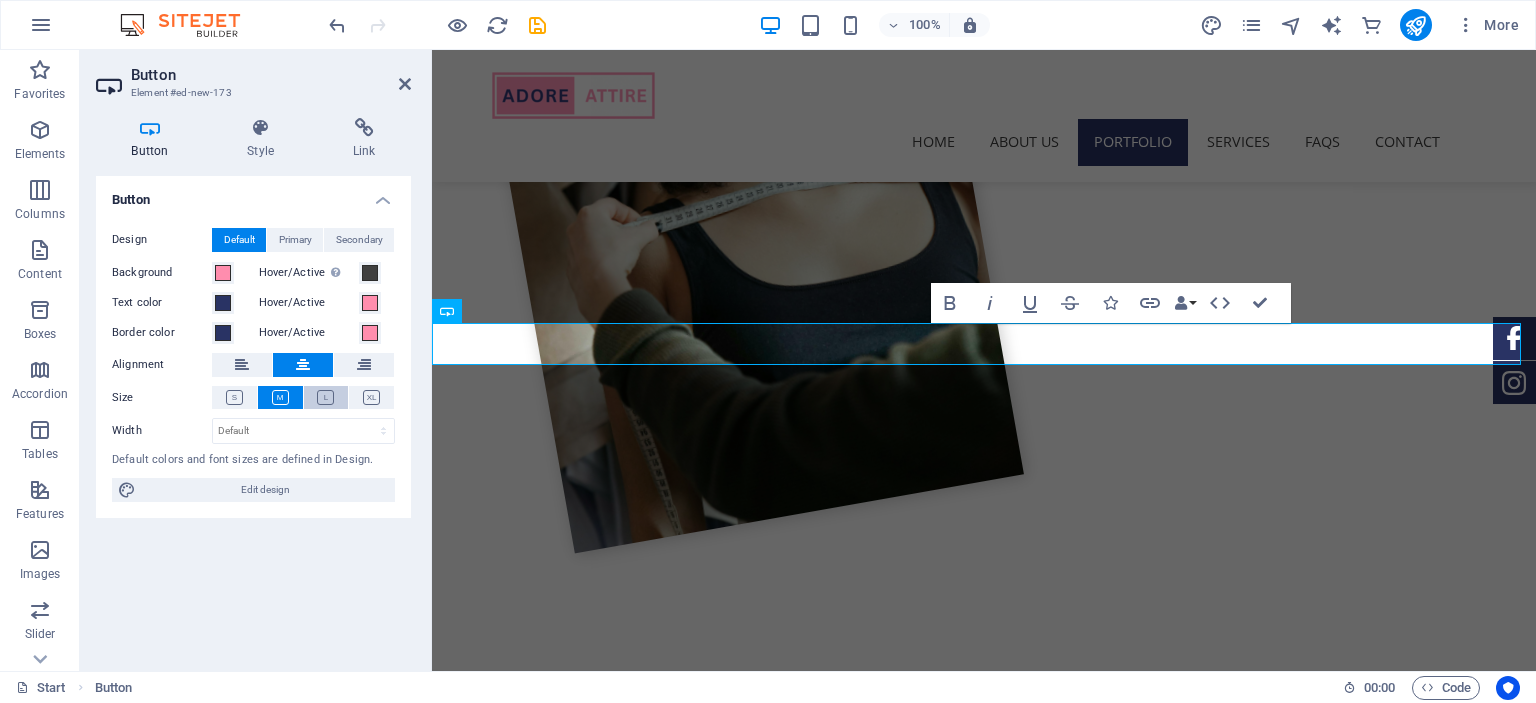 click at bounding box center [325, 397] 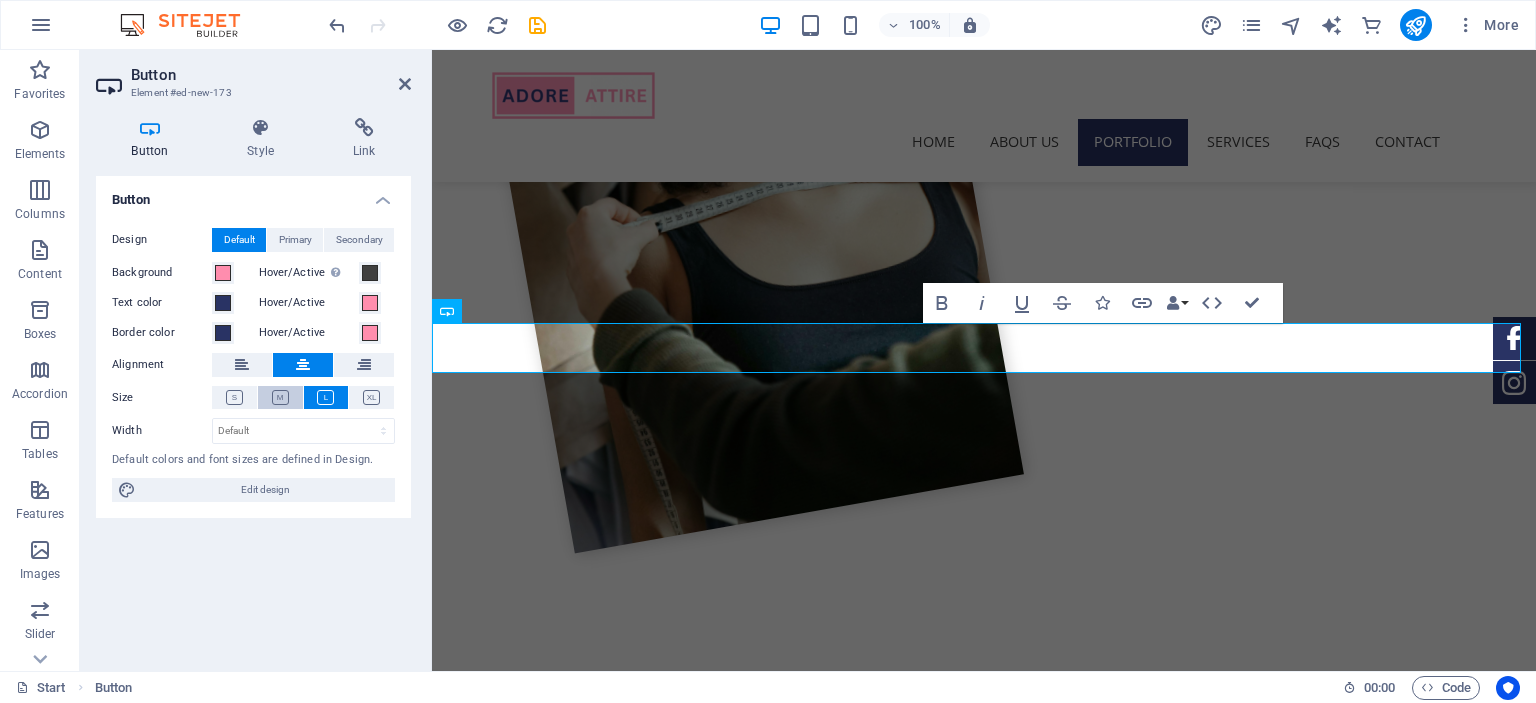 click at bounding box center [280, 397] 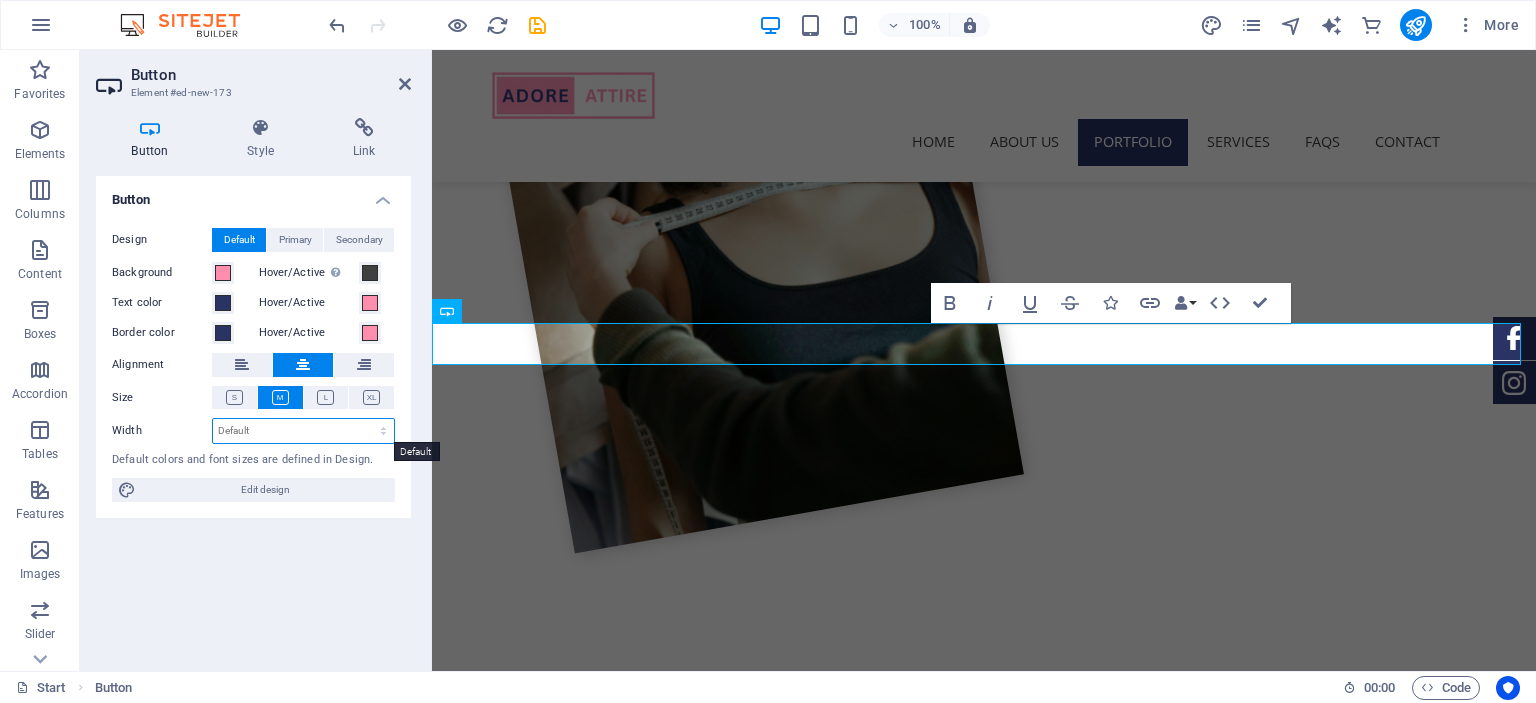 click on "Default px rem % em vh vw" at bounding box center [303, 431] 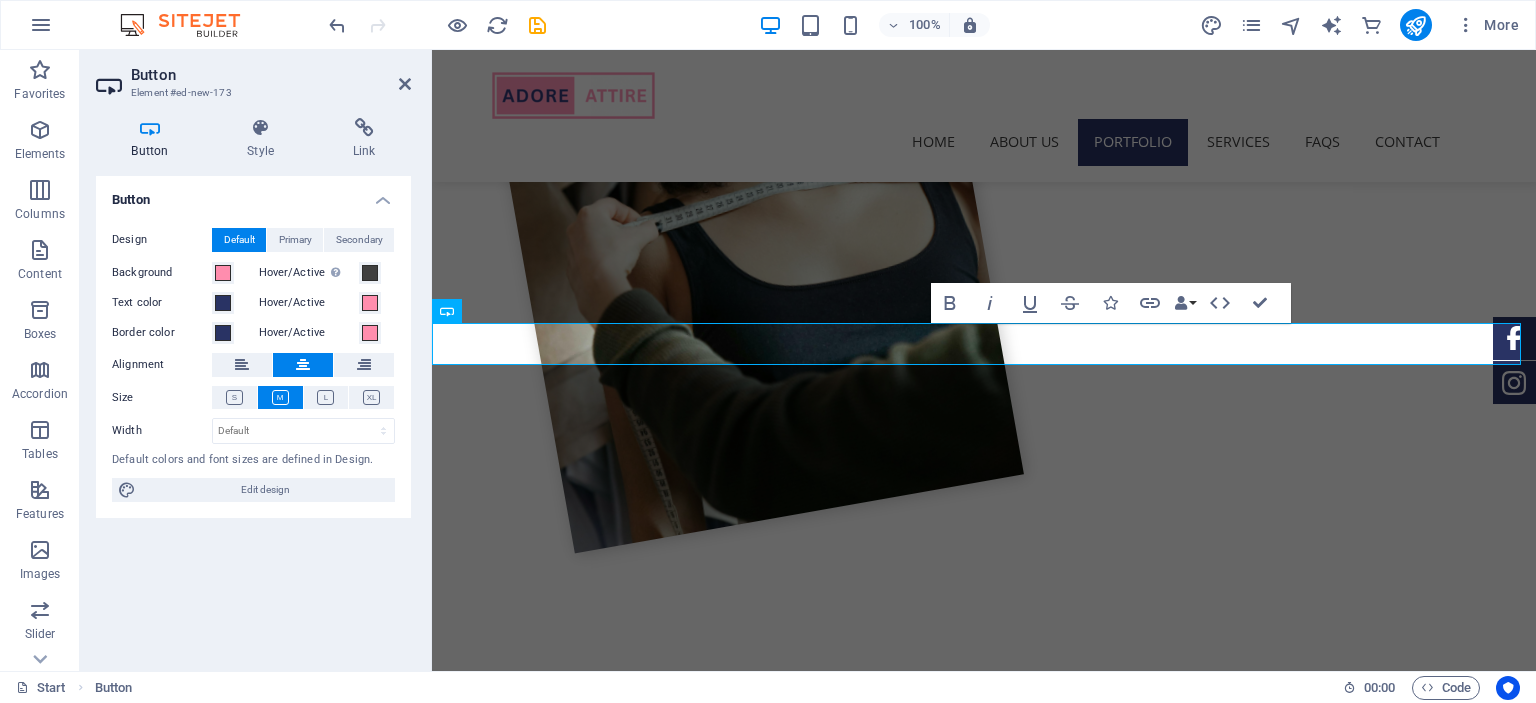click on "Width Default px rem % em vh vw" at bounding box center (253, 431) 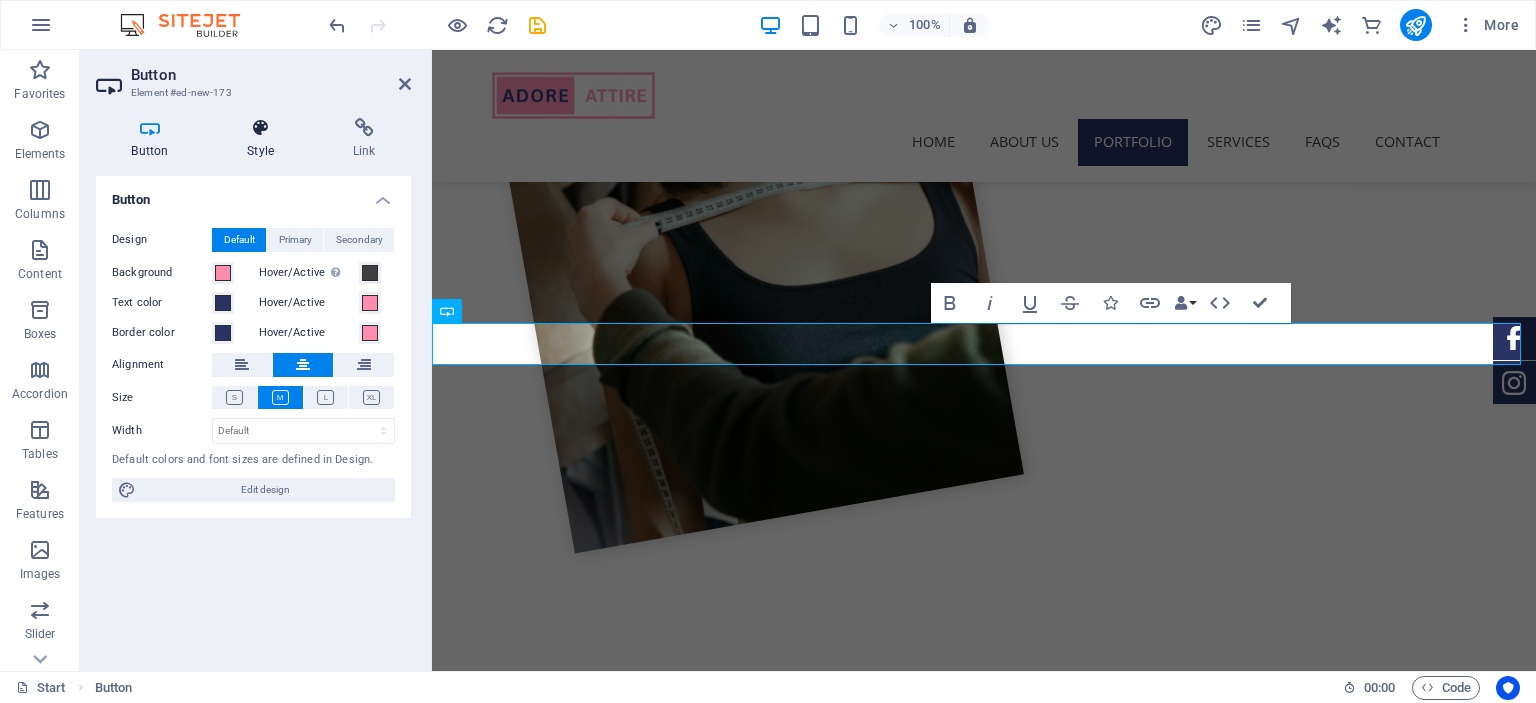 click on "Style" at bounding box center [265, 139] 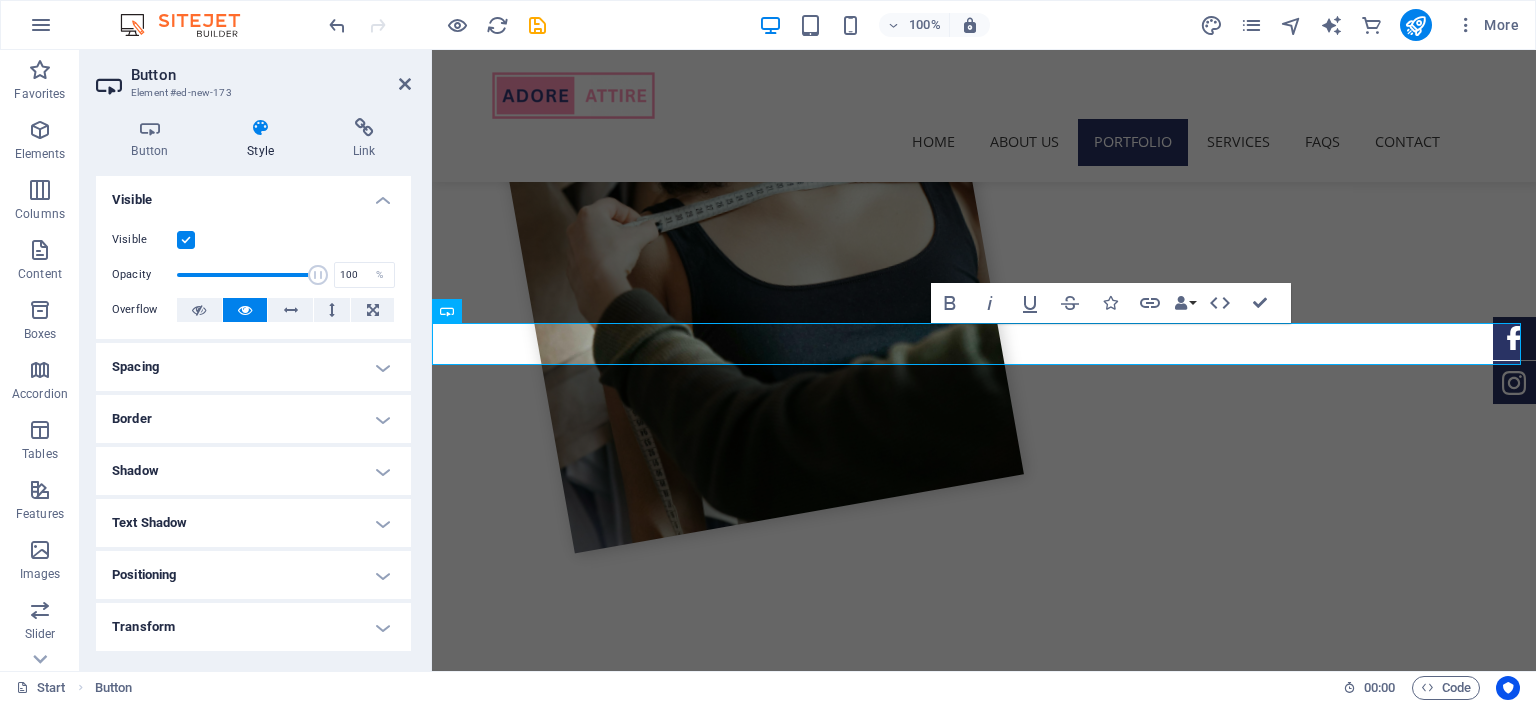click on "Spacing" at bounding box center [253, 367] 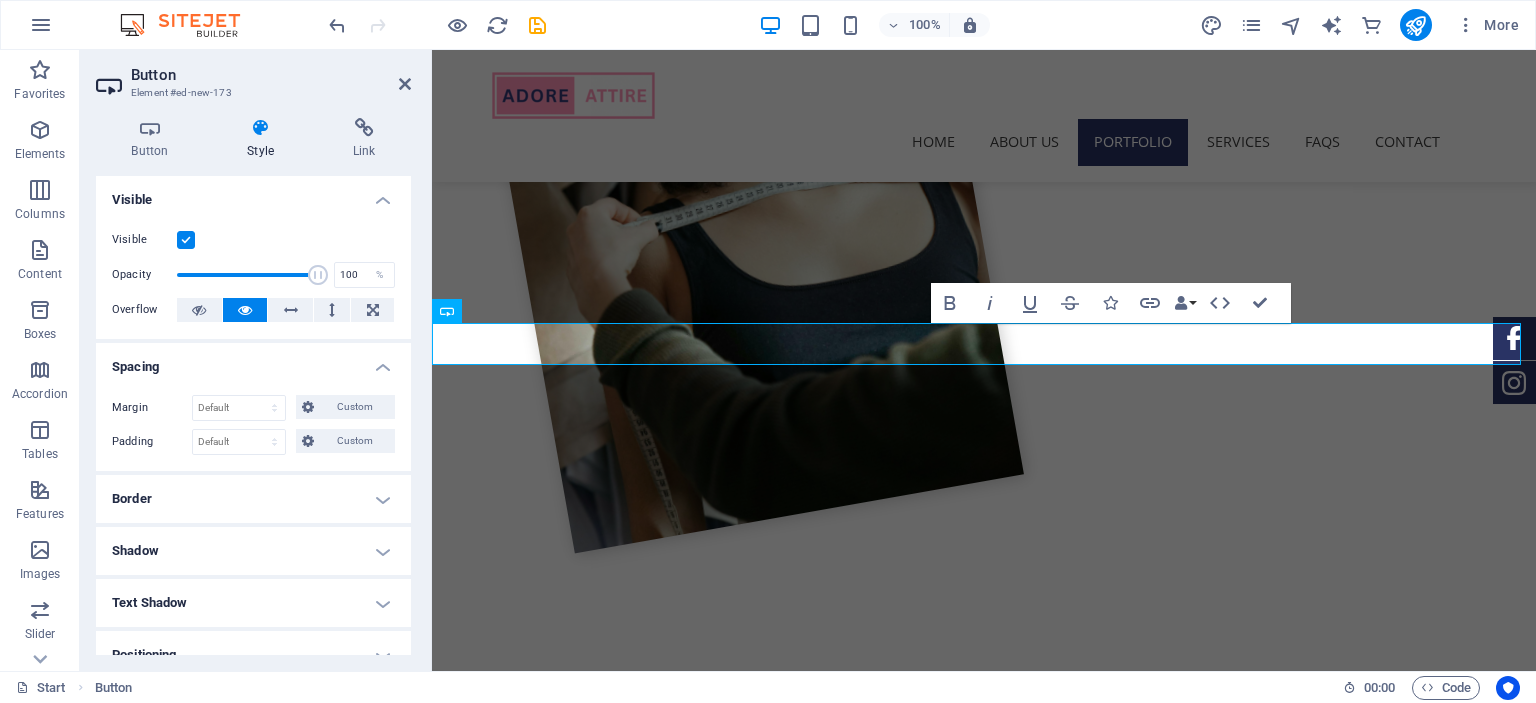 click on "Spacing" at bounding box center [253, 361] 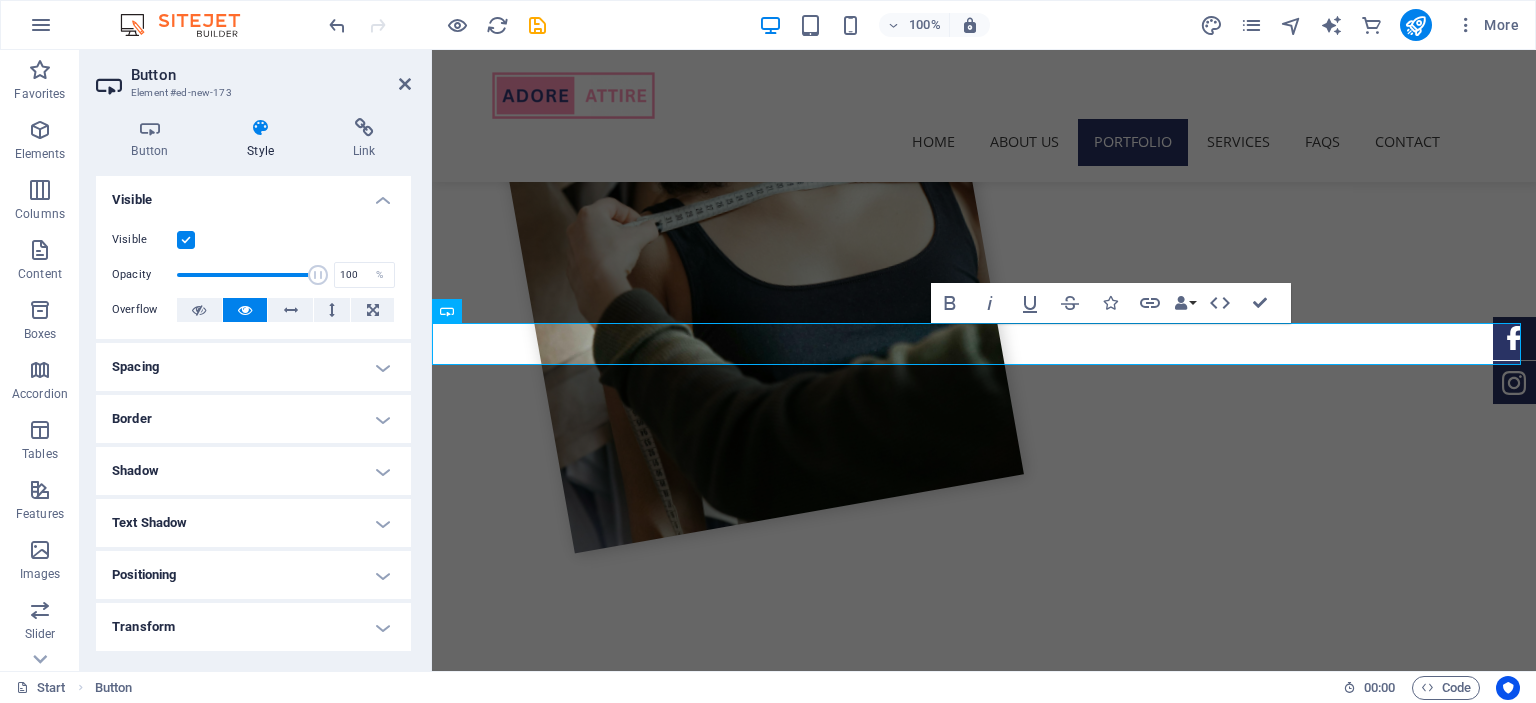 click on "Border" at bounding box center [253, 419] 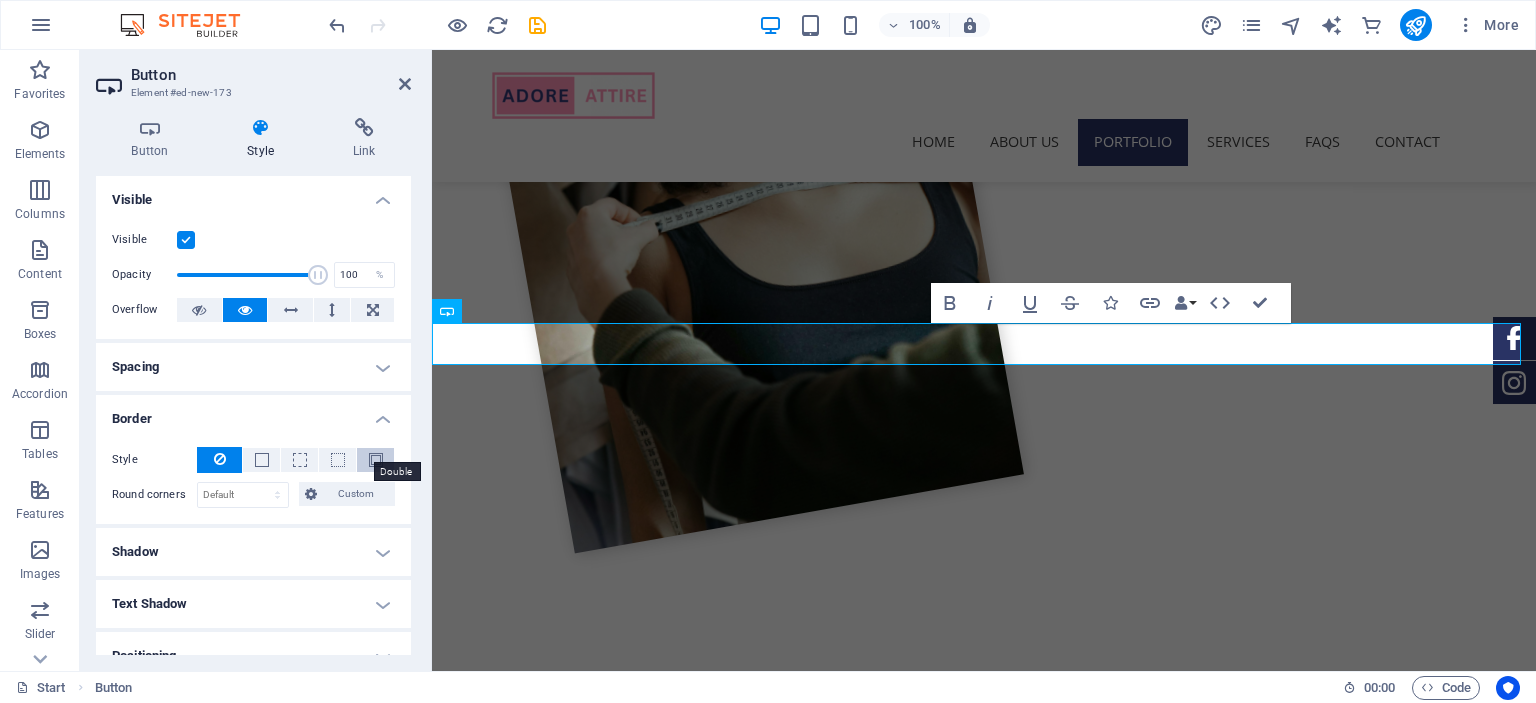 click at bounding box center [376, 460] 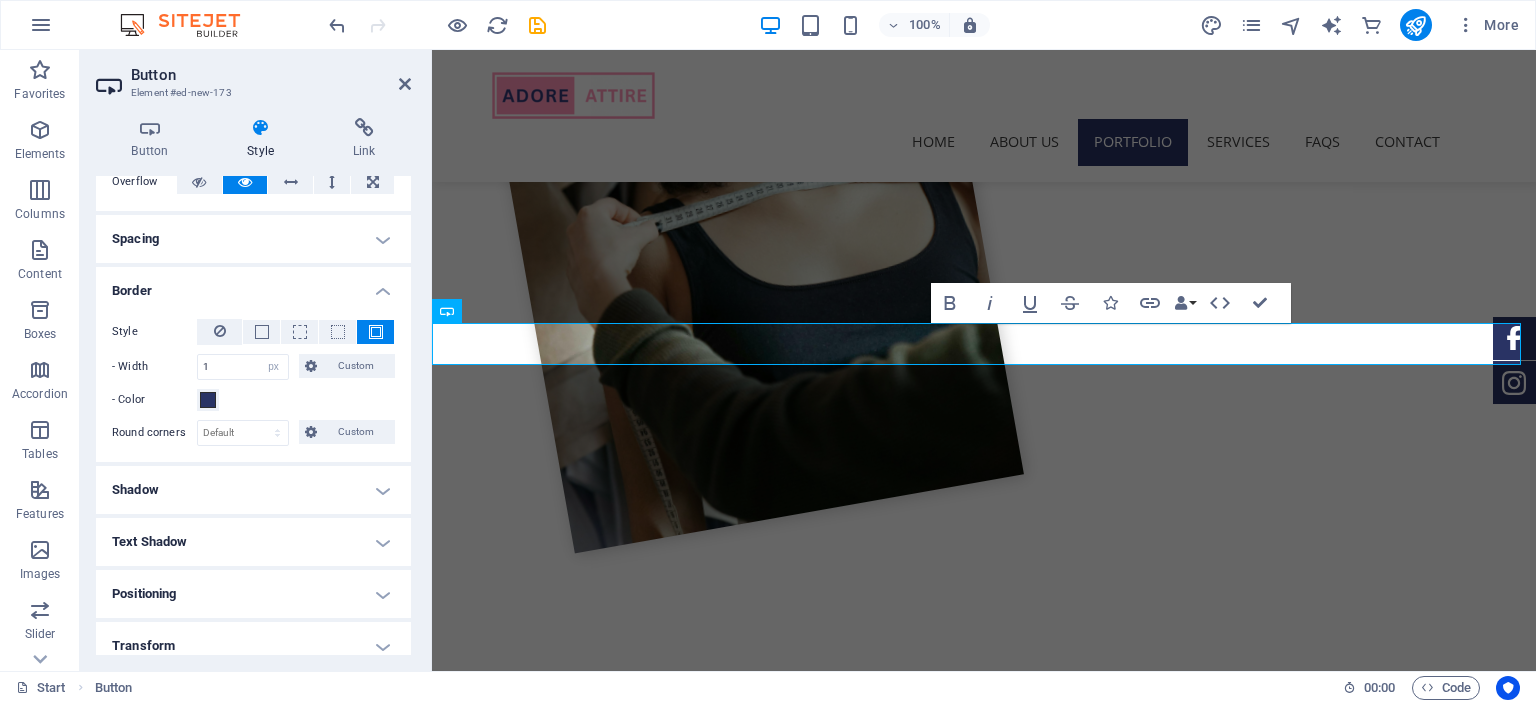 scroll, scrollTop: 172, scrollLeft: 0, axis: vertical 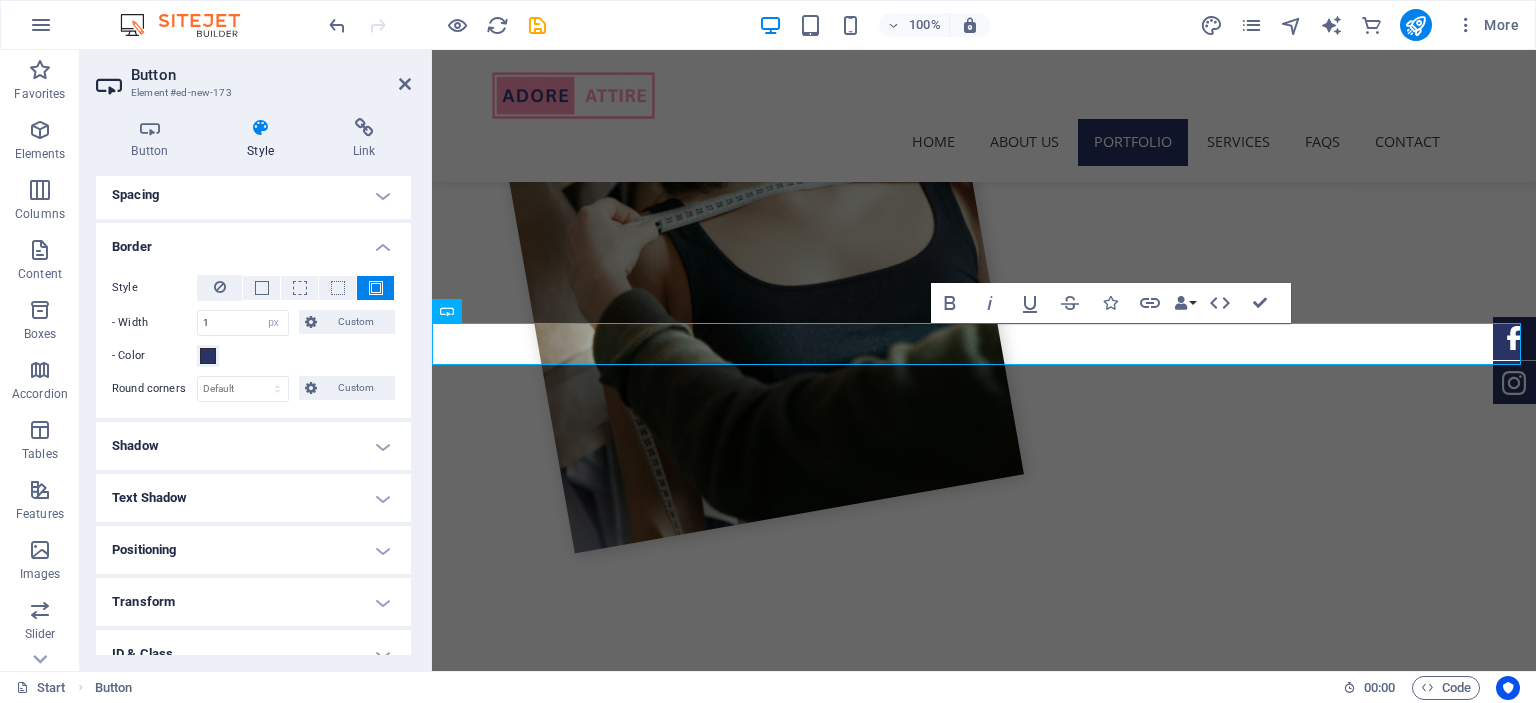 click on "Shadow" at bounding box center (253, 446) 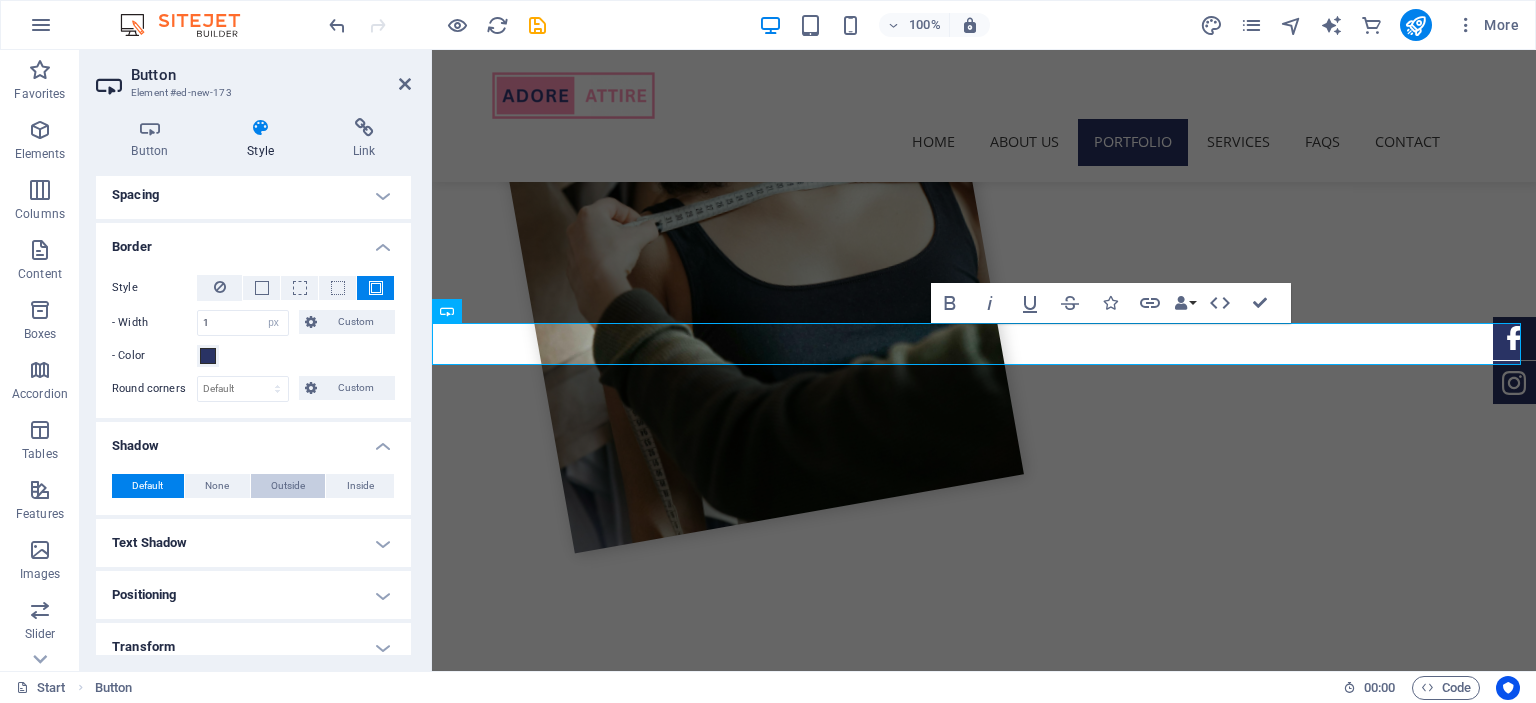 click on "Outside" at bounding box center (288, 486) 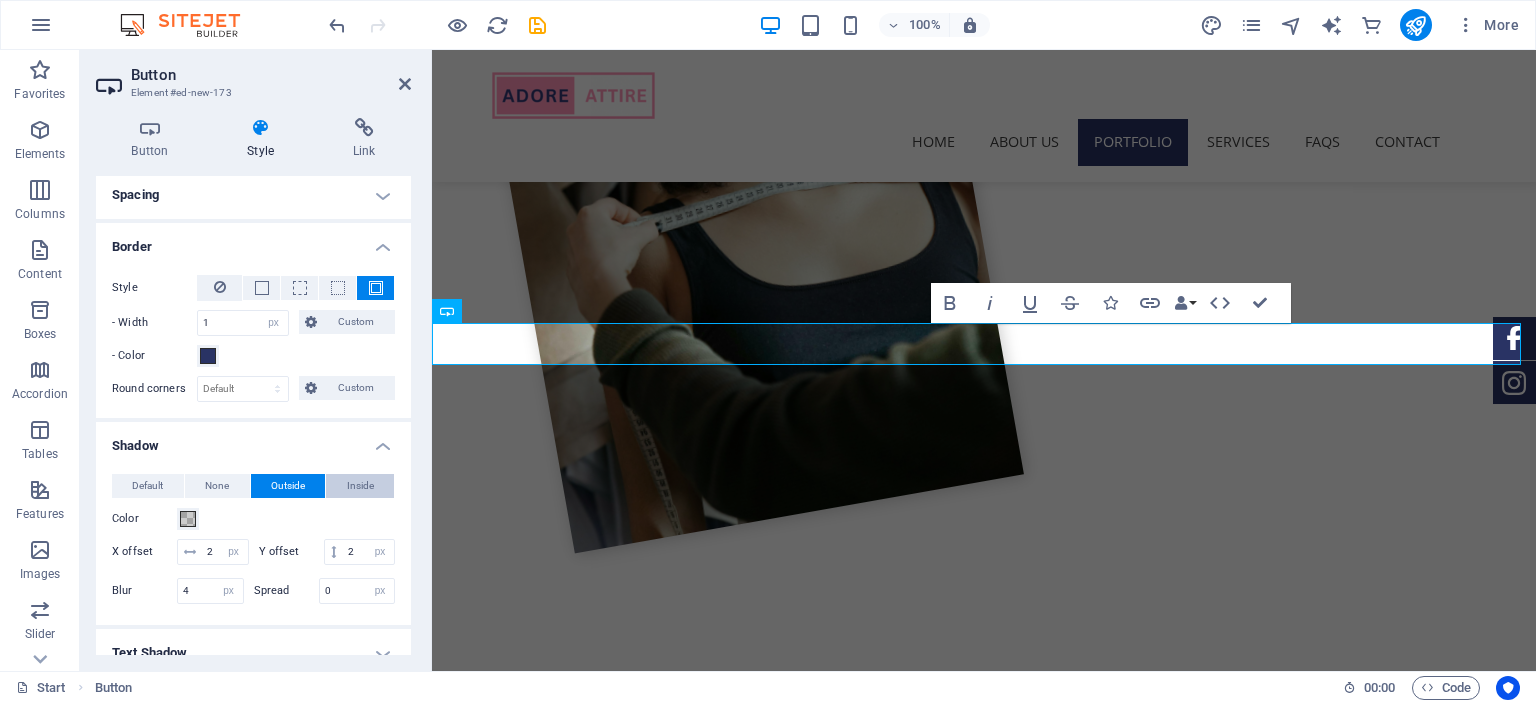 click on "Inside" at bounding box center (360, 486) 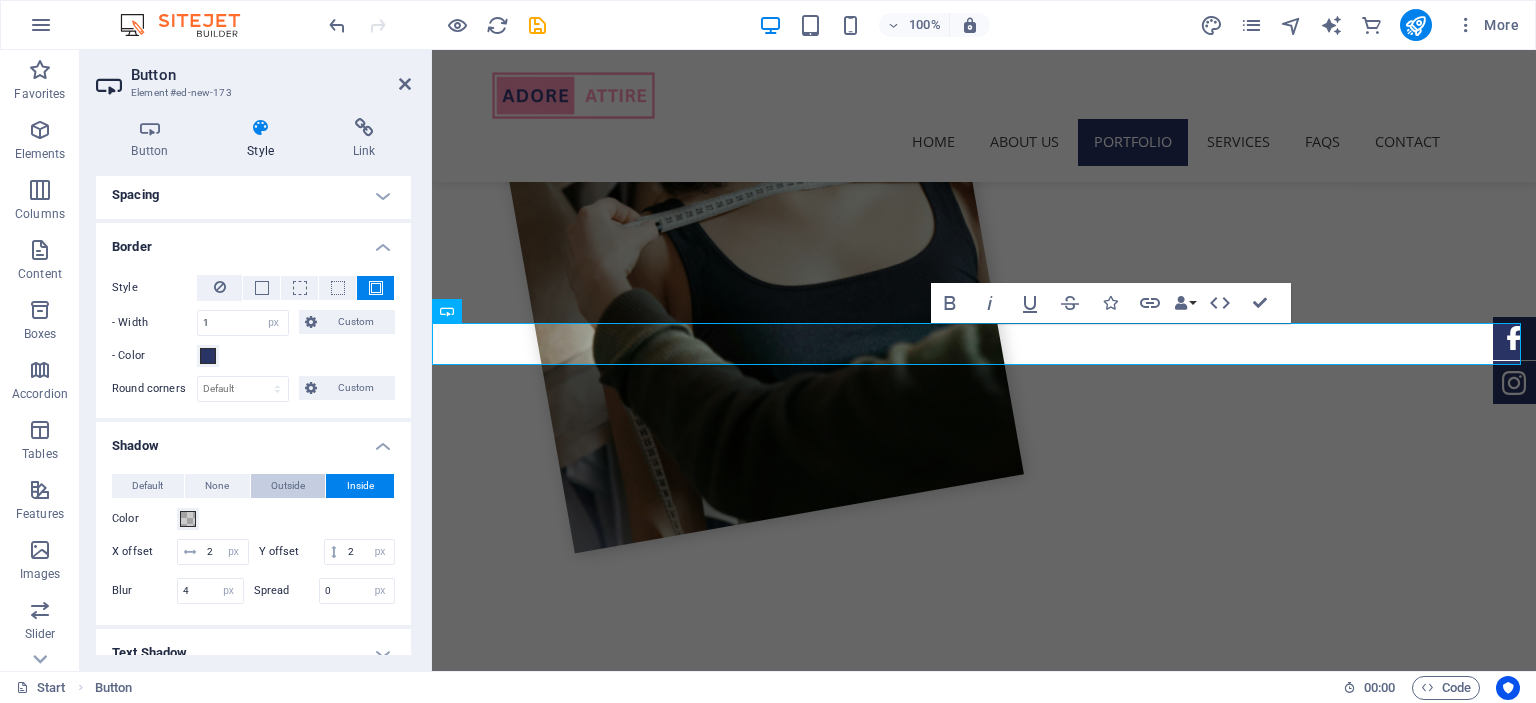 click on "Outside" at bounding box center (288, 486) 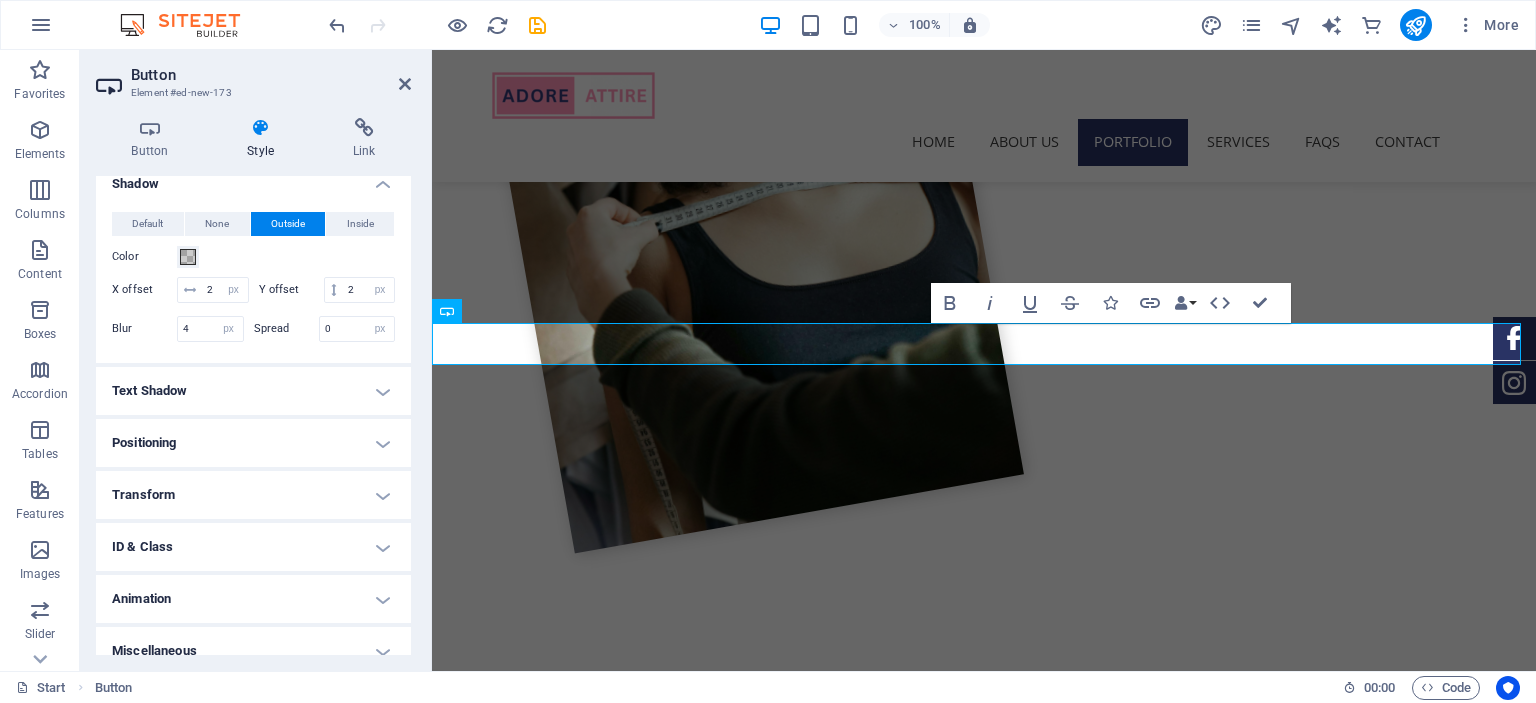 scroll, scrollTop: 436, scrollLeft: 0, axis: vertical 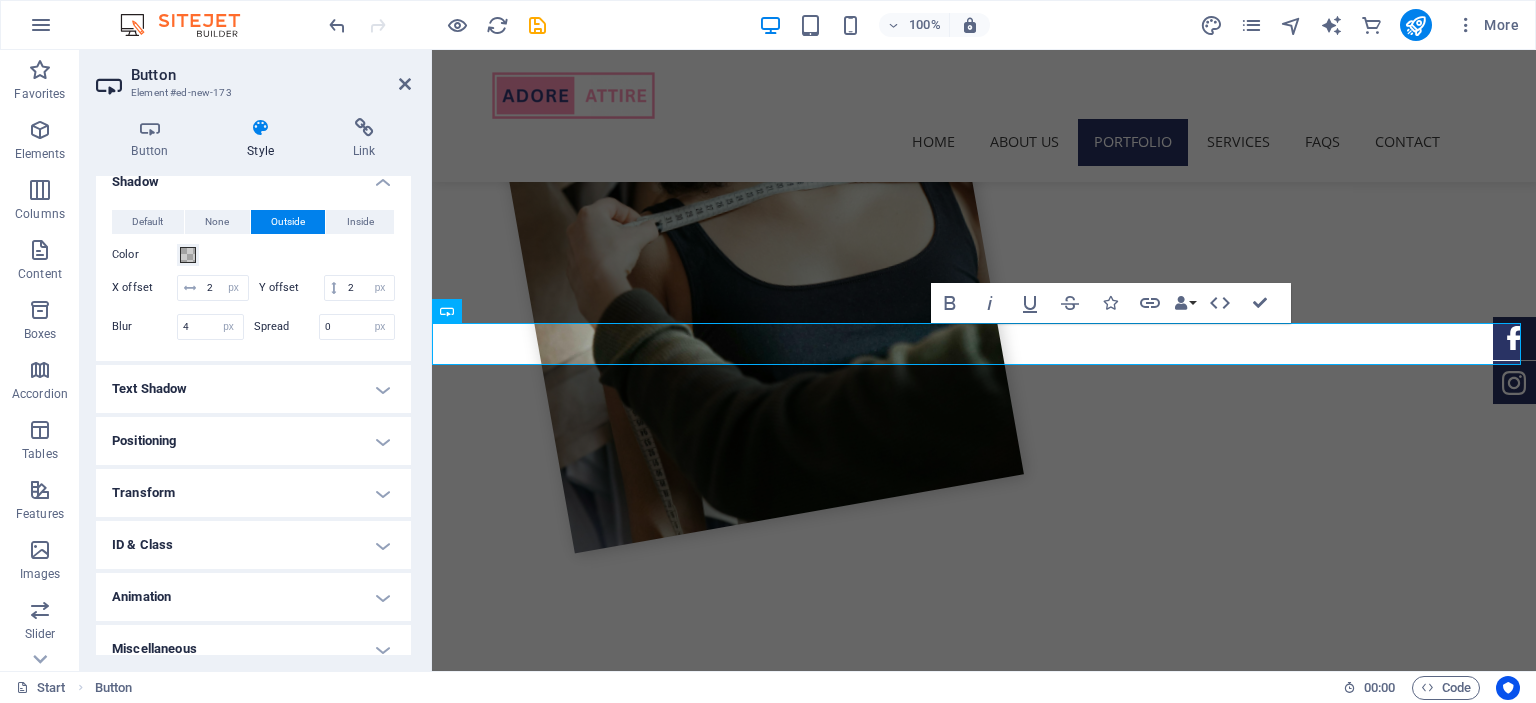 click on "Text Shadow" at bounding box center [253, 389] 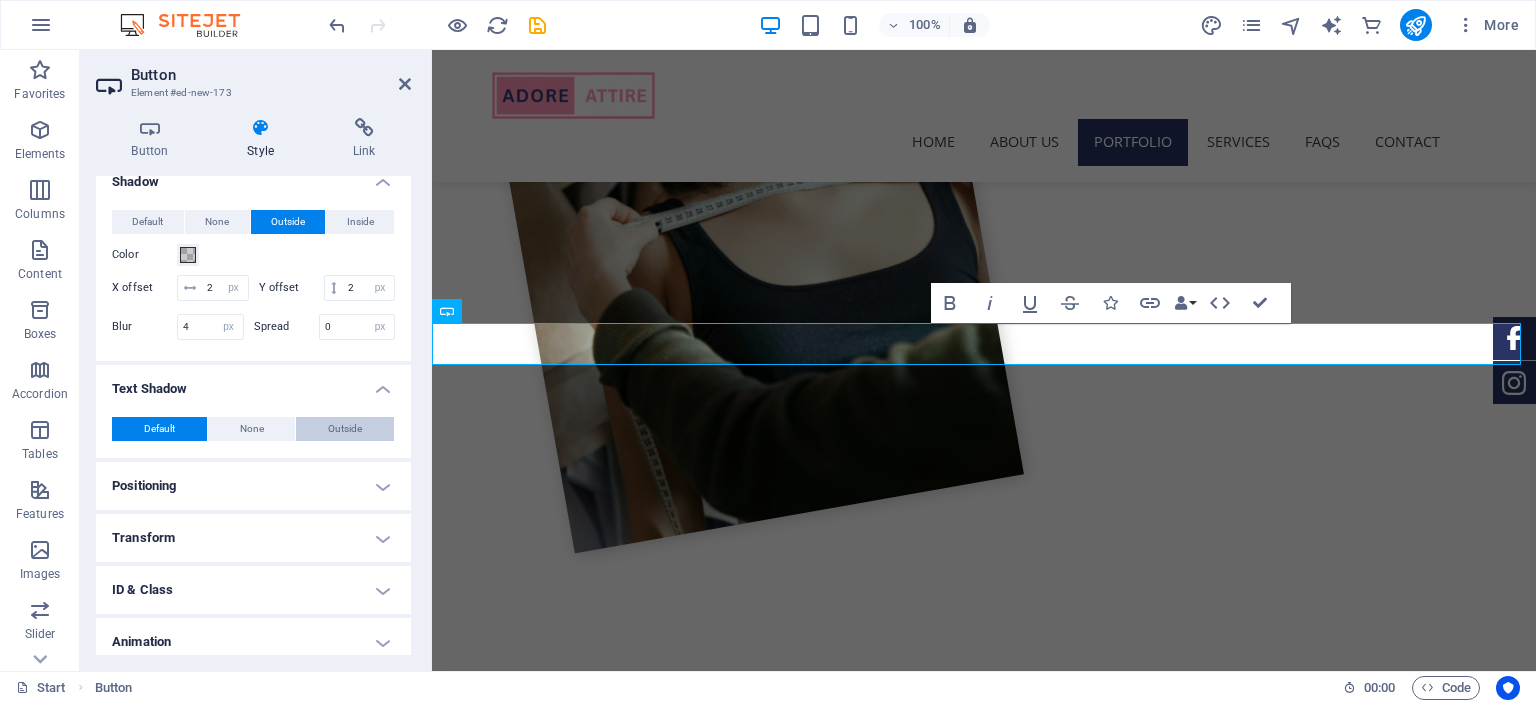 click on "Outside" at bounding box center (345, 429) 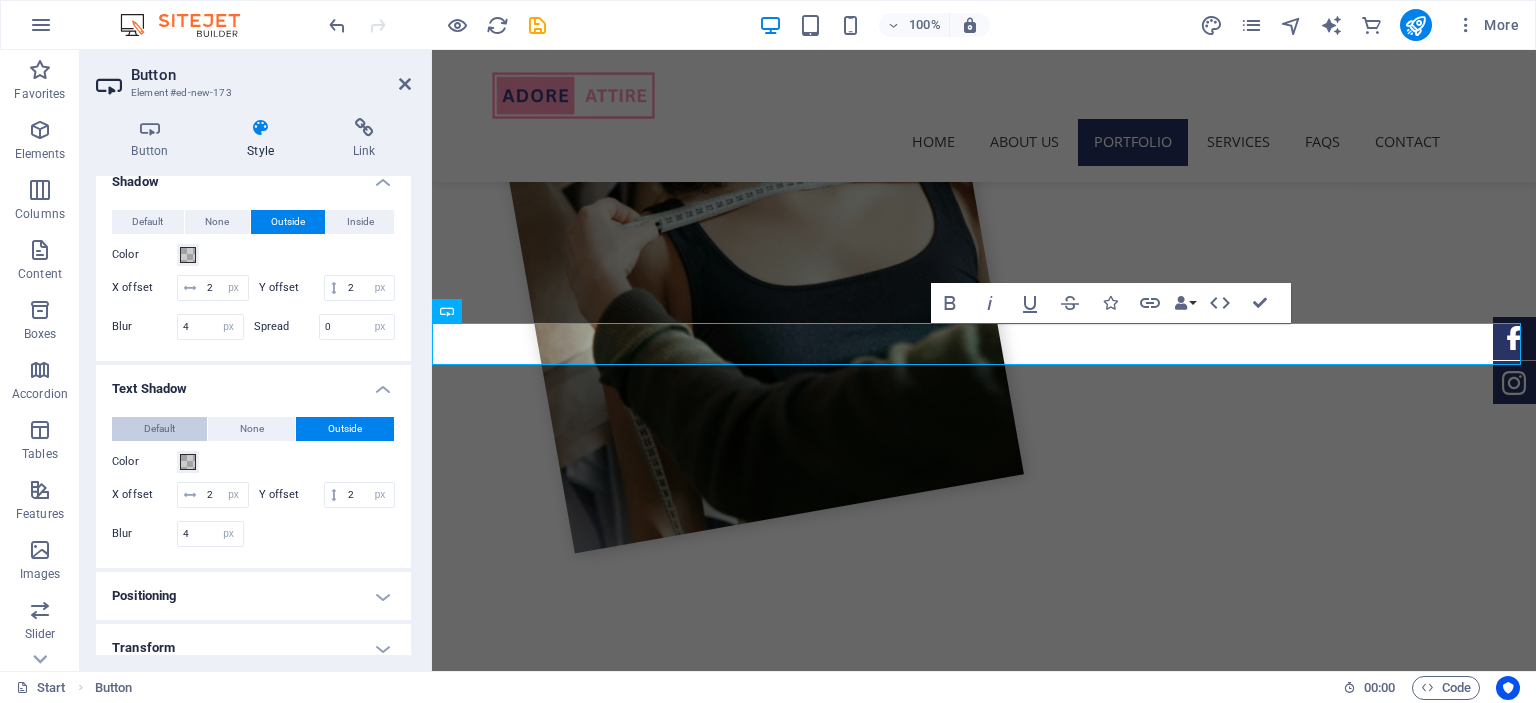 click on "Default" at bounding box center [159, 429] 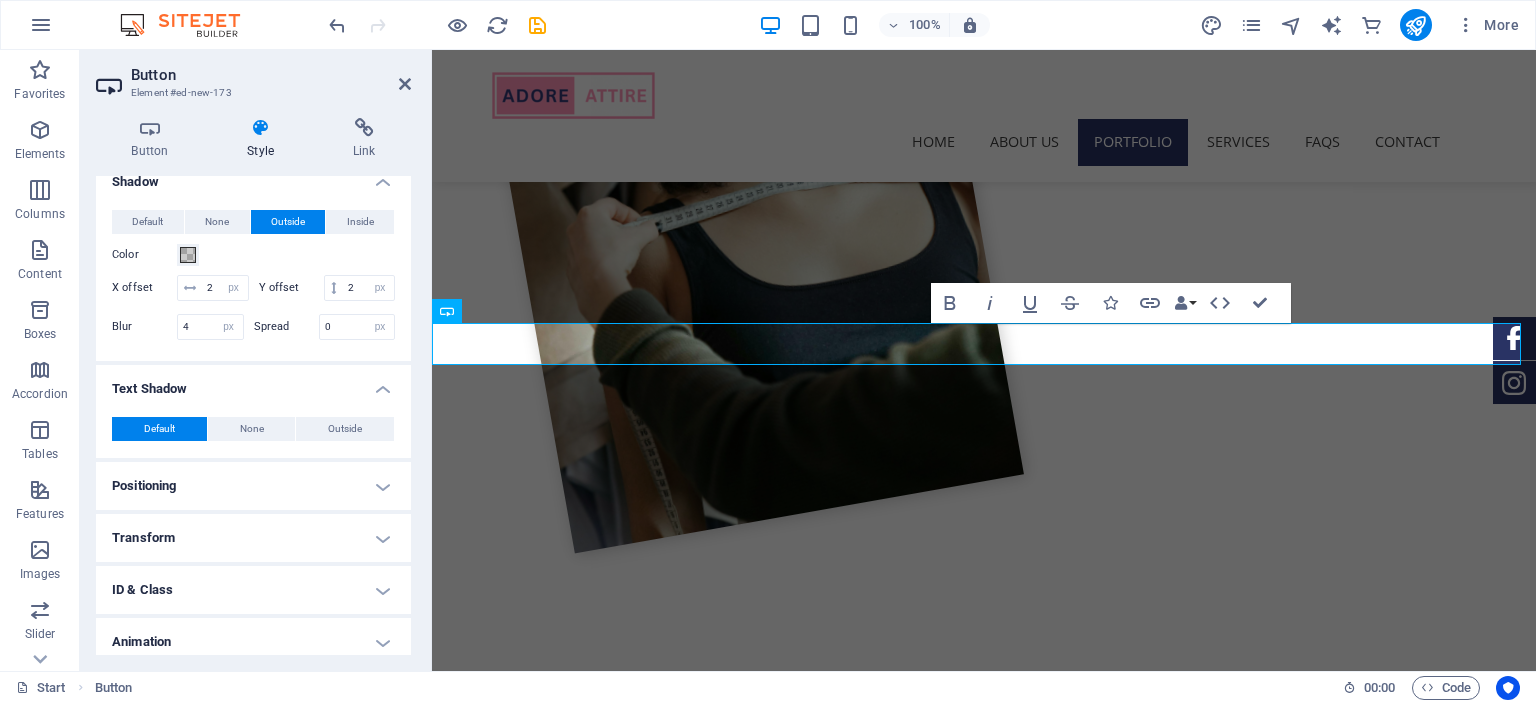 click on "Positioning" at bounding box center [253, 486] 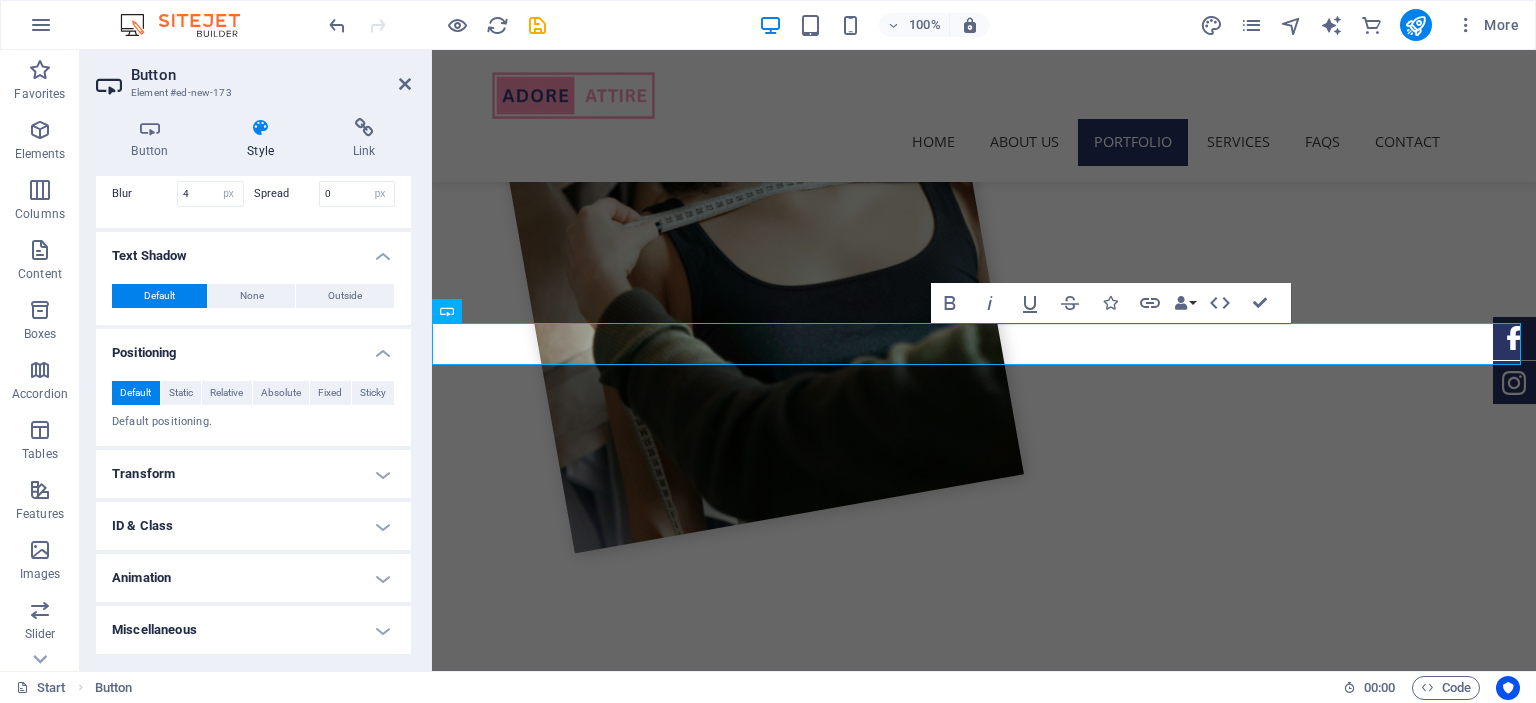 scroll, scrollTop: 591, scrollLeft: 0, axis: vertical 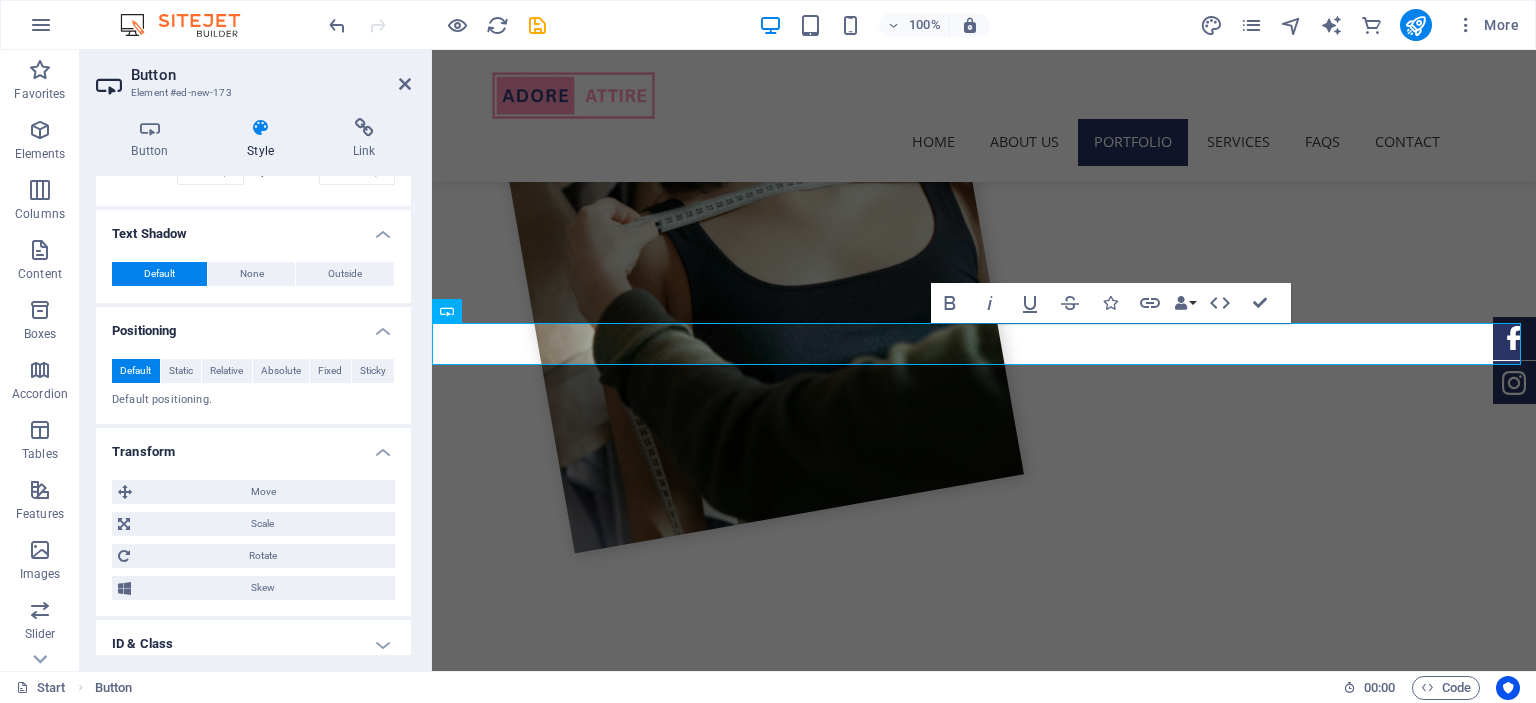 click on "Transform" at bounding box center (253, 446) 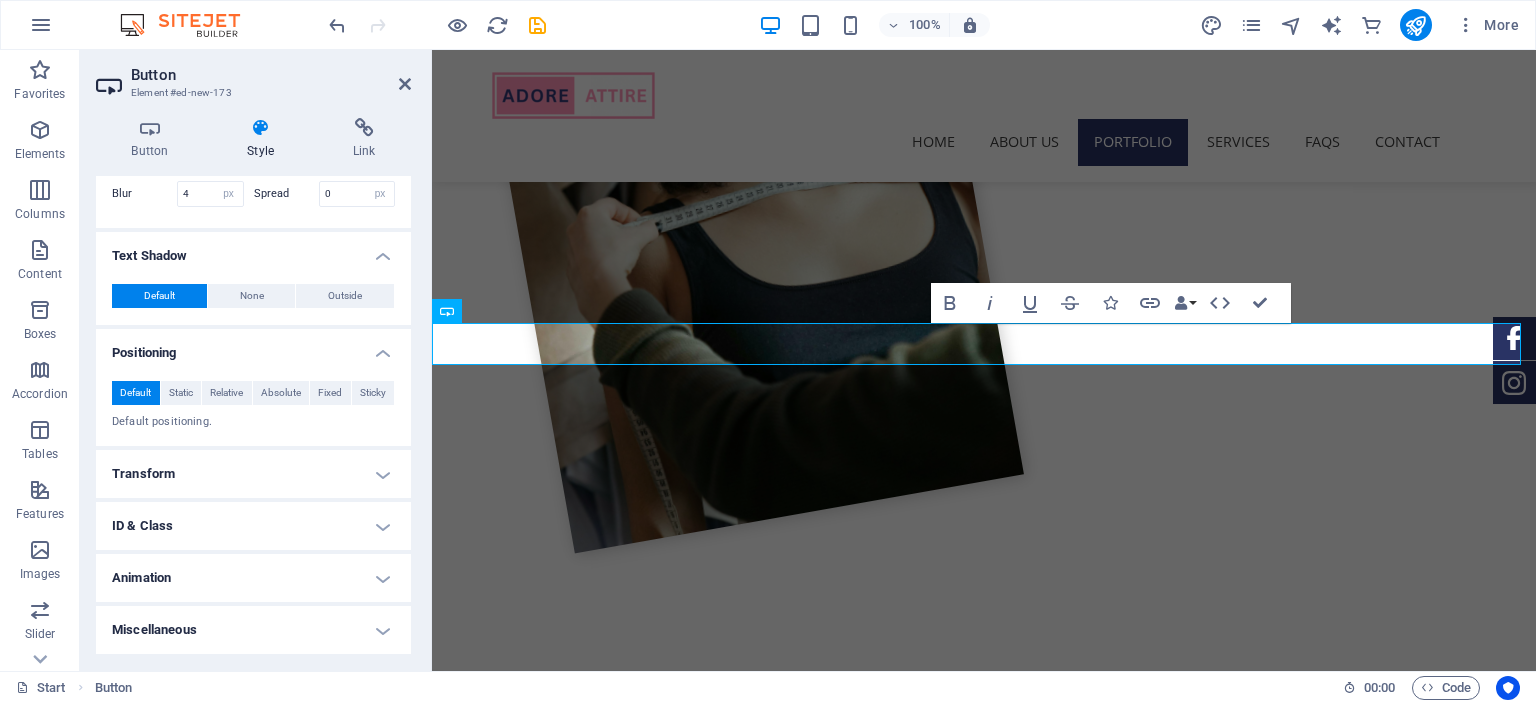 click on "Positioning" at bounding box center (253, 347) 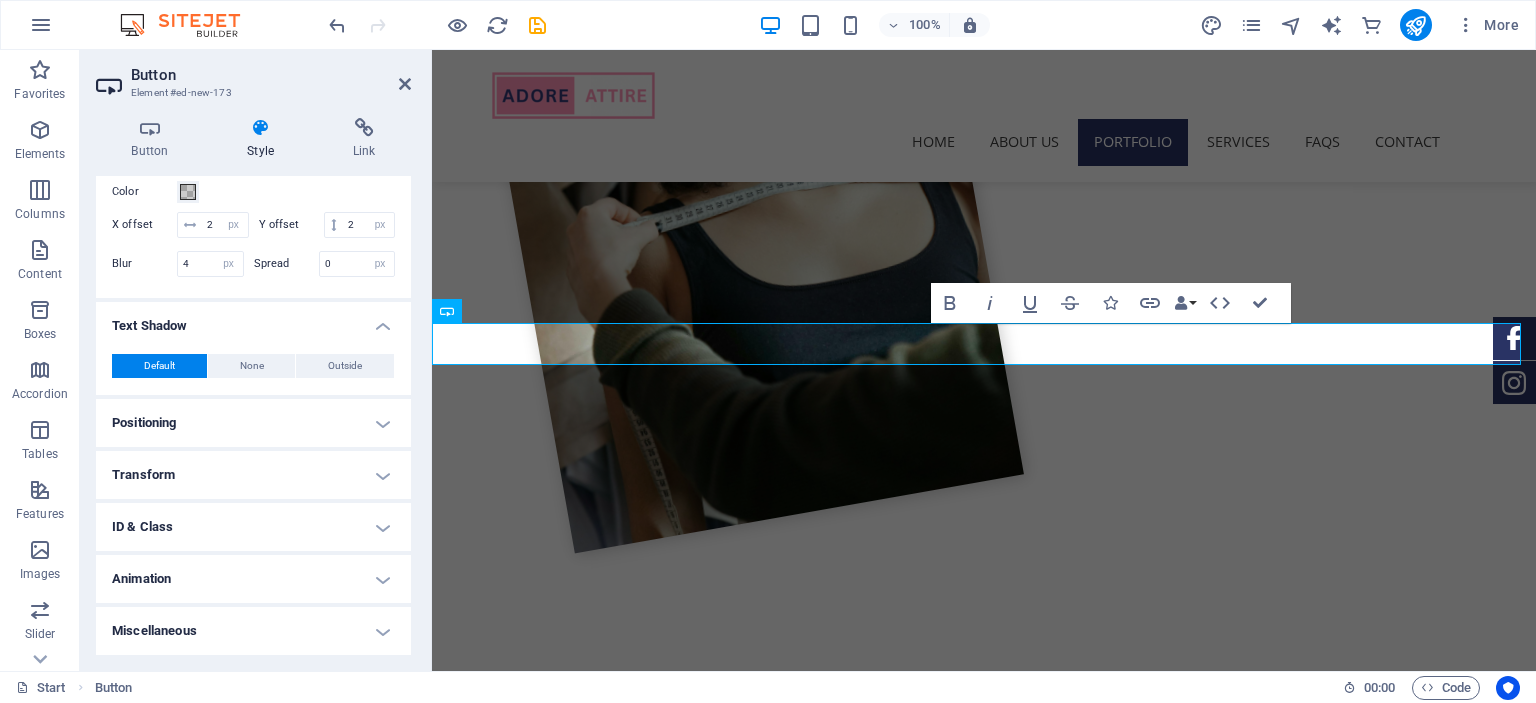 scroll, scrollTop: 521, scrollLeft: 0, axis: vertical 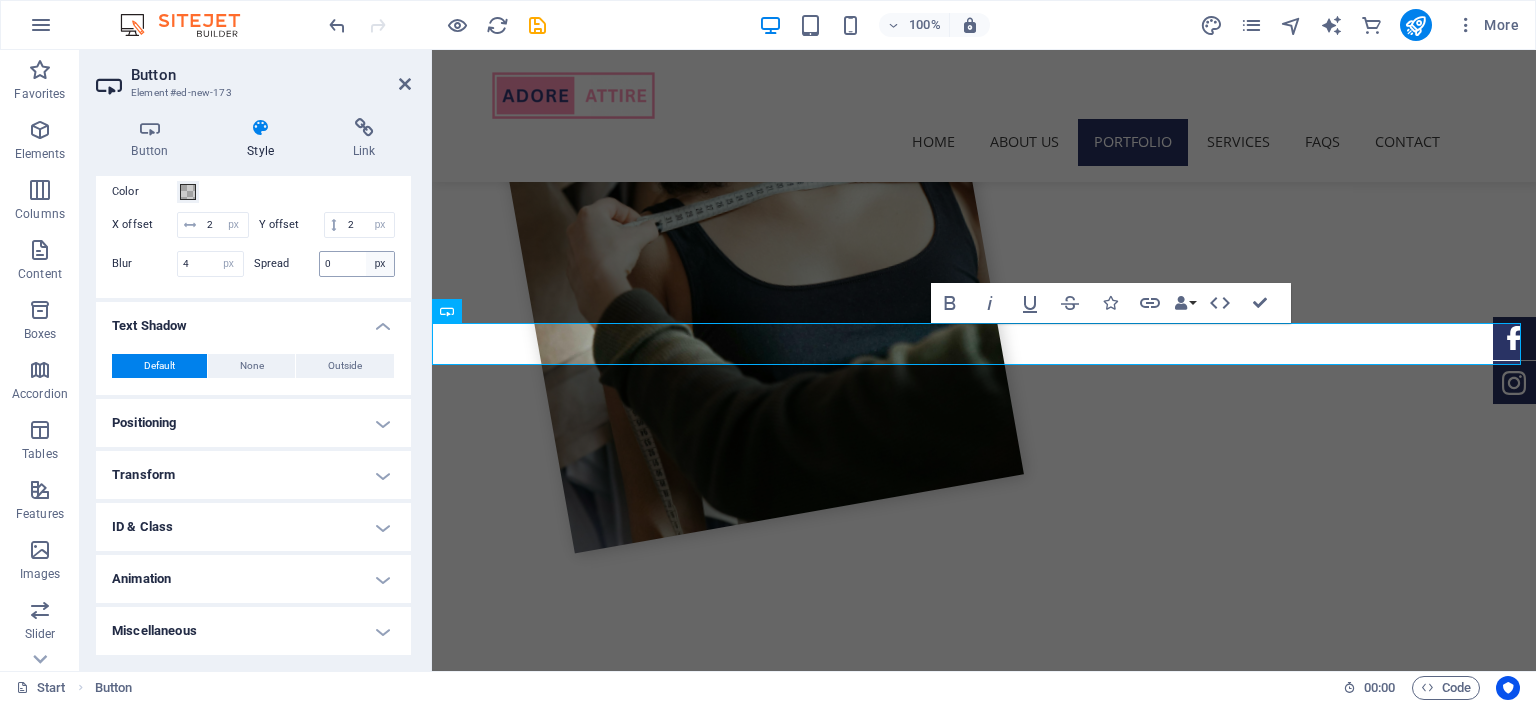 click on "Text Shadow" at bounding box center (253, 320) 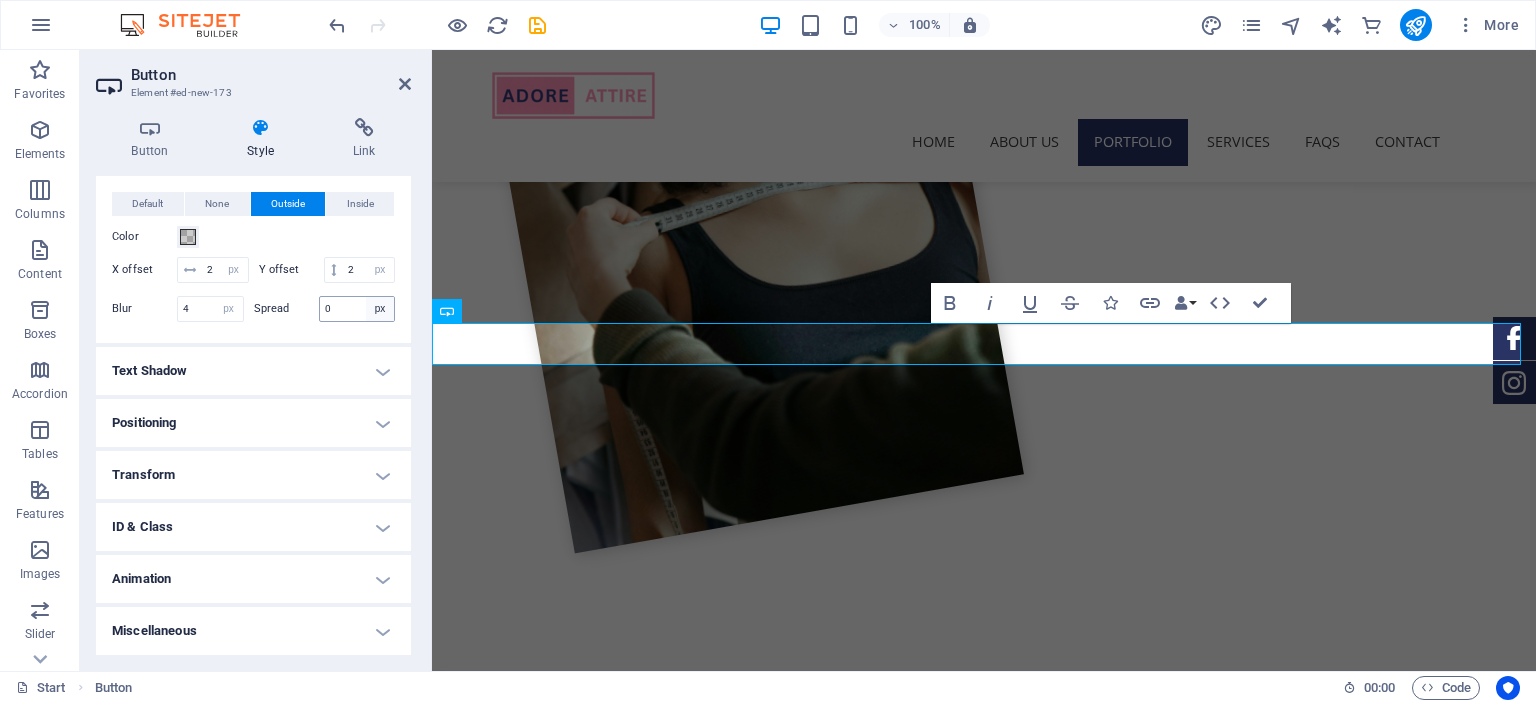 scroll, scrollTop: 476, scrollLeft: 0, axis: vertical 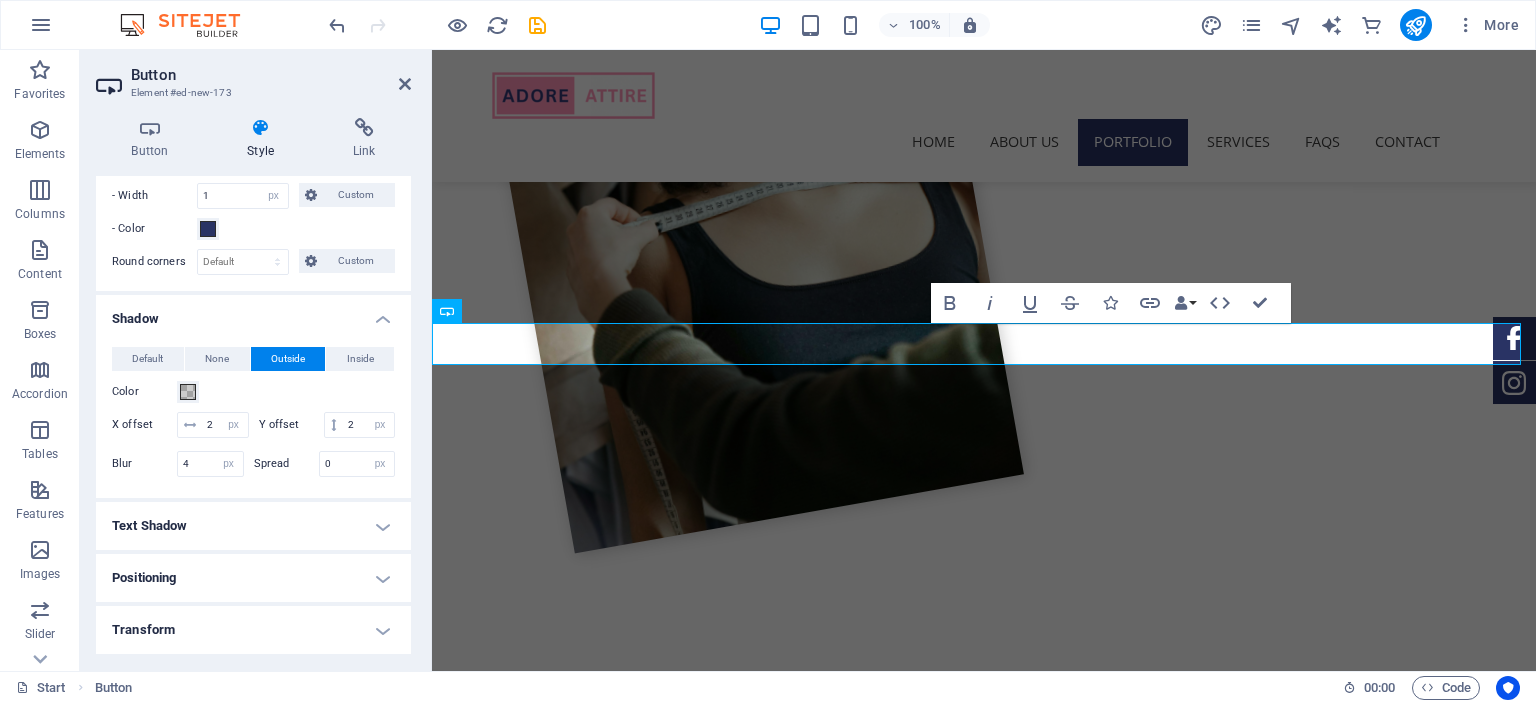 click on "Shadow" at bounding box center [253, 313] 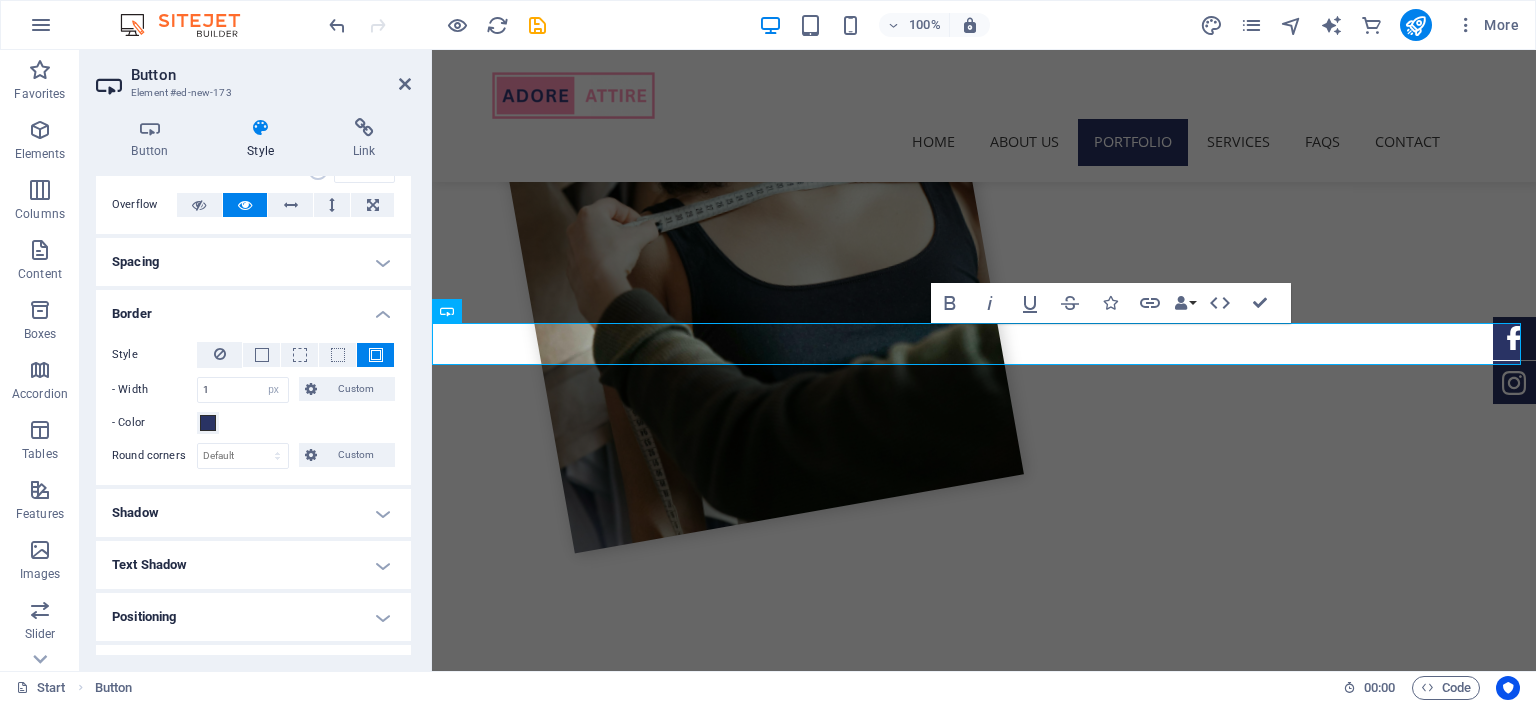 scroll, scrollTop: 104, scrollLeft: 0, axis: vertical 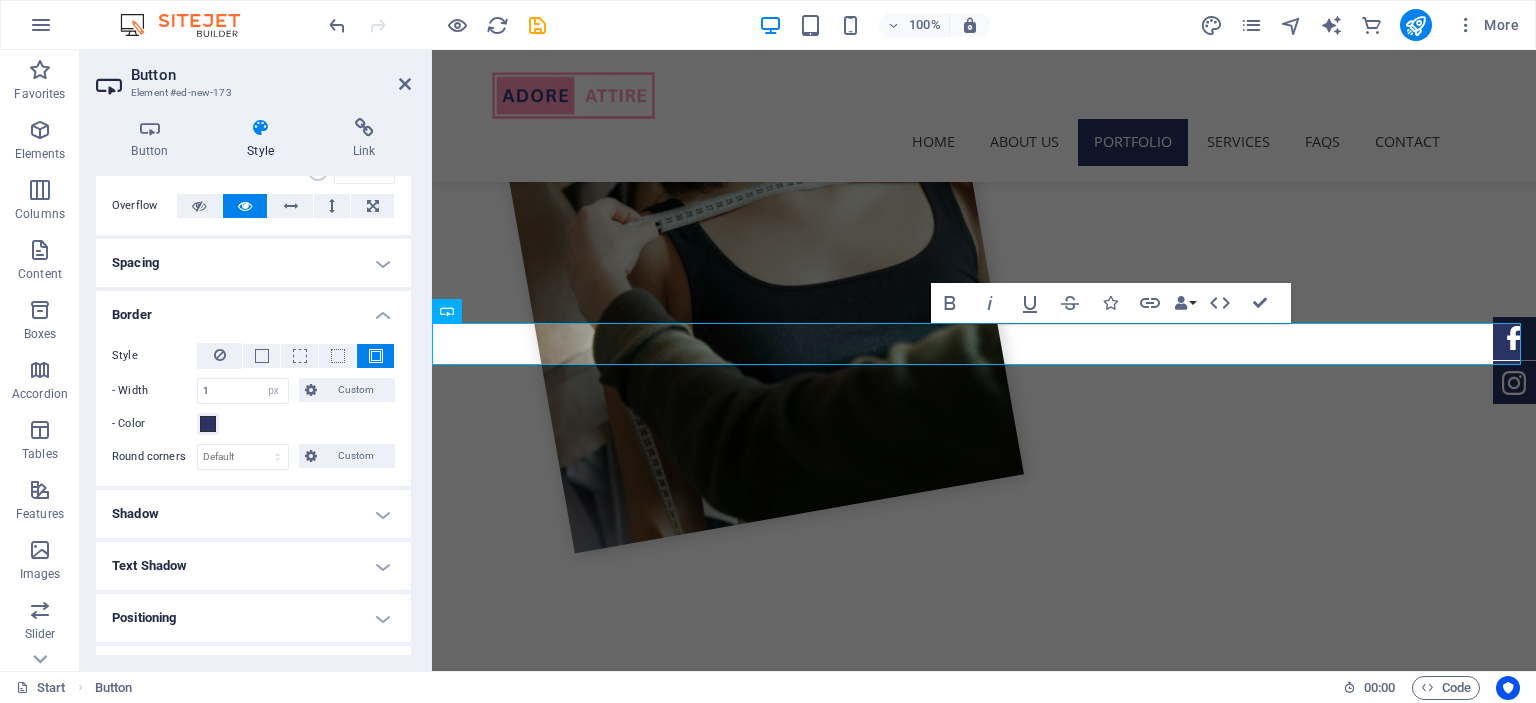 click on "Border" at bounding box center (253, 309) 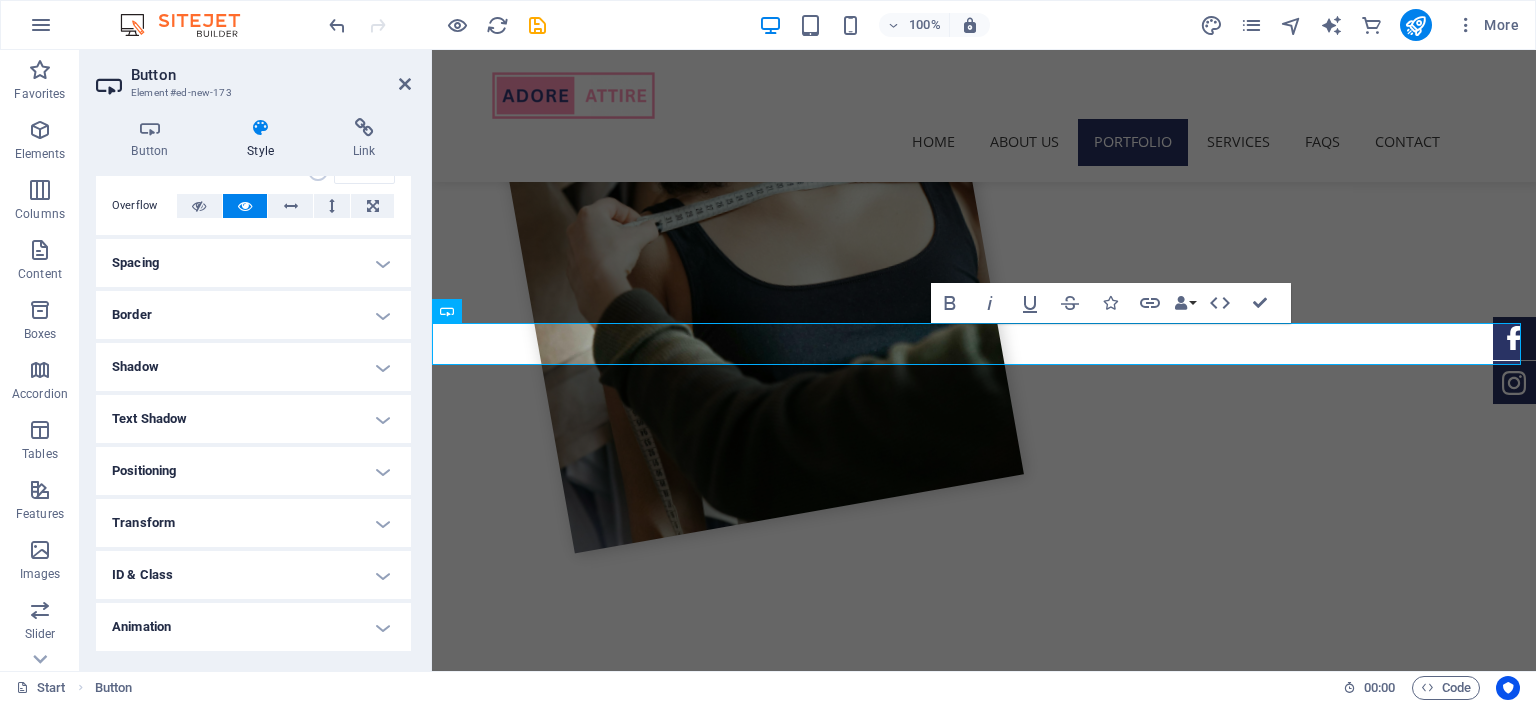 scroll, scrollTop: 151, scrollLeft: 0, axis: vertical 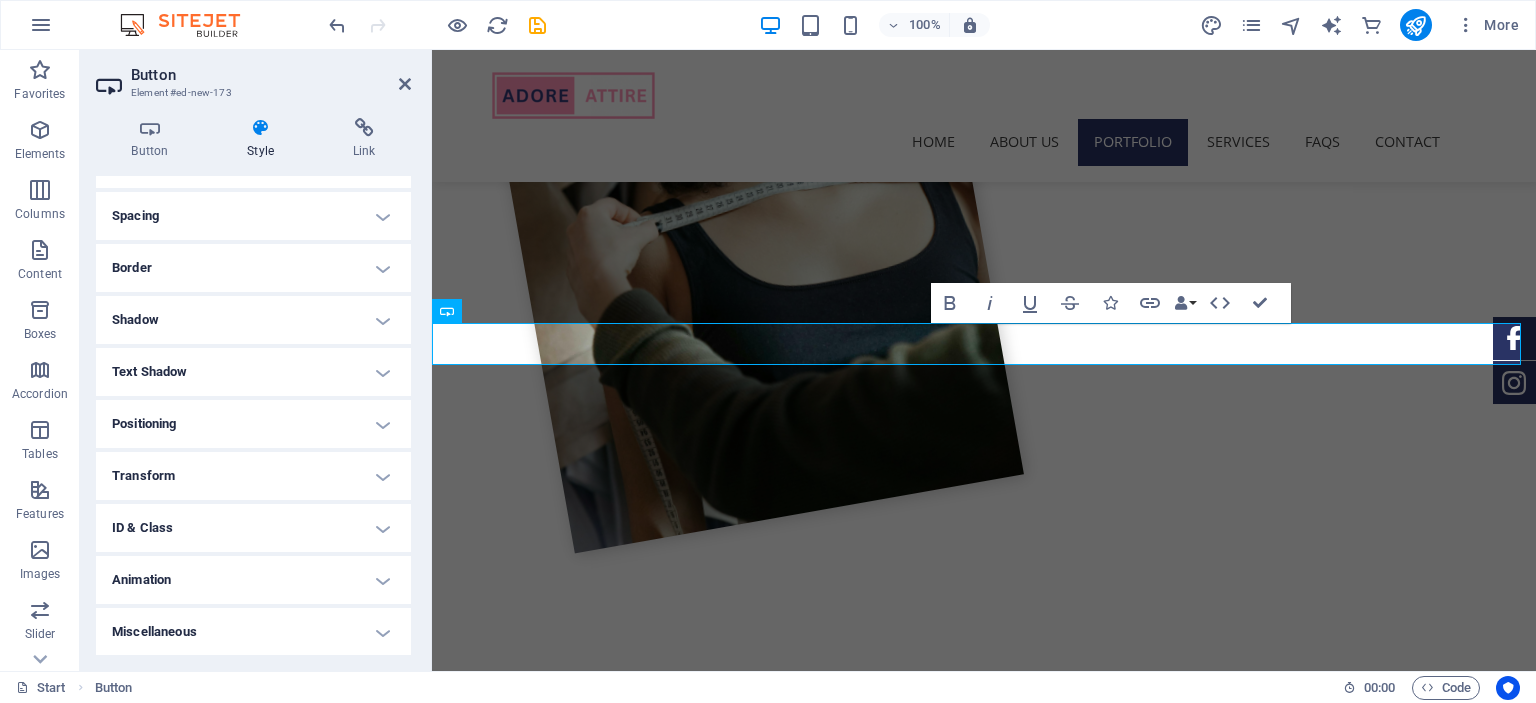 click on "Animation" at bounding box center (253, 580) 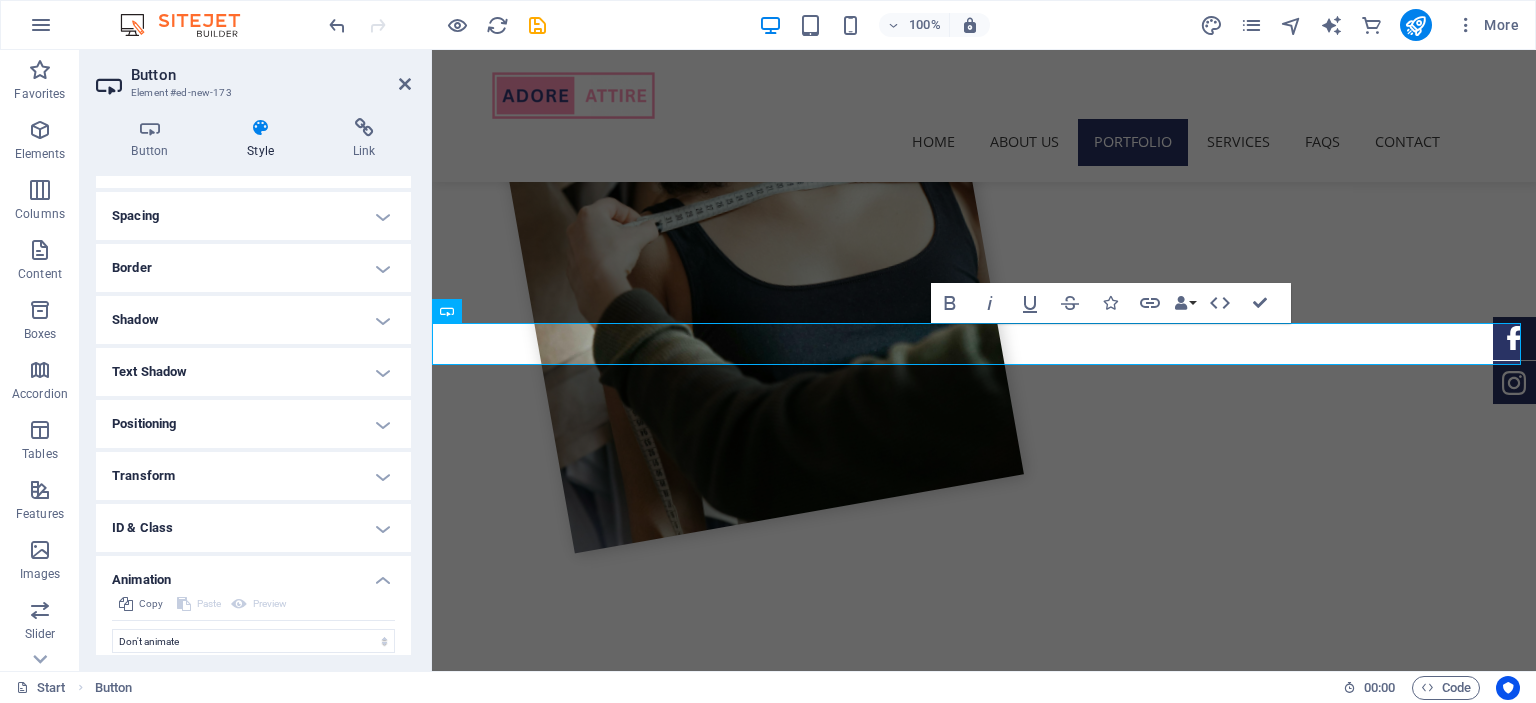 click on "Animation" at bounding box center [253, 574] 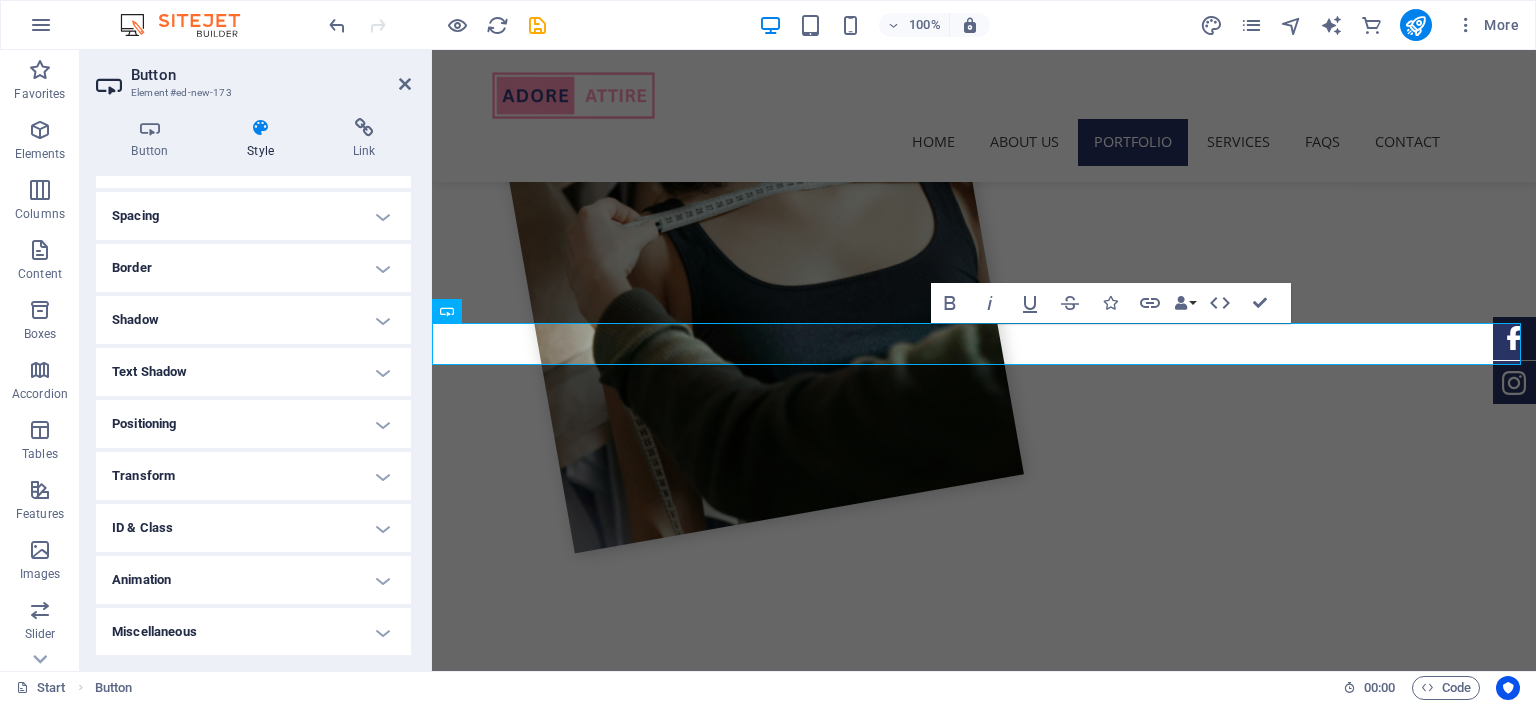 click on "Miscellaneous" at bounding box center [253, 632] 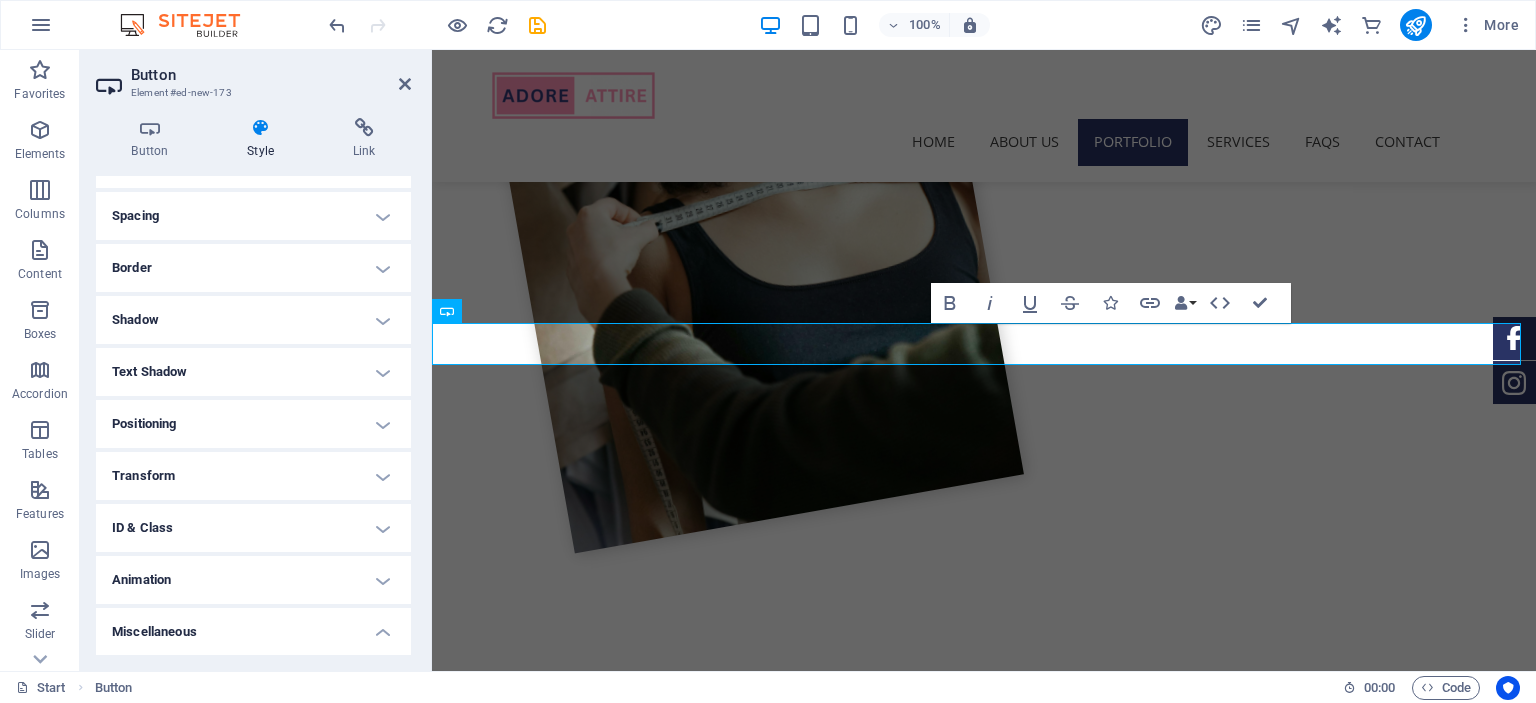 scroll, scrollTop: 274, scrollLeft: 0, axis: vertical 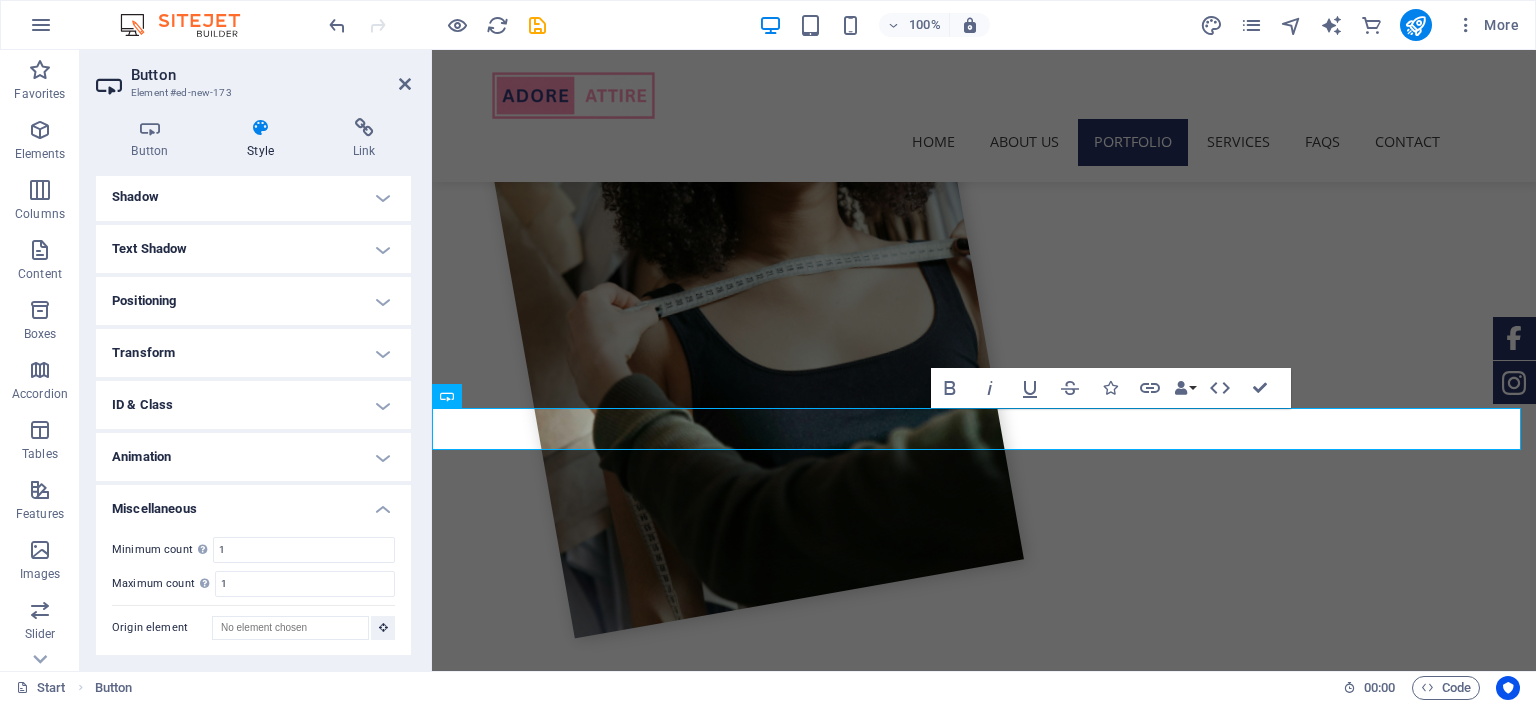 click on "Miscellaneous" at bounding box center [253, 503] 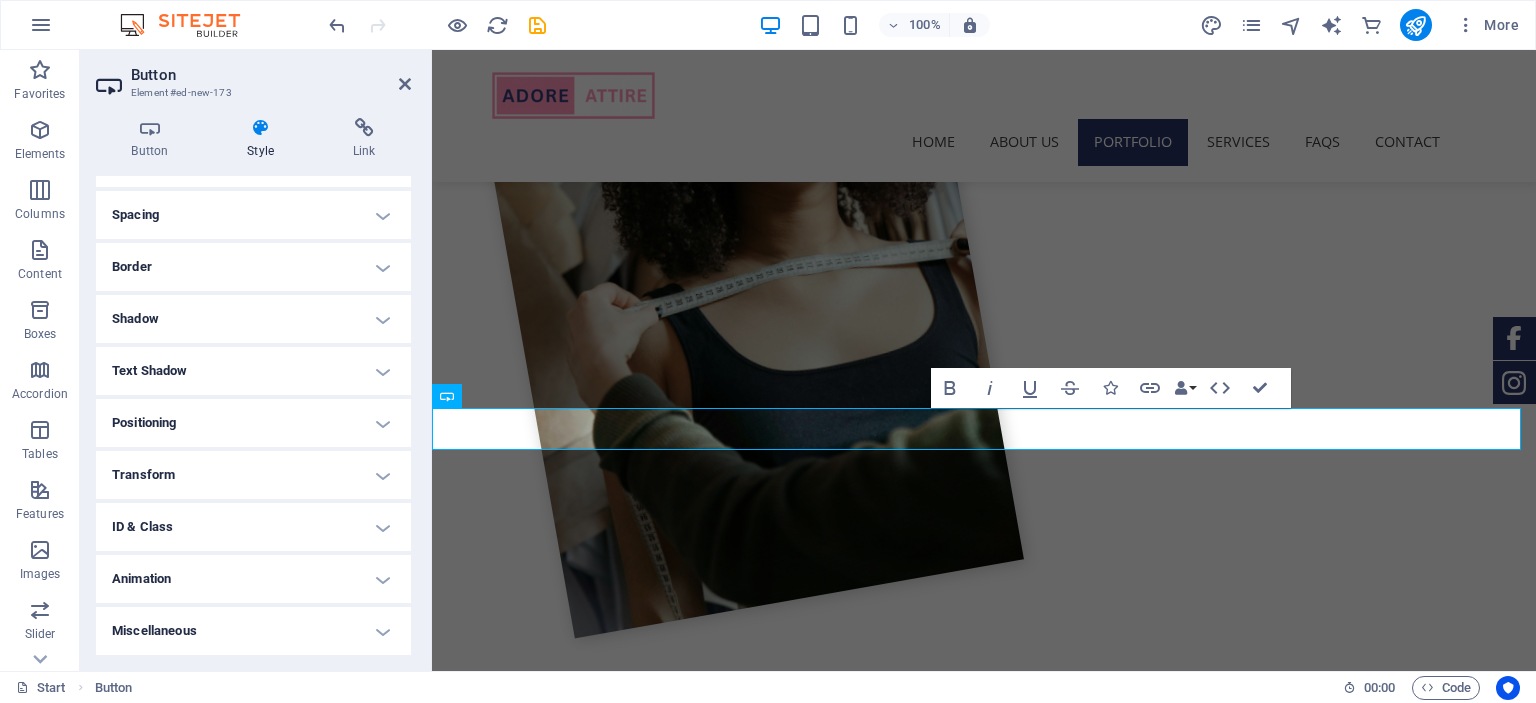 scroll, scrollTop: 151, scrollLeft: 0, axis: vertical 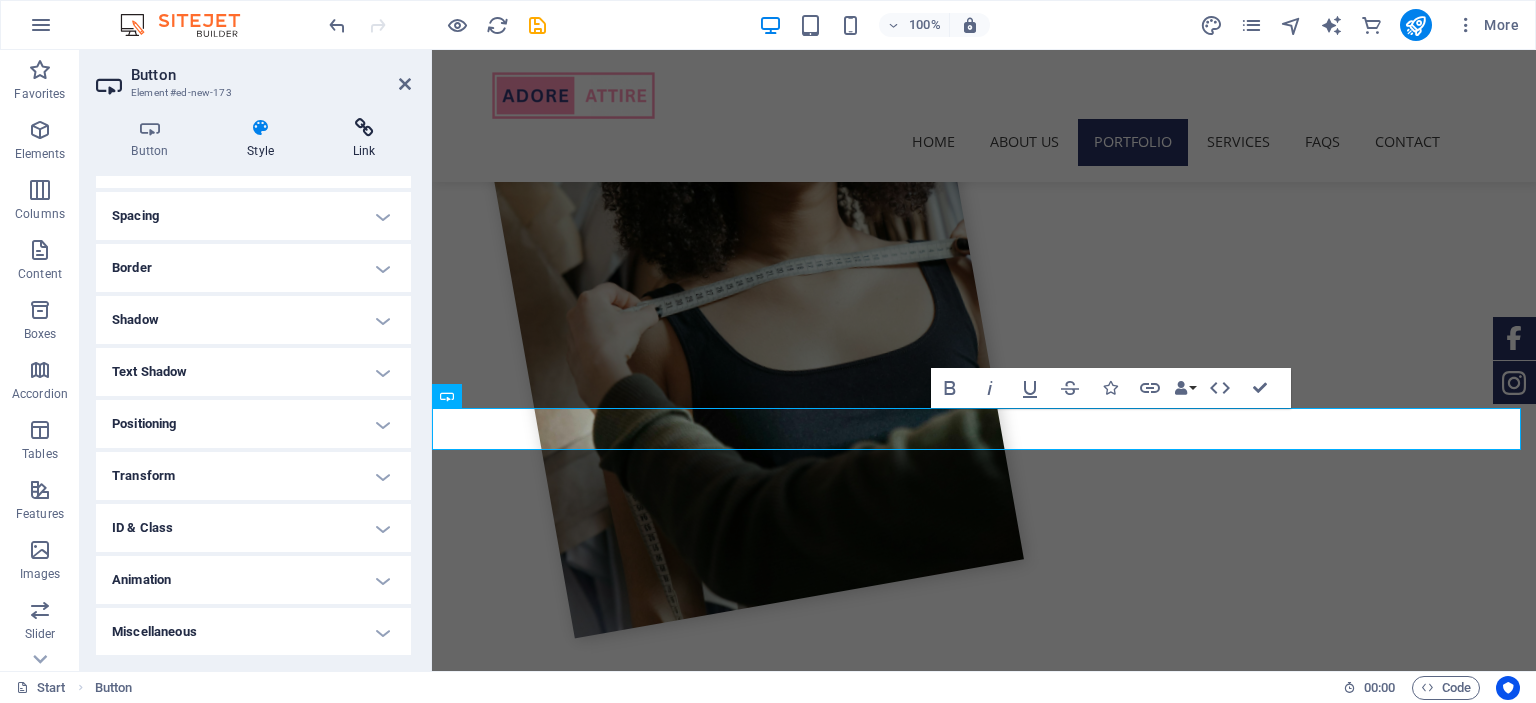 click on "Link" at bounding box center [364, 139] 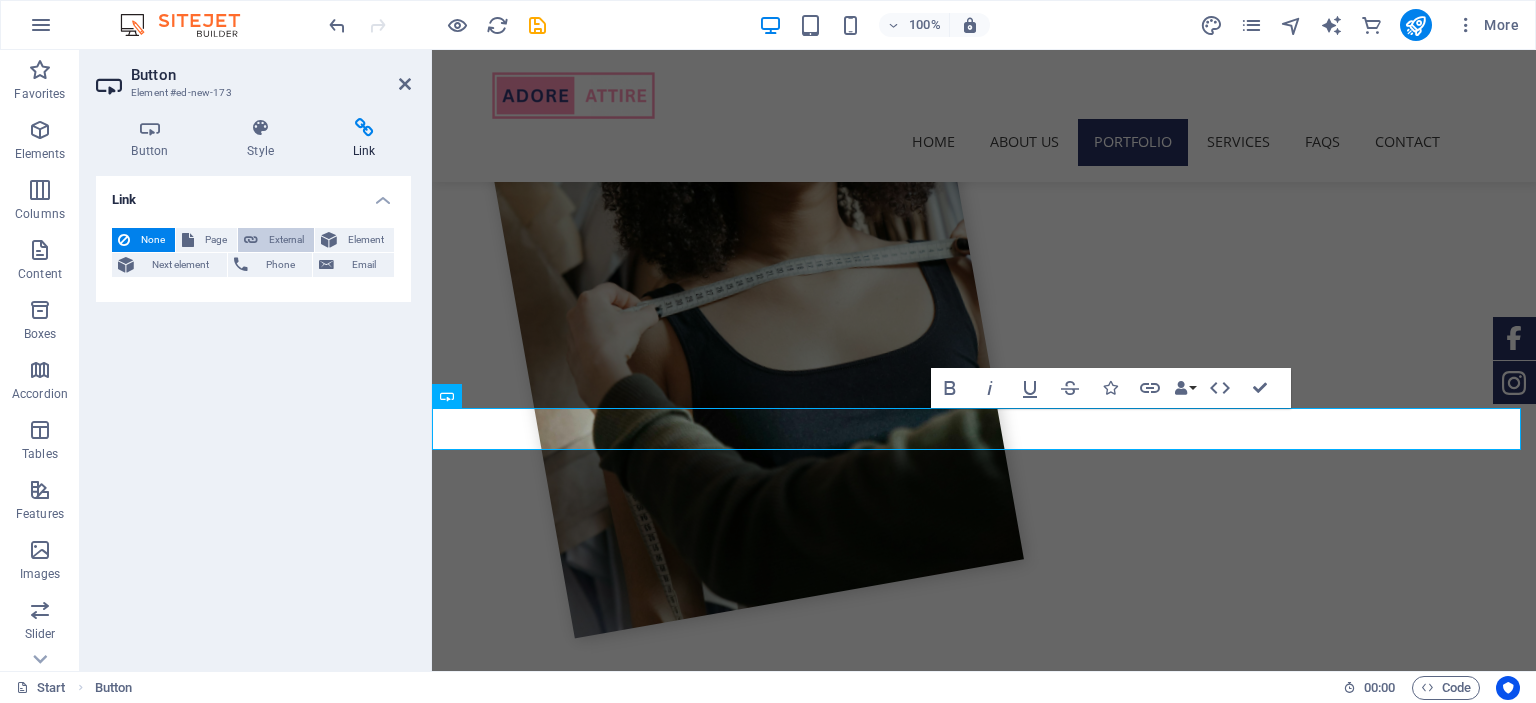 click on "External" at bounding box center (286, 240) 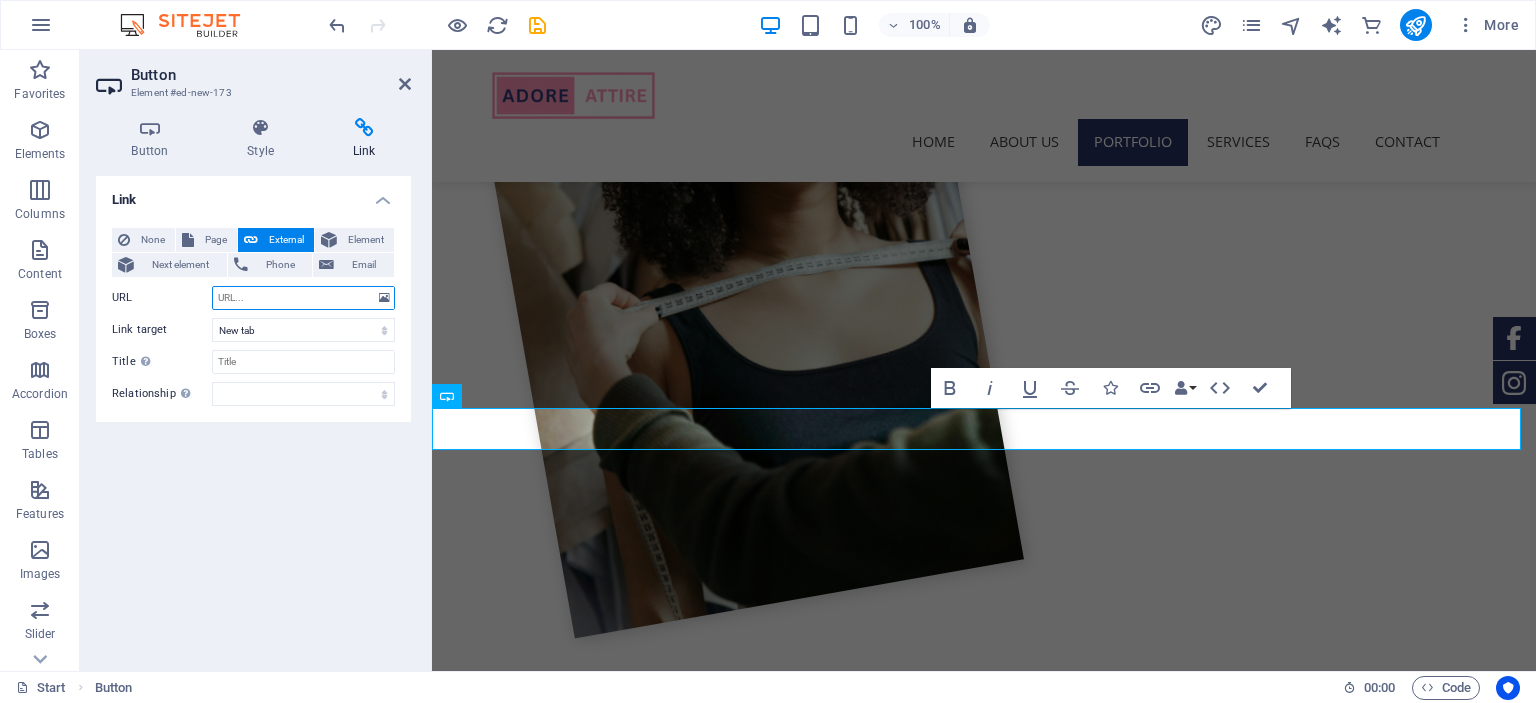 click on "URL" at bounding box center [303, 298] 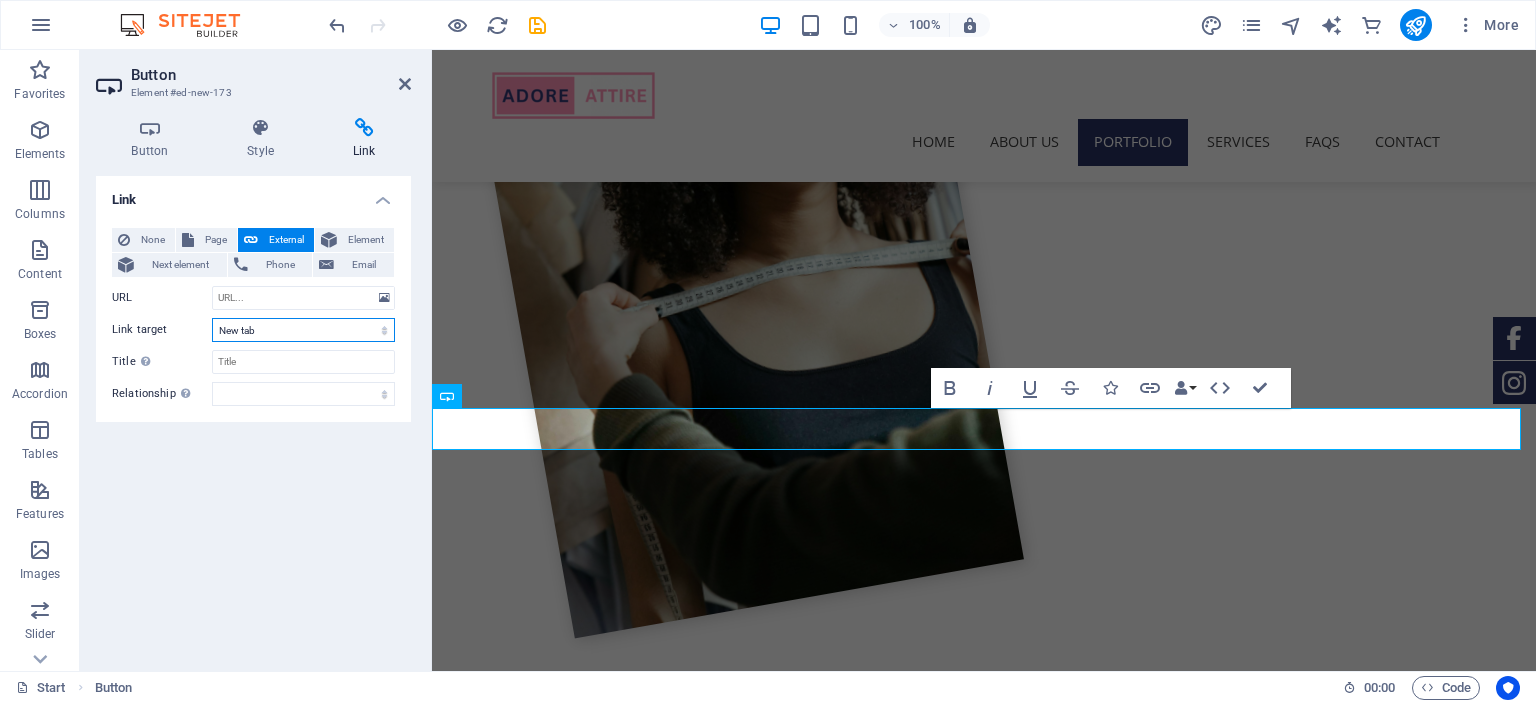 click on "New tab Same tab Overlay" at bounding box center [303, 330] 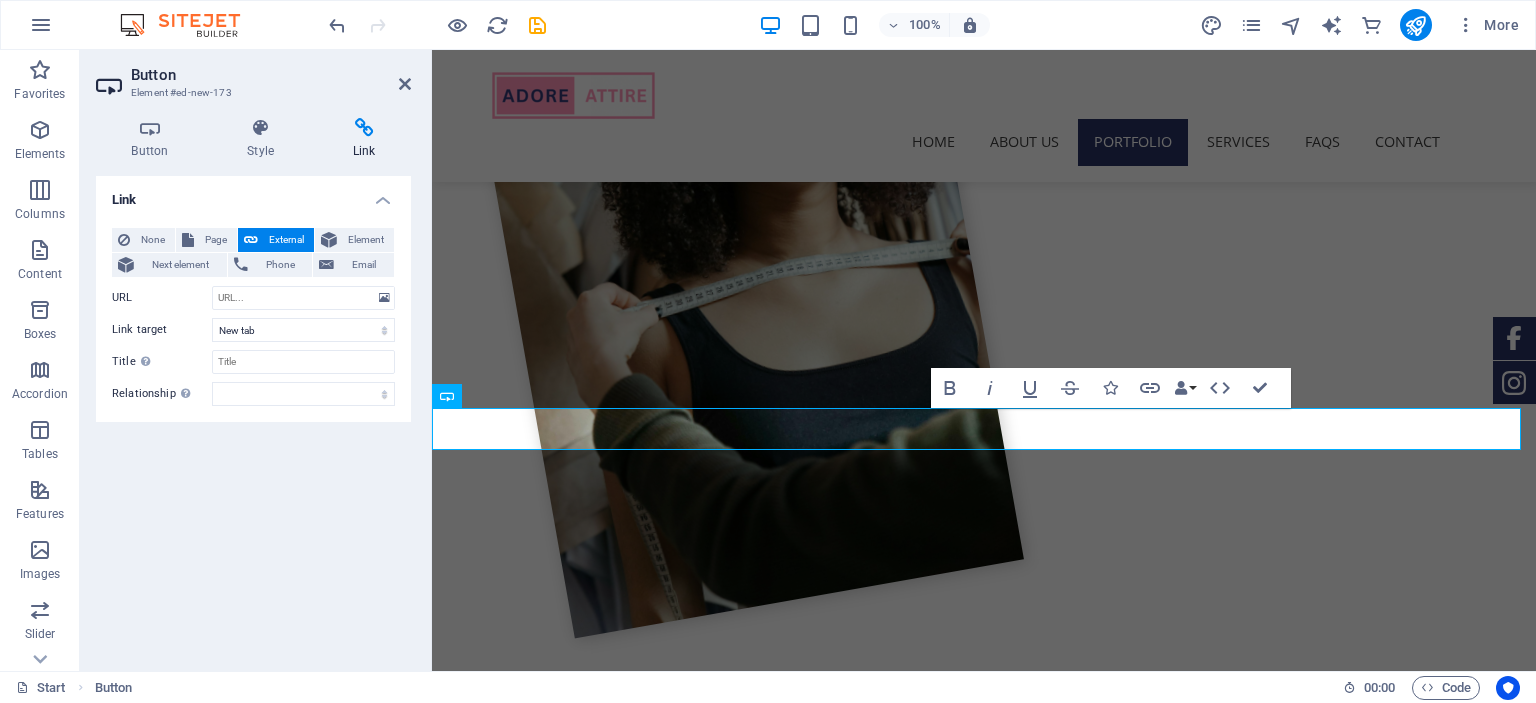 click on "Link None Page External Element Next element Phone Email Page Start Subpage Legal Notice Privacy Element
URL Phone Email Link target New tab Same tab Overlay Title Additional link description, should not be the same as the link text. The title is most often shown as a tooltip text when the mouse moves over the element. Leave empty if uncertain. Relationship Sets the  relationship of this link to the link target . For example, the value "nofollow" instructs search engines not to follow the link. Can be left empty. alternate author bookmark external help license next nofollow noreferrer noopener prev search tag" at bounding box center [253, 415] 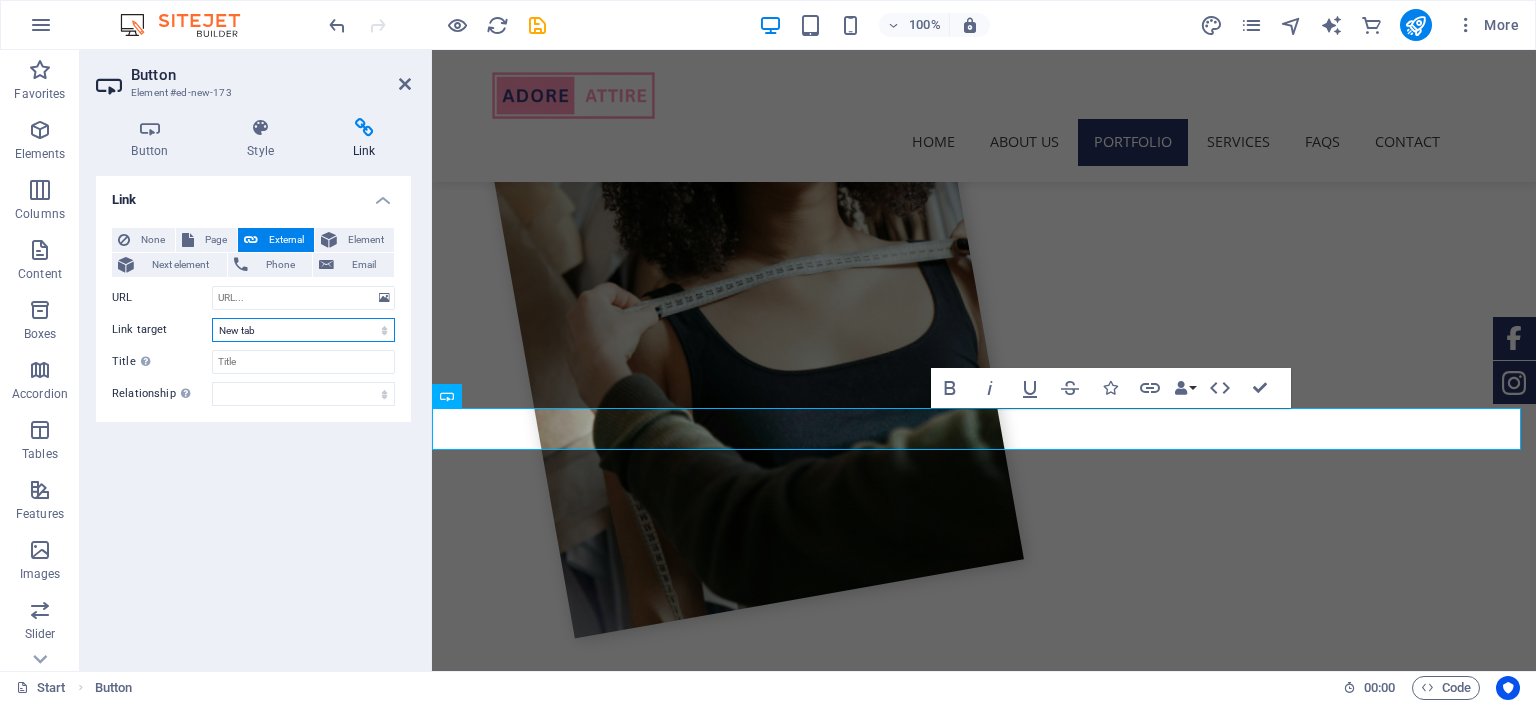 click on "New tab Same tab Overlay" at bounding box center (303, 330) 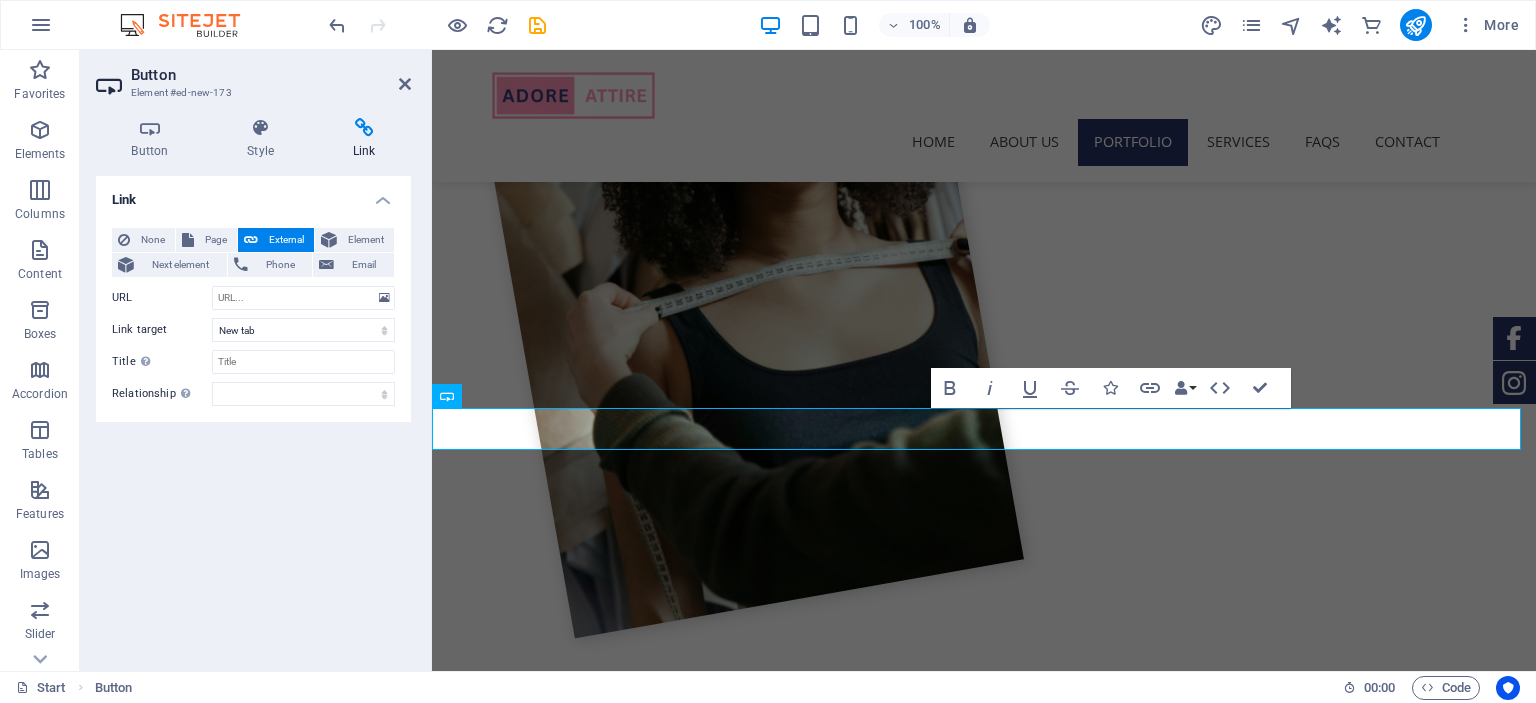 click on "100% More" at bounding box center (926, 25) 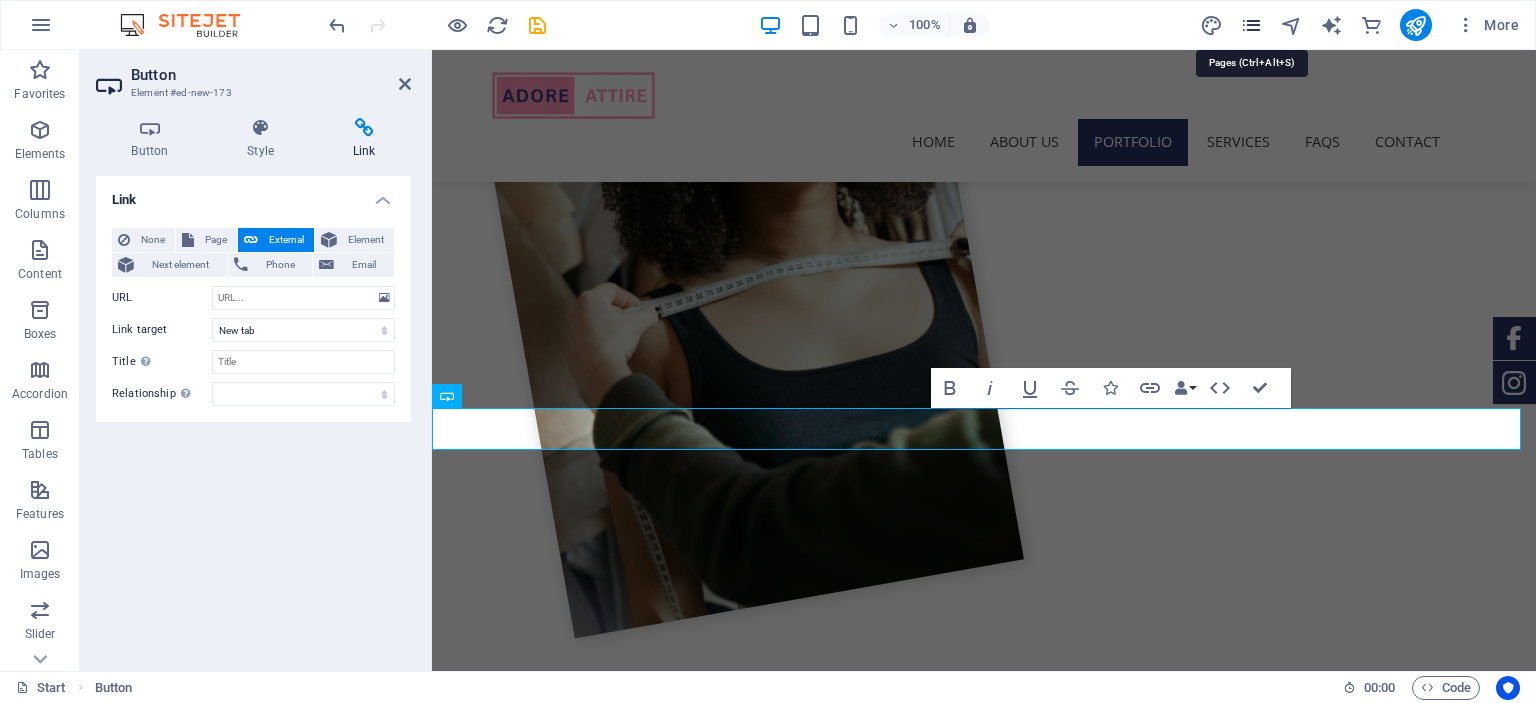 click at bounding box center (1251, 25) 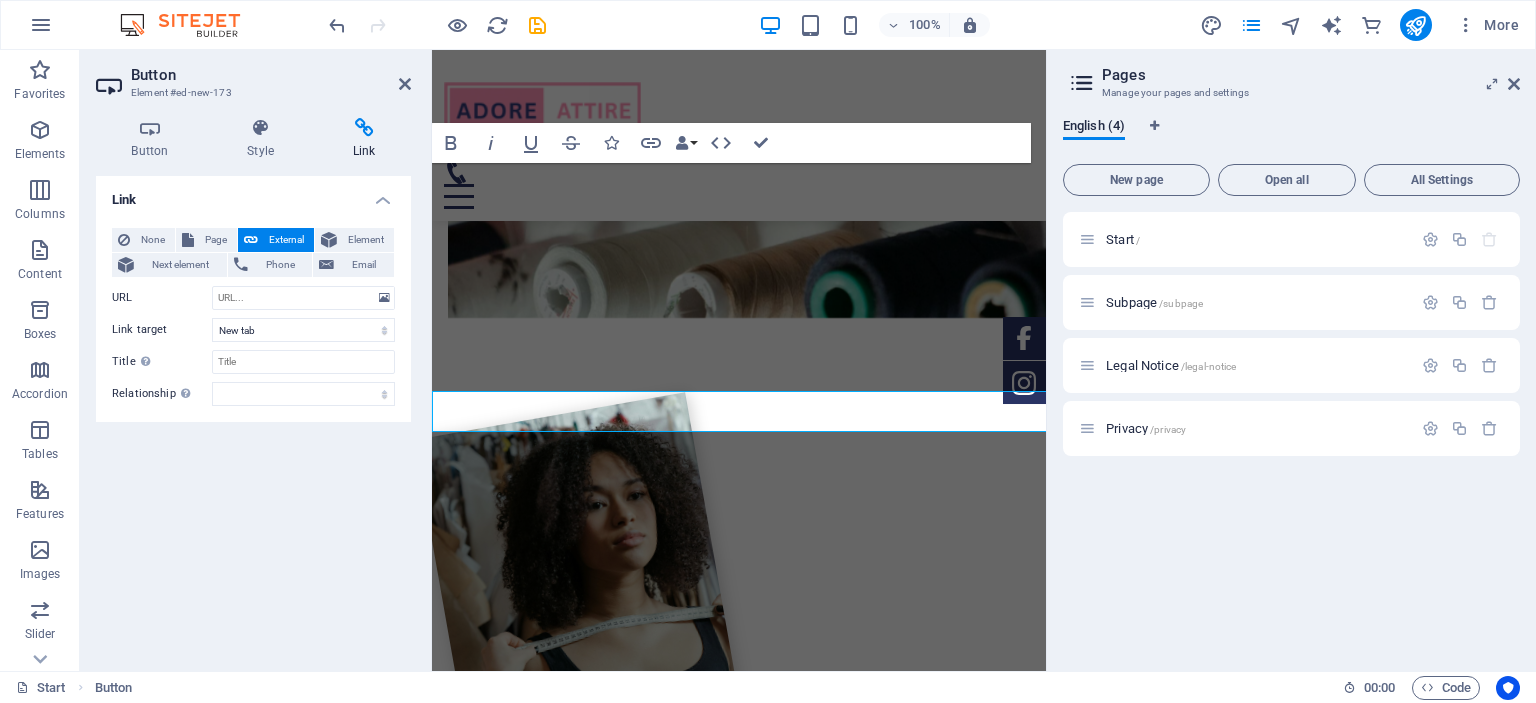 scroll, scrollTop: 2268, scrollLeft: 0, axis: vertical 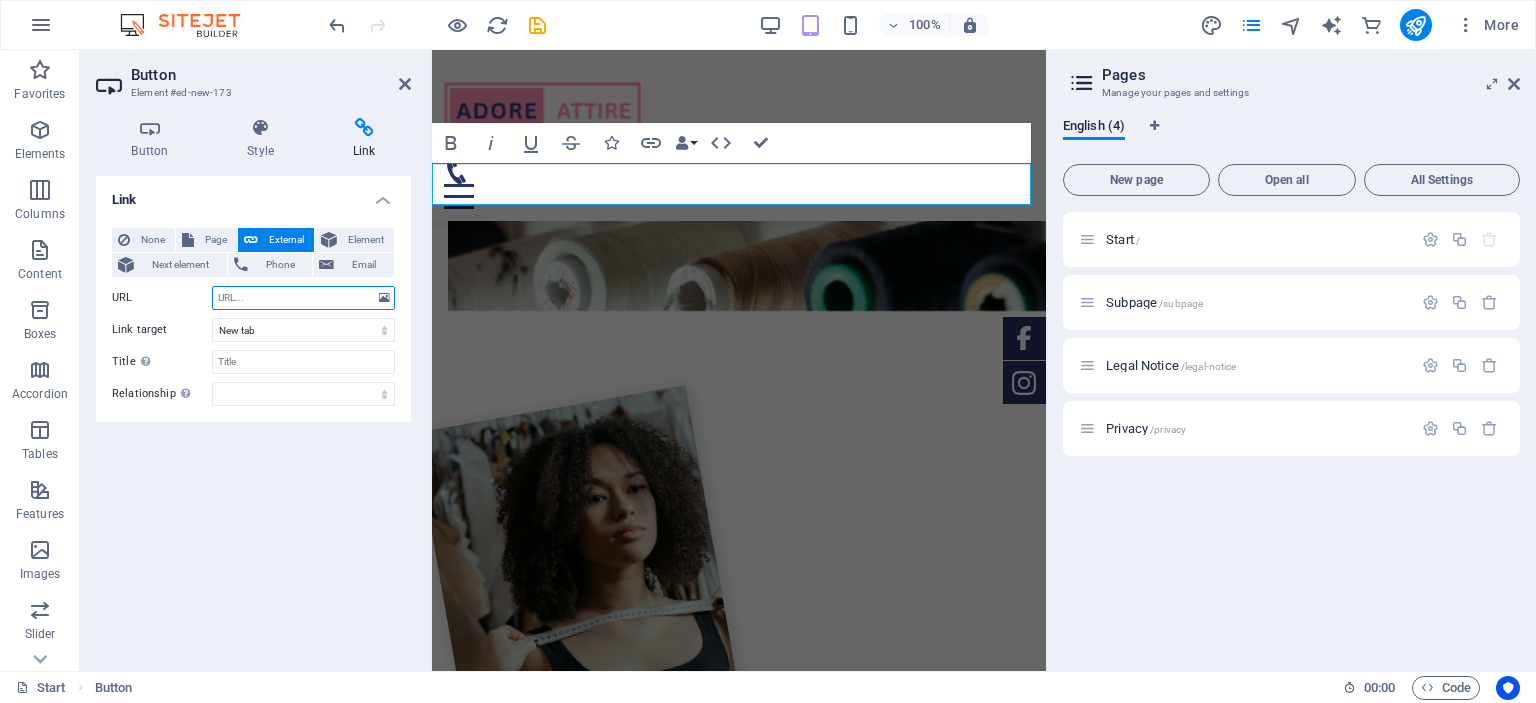 click on "URL" at bounding box center (303, 298) 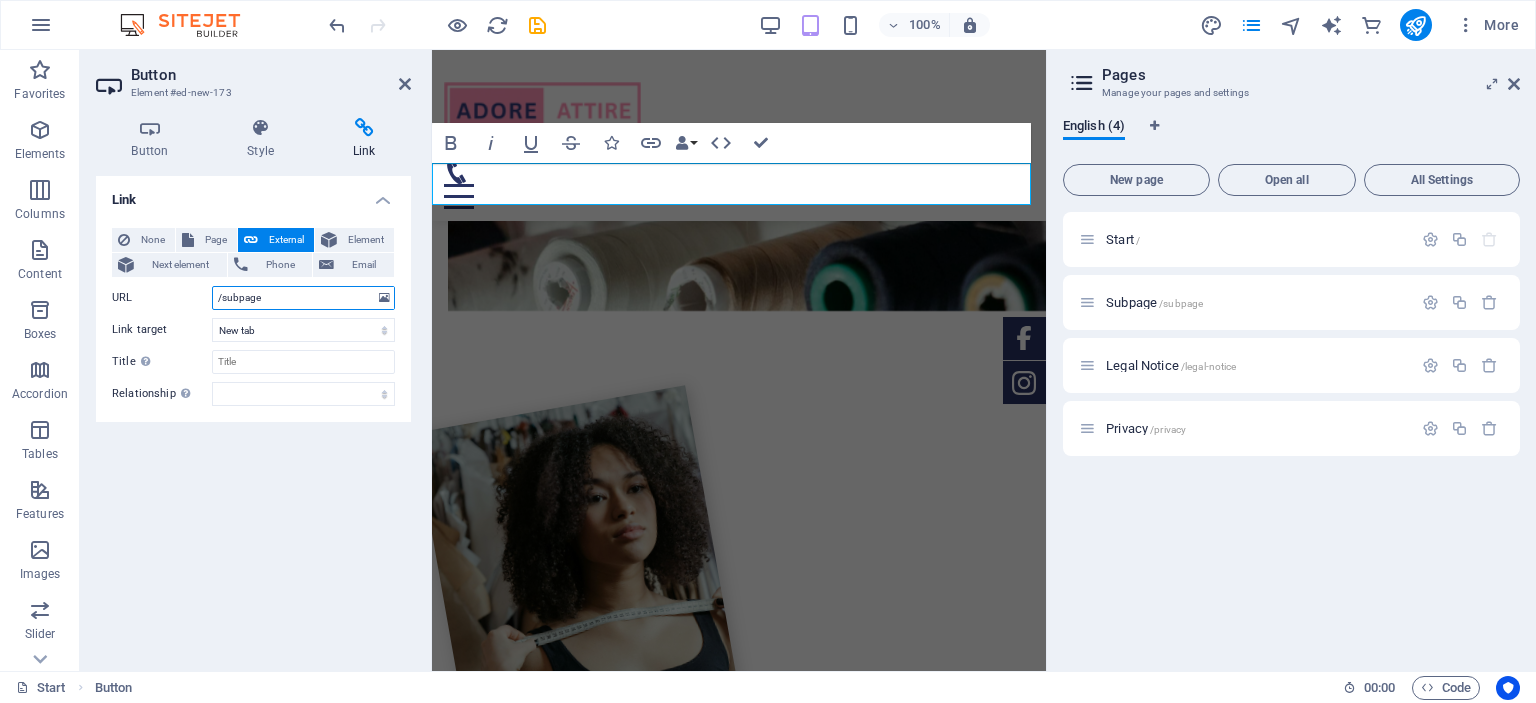 type on "/subpage" 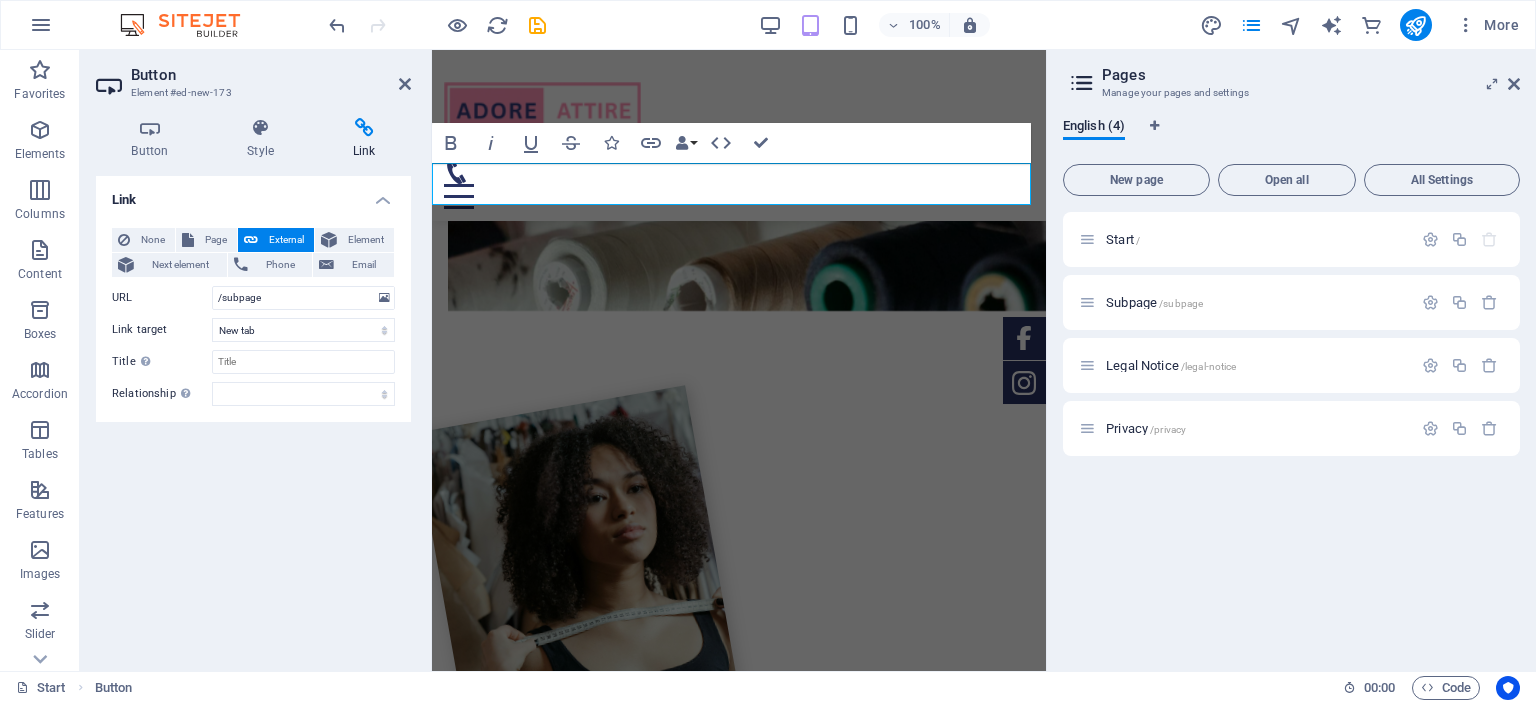 click on "Link None Page External Element Next element Phone Email Page Start Subpage Legal Notice Privacy Element
URL /subpage Phone Email Link target New tab Same tab Overlay Title Additional link description, should not be the same as the link text. The title is most often shown as a tooltip text when the mouse moves over the element. Leave empty if uncertain. Relationship Sets the relationship of this link to the link target . For example, the value "nofollow" instructs search engines not to follow the link. Can be left empty. alternate author bookmark external help license next nofollow noreferrer noopener prev search tag" at bounding box center (253, 415) 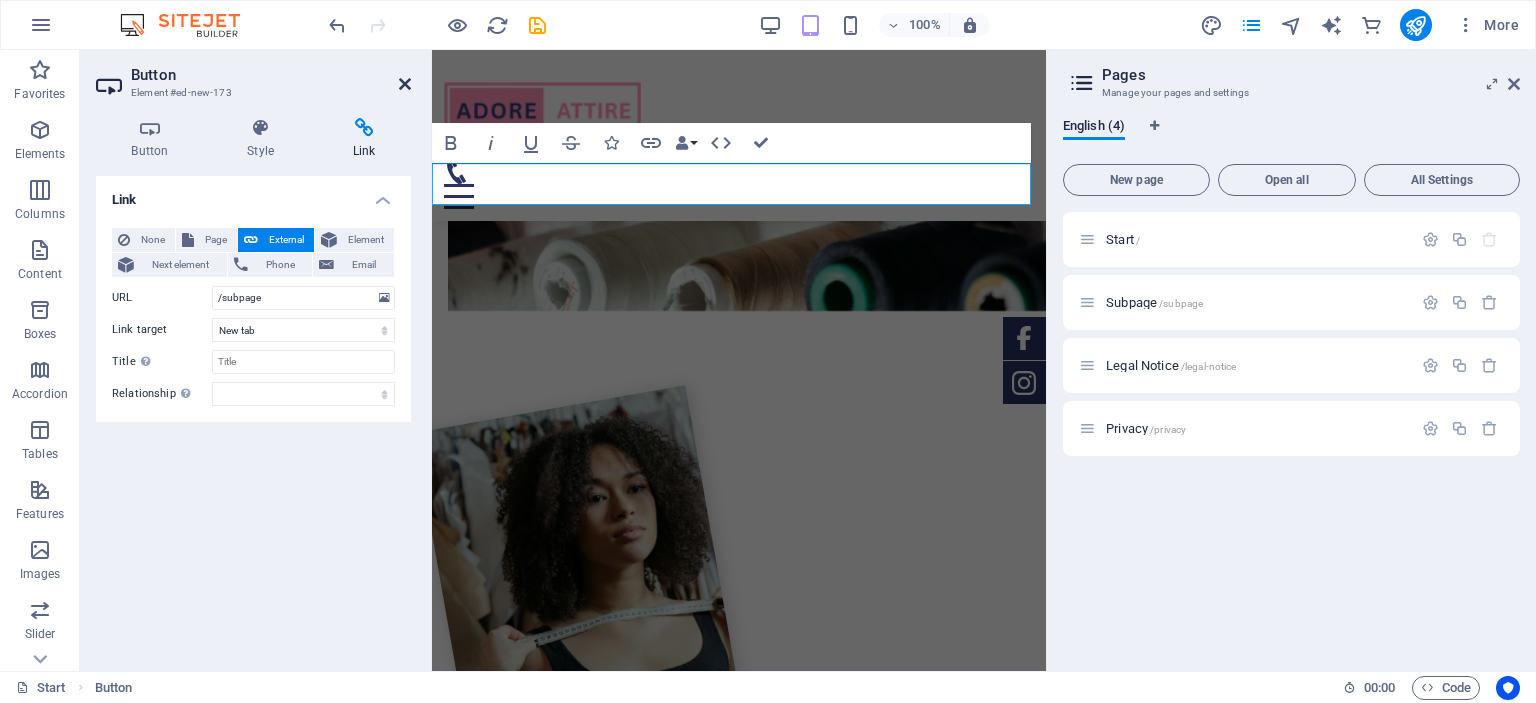 click at bounding box center (405, 84) 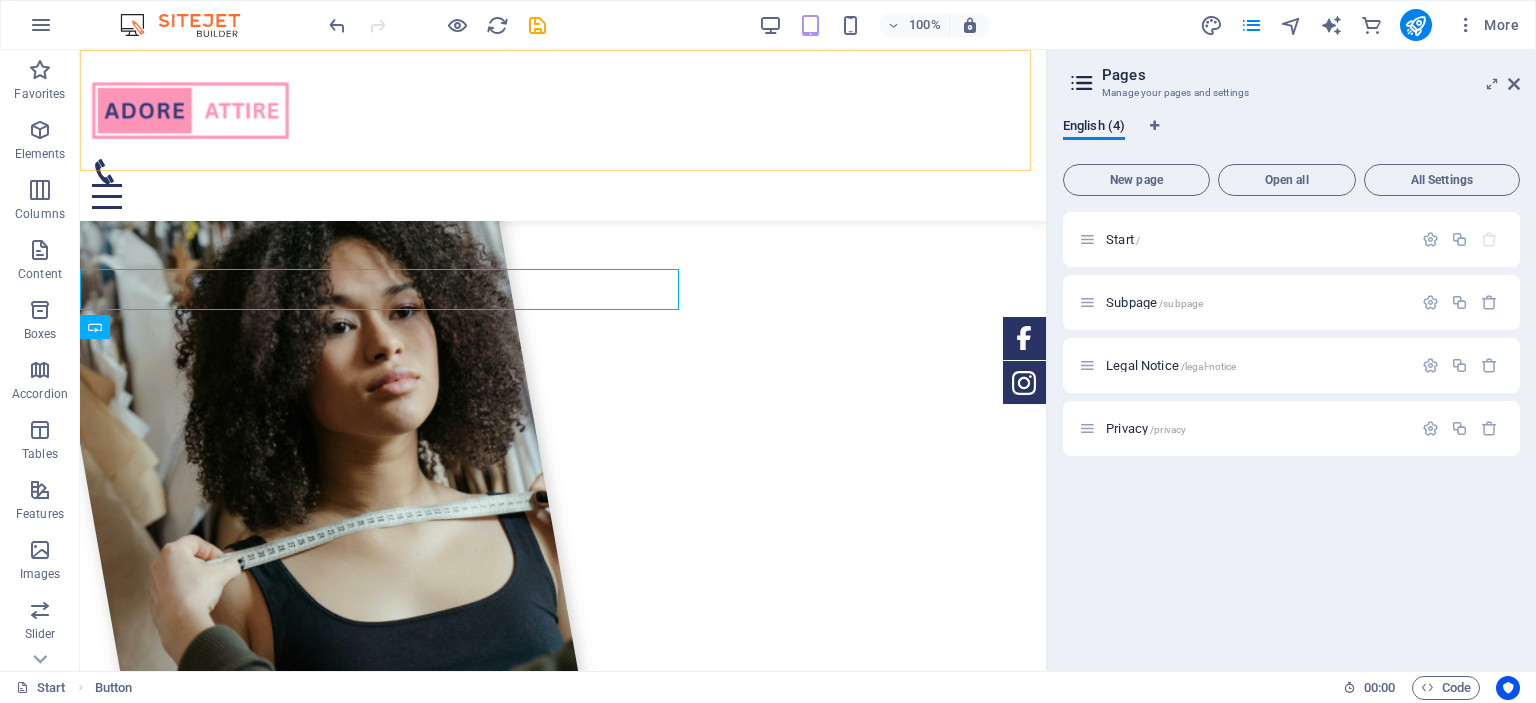 scroll, scrollTop: 2163, scrollLeft: 0, axis: vertical 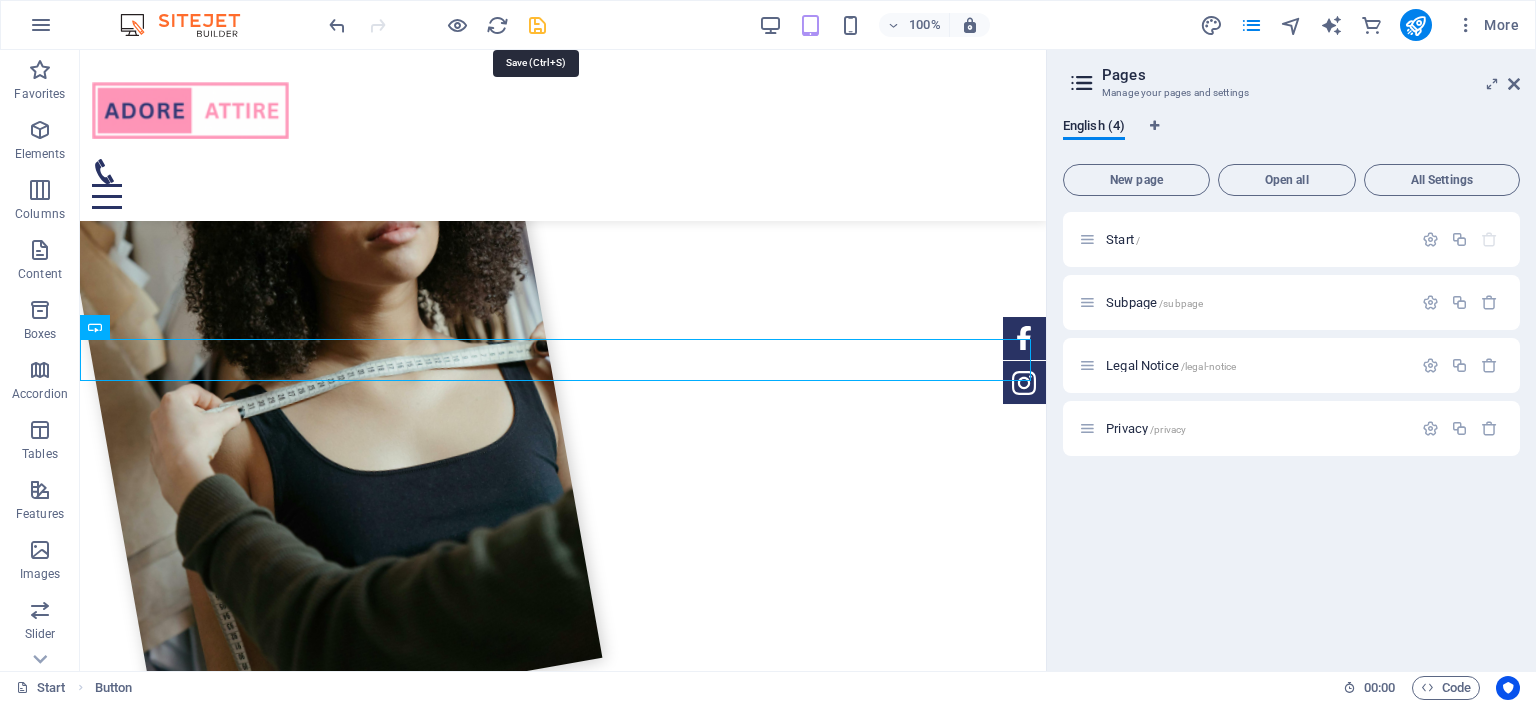 click at bounding box center (537, 25) 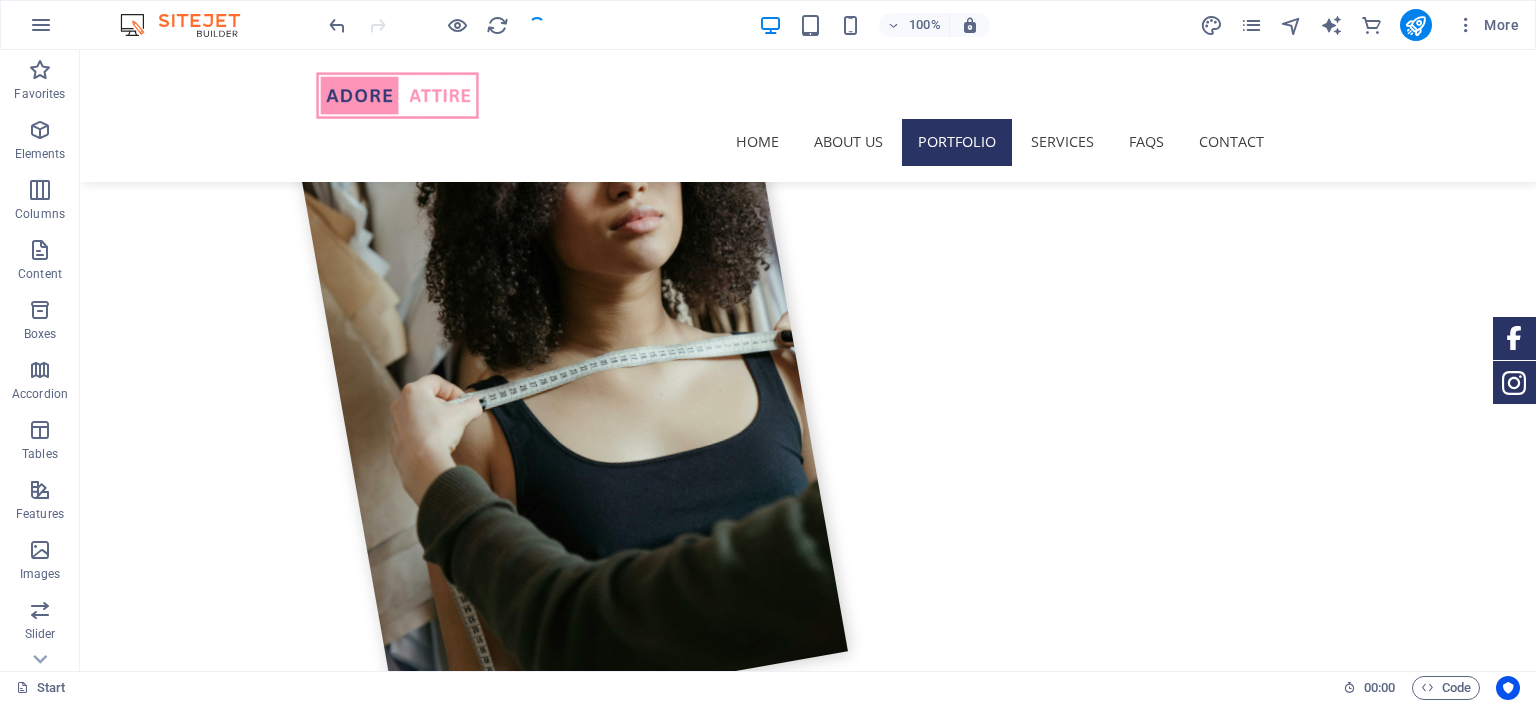 scroll, scrollTop: 2427, scrollLeft: 0, axis: vertical 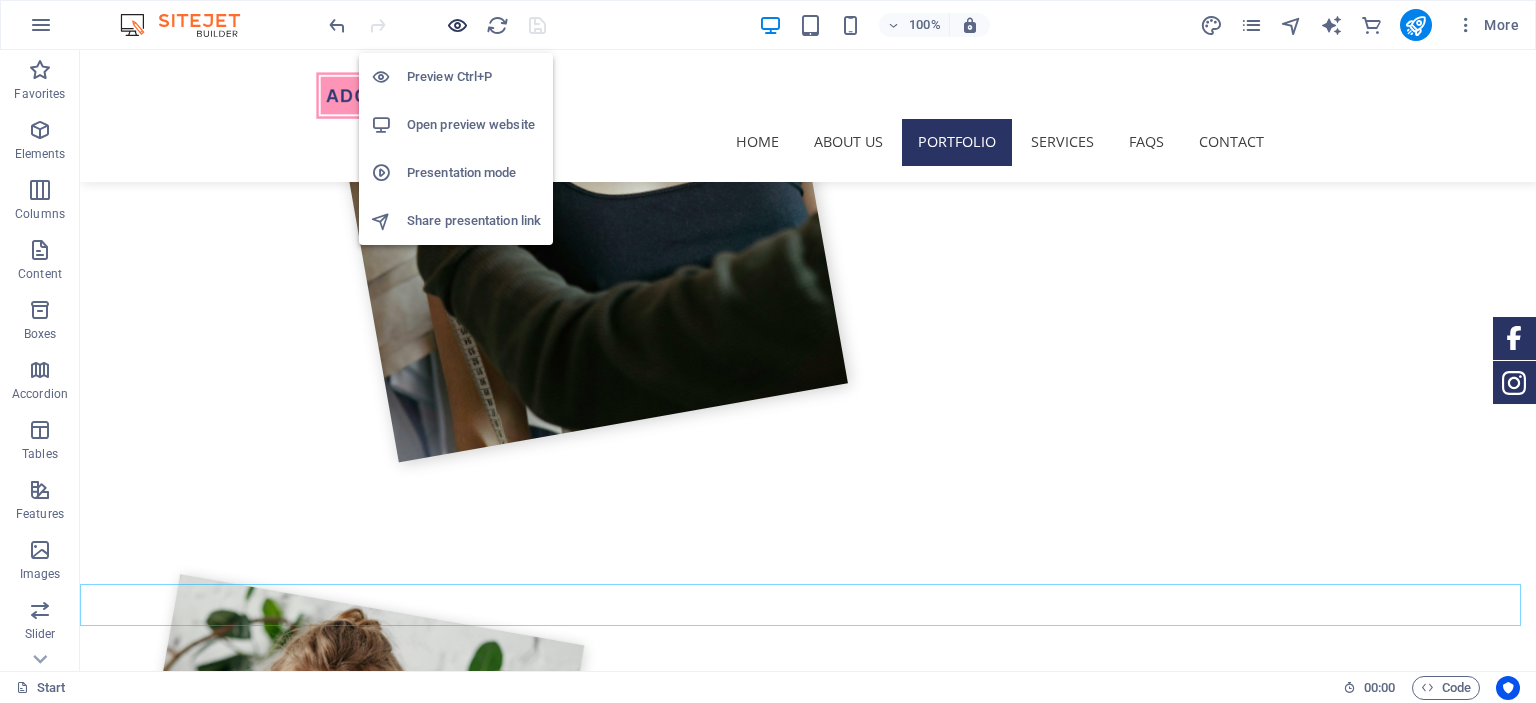 click at bounding box center (457, 25) 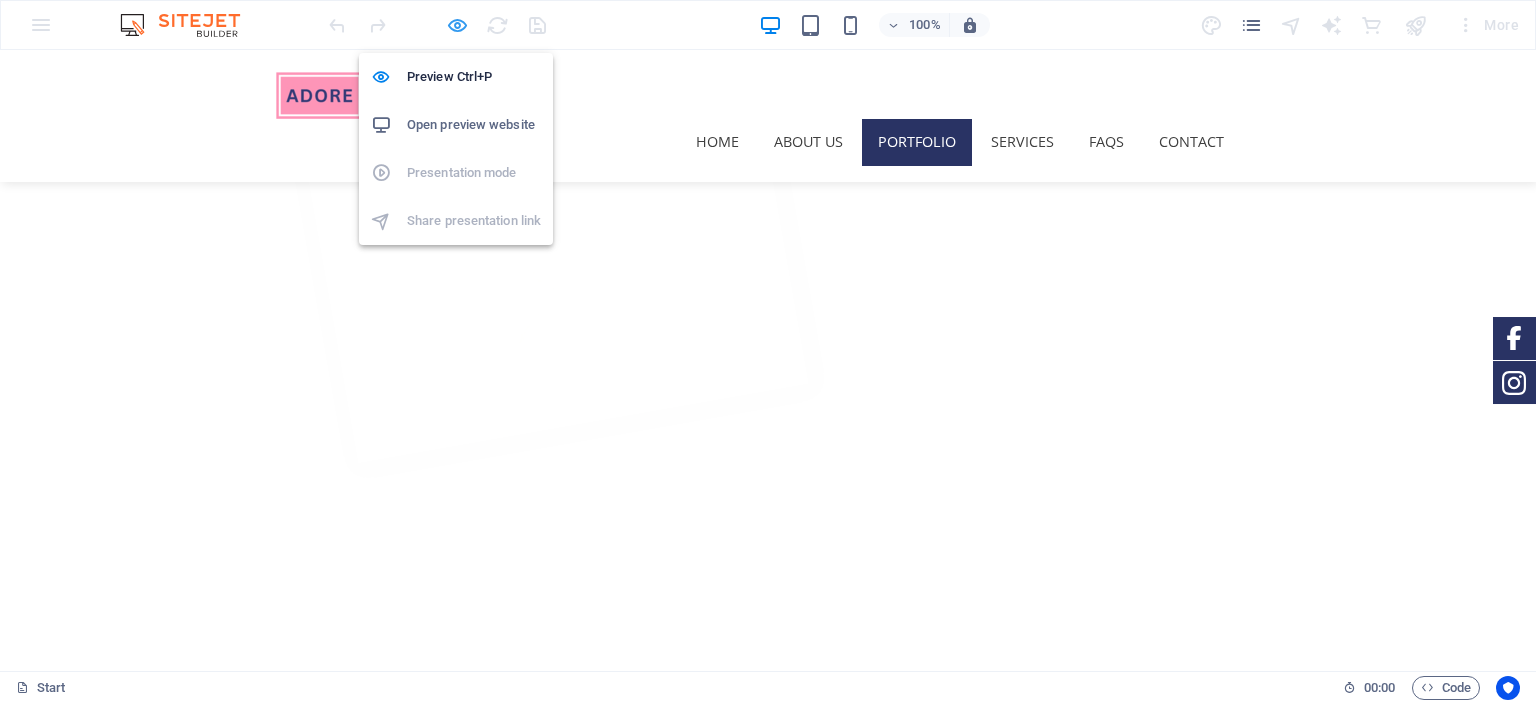 scroll, scrollTop: 2467, scrollLeft: 0, axis: vertical 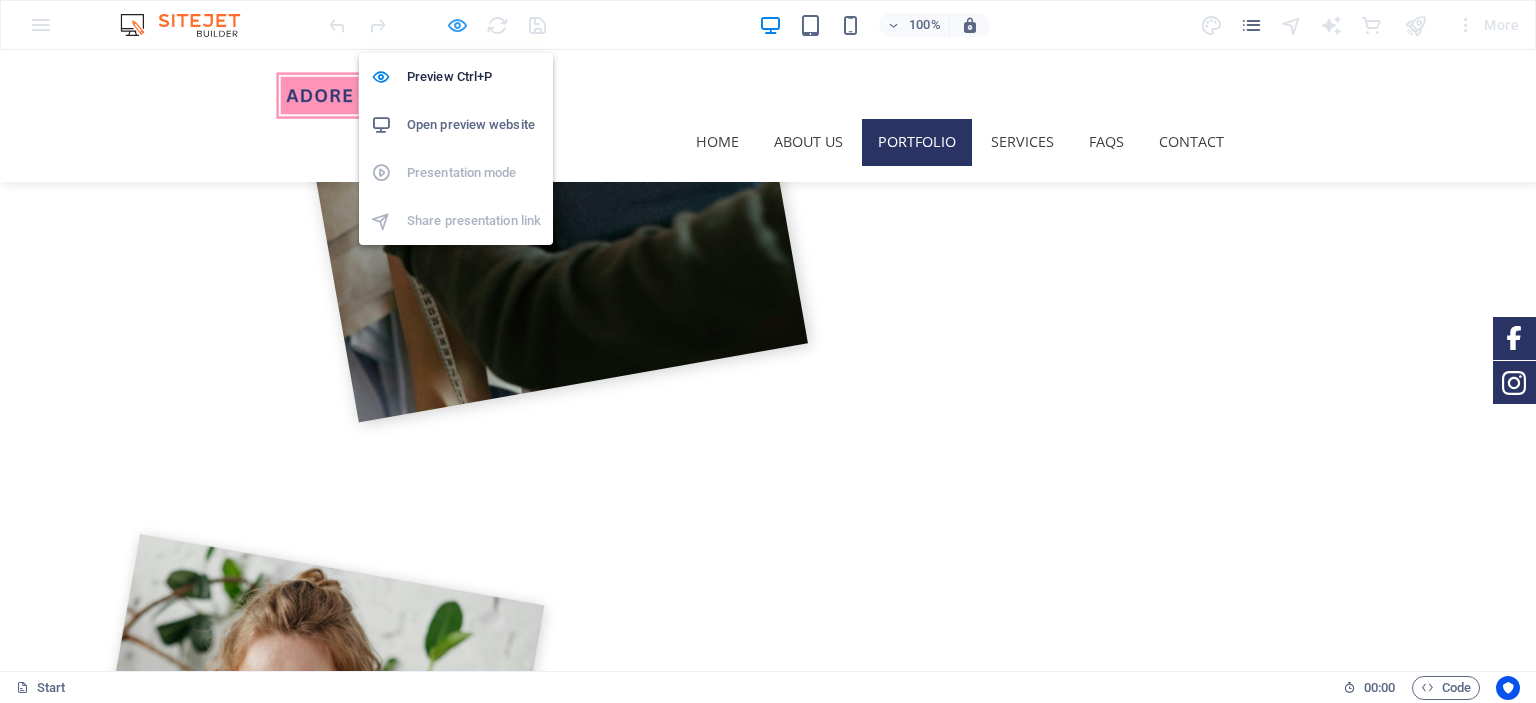 click at bounding box center (457, 25) 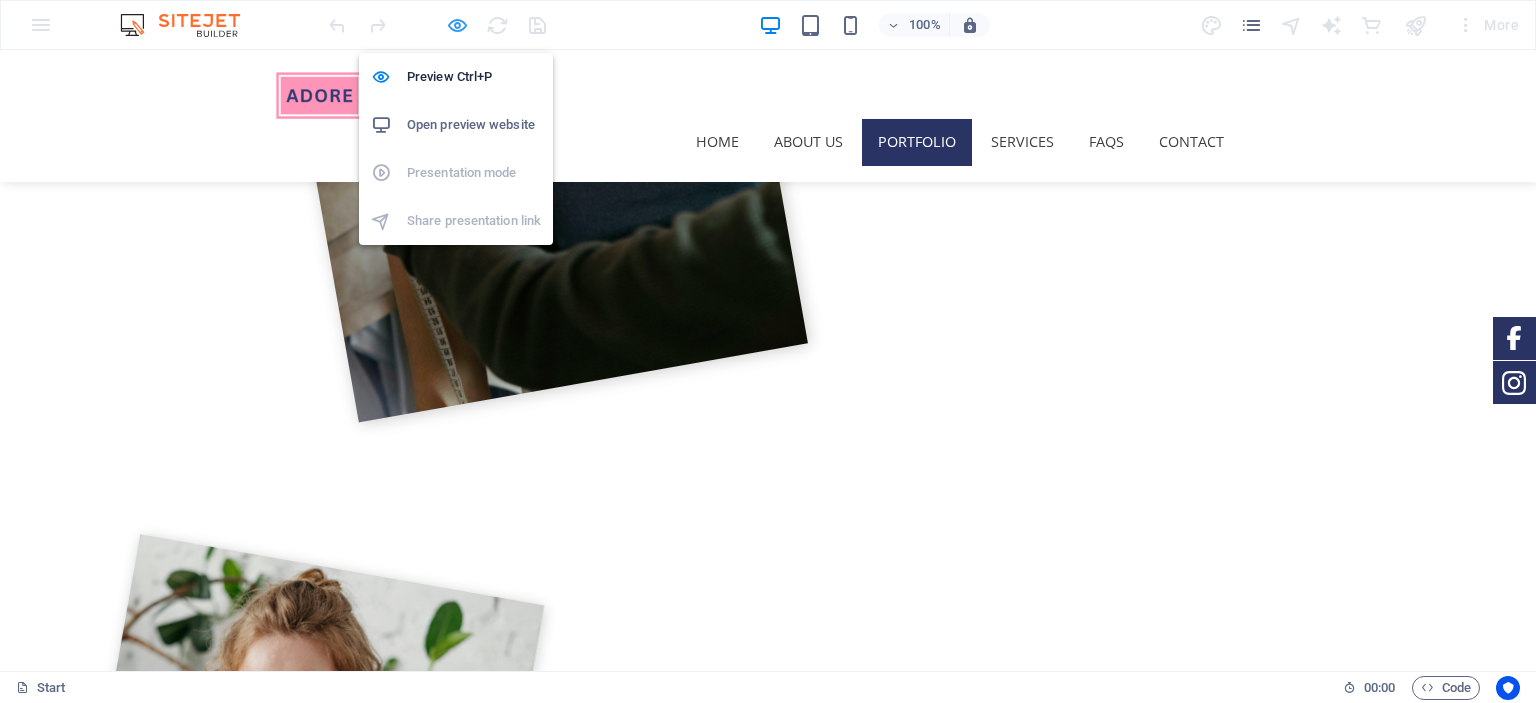 scroll, scrollTop: 2427, scrollLeft: 0, axis: vertical 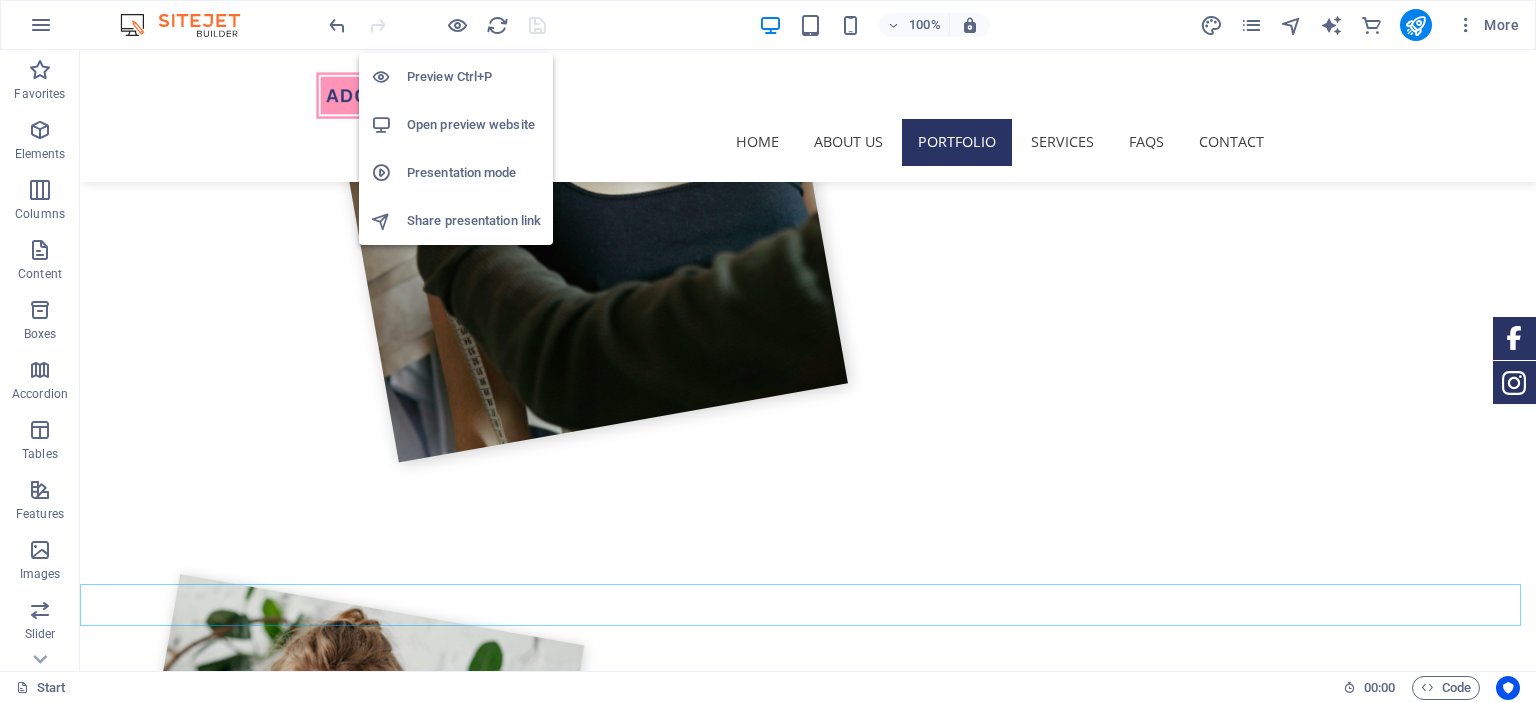 click on "Open preview website" at bounding box center [474, 125] 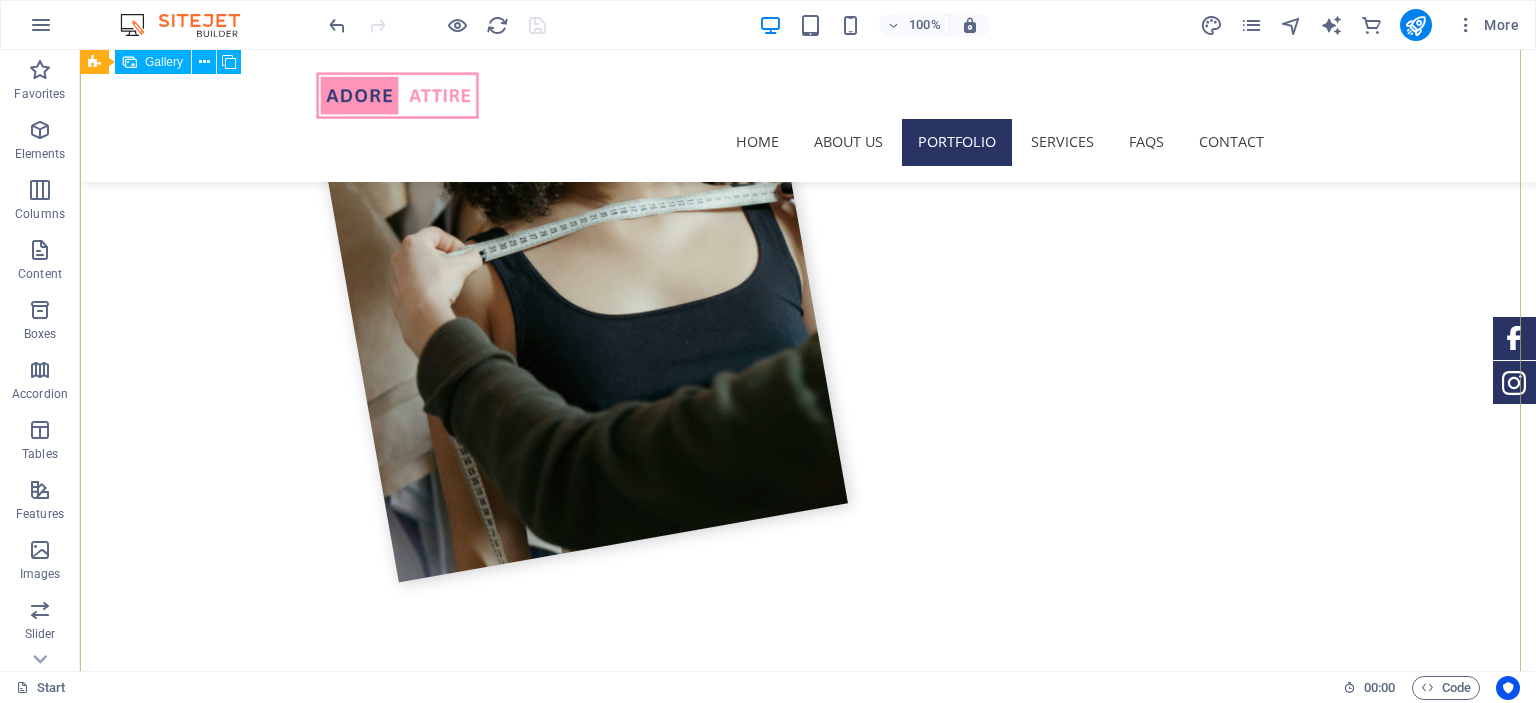 scroll, scrollTop: 2306, scrollLeft: 0, axis: vertical 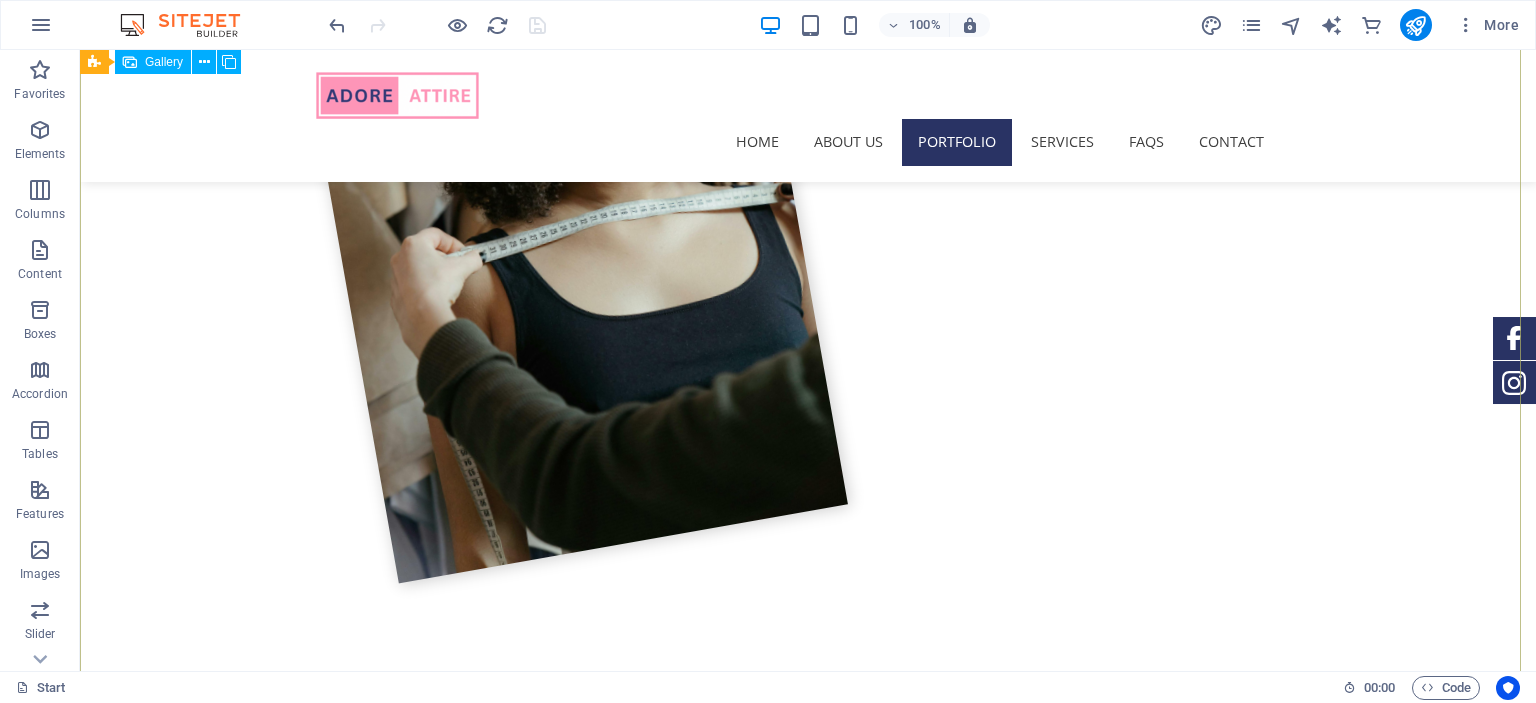click at bounding box center (262, 2697) 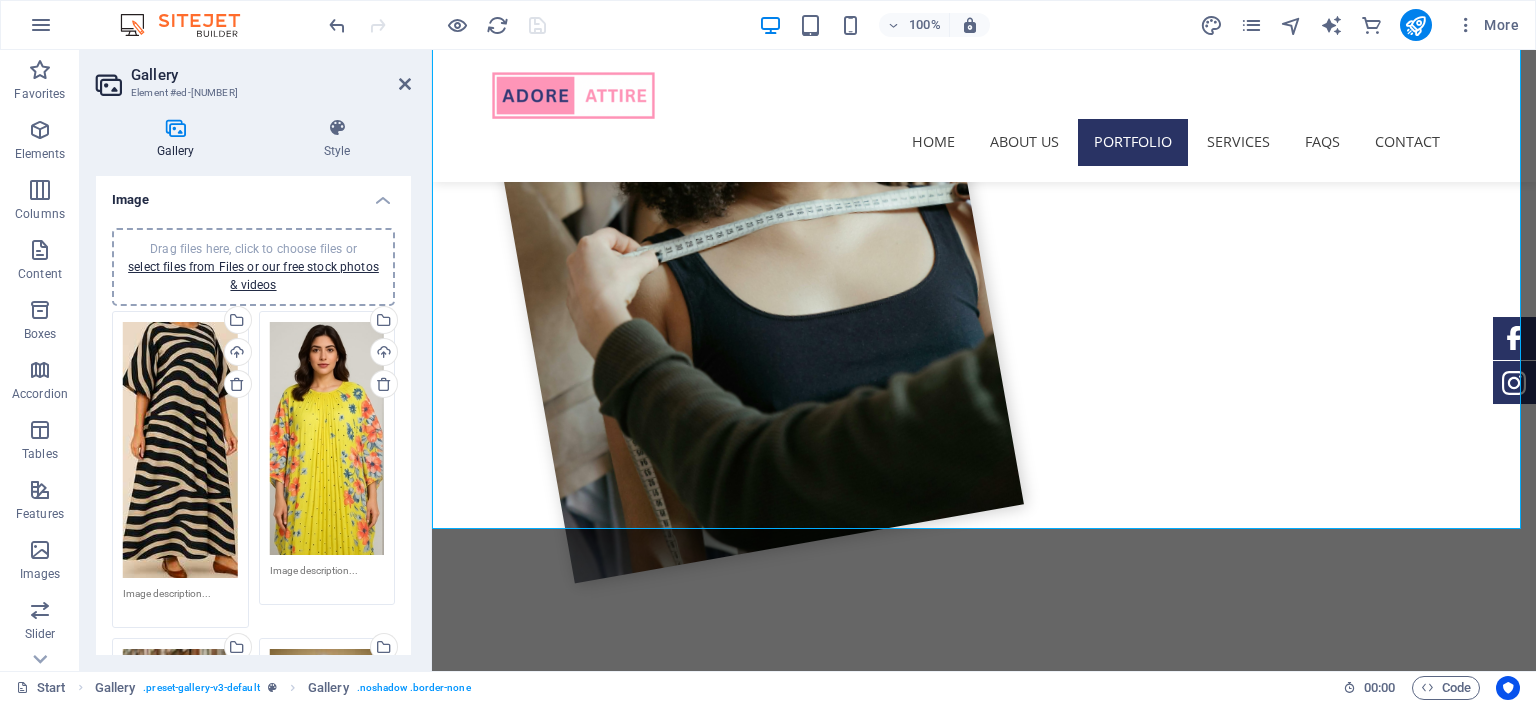 scroll, scrollTop: 2130, scrollLeft: 0, axis: vertical 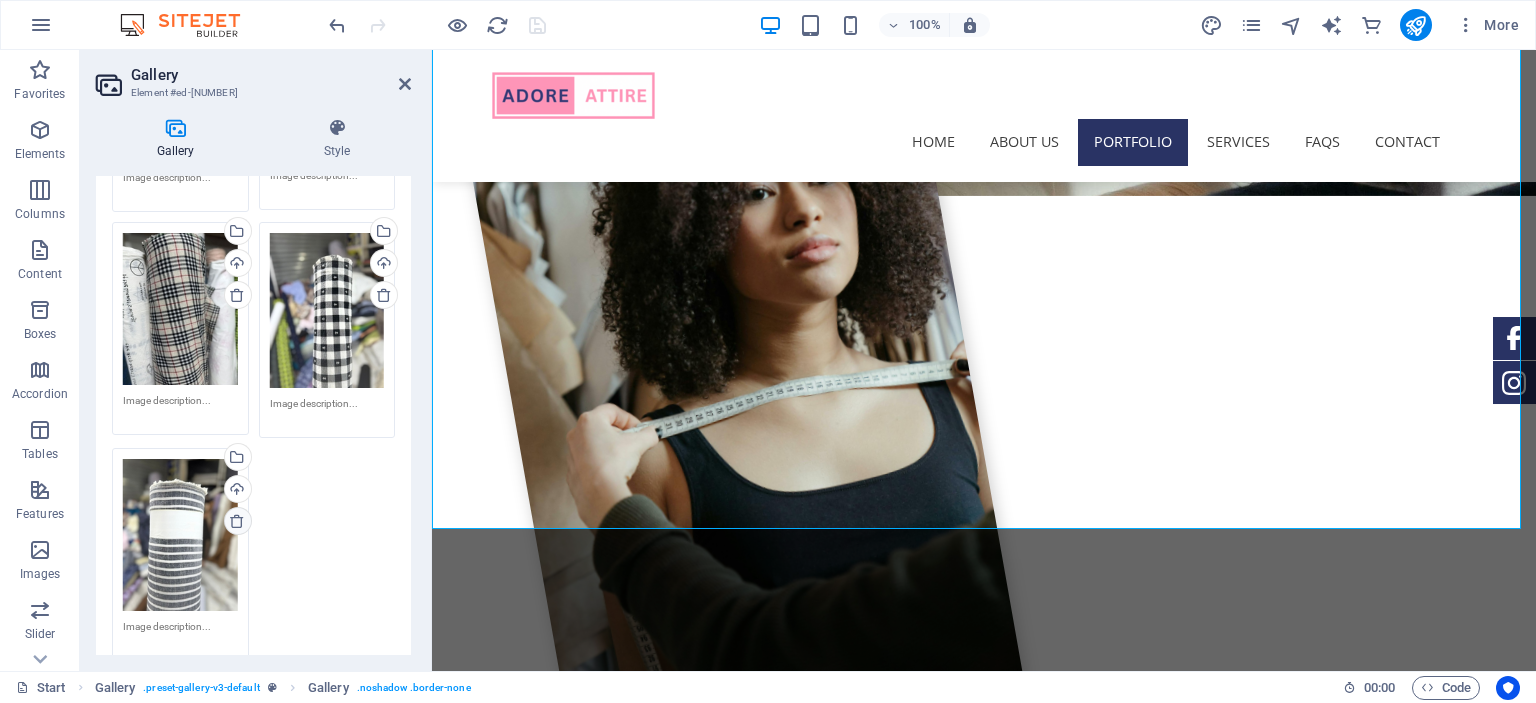 click at bounding box center (237, 521) 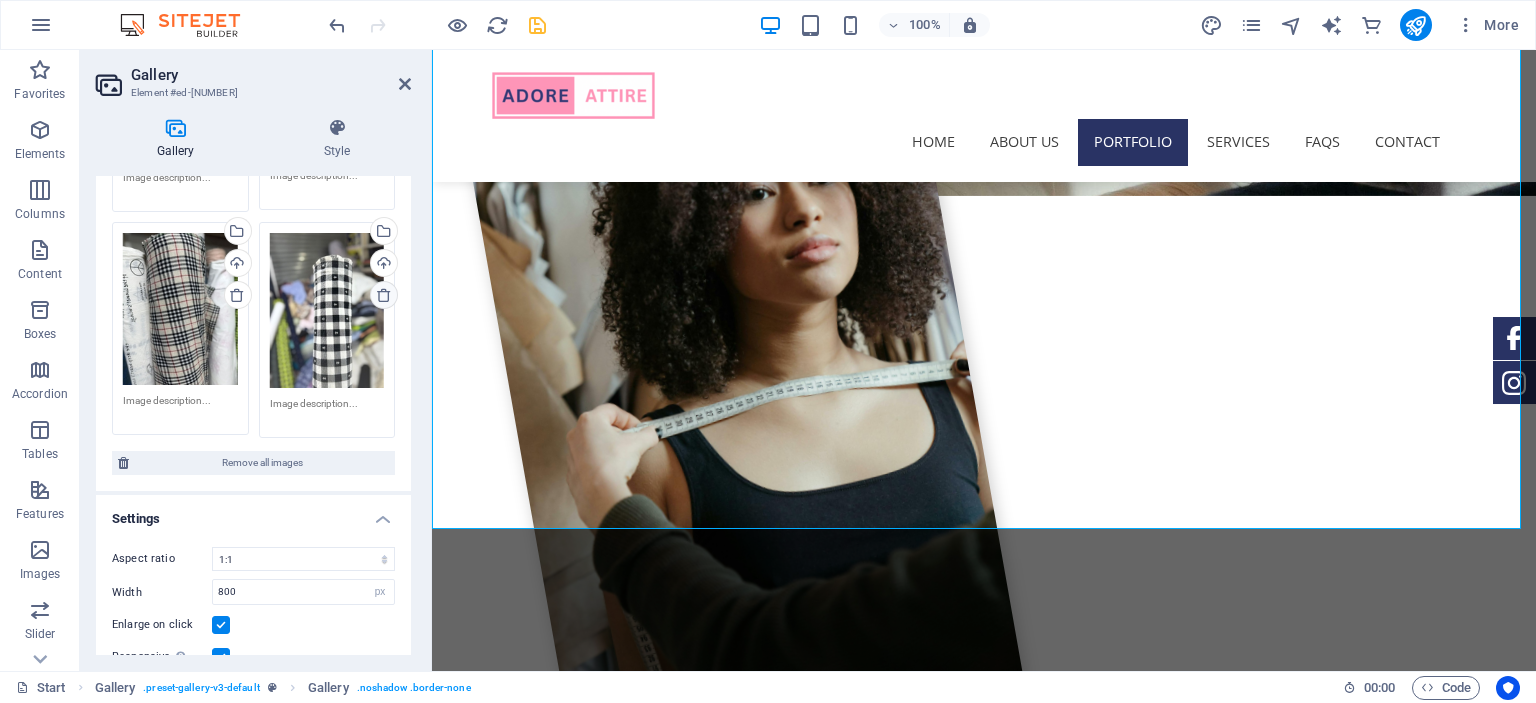 click at bounding box center [384, 295] 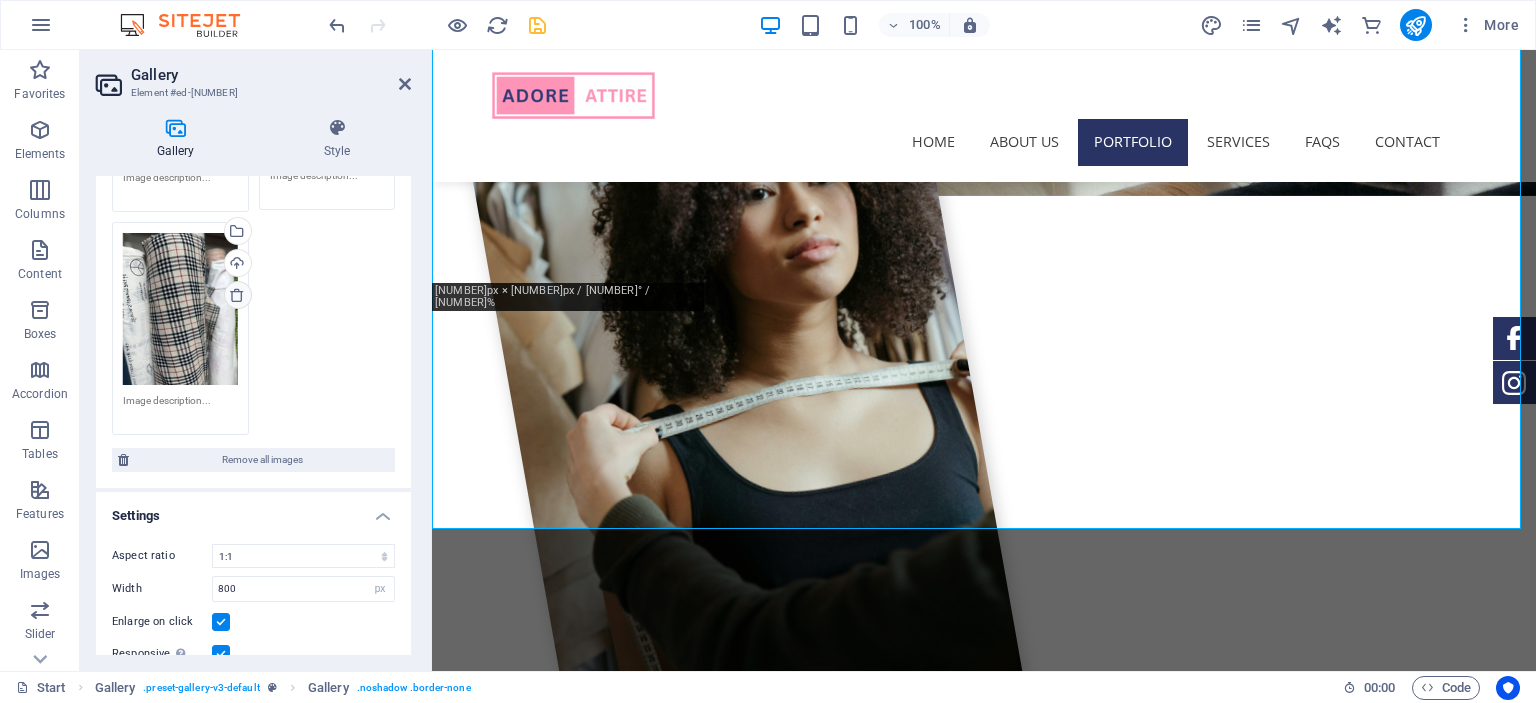 click at bounding box center [237, 295] 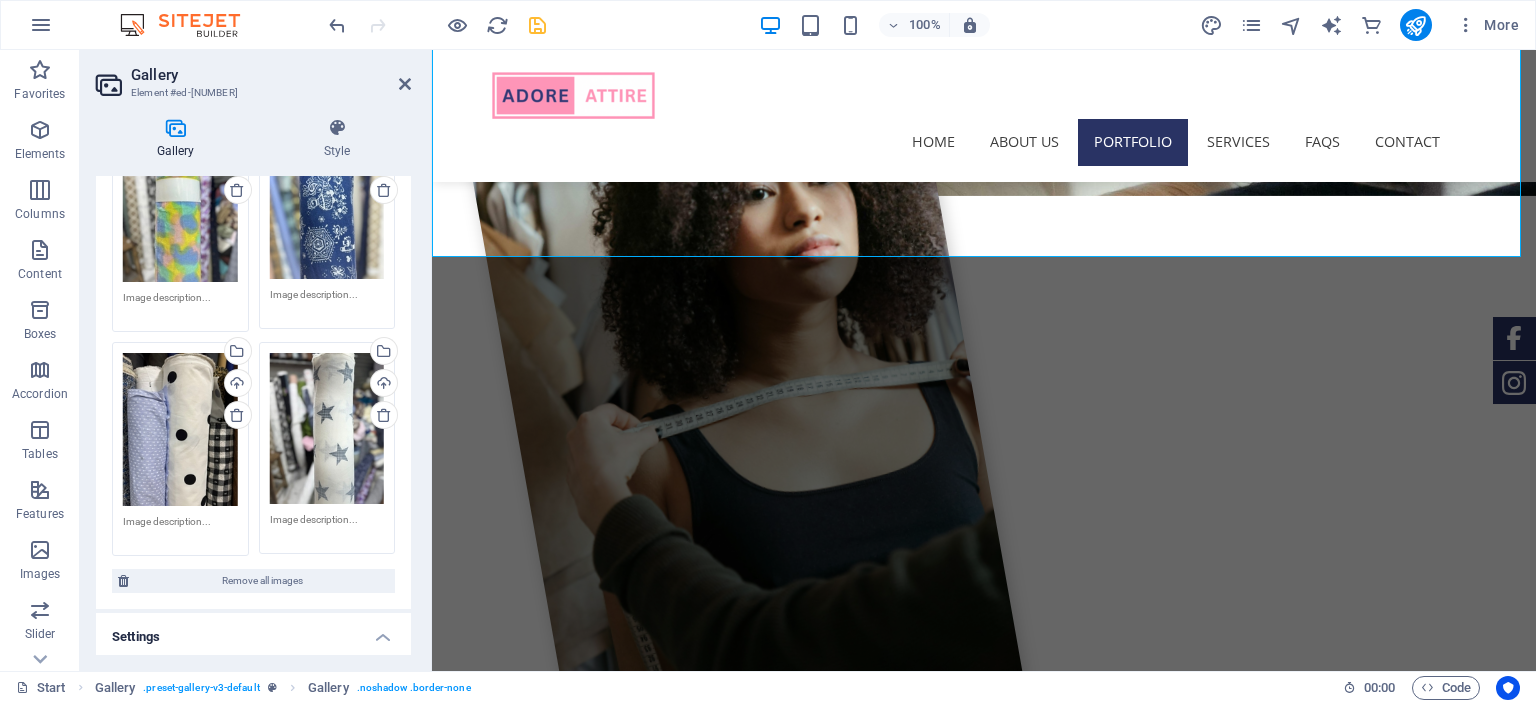 scroll, scrollTop: 1258, scrollLeft: 0, axis: vertical 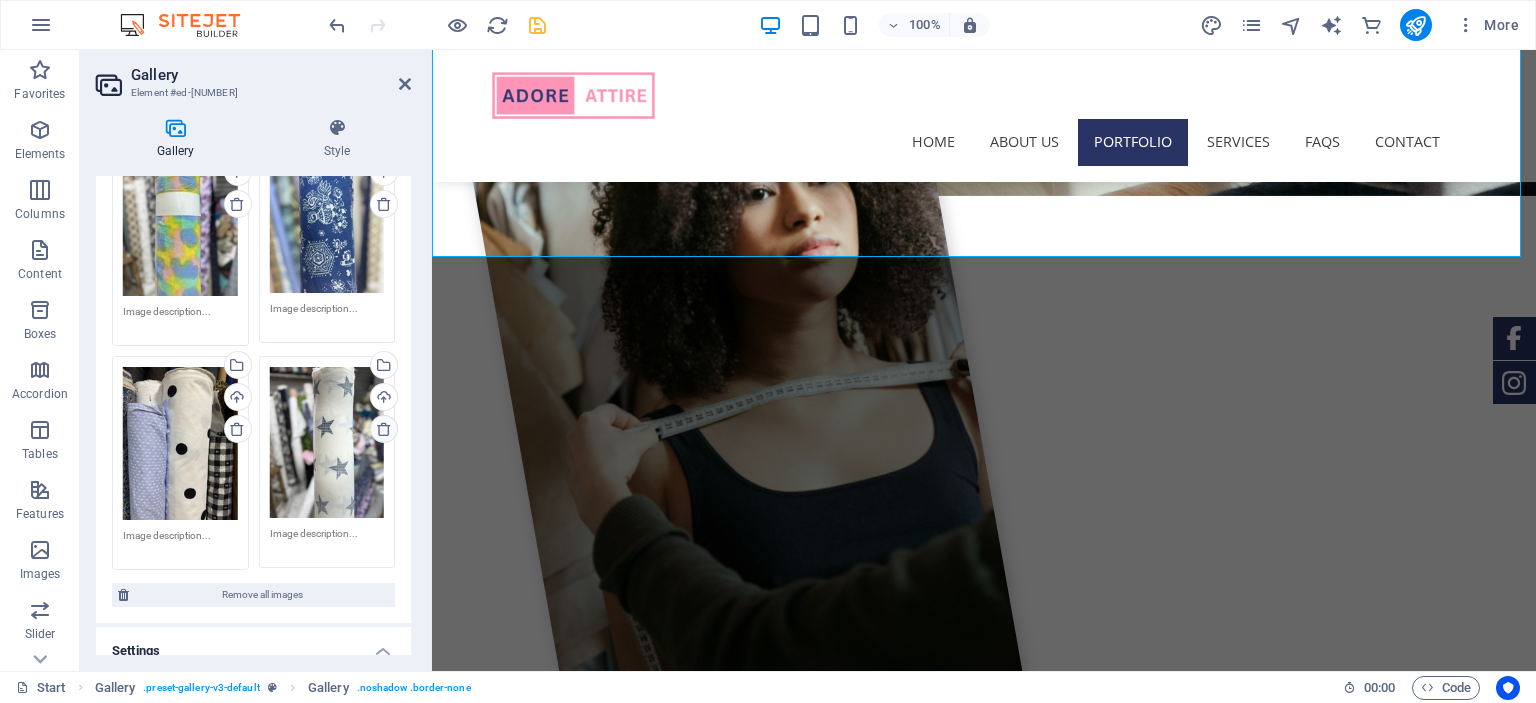 click at bounding box center (384, 429) 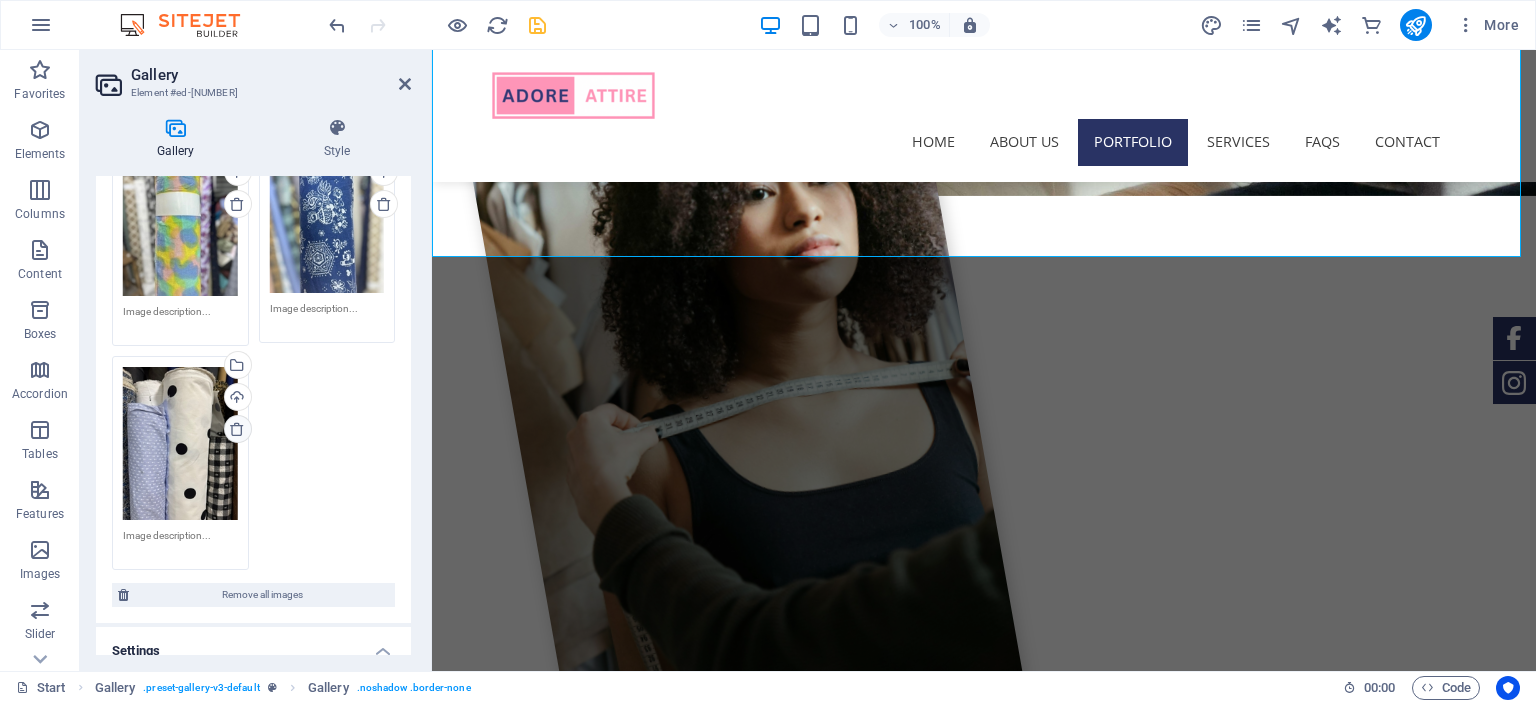 click at bounding box center [237, 429] 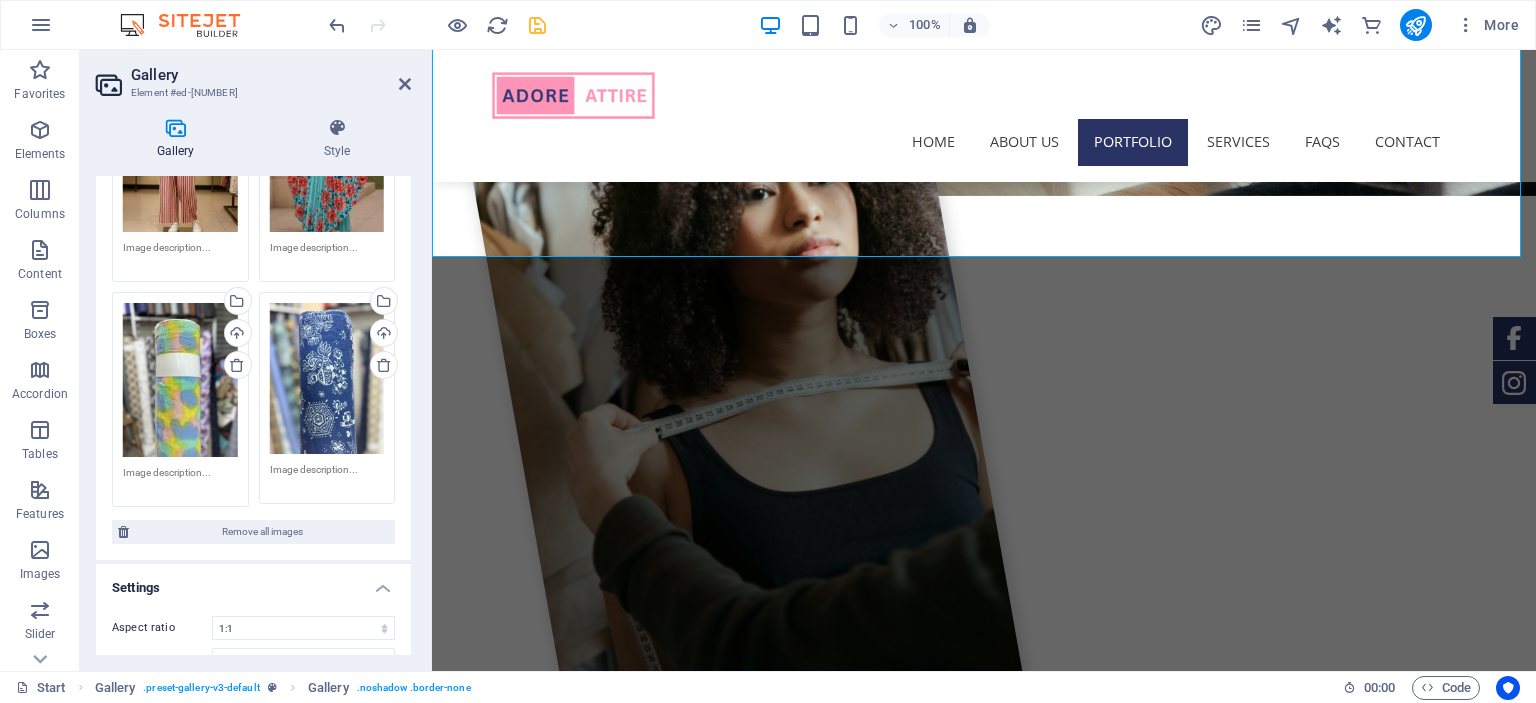 scroll, scrollTop: 1094, scrollLeft: 0, axis: vertical 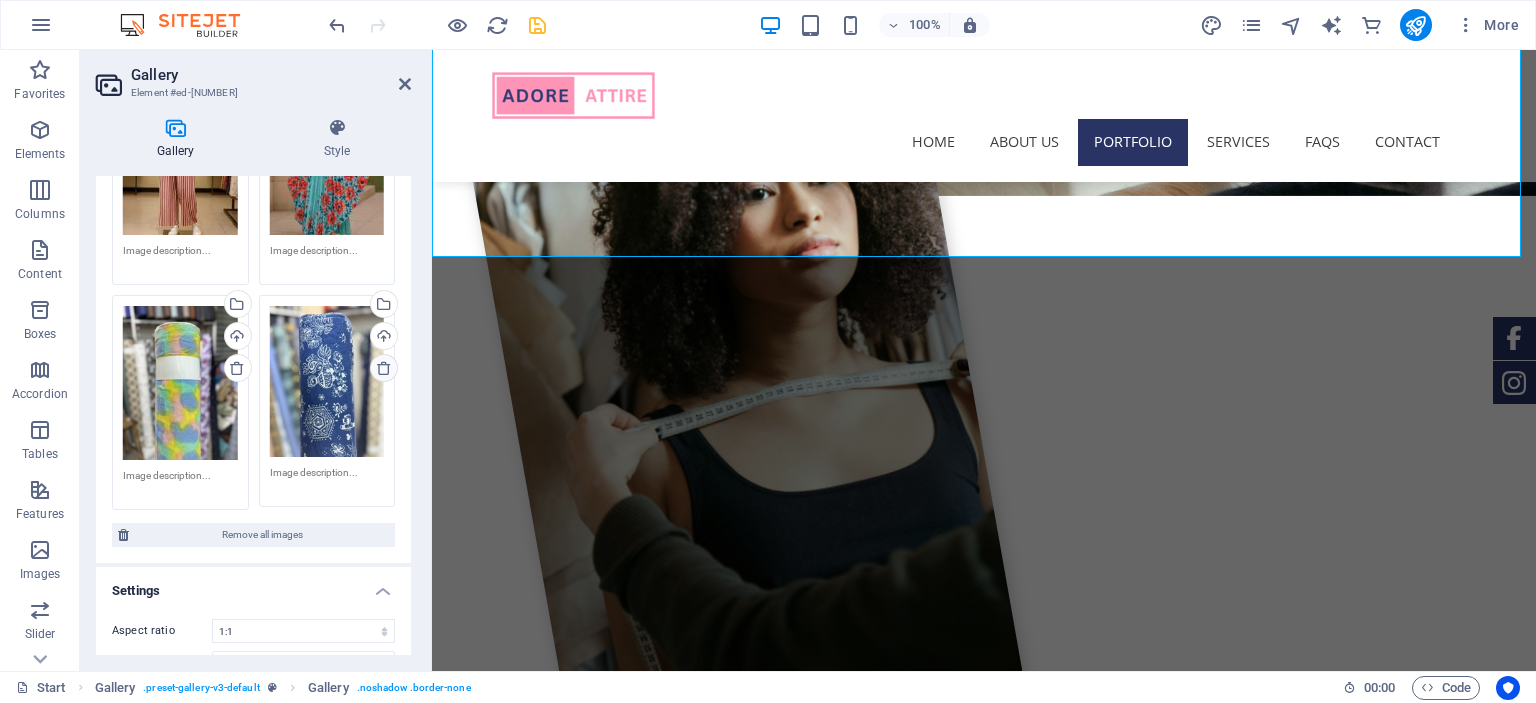 click at bounding box center [384, 368] 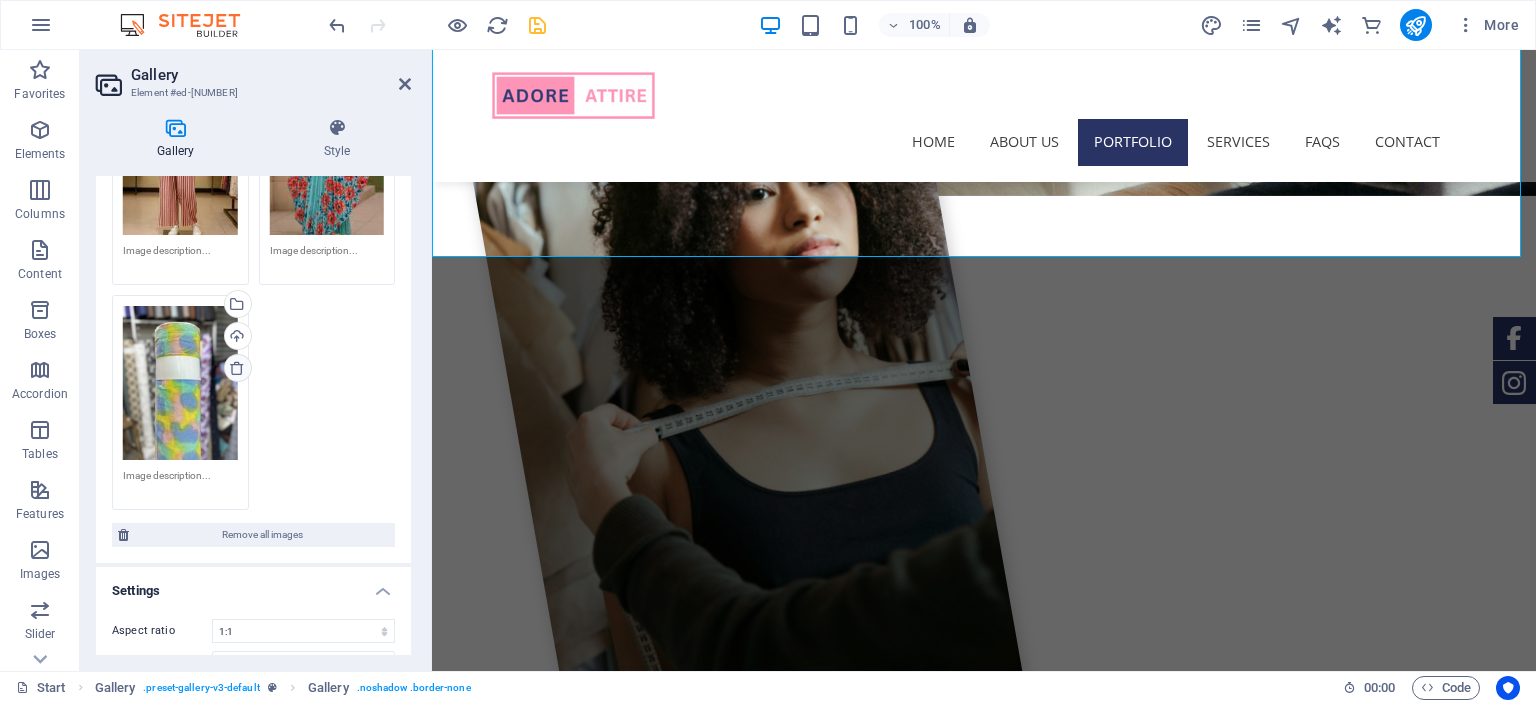 click at bounding box center [237, 368] 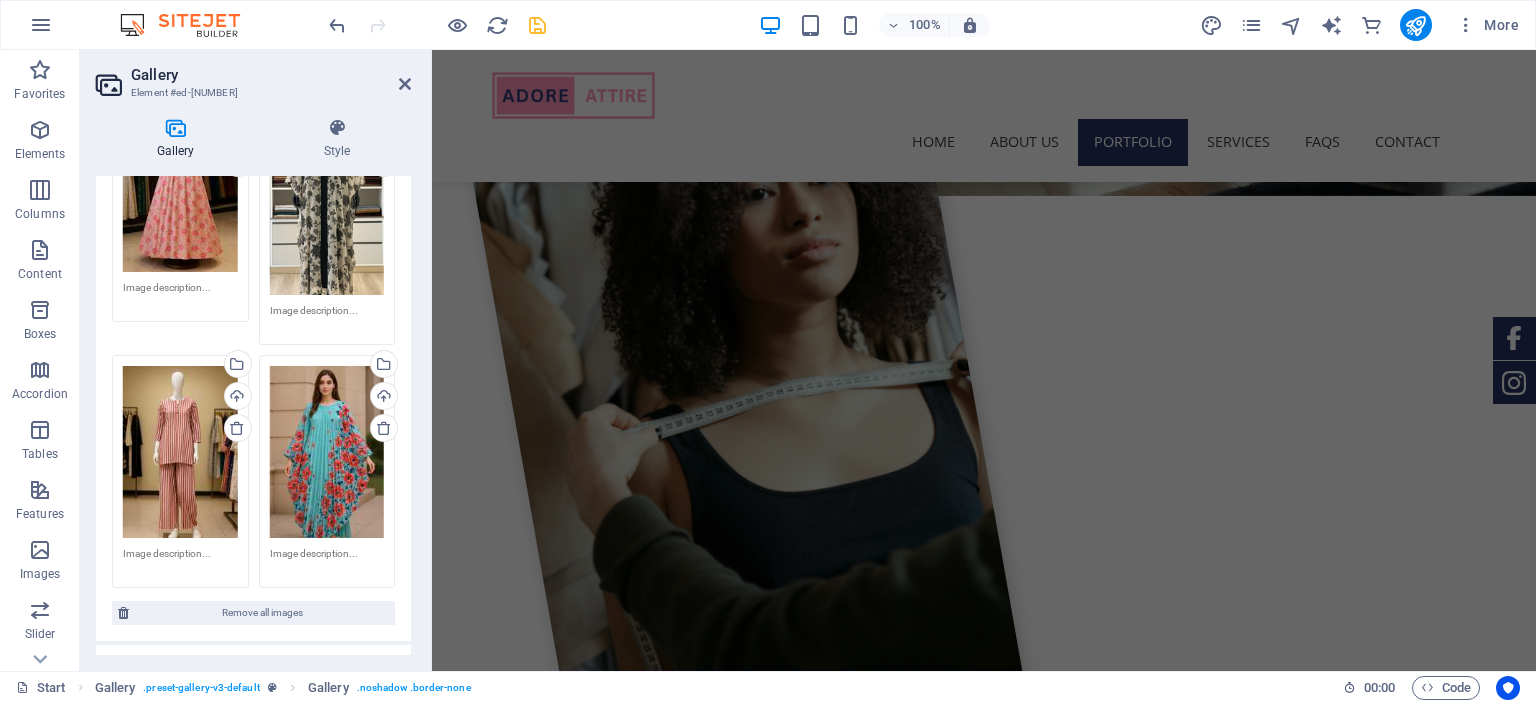 scroll, scrollTop: 790, scrollLeft: 0, axis: vertical 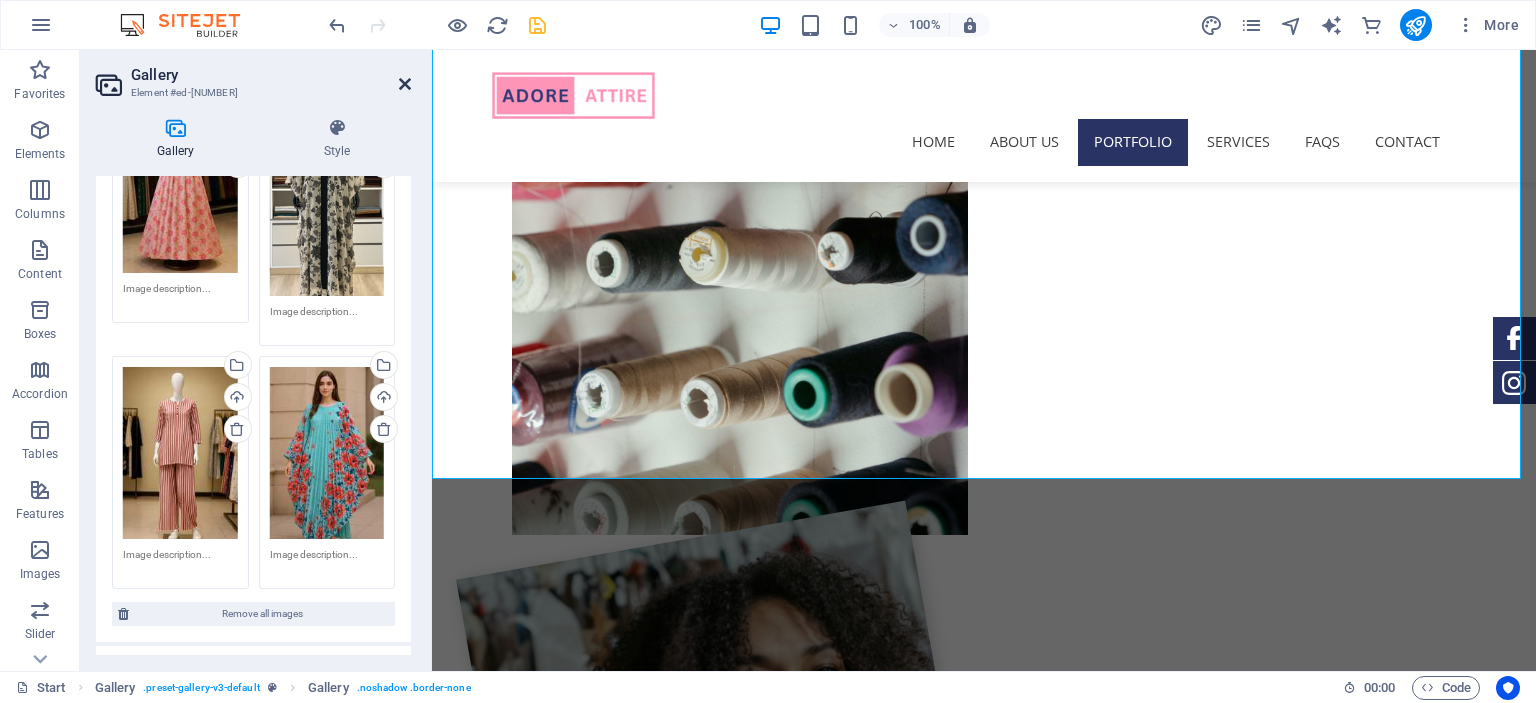 click at bounding box center [405, 84] 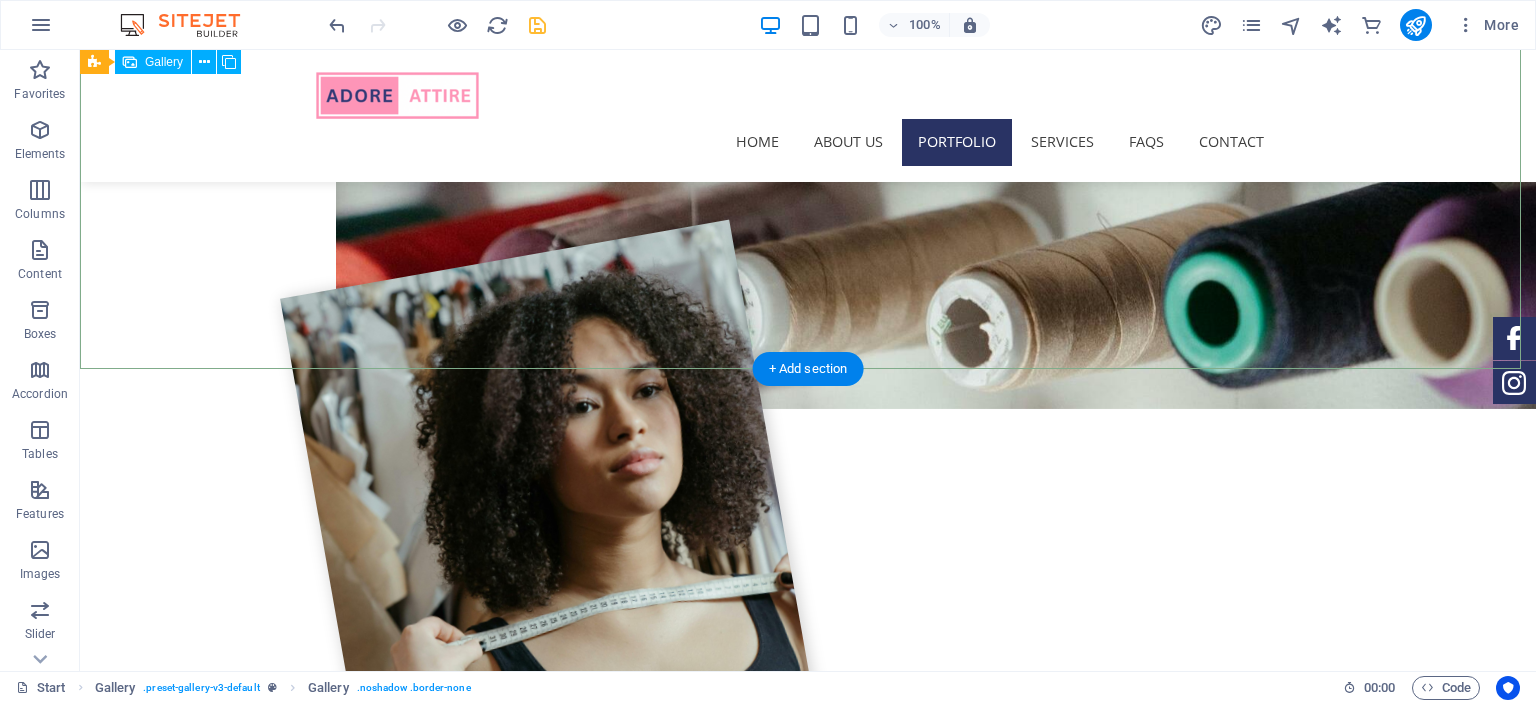 scroll, scrollTop: 1921, scrollLeft: 0, axis: vertical 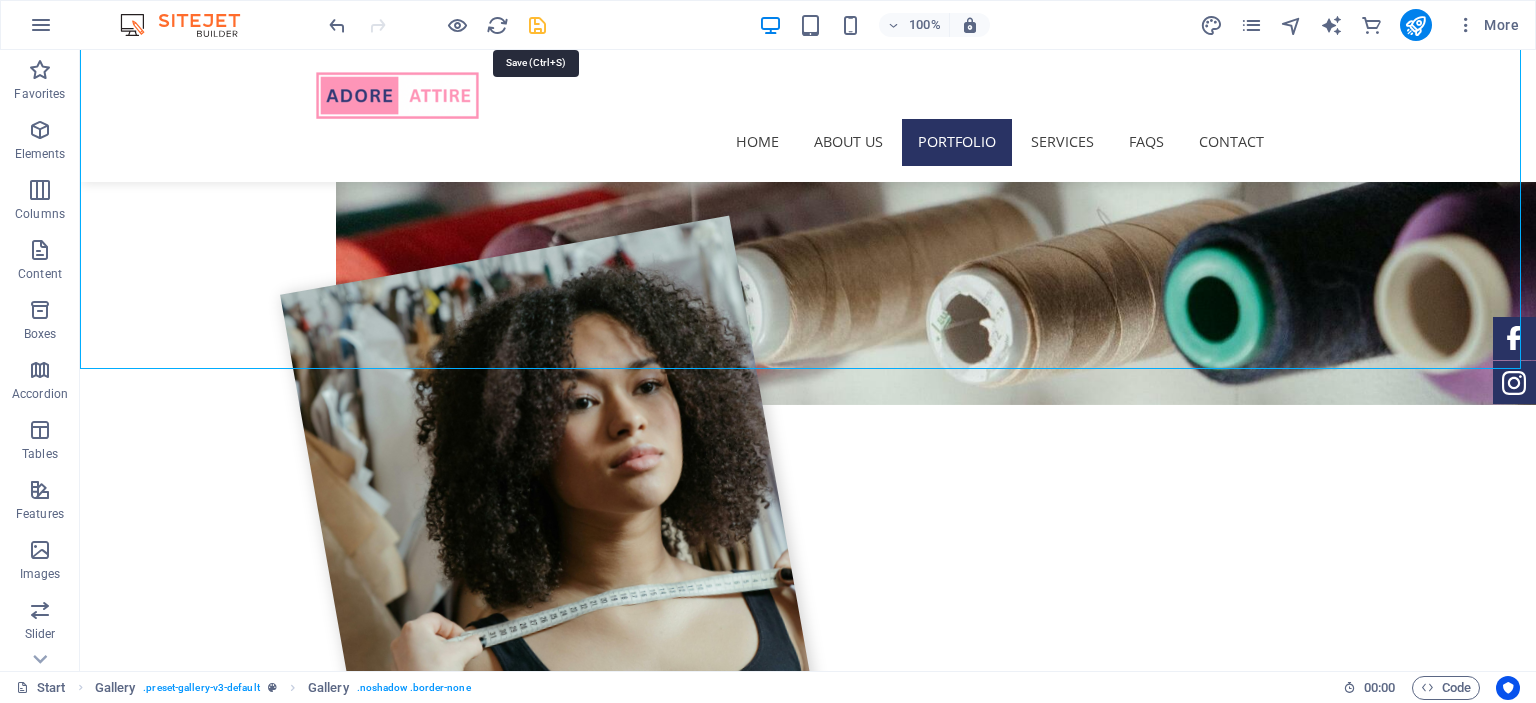 click at bounding box center (537, 25) 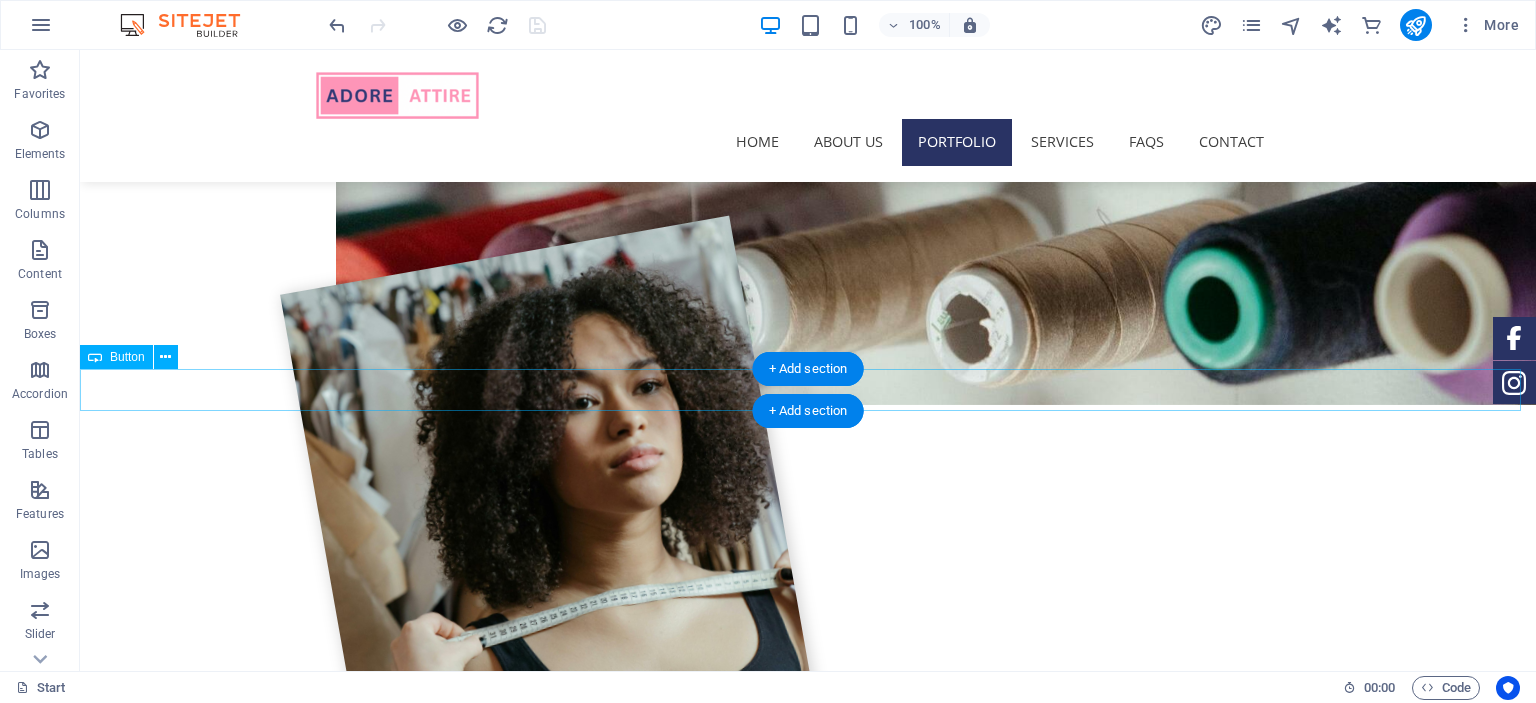 click on "View All" at bounding box center [808, 2557] 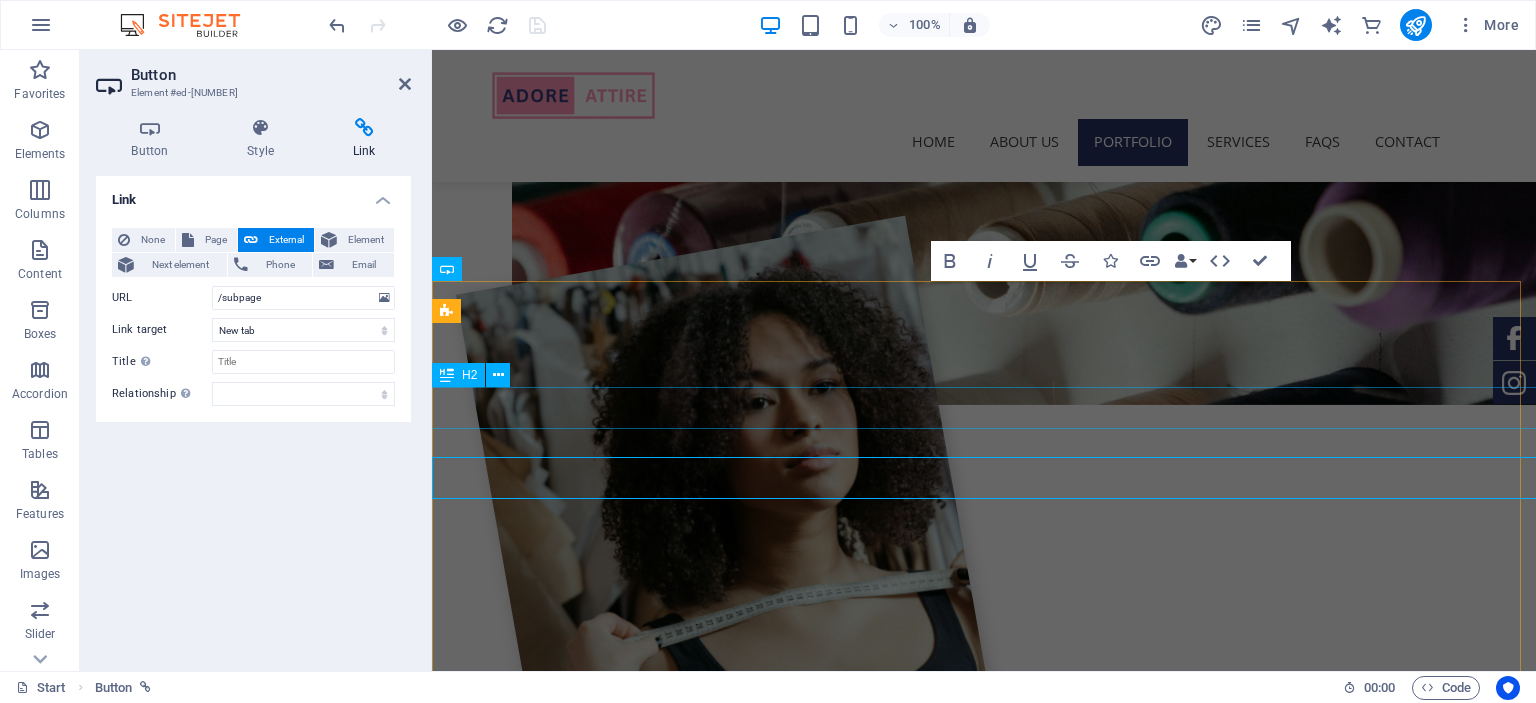 scroll, scrollTop: 1833, scrollLeft: 0, axis: vertical 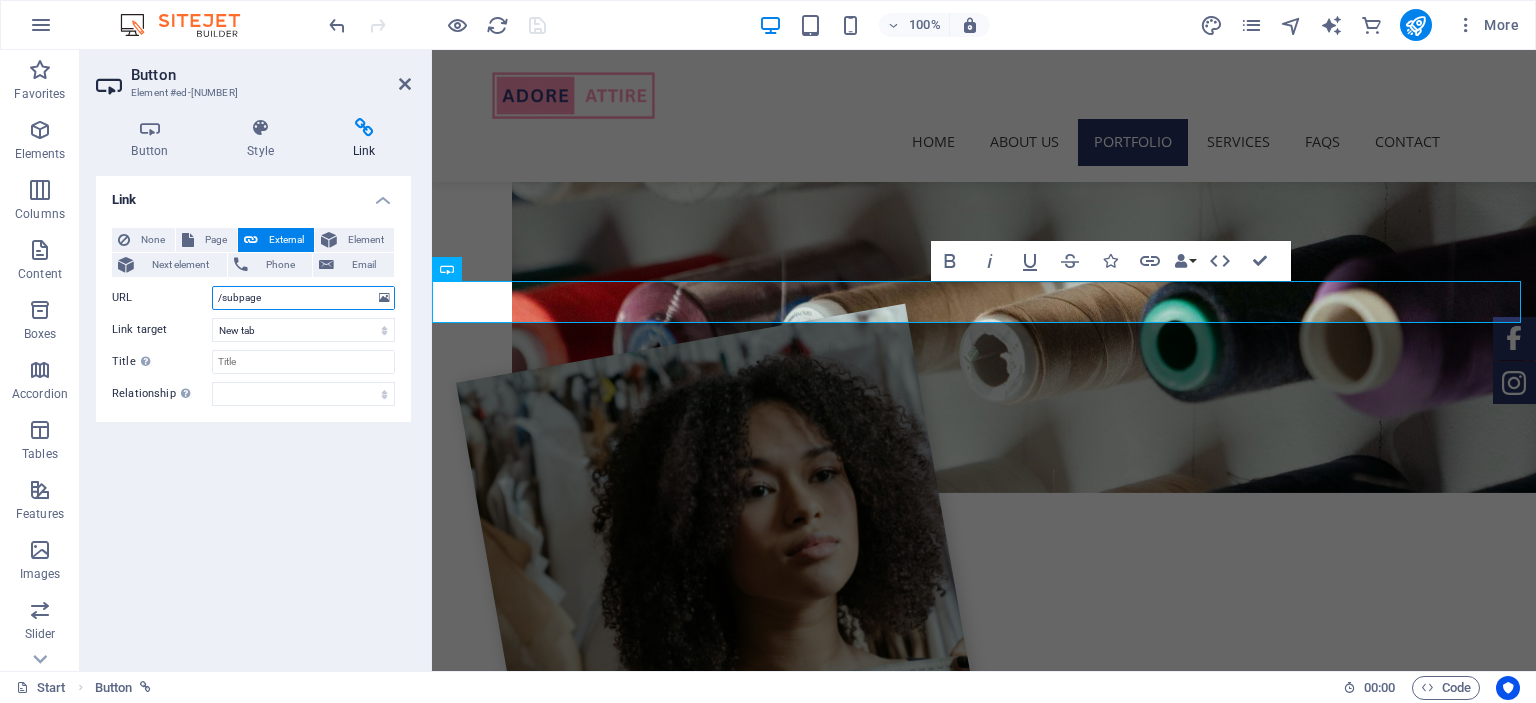 drag, startPoint x: 286, startPoint y: 300, endPoint x: 207, endPoint y: 298, distance: 79.025314 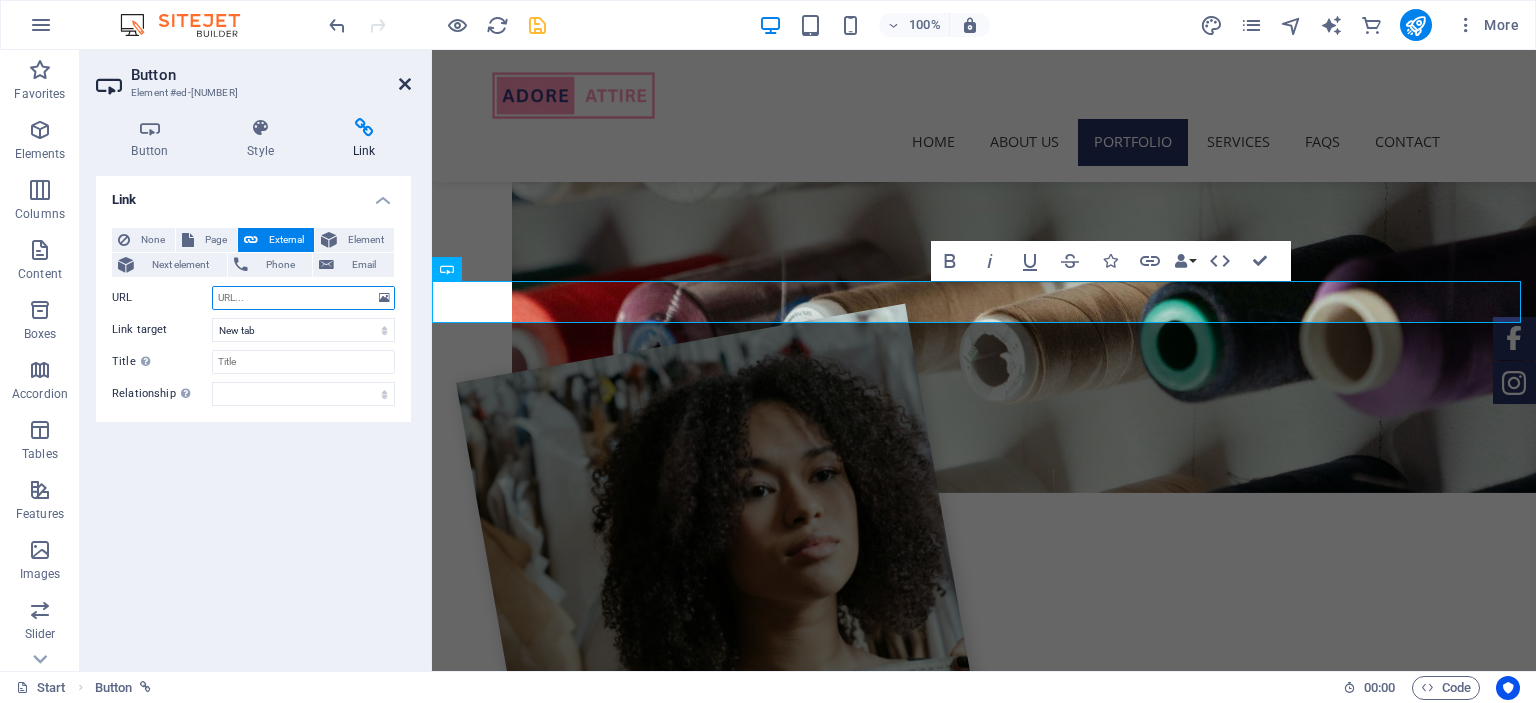 type 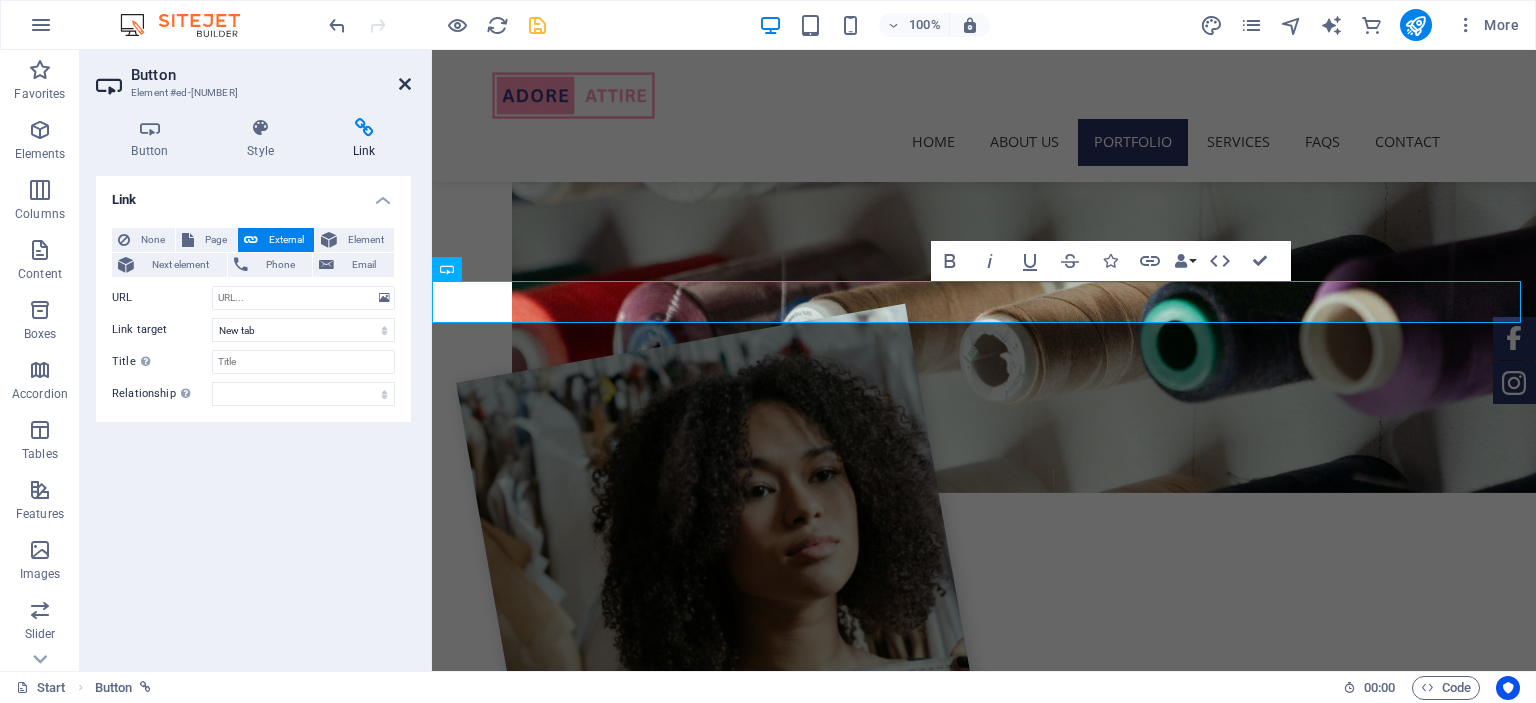 click at bounding box center [405, 84] 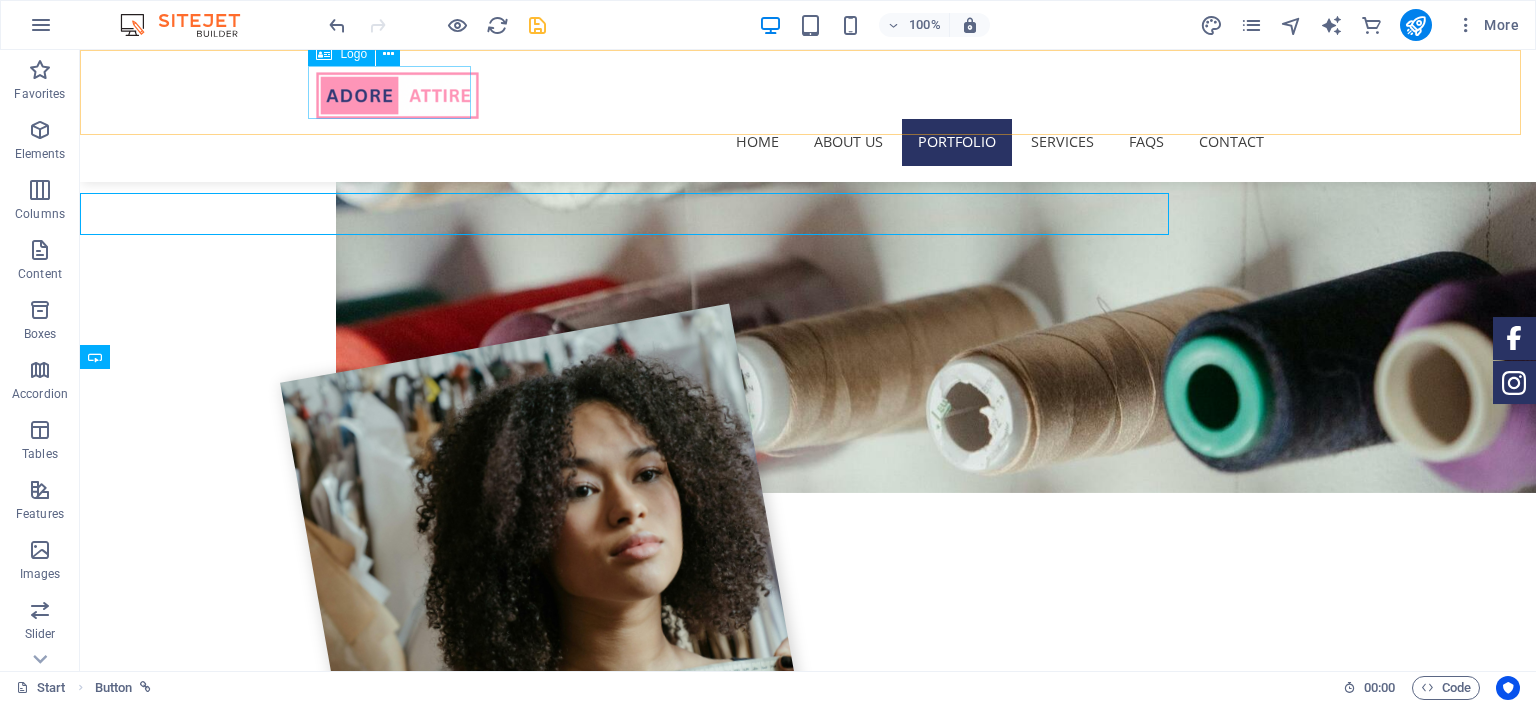 scroll, scrollTop: 1921, scrollLeft: 0, axis: vertical 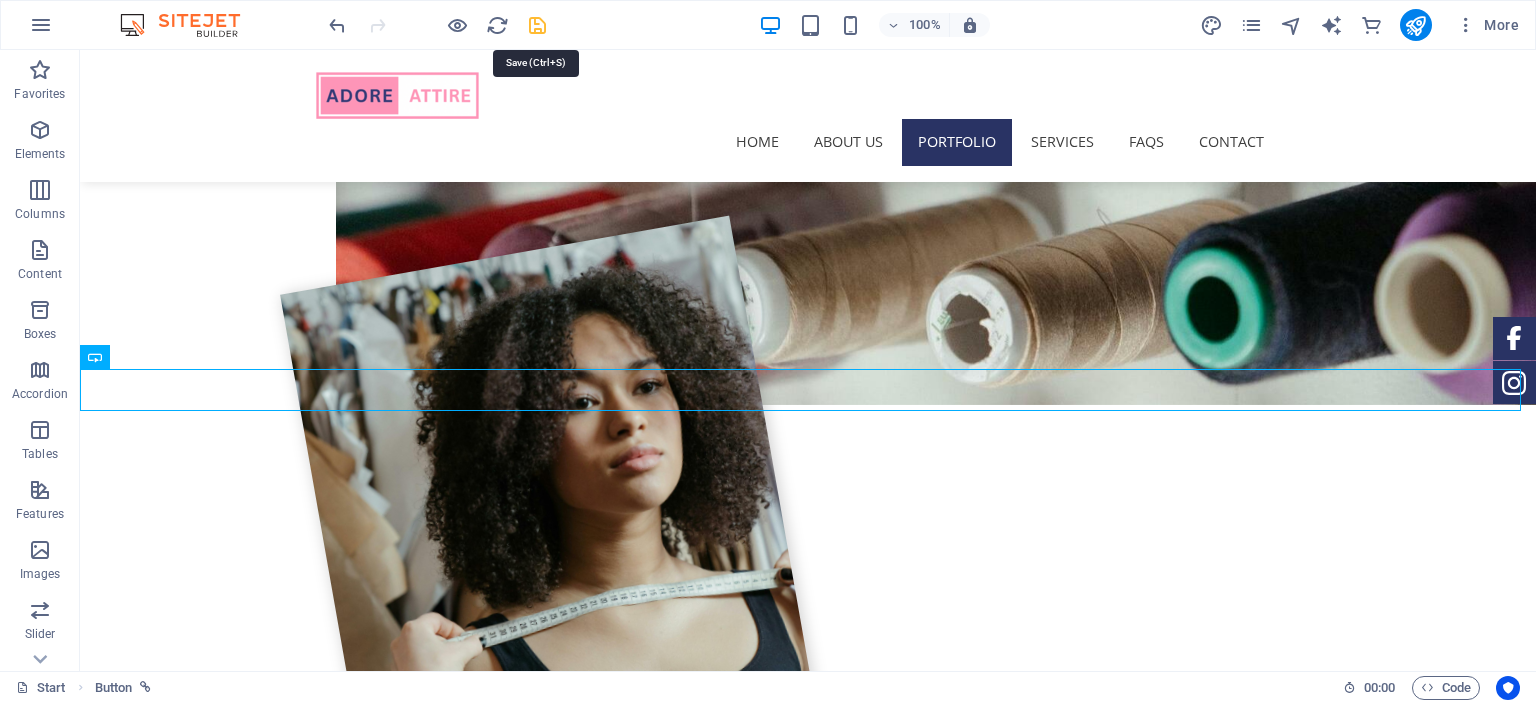 click at bounding box center [537, 25] 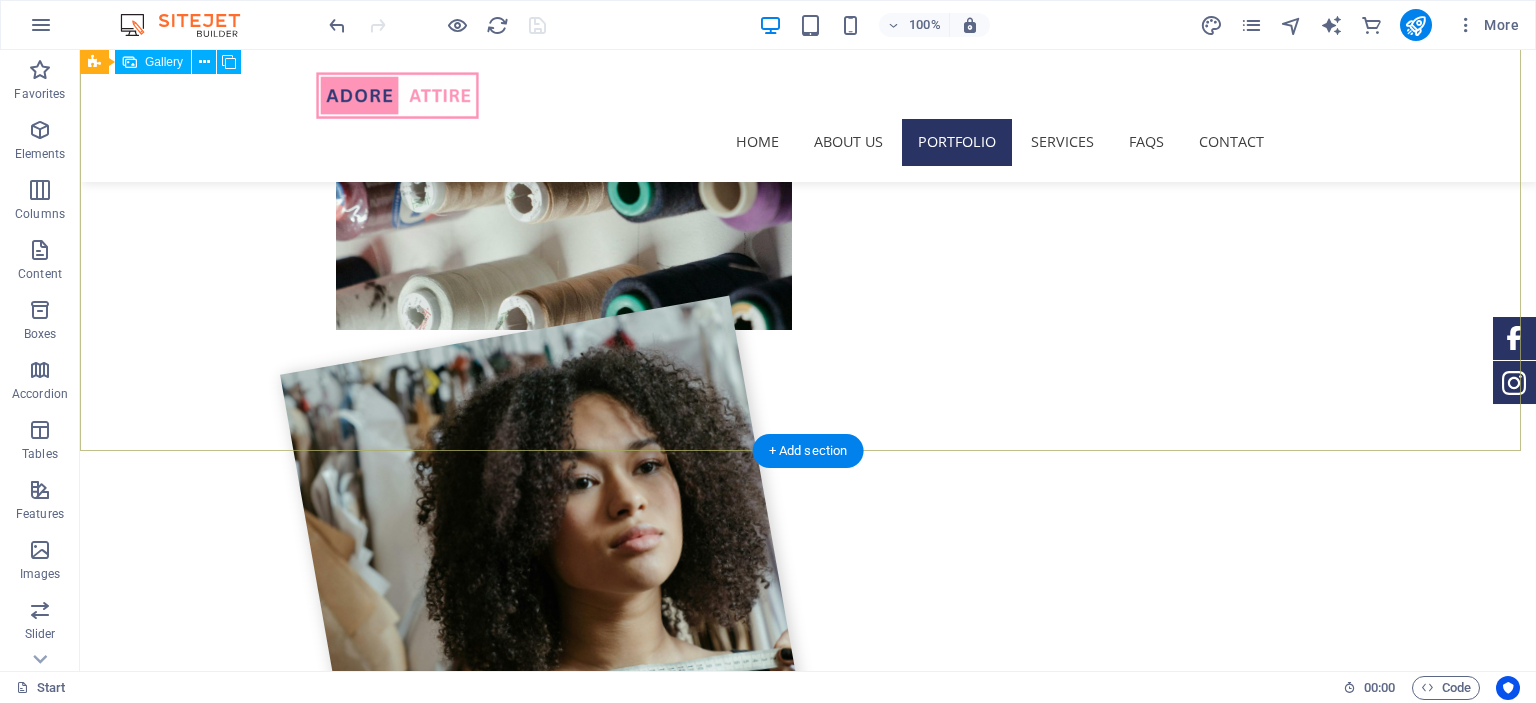 scroll, scrollTop: 1840, scrollLeft: 0, axis: vertical 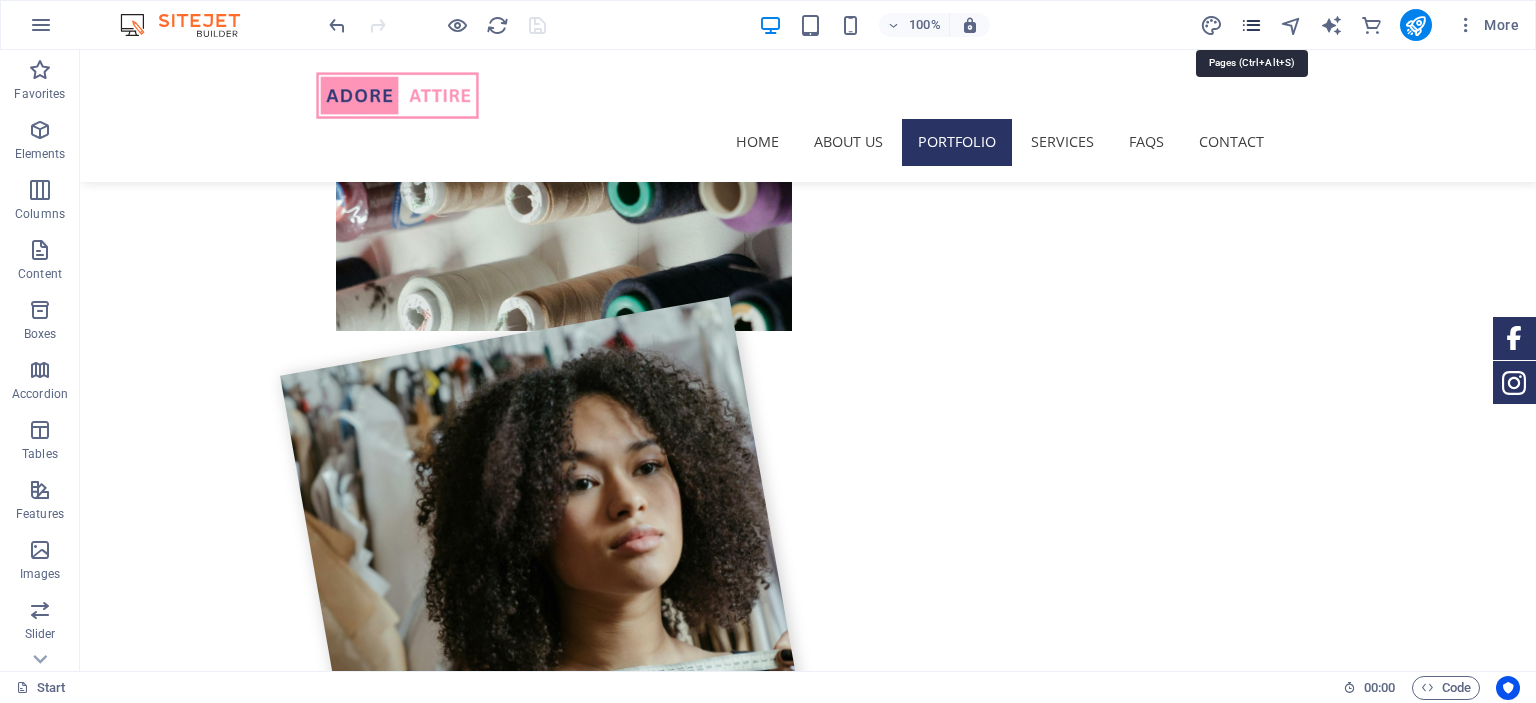 click at bounding box center [1251, 25] 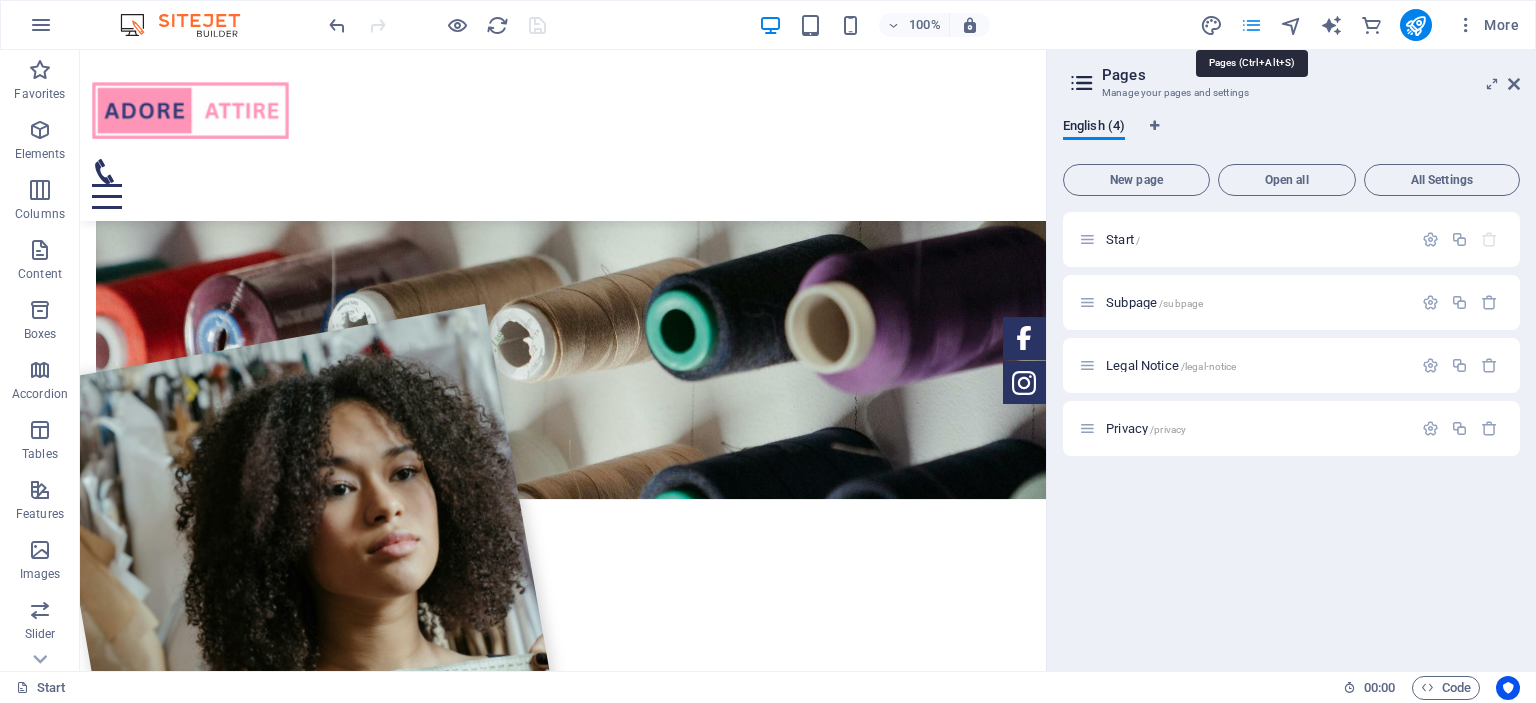 scroll, scrollTop: 1820, scrollLeft: 0, axis: vertical 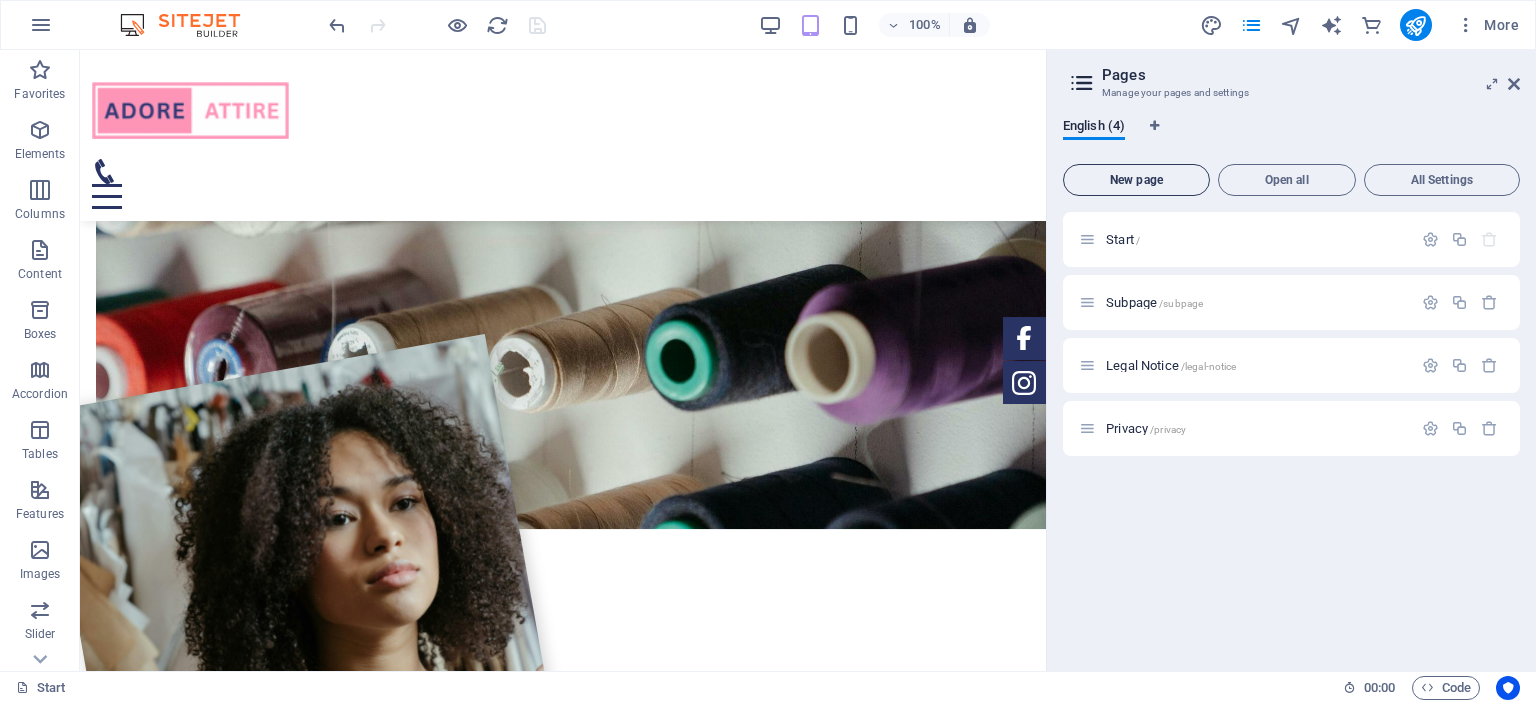 click on "New page" at bounding box center [1136, 180] 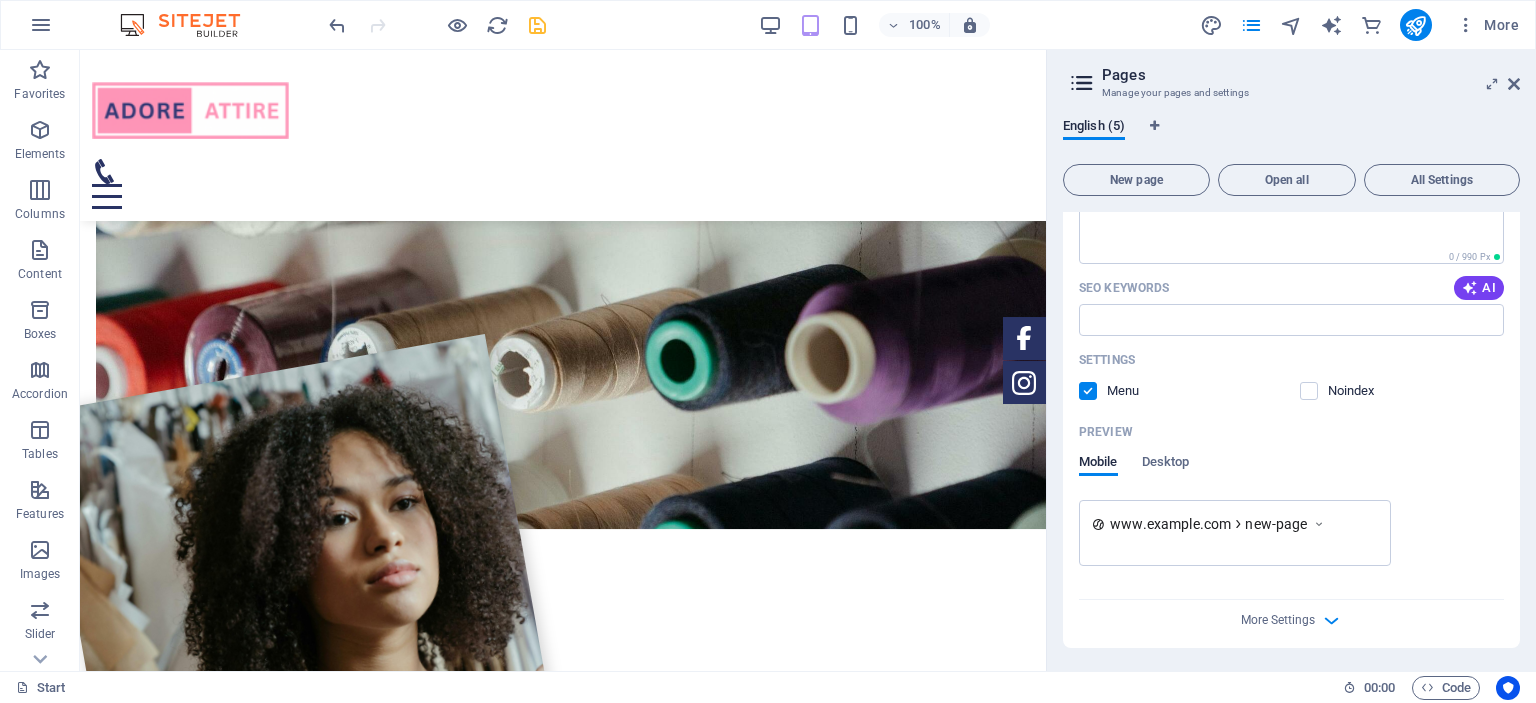 scroll, scrollTop: 568, scrollLeft: 0, axis: vertical 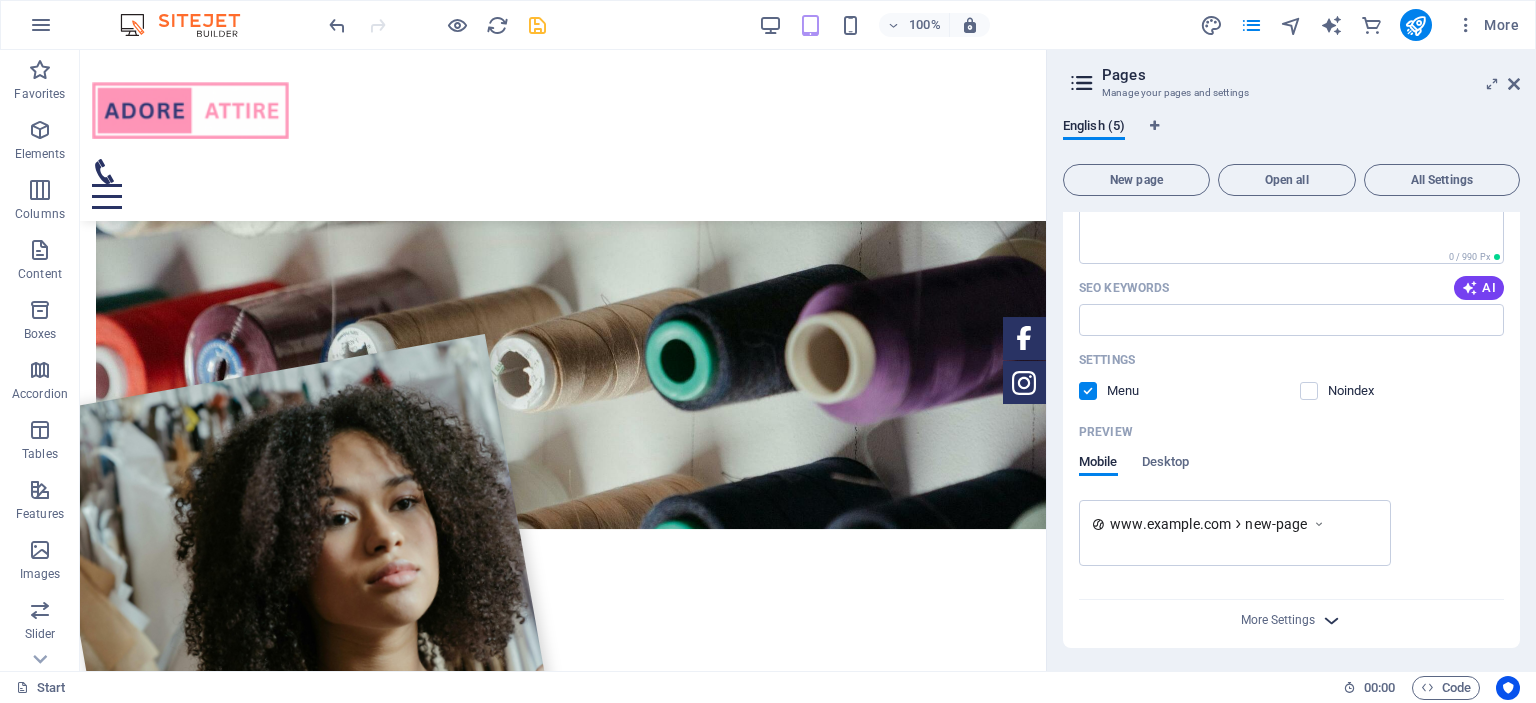 click at bounding box center (1331, 620) 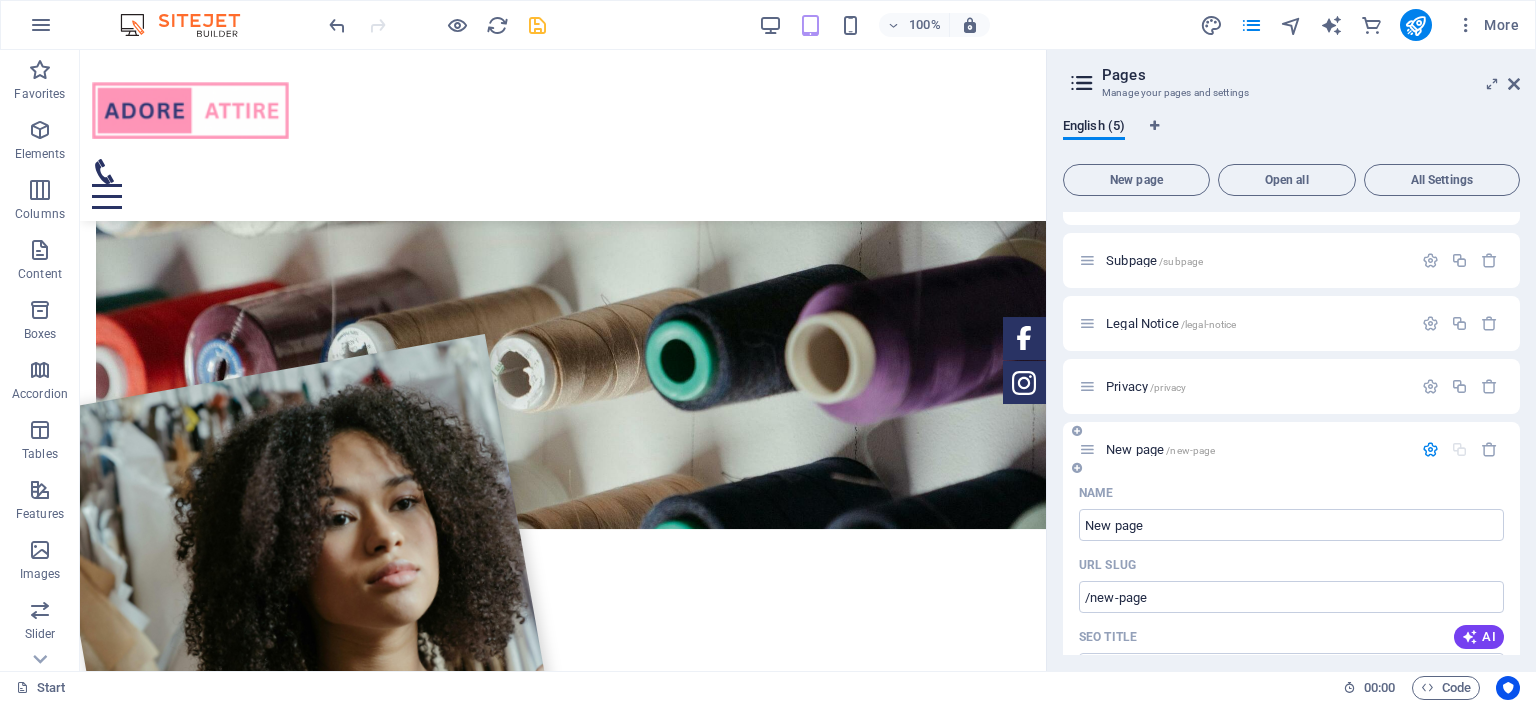 scroll, scrollTop: 0, scrollLeft: 0, axis: both 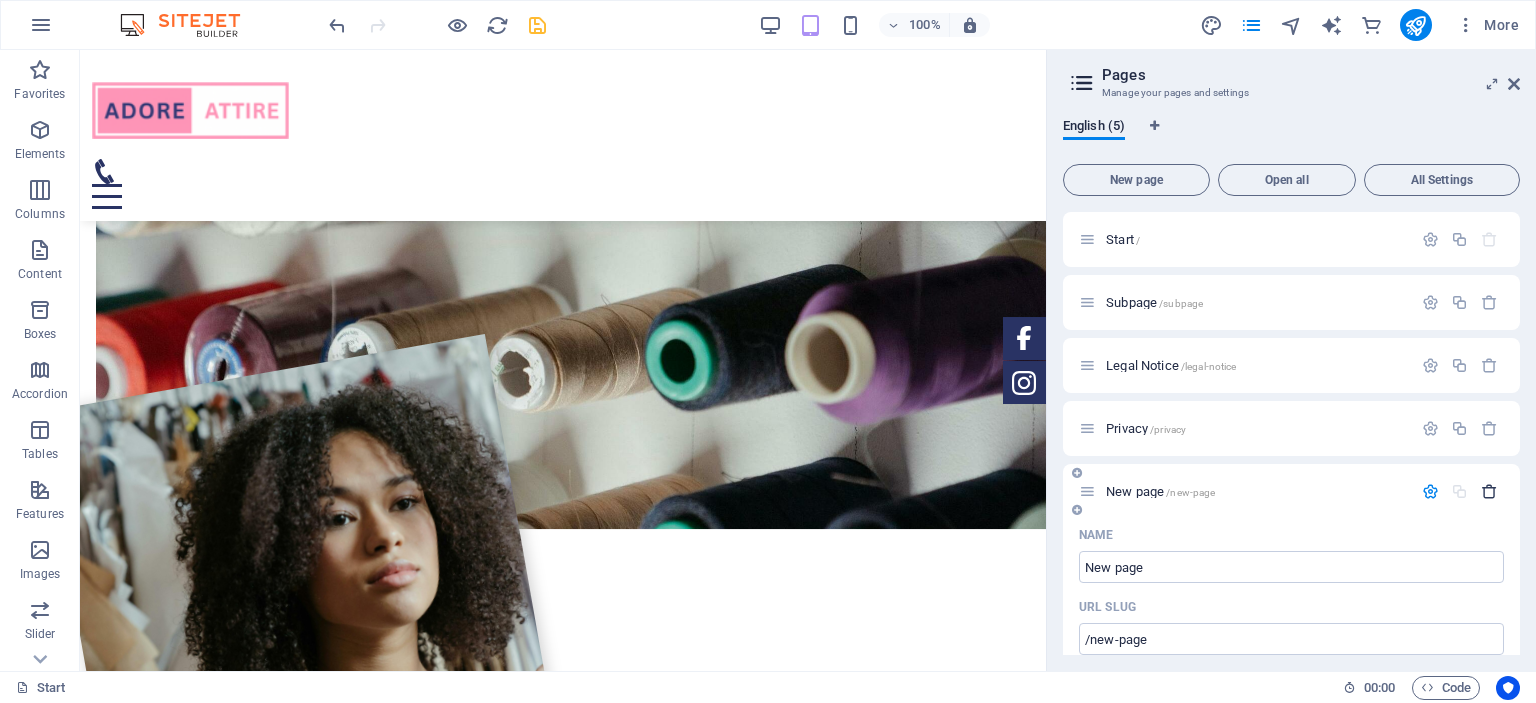 click at bounding box center (1489, 491) 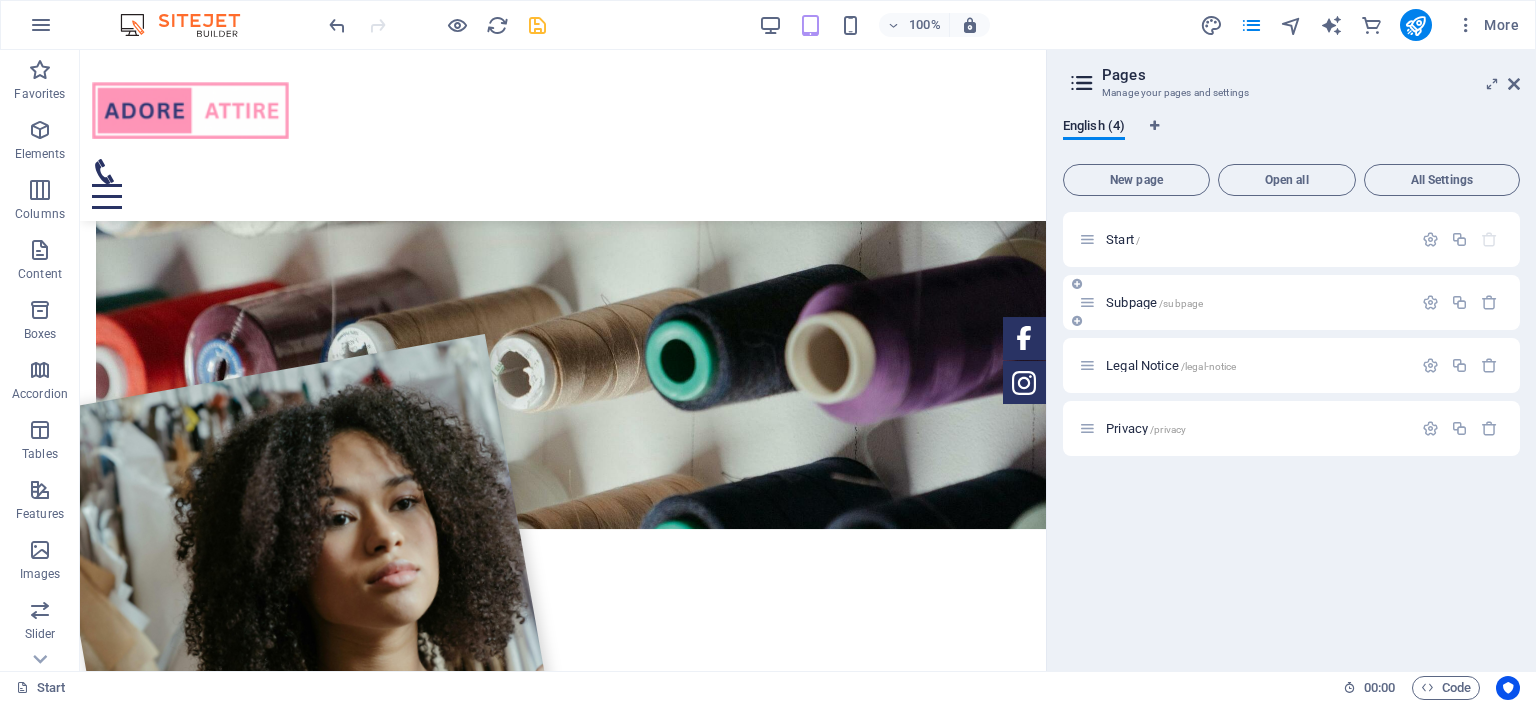click at bounding box center (1087, 302) 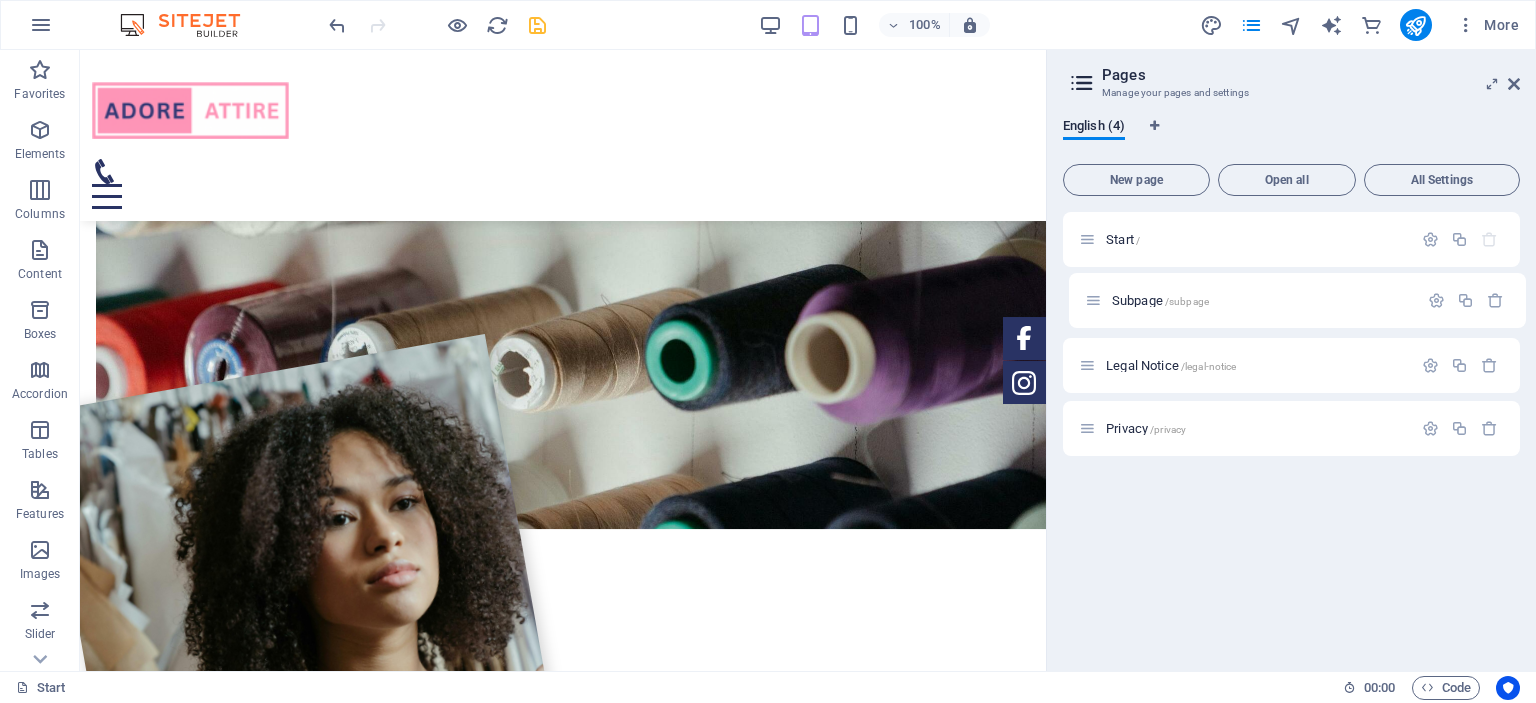click on "Start / Subpage /subpage Legal Notice /legal-notice Privacy /privacy" at bounding box center (1291, 302) 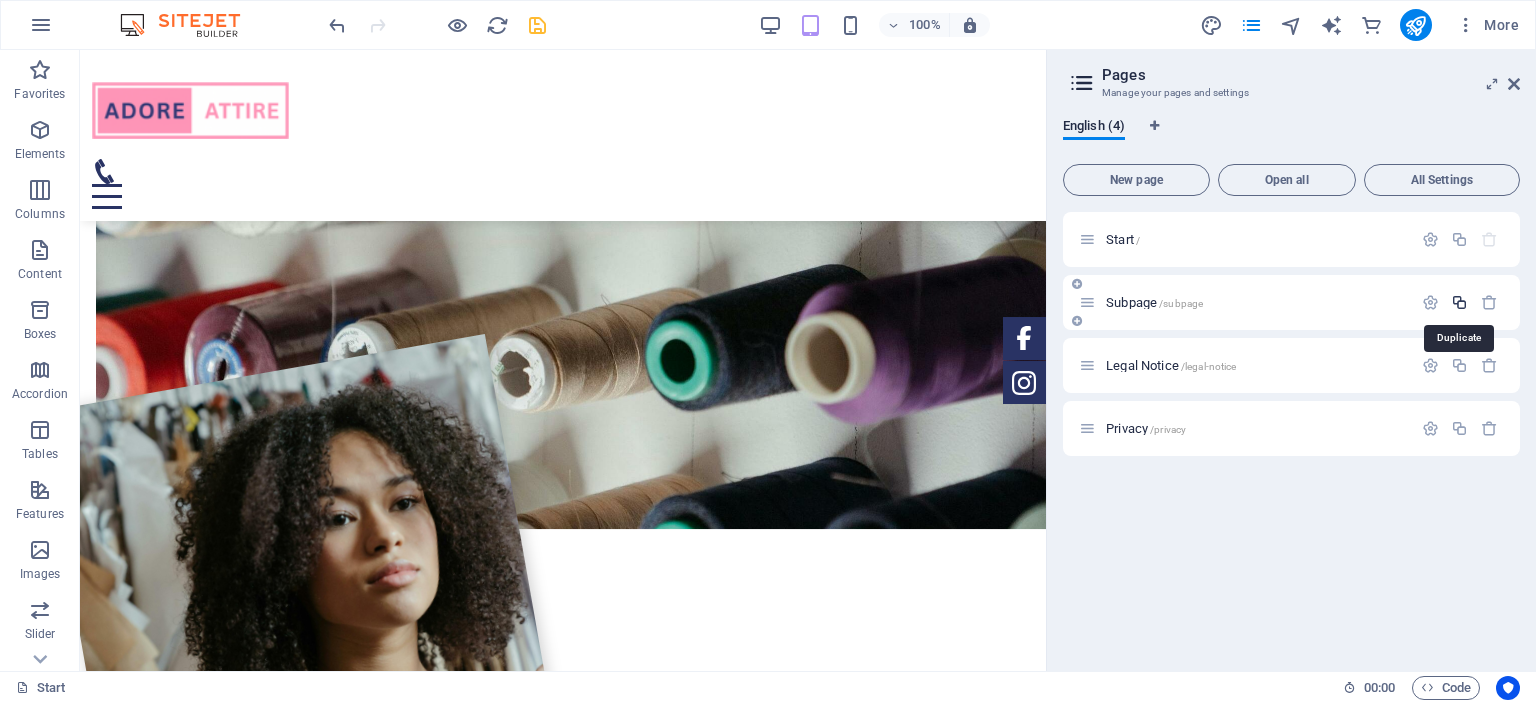 click at bounding box center (1459, 302) 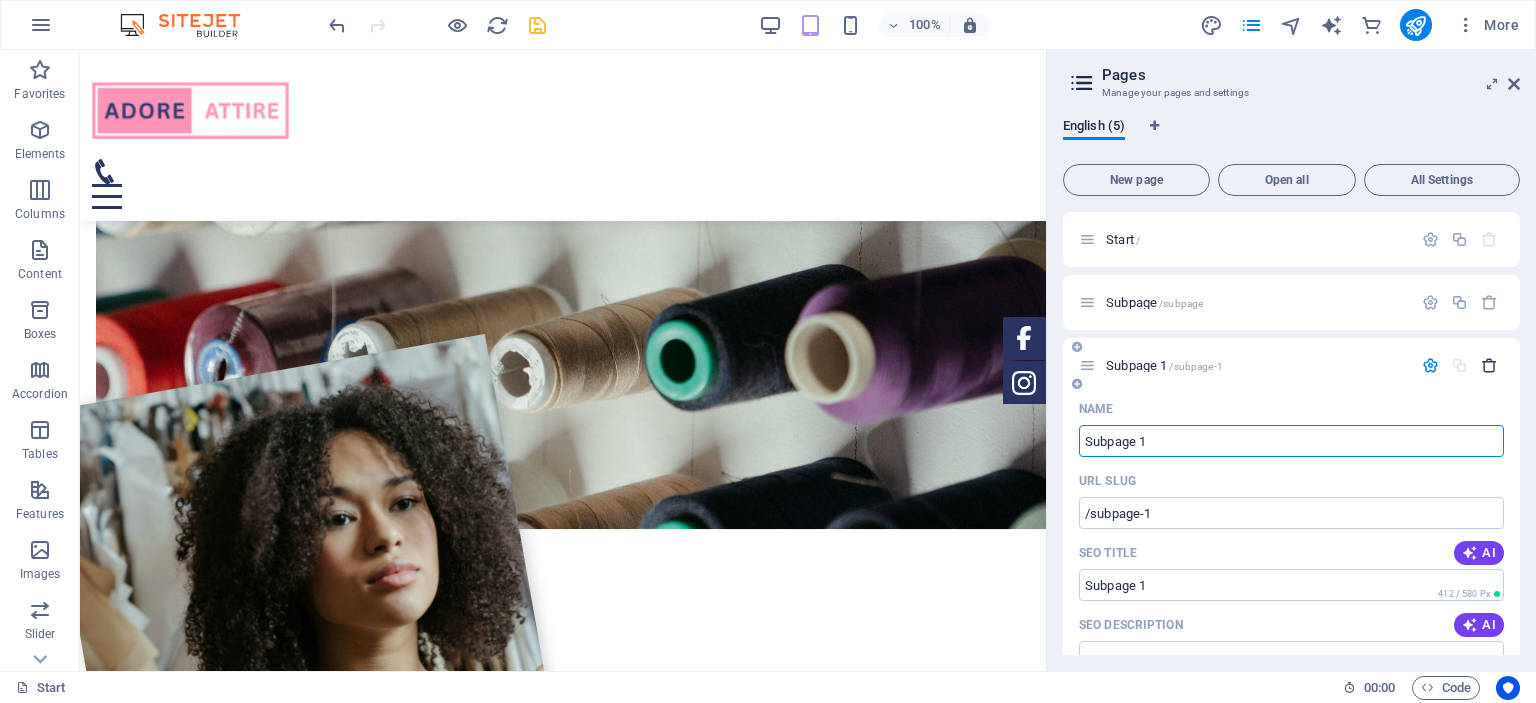 click at bounding box center [1489, 365] 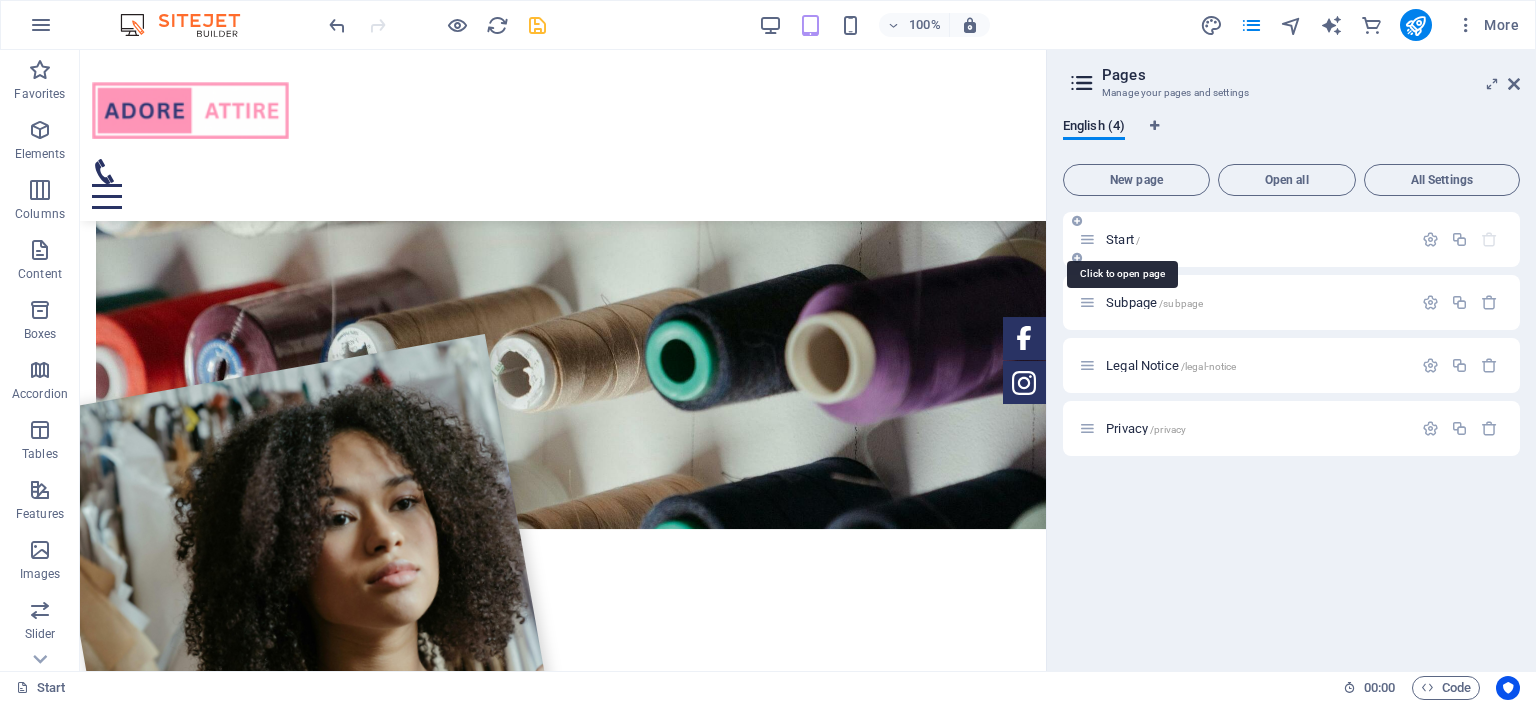 click on "Start /" at bounding box center [1123, 239] 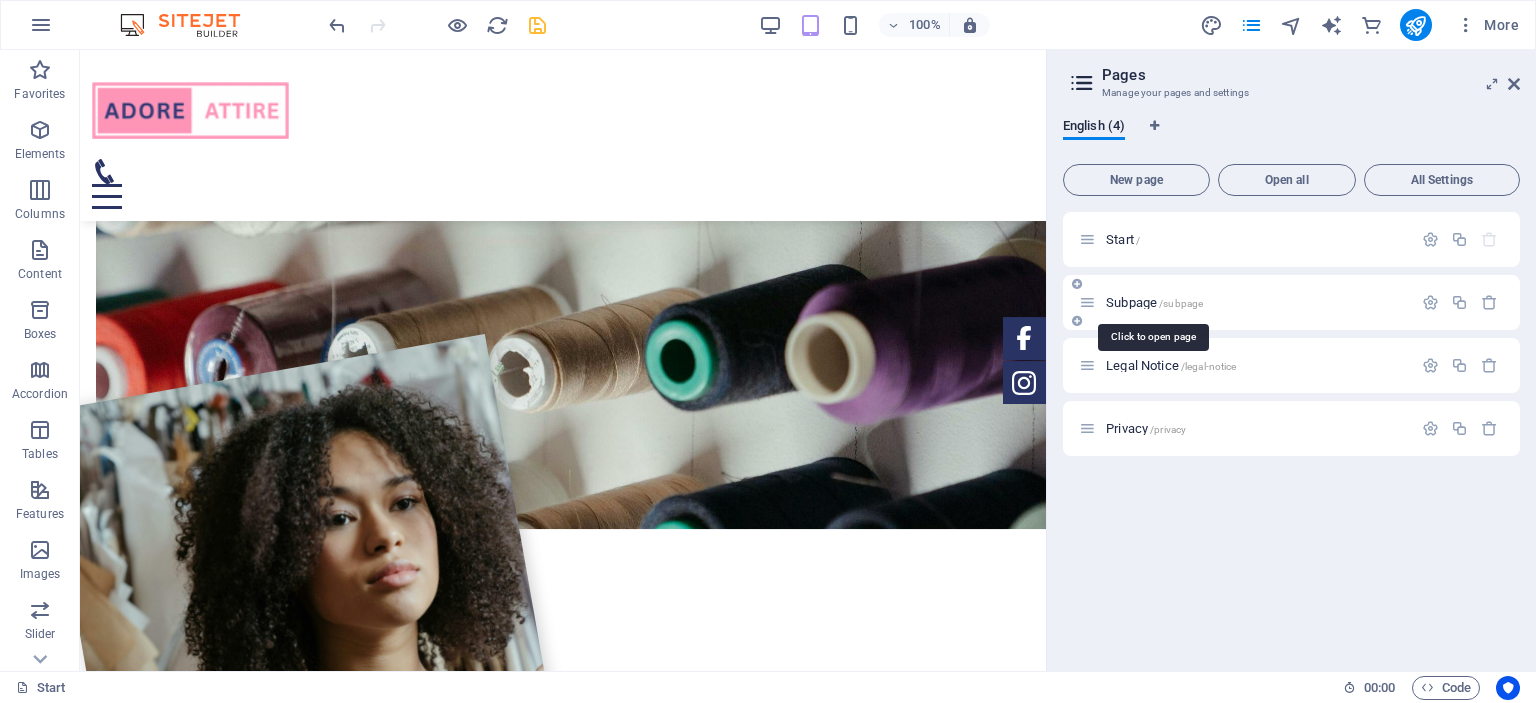 click on "Subpage /subpage" at bounding box center [1154, 302] 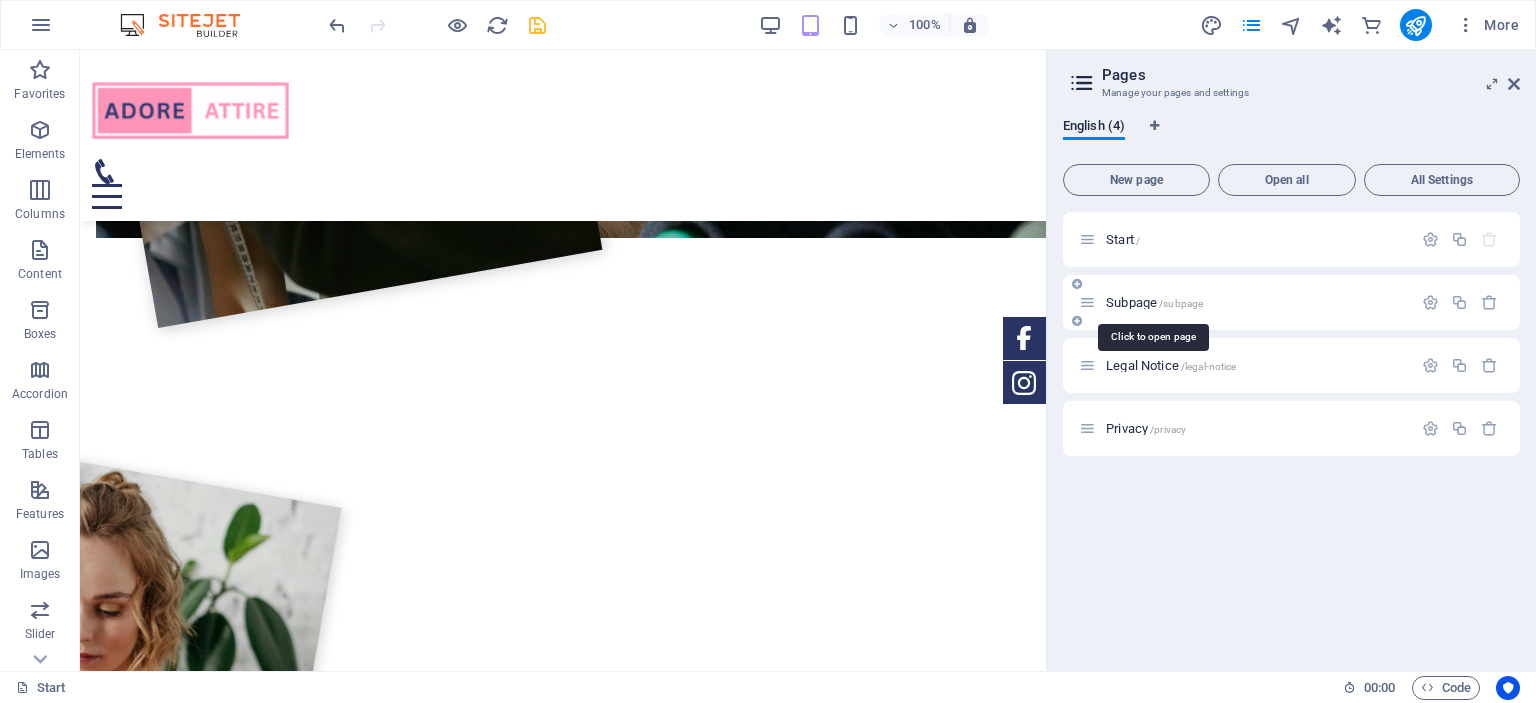 scroll, scrollTop: 0, scrollLeft: 0, axis: both 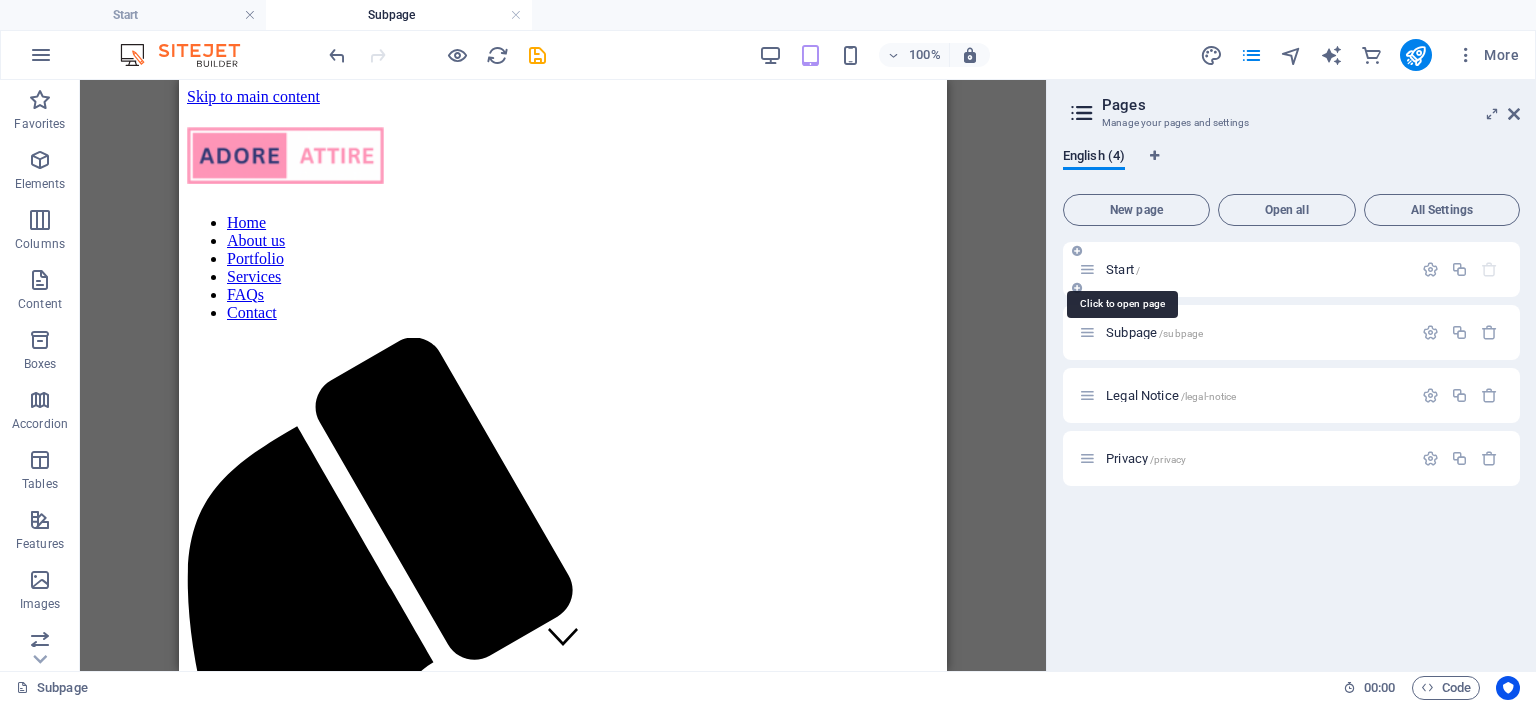 click on "Start /" at bounding box center (1123, 269) 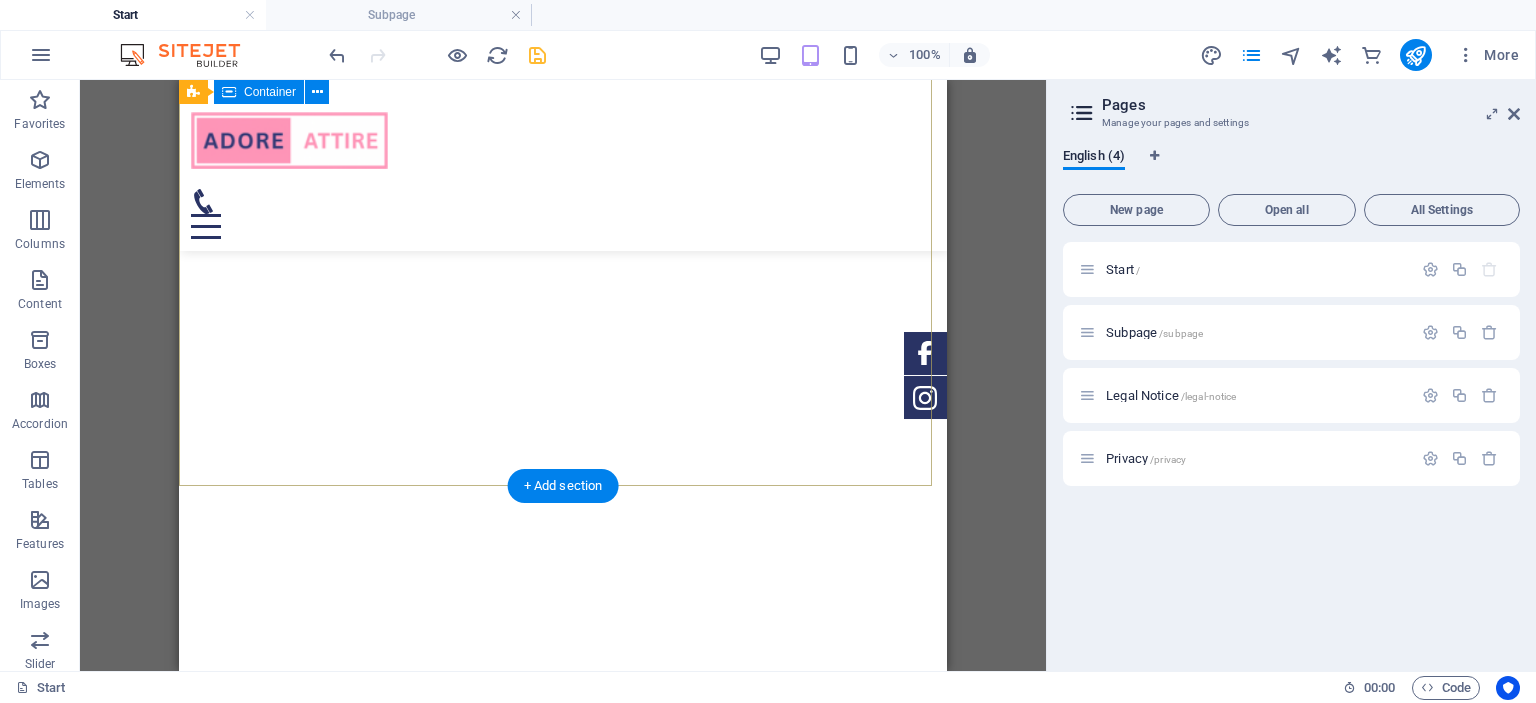 scroll, scrollTop: 0, scrollLeft: 0, axis: both 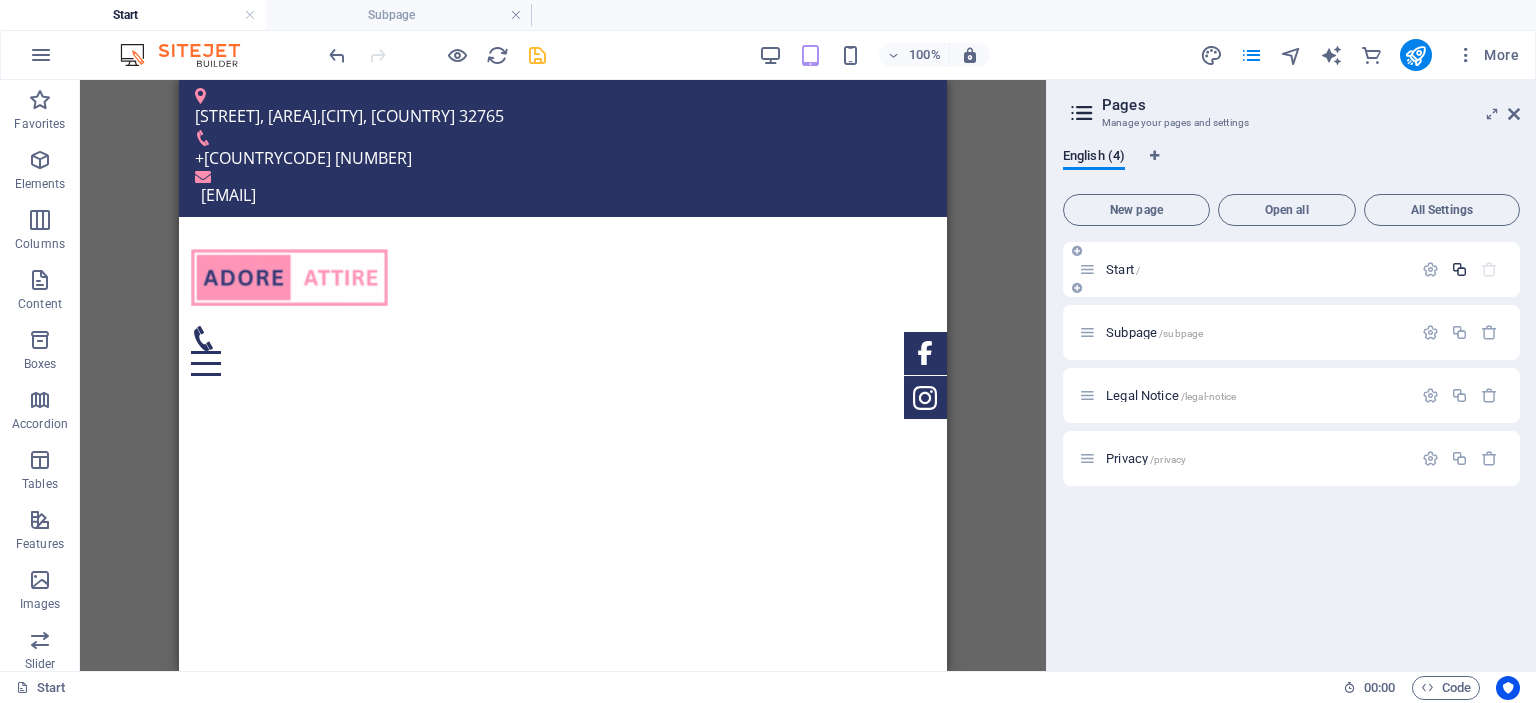 click at bounding box center [1459, 269] 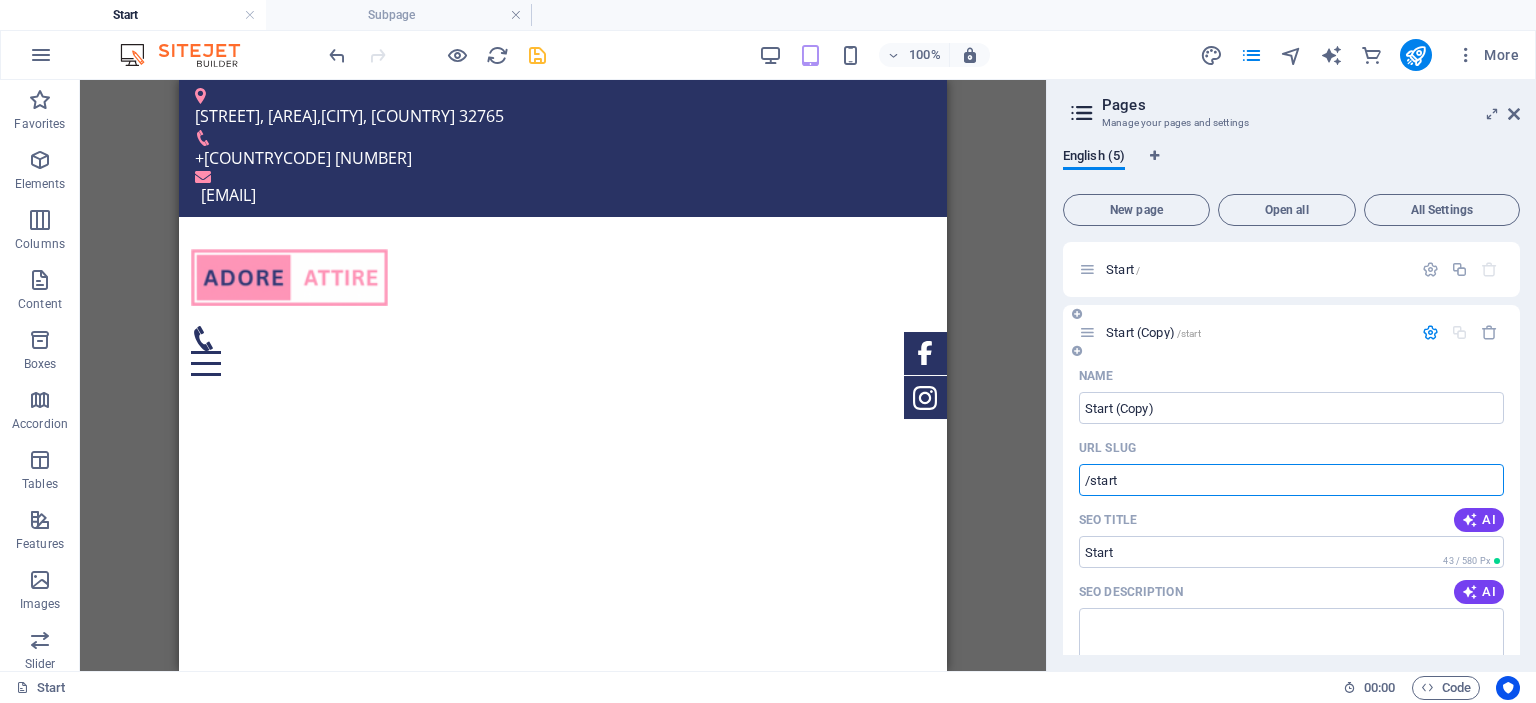 drag, startPoint x: 1134, startPoint y: 482, endPoint x: 1088, endPoint y: 485, distance: 46.09772 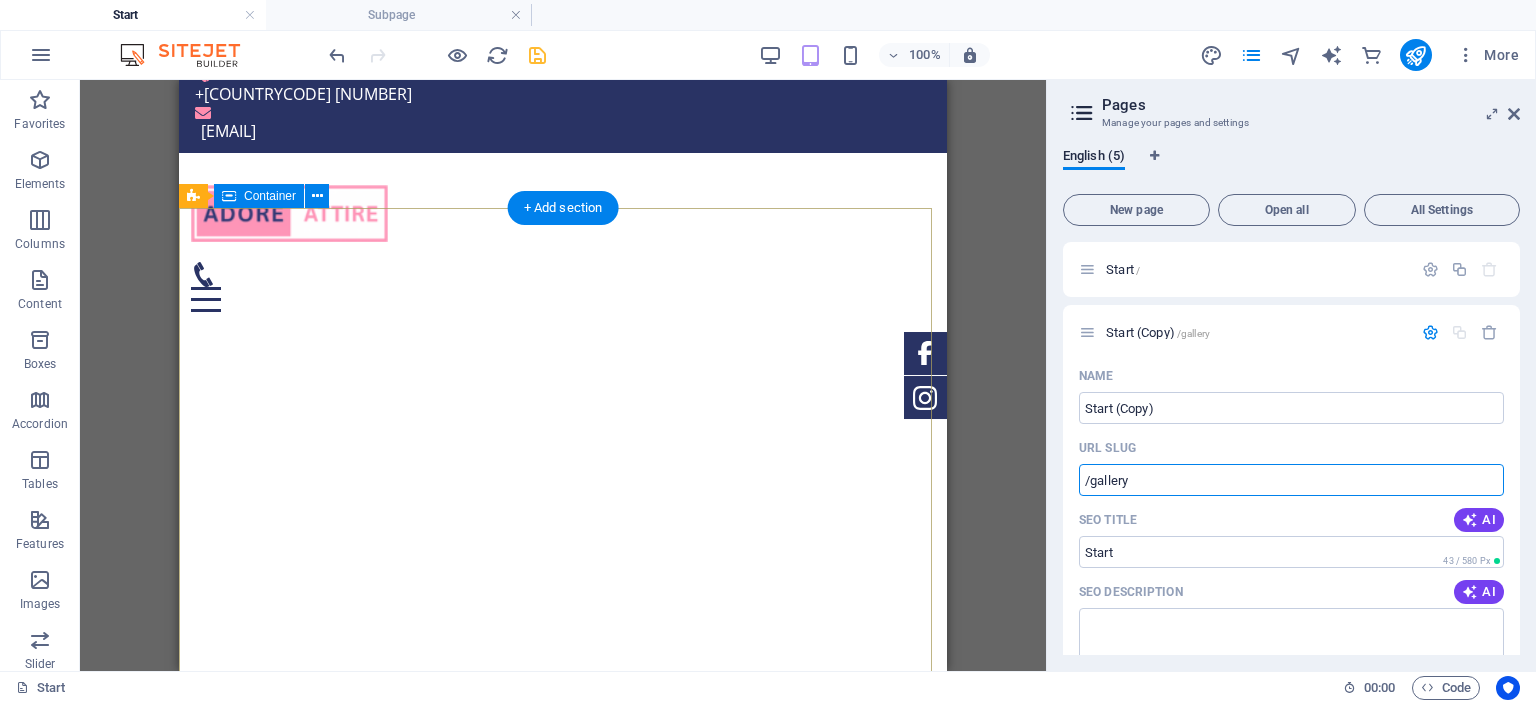 scroll, scrollTop: 0, scrollLeft: 0, axis: both 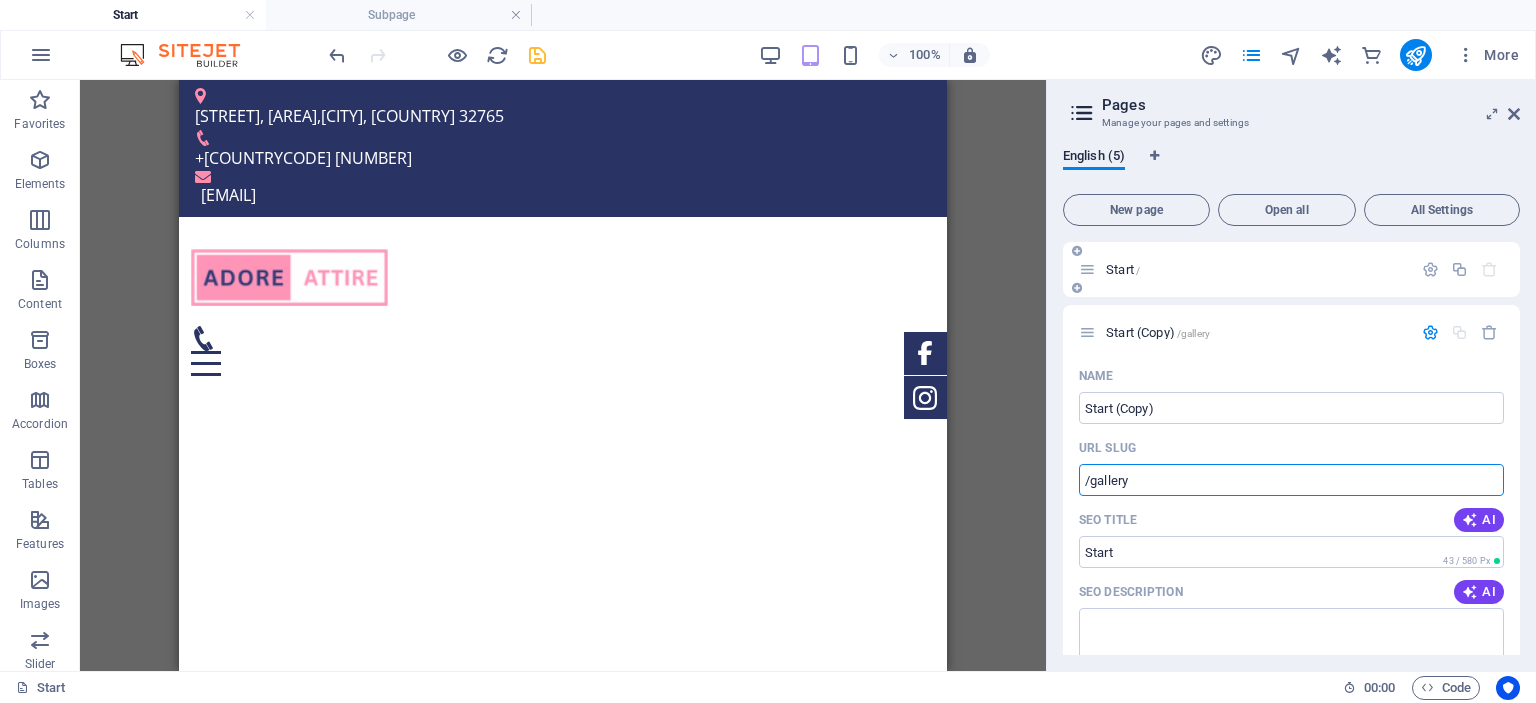 type on "/gallery" 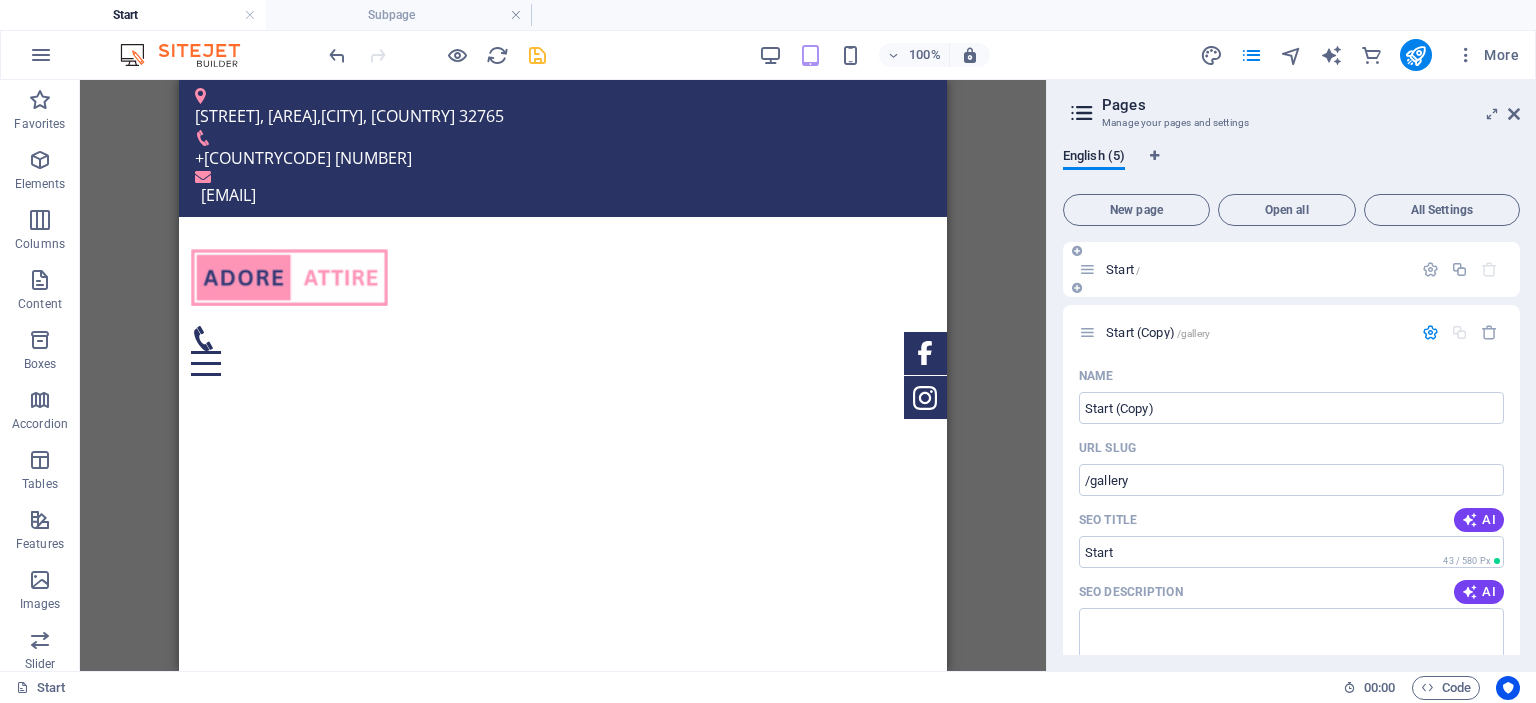 click on "Start /" at bounding box center (1123, 269) 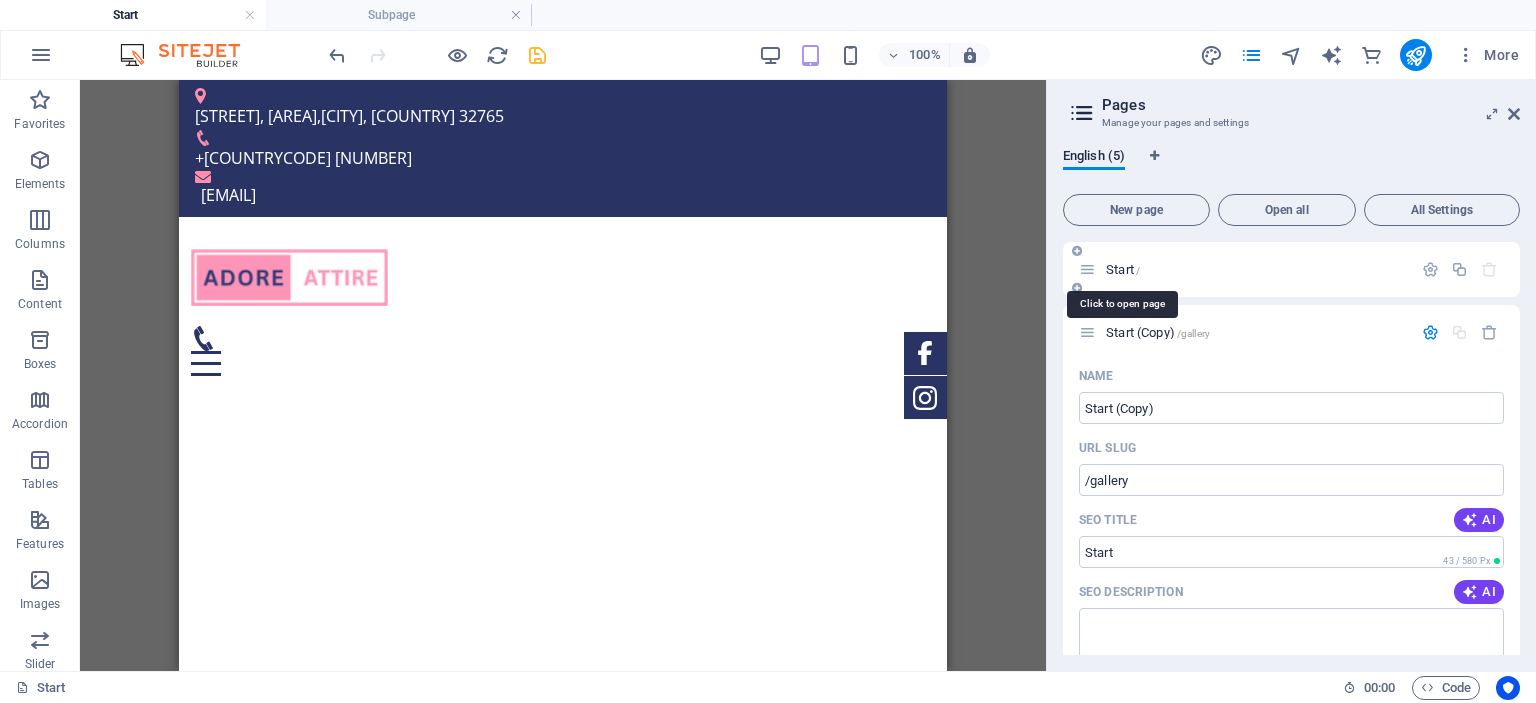 click on "Start /" at bounding box center [1123, 269] 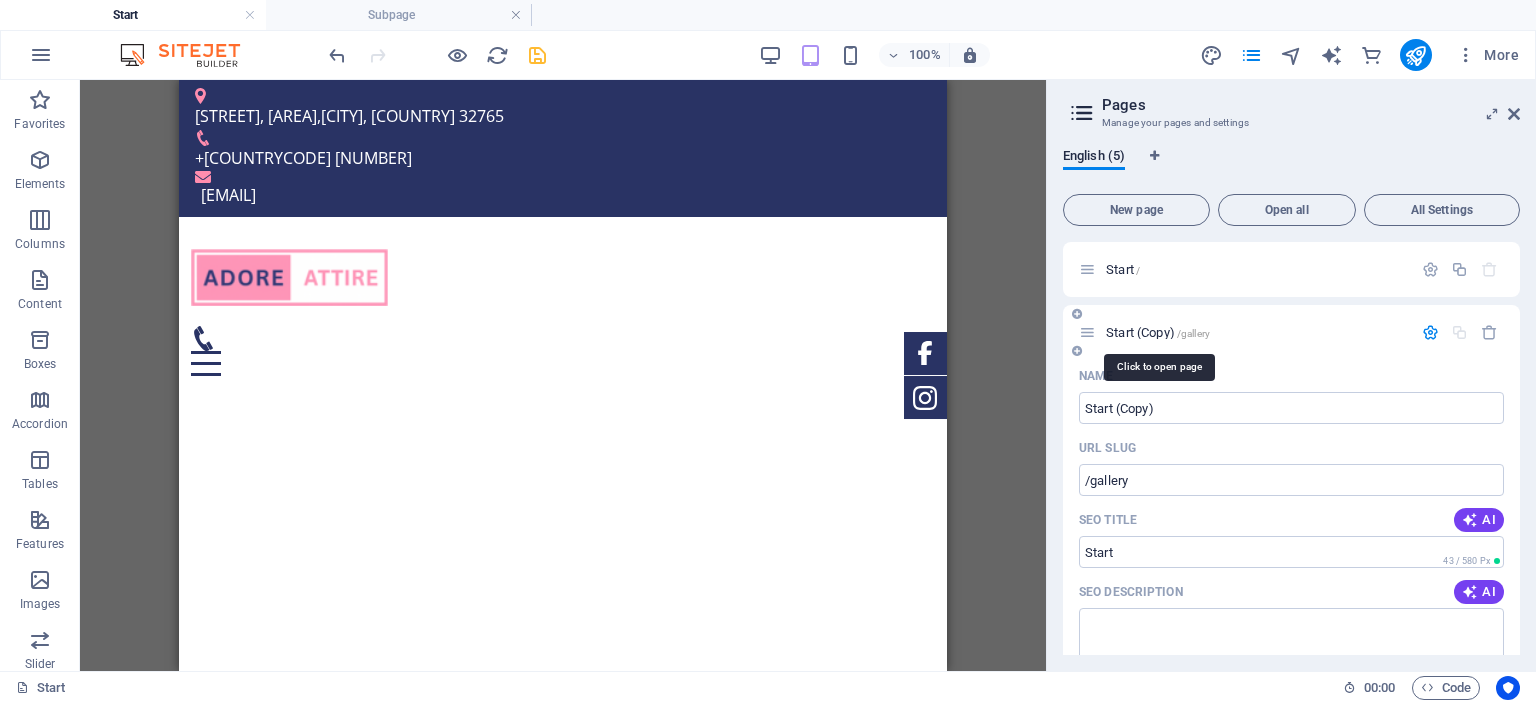 click on "Start (Copy) /gallery" at bounding box center (1158, 332) 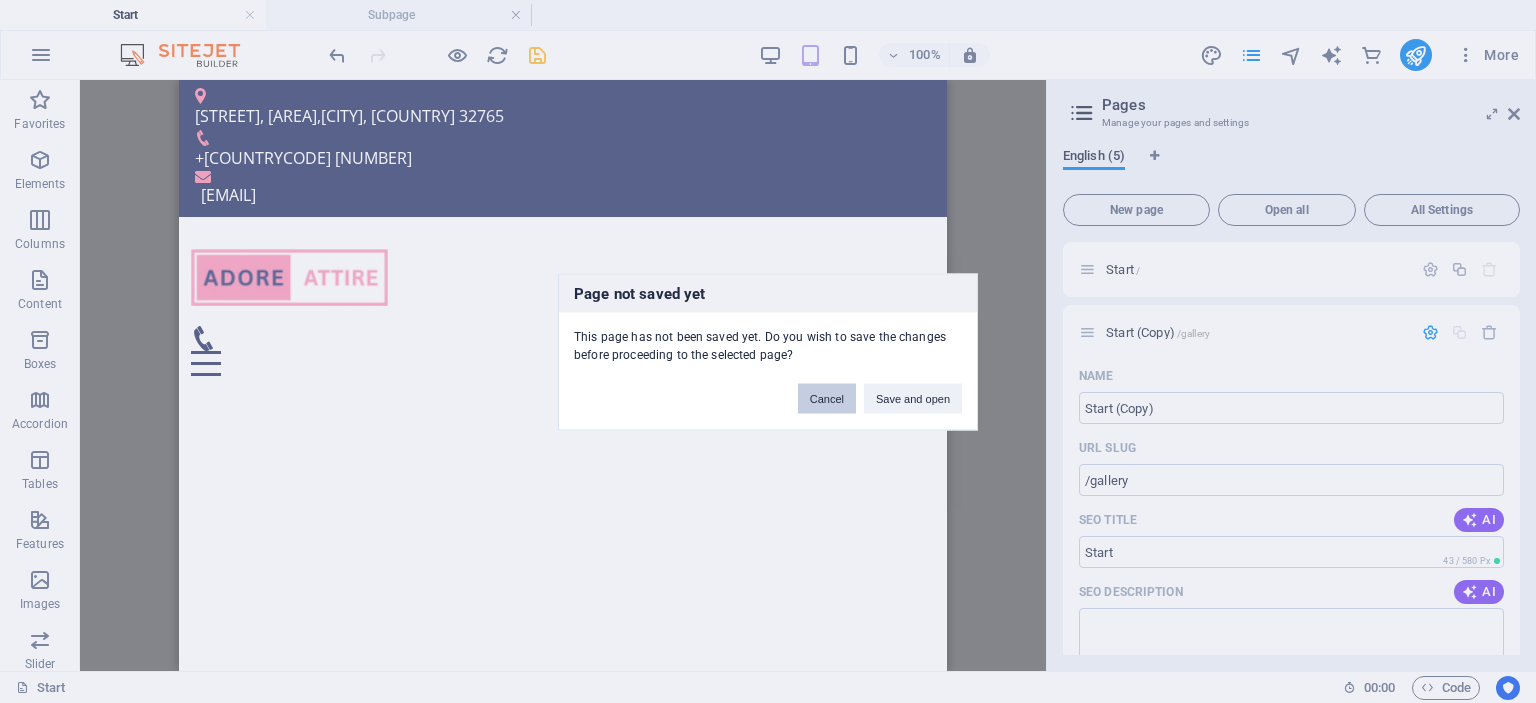 drag, startPoint x: 904, startPoint y: 401, endPoint x: 823, endPoint y: 395, distance: 81.22192 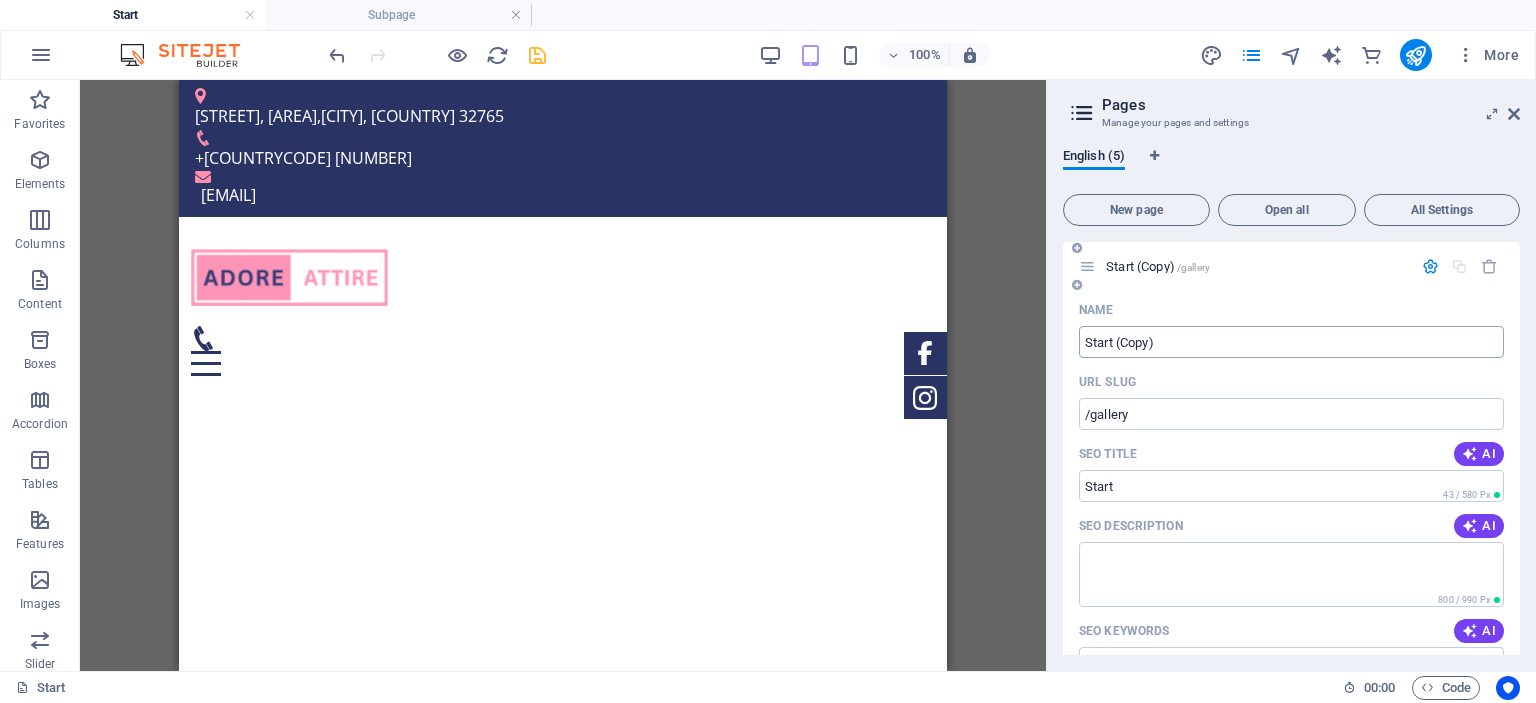 scroll, scrollTop: 0, scrollLeft: 0, axis: both 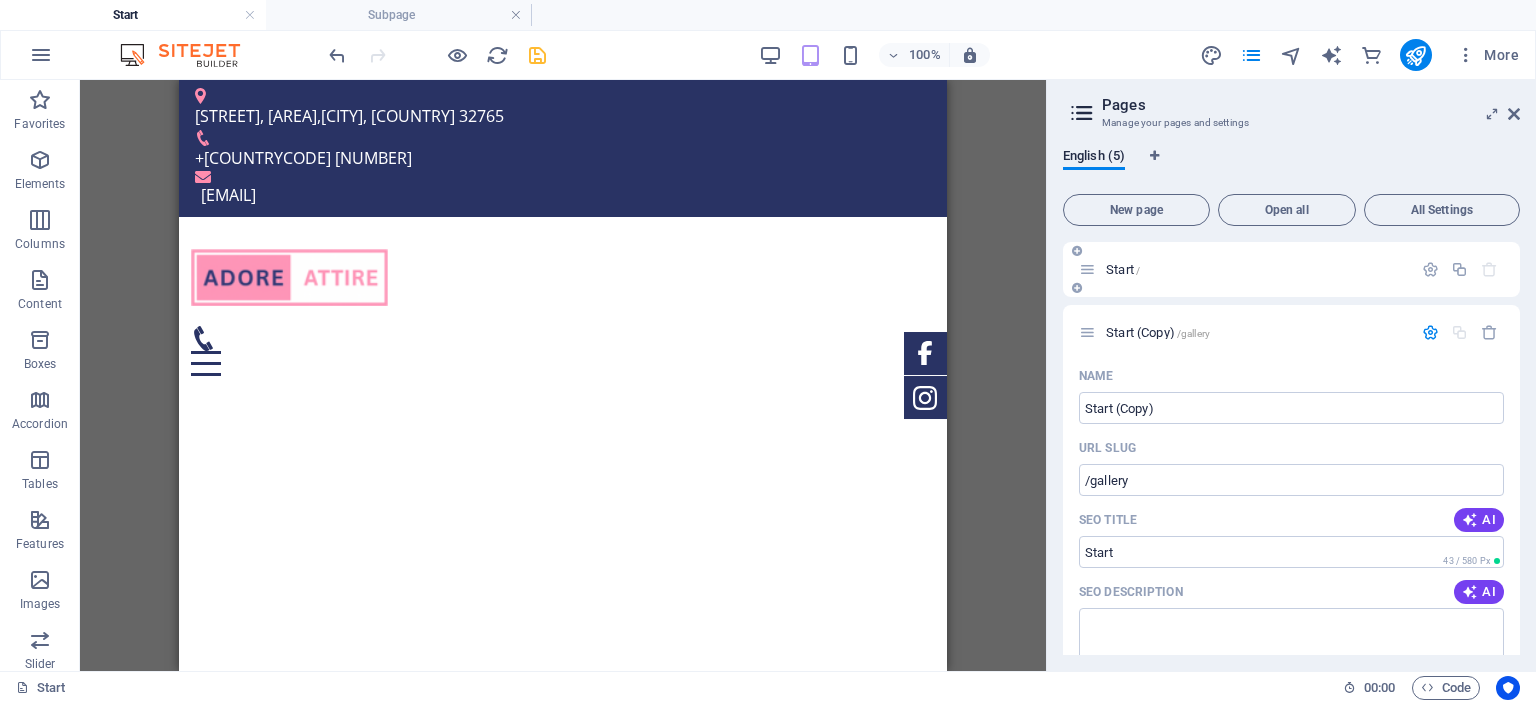 click on "Start /" at bounding box center [1123, 269] 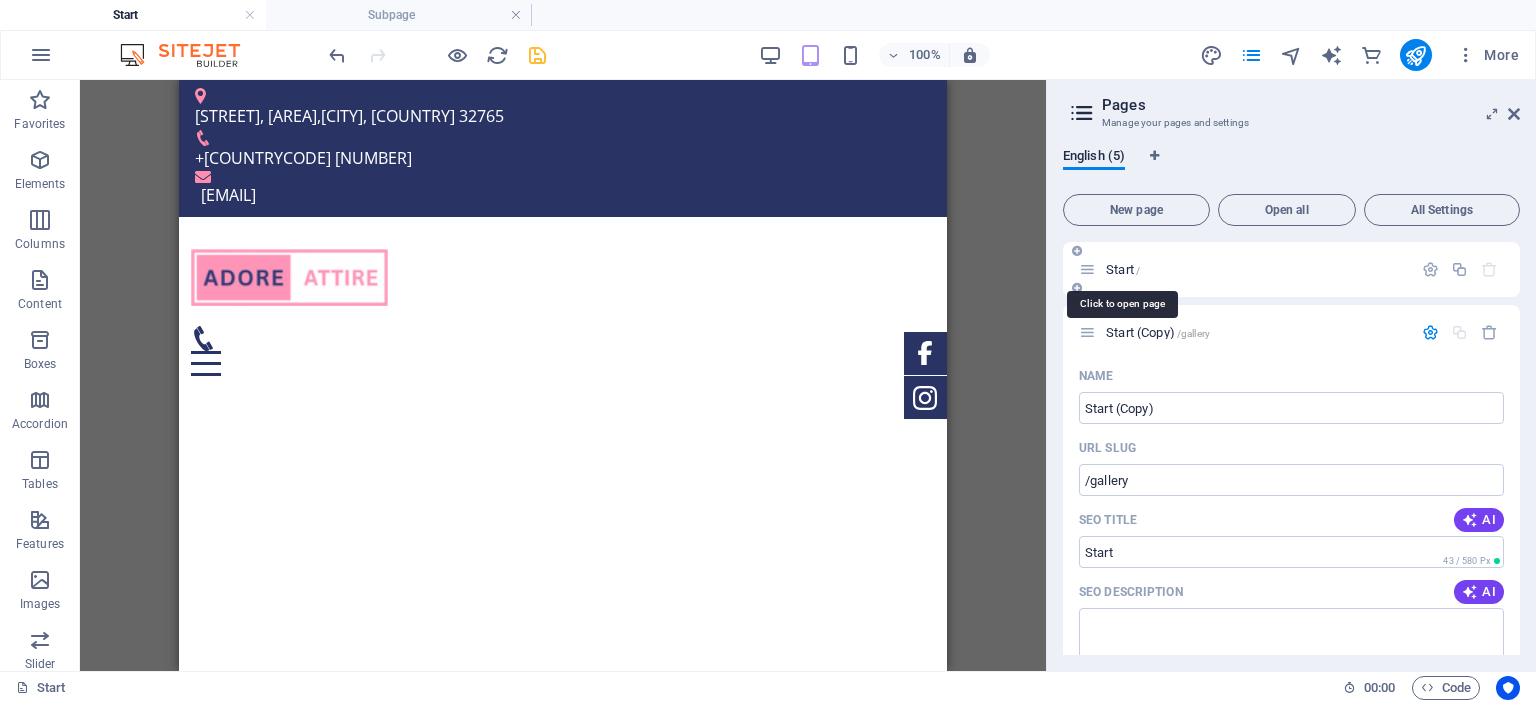 click on "Start /" at bounding box center [1123, 269] 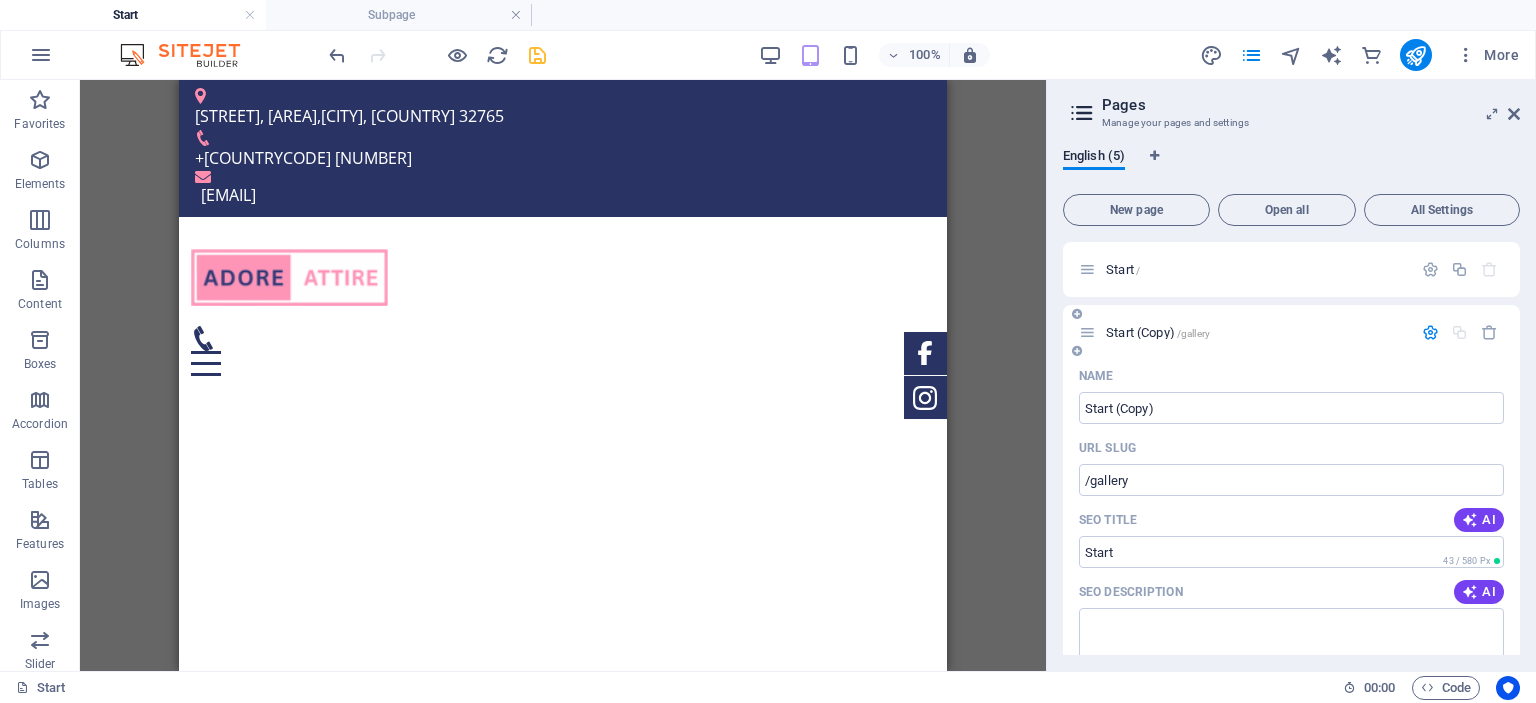 click at bounding box center [1430, 332] 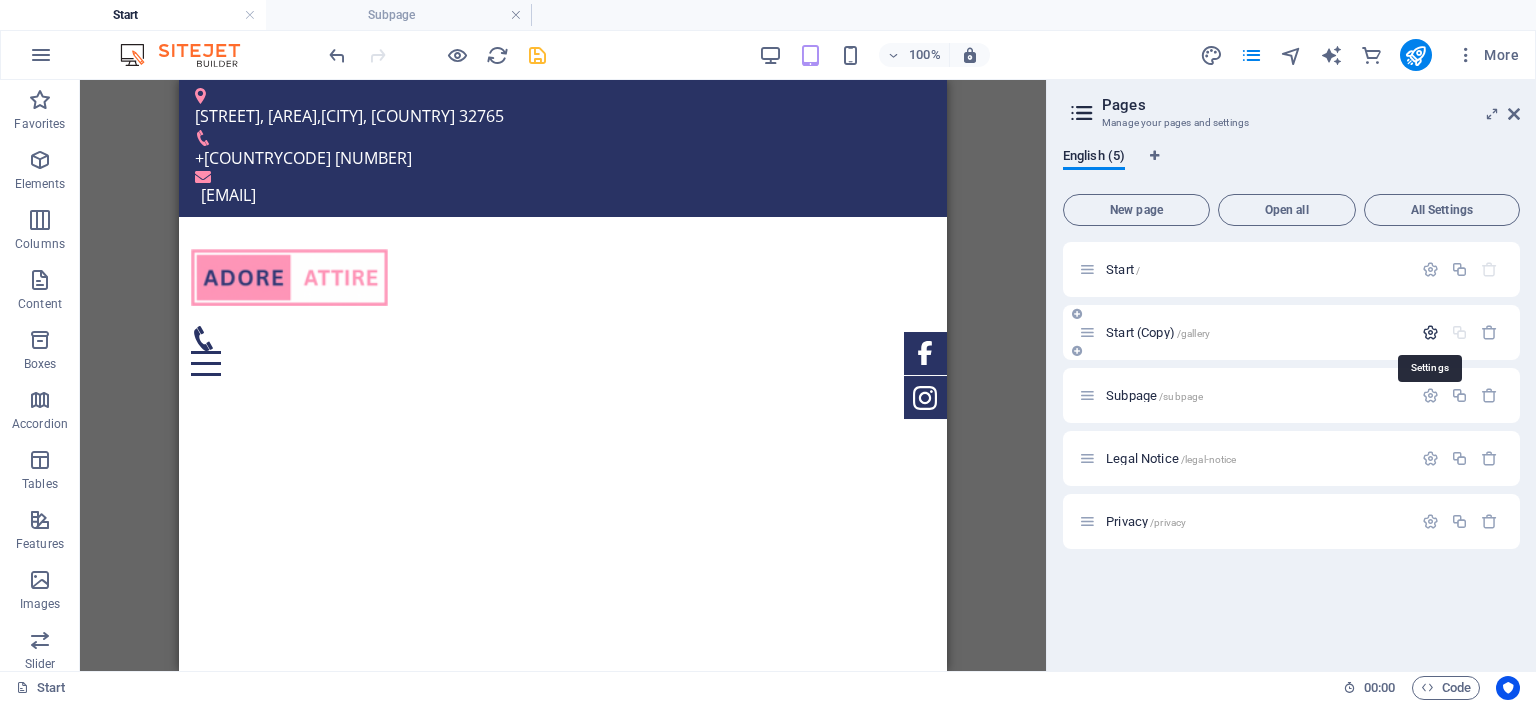 click at bounding box center [1430, 332] 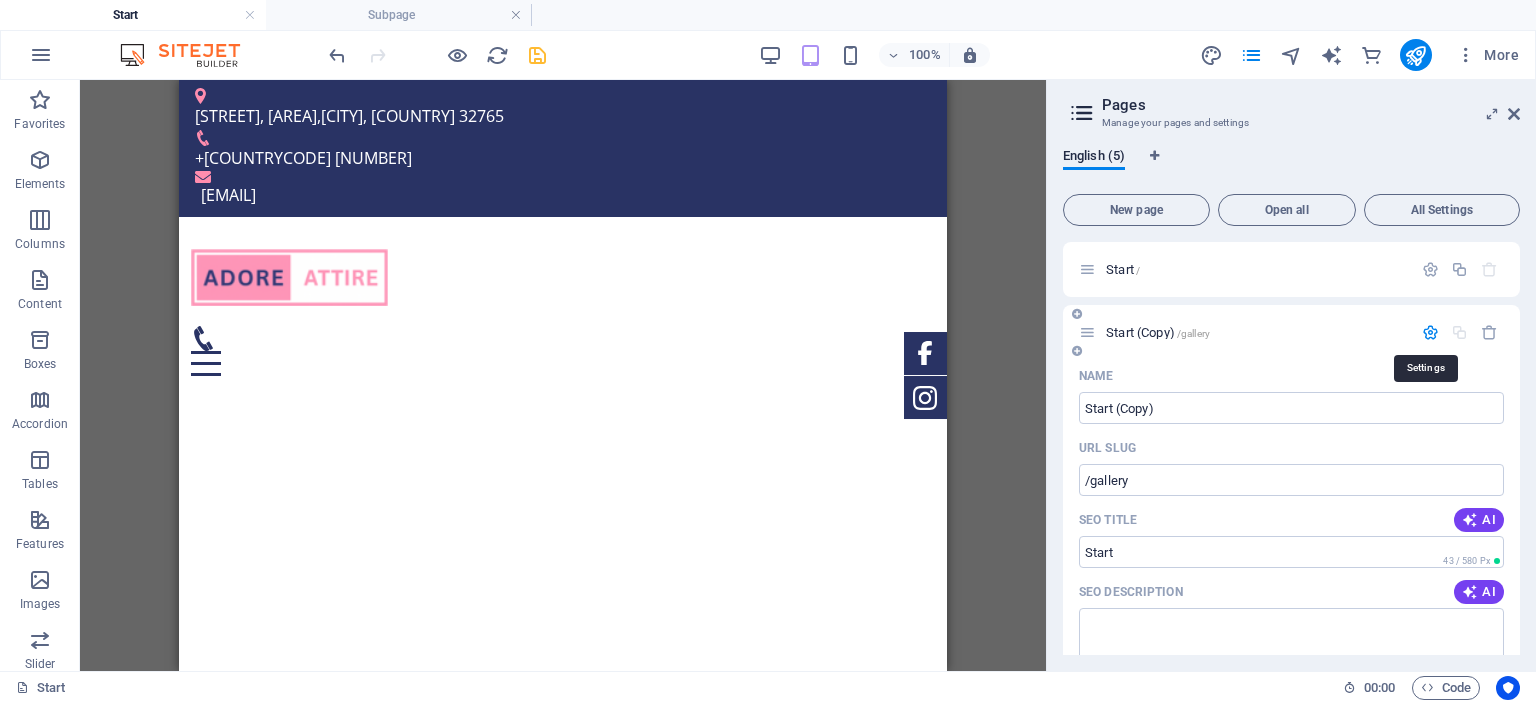click at bounding box center [1430, 332] 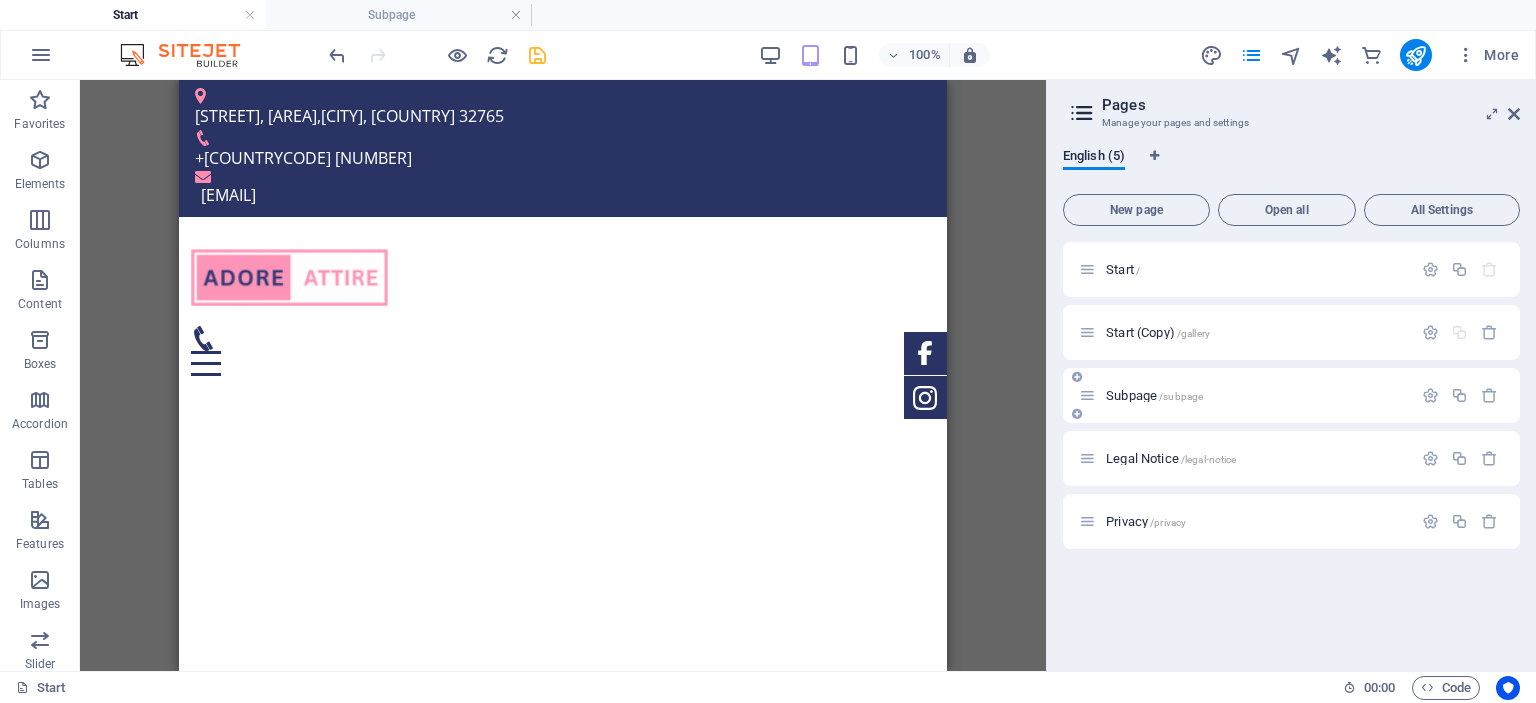 click on "Subpage /subpage" at bounding box center (1154, 395) 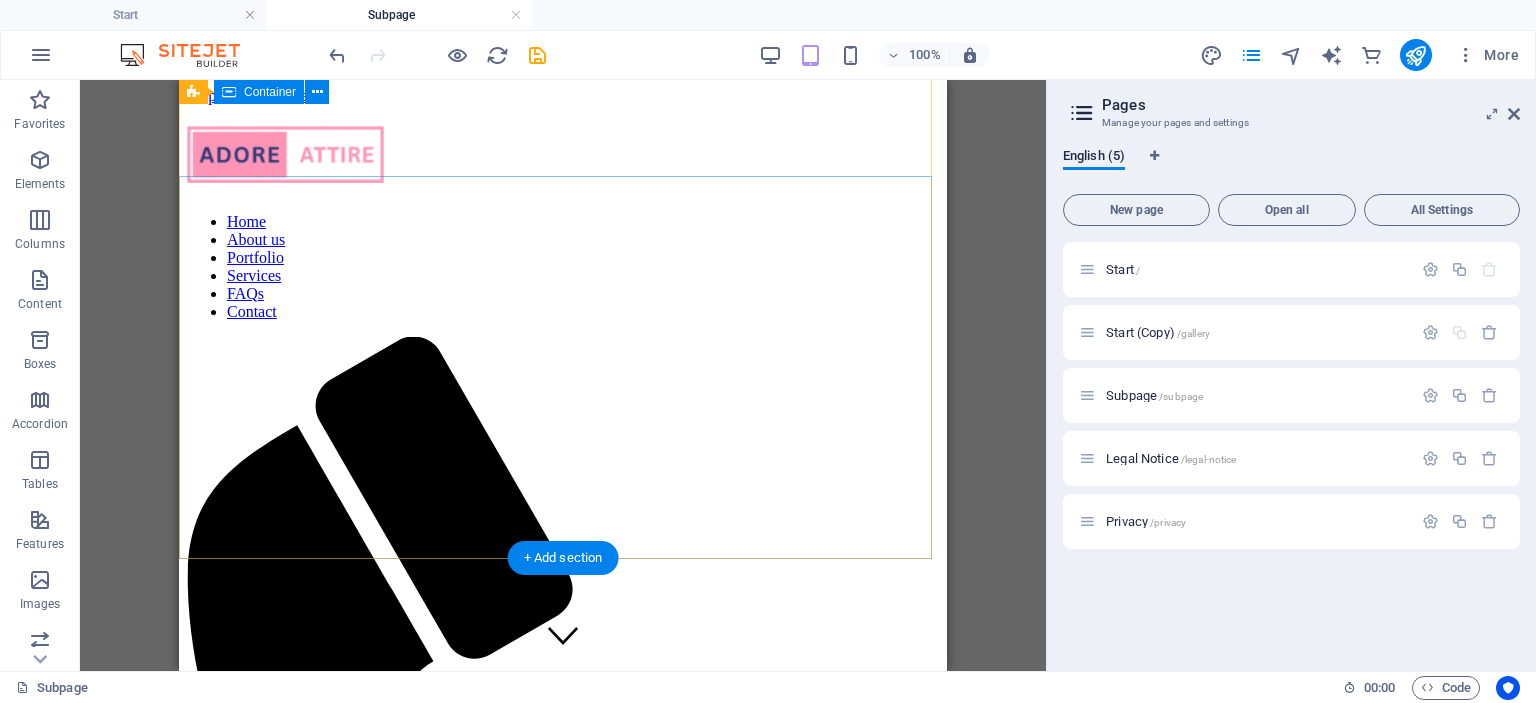 scroll, scrollTop: 0, scrollLeft: 0, axis: both 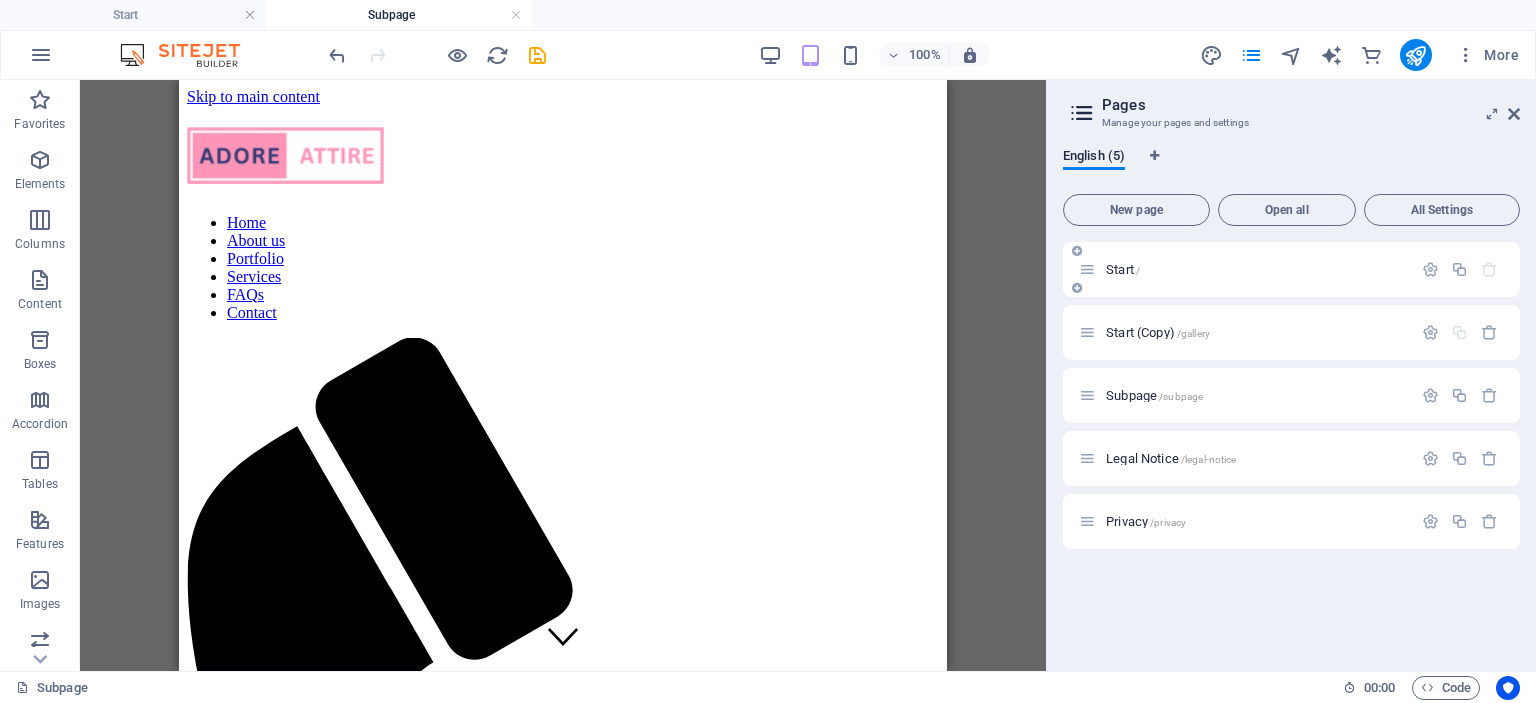 click on "Start /" at bounding box center [1123, 269] 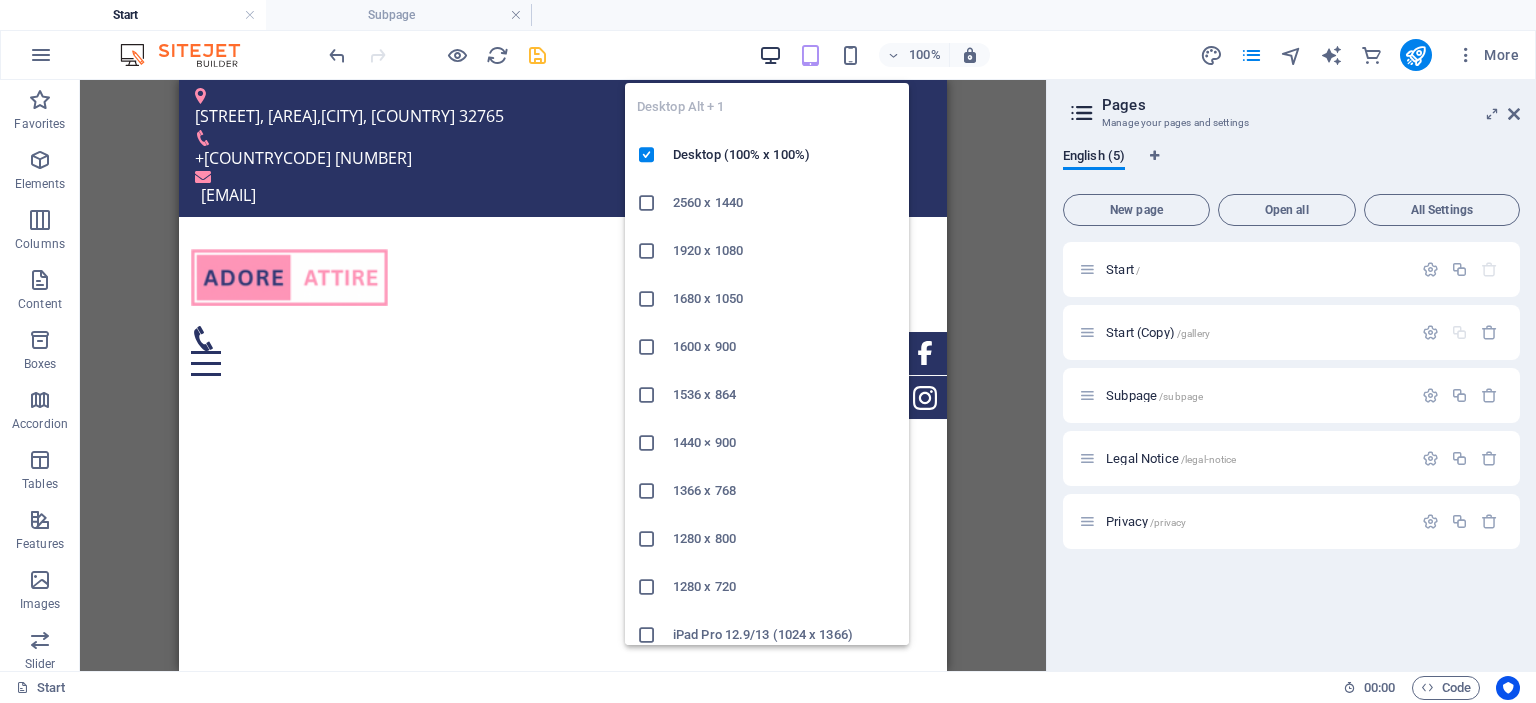 click at bounding box center (770, 55) 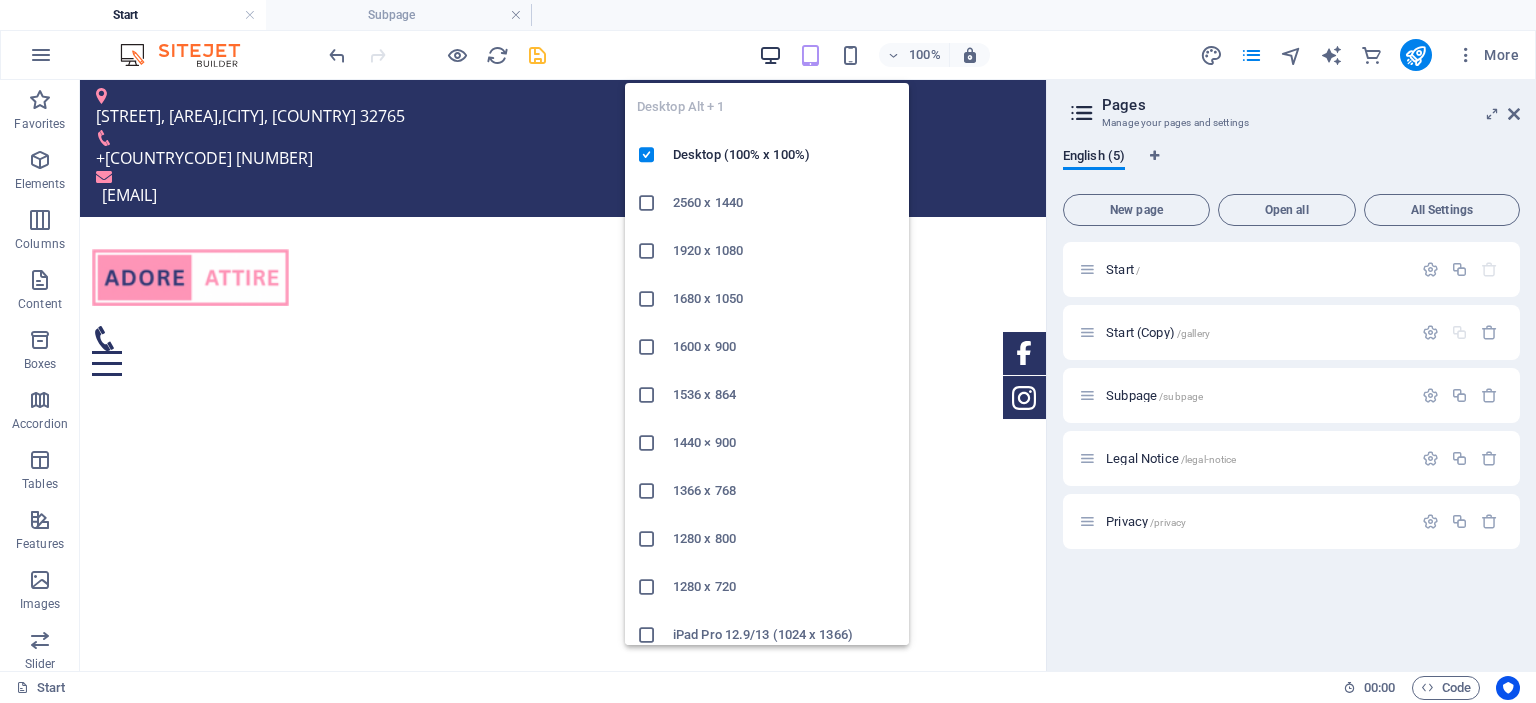click at bounding box center [770, 55] 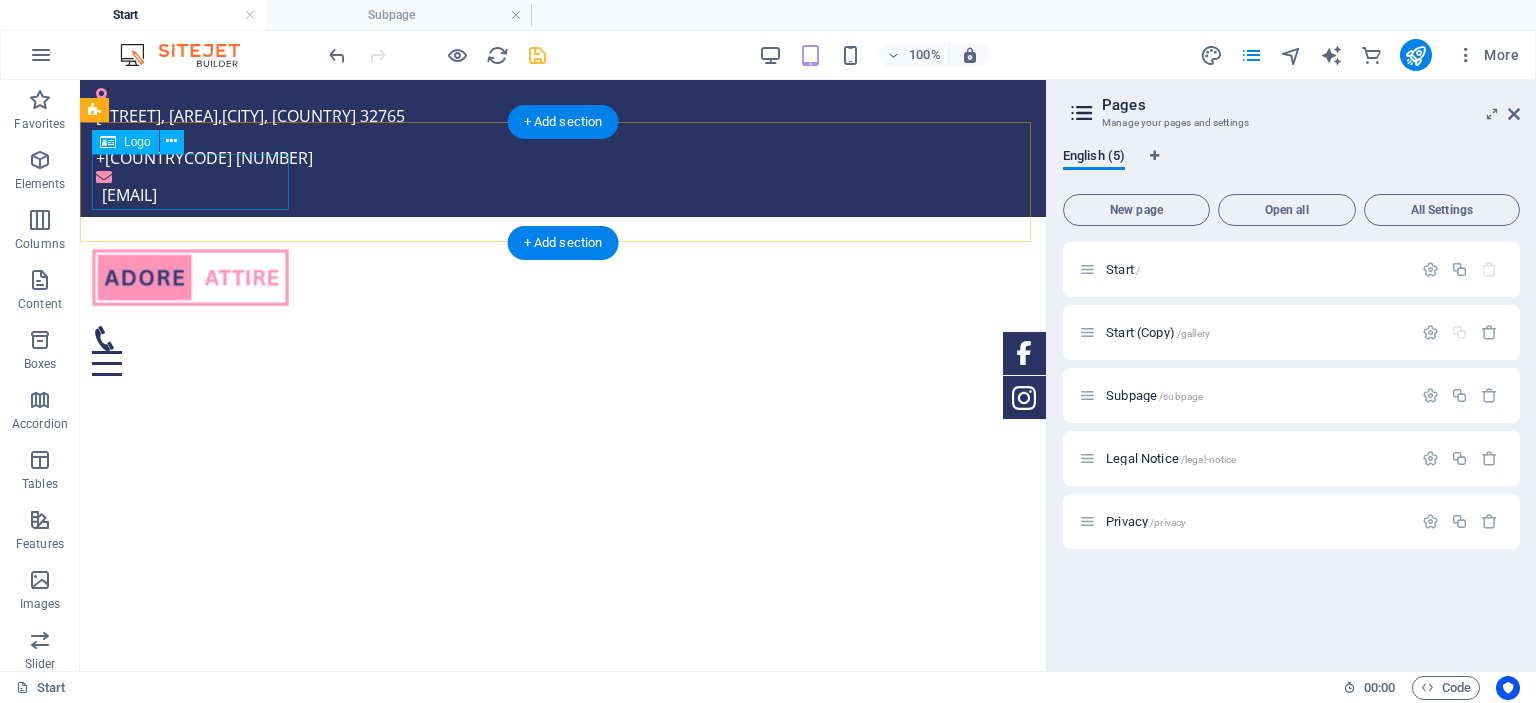 click at bounding box center (543, 277) 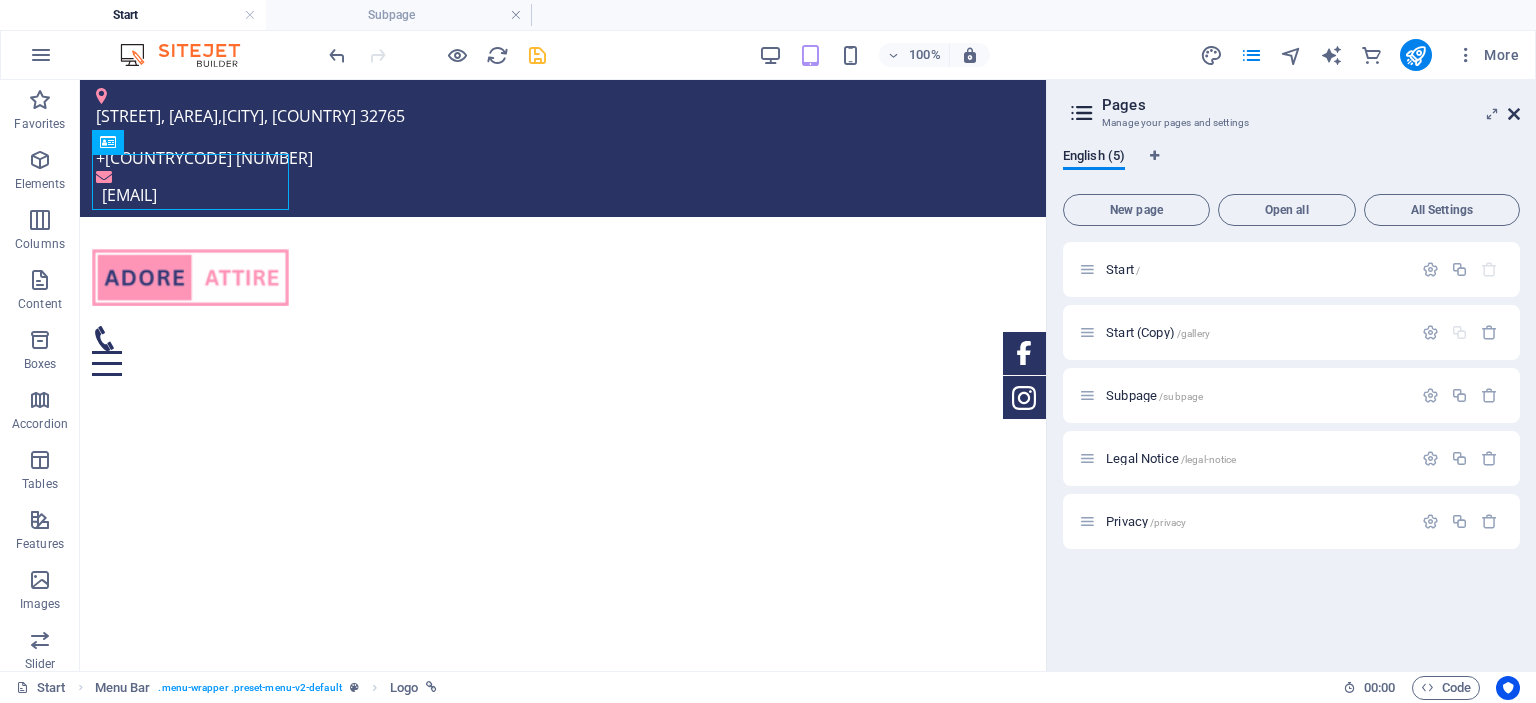 drag, startPoint x: 1516, startPoint y: 112, endPoint x: 1436, endPoint y: 33, distance: 112.432205 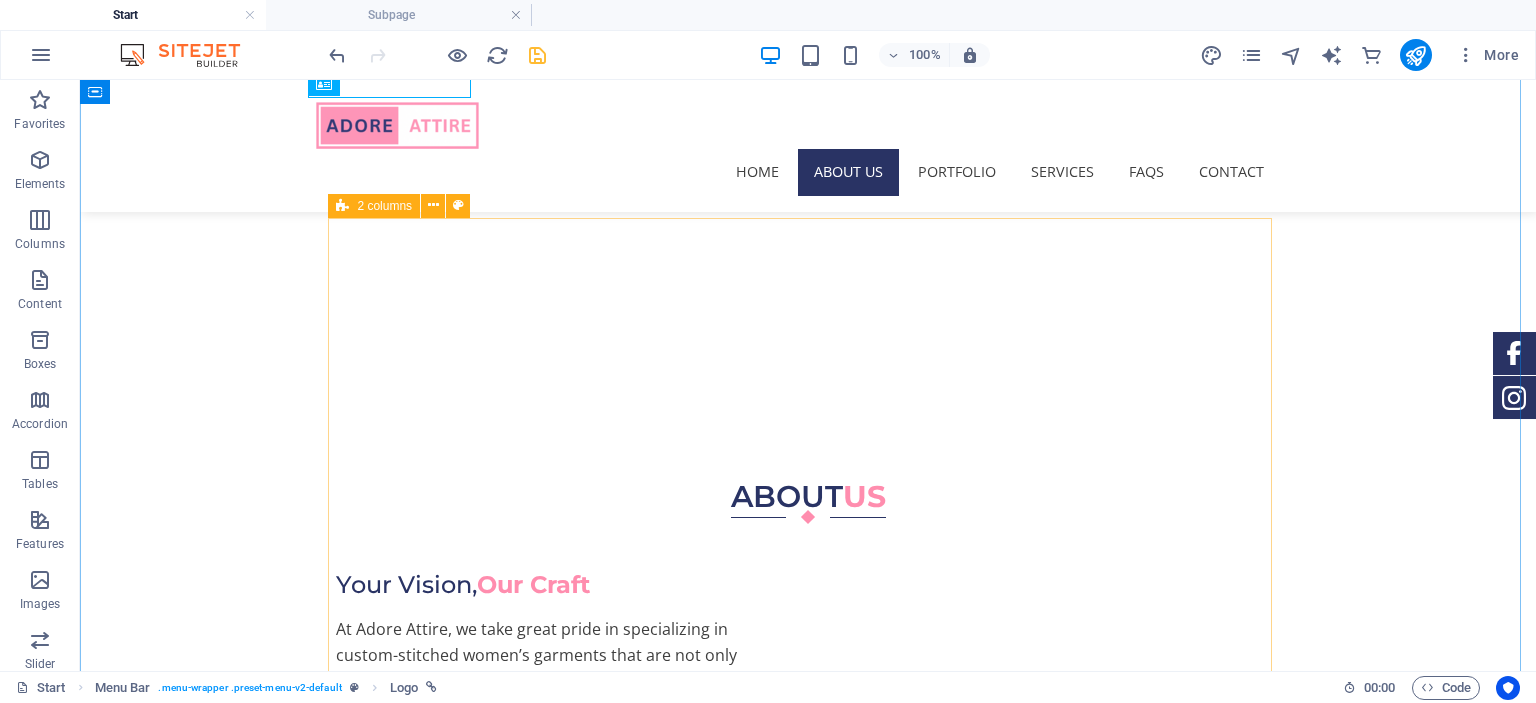 scroll, scrollTop: 607, scrollLeft: 0, axis: vertical 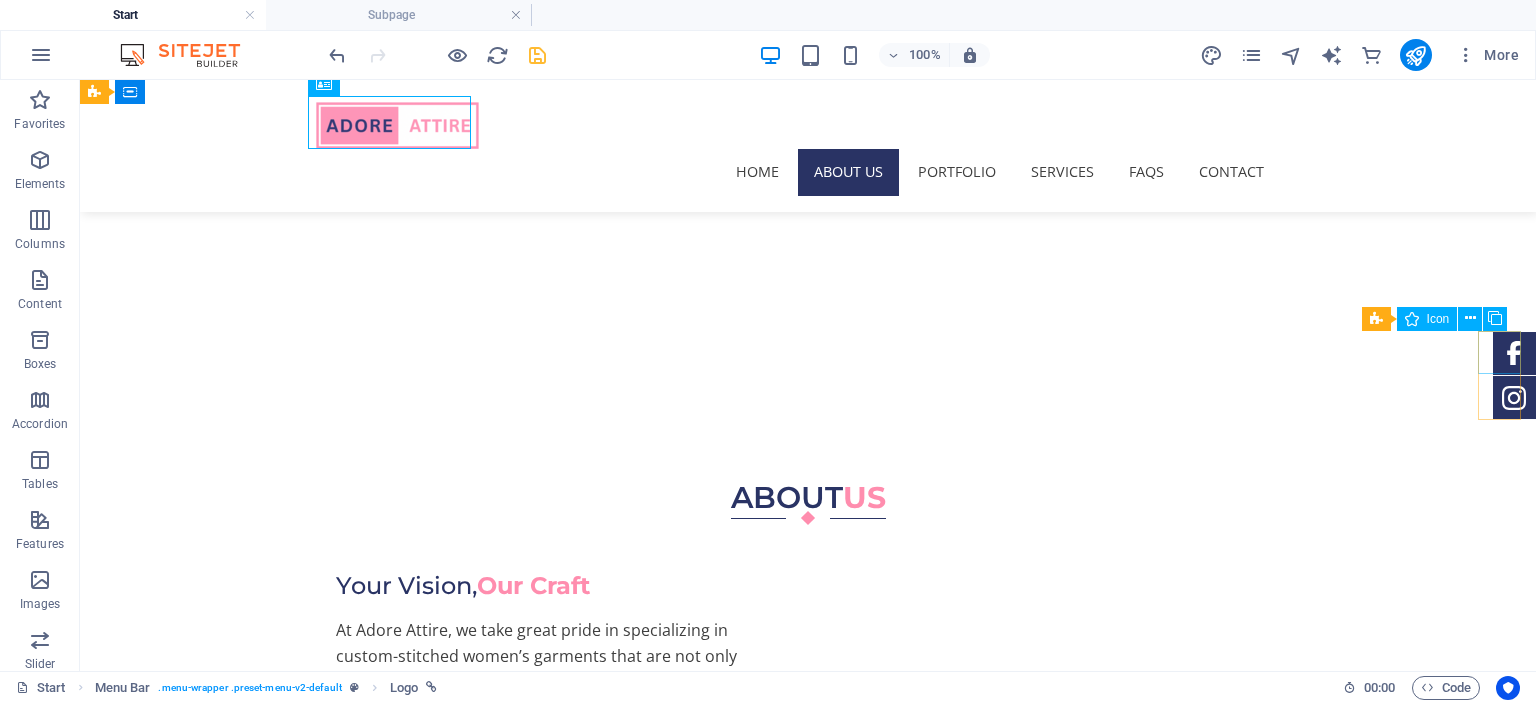 click at bounding box center [1514, 353] 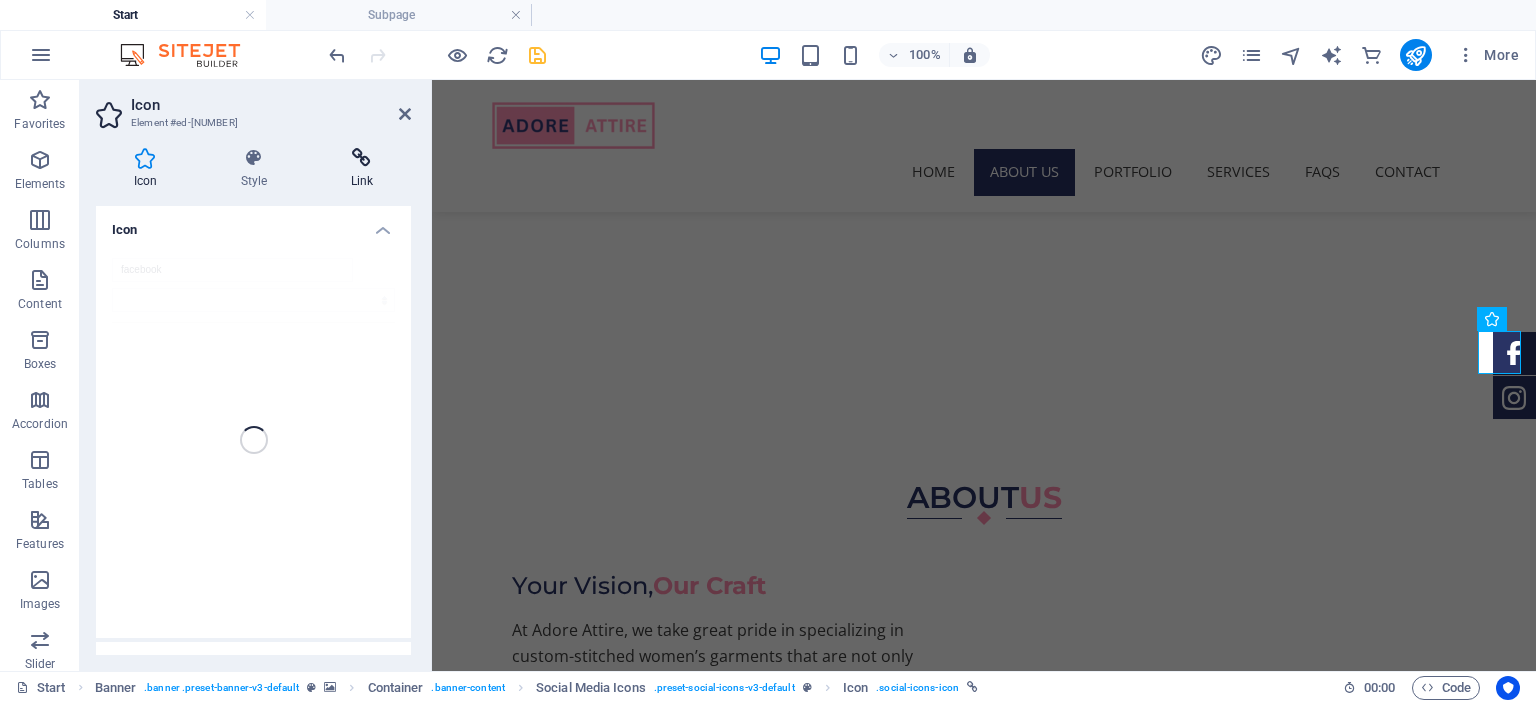 click at bounding box center (362, 158) 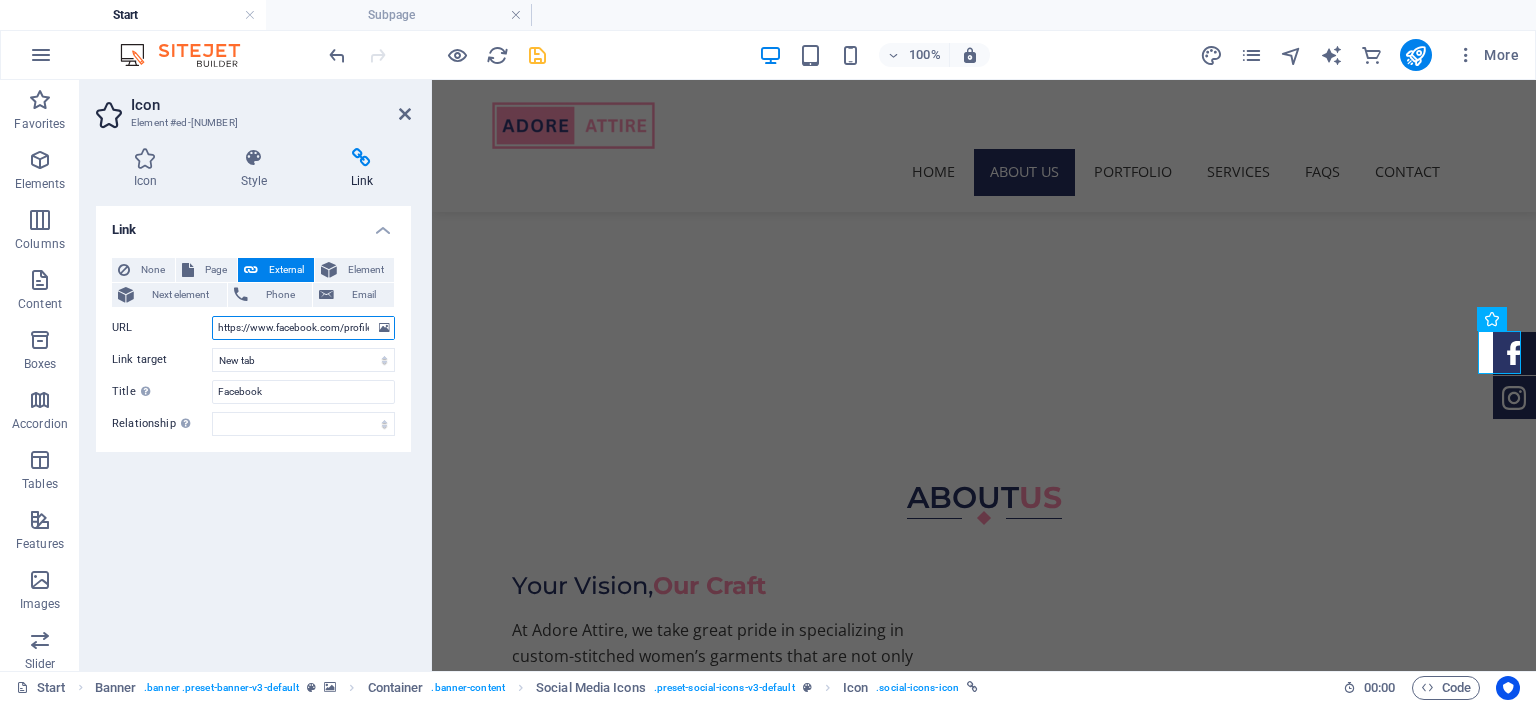click on "https://www.facebook.com/profile.php?id=[NUMBER]" at bounding box center [303, 328] 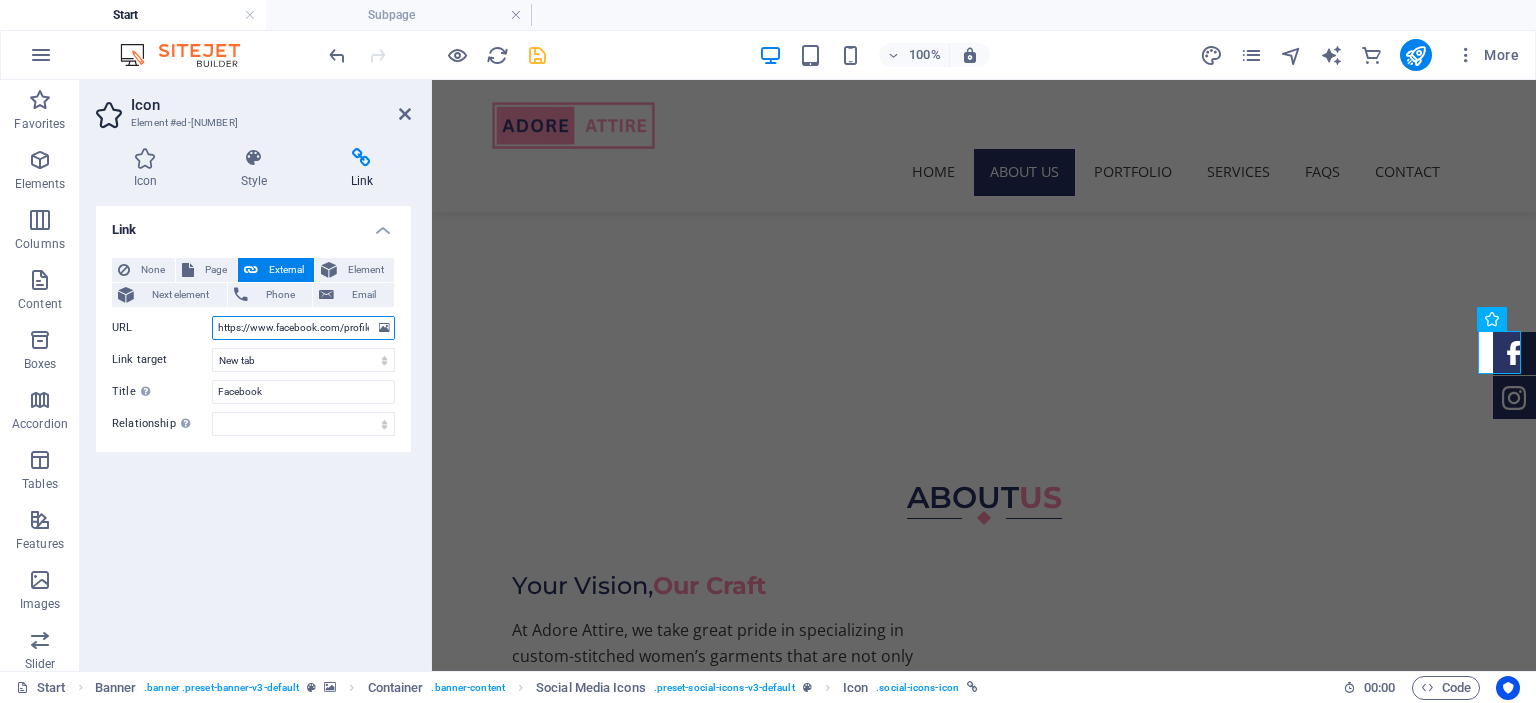 paste on "[NUMBER]" 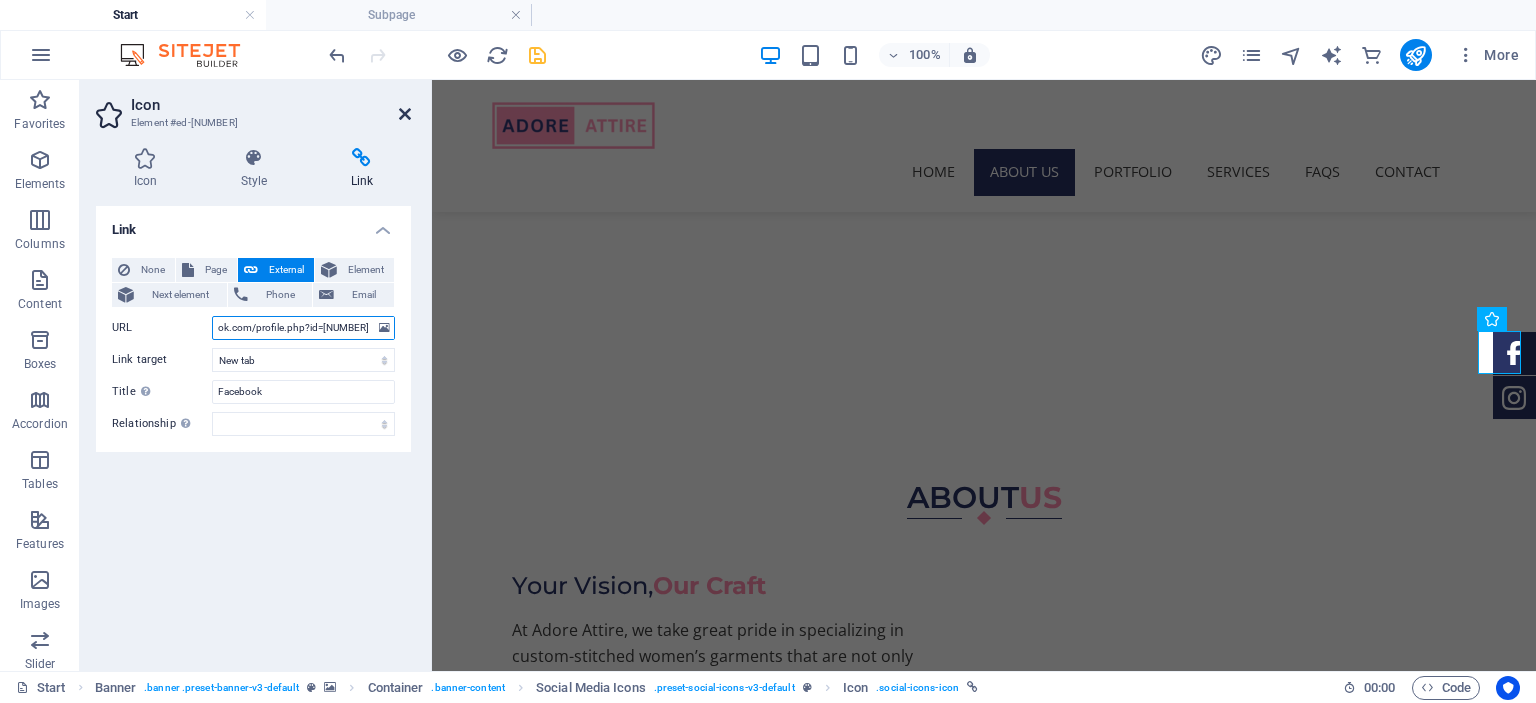 type on "https://www.facebook.com/profile.php?id=[NUMBER]" 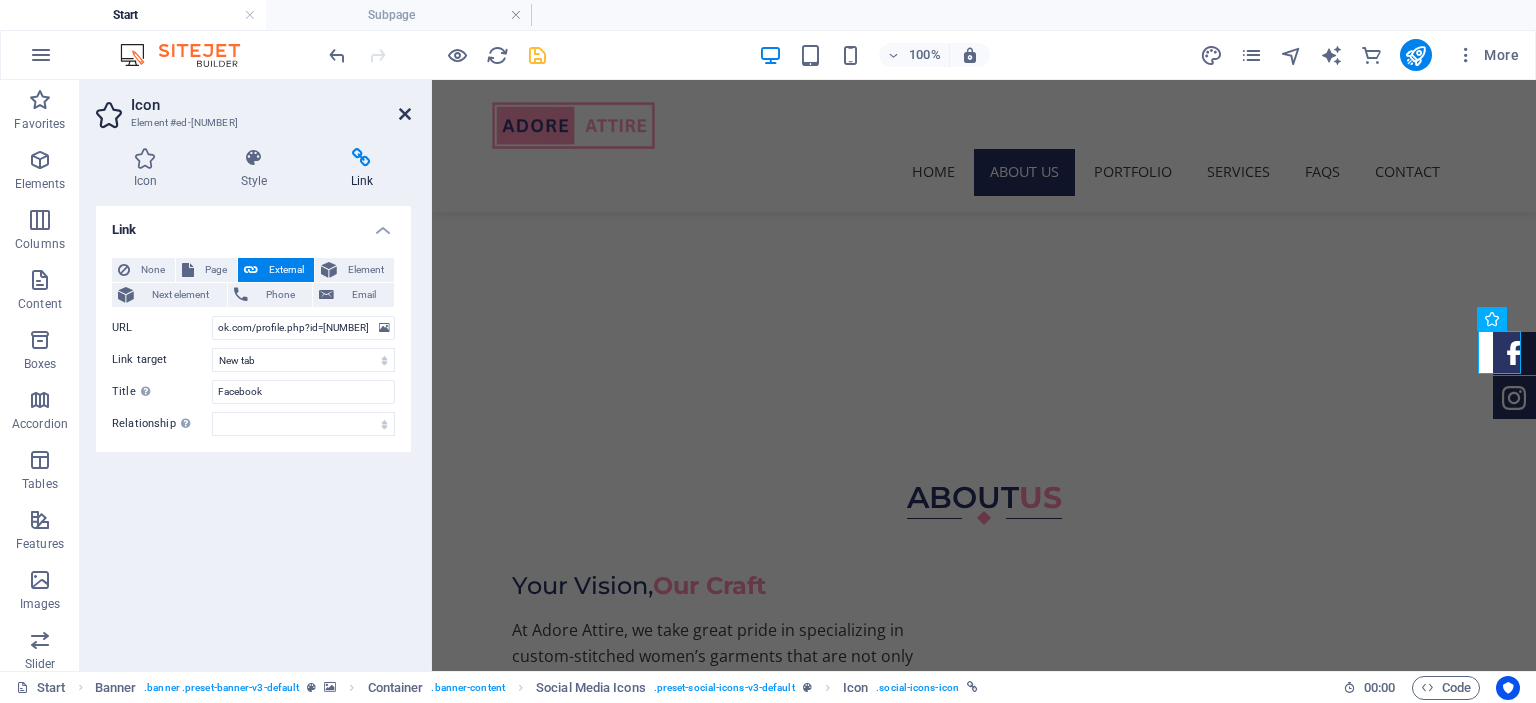 click at bounding box center [405, 114] 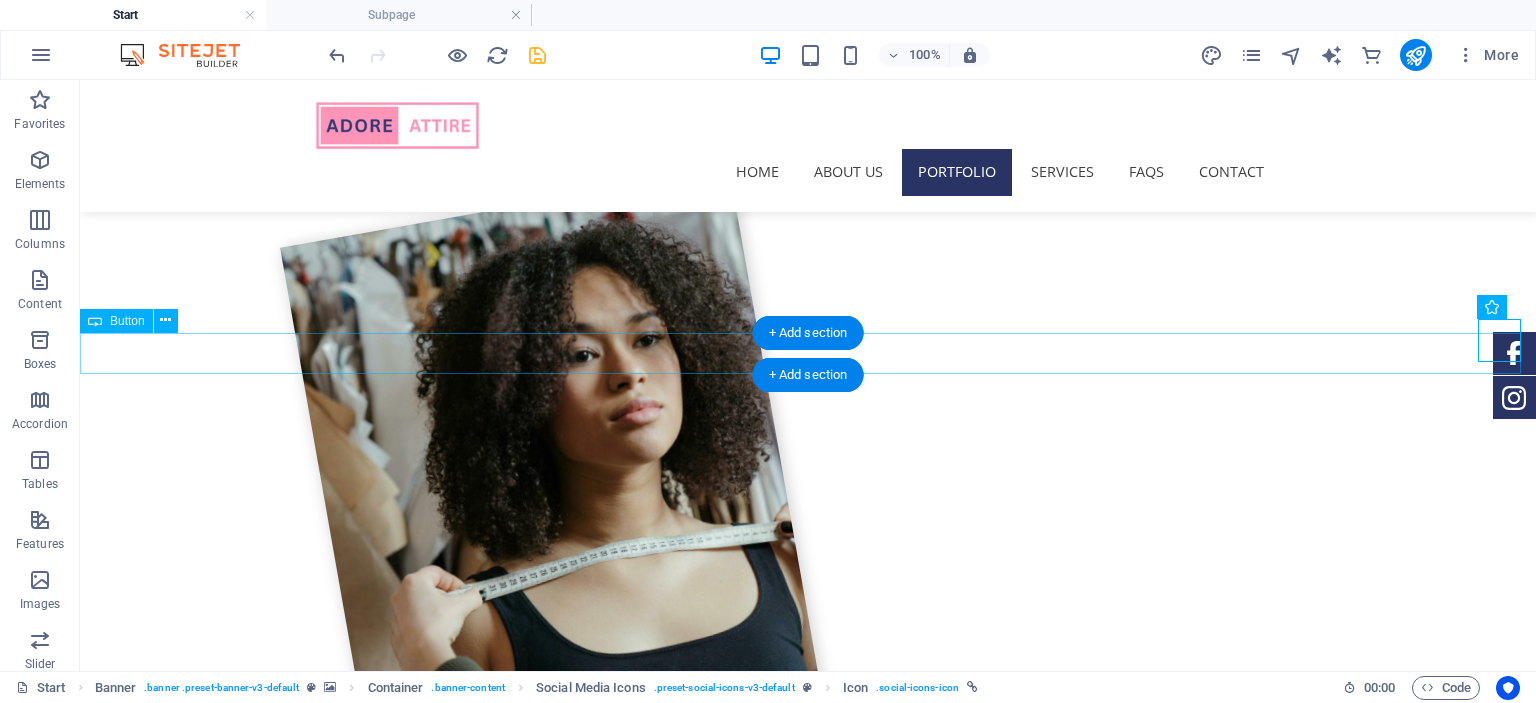 scroll, scrollTop: 1988, scrollLeft: 0, axis: vertical 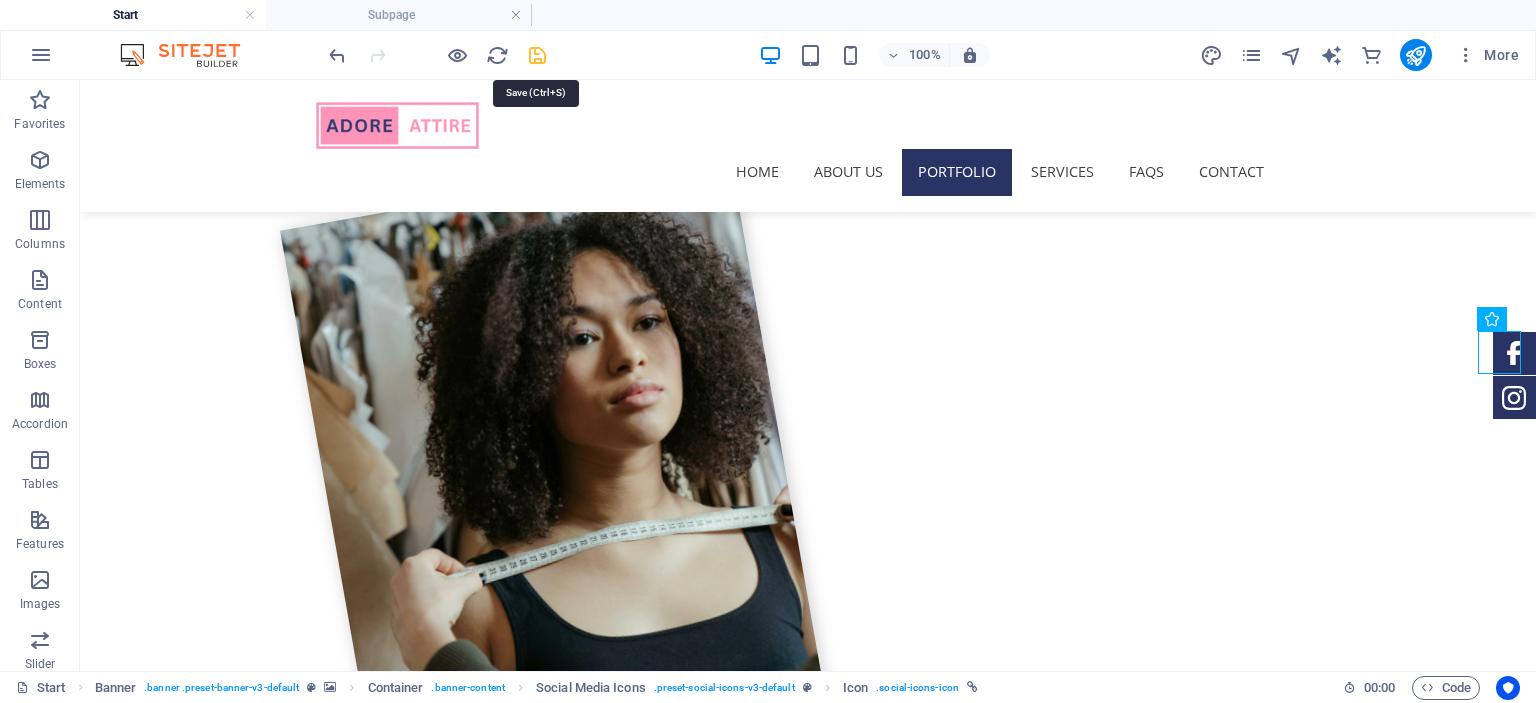 click at bounding box center (537, 55) 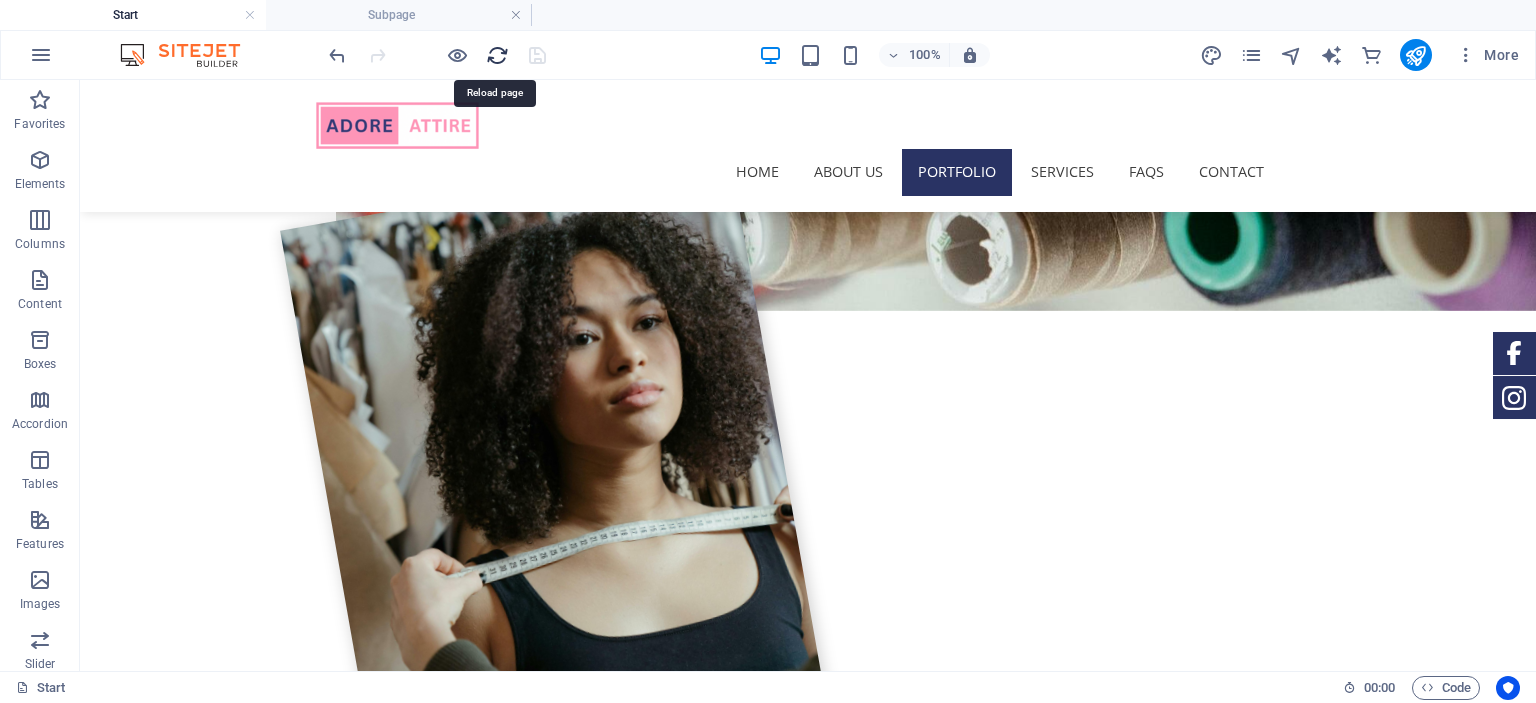click at bounding box center [497, 55] 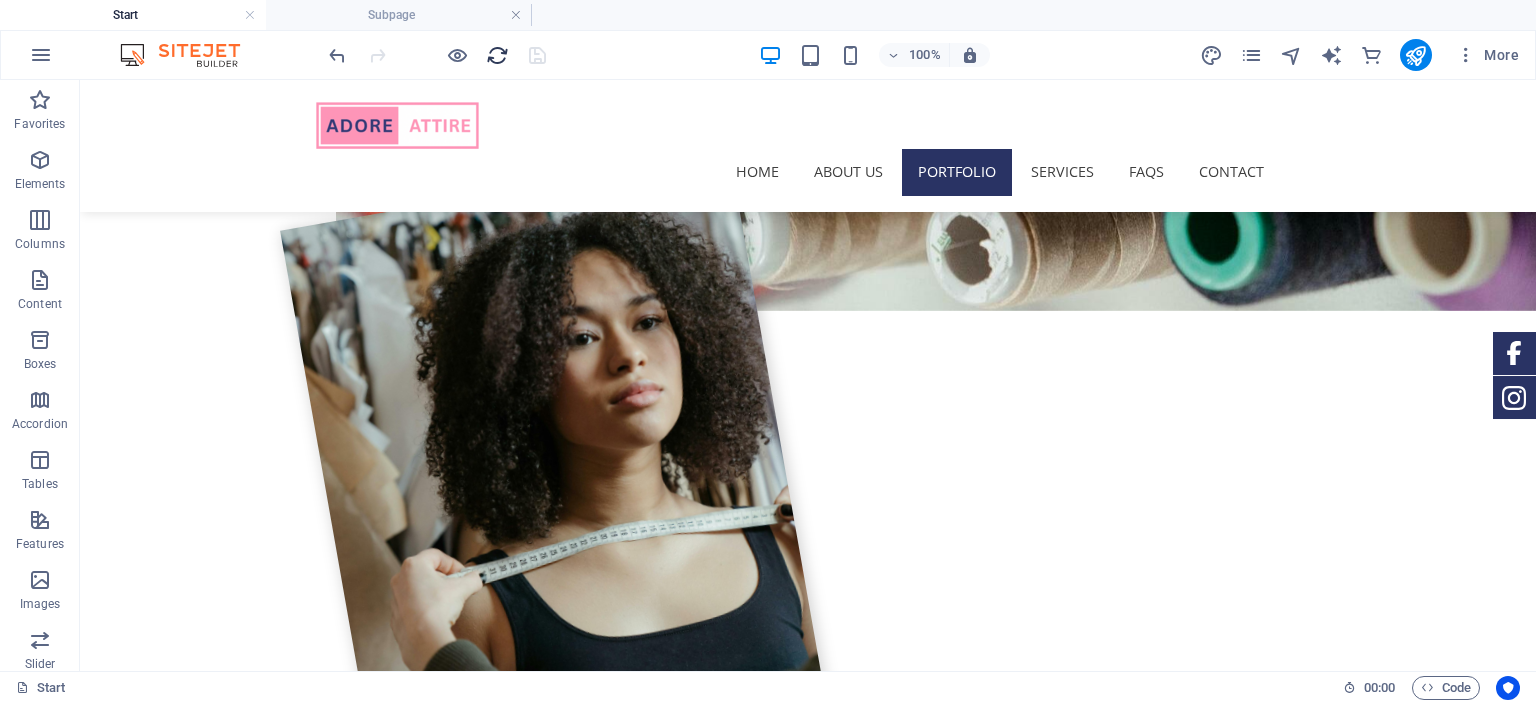 click at bounding box center (497, 55) 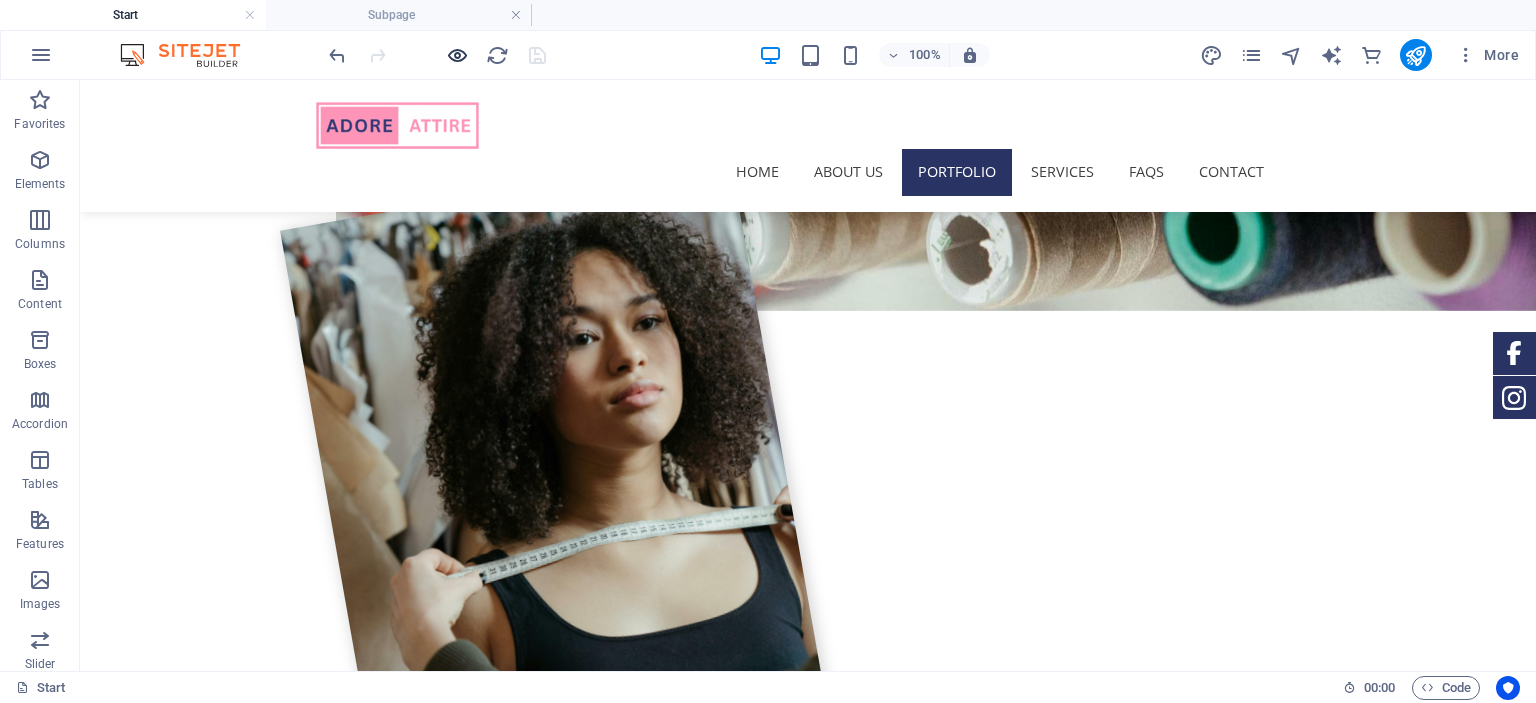 click at bounding box center (457, 55) 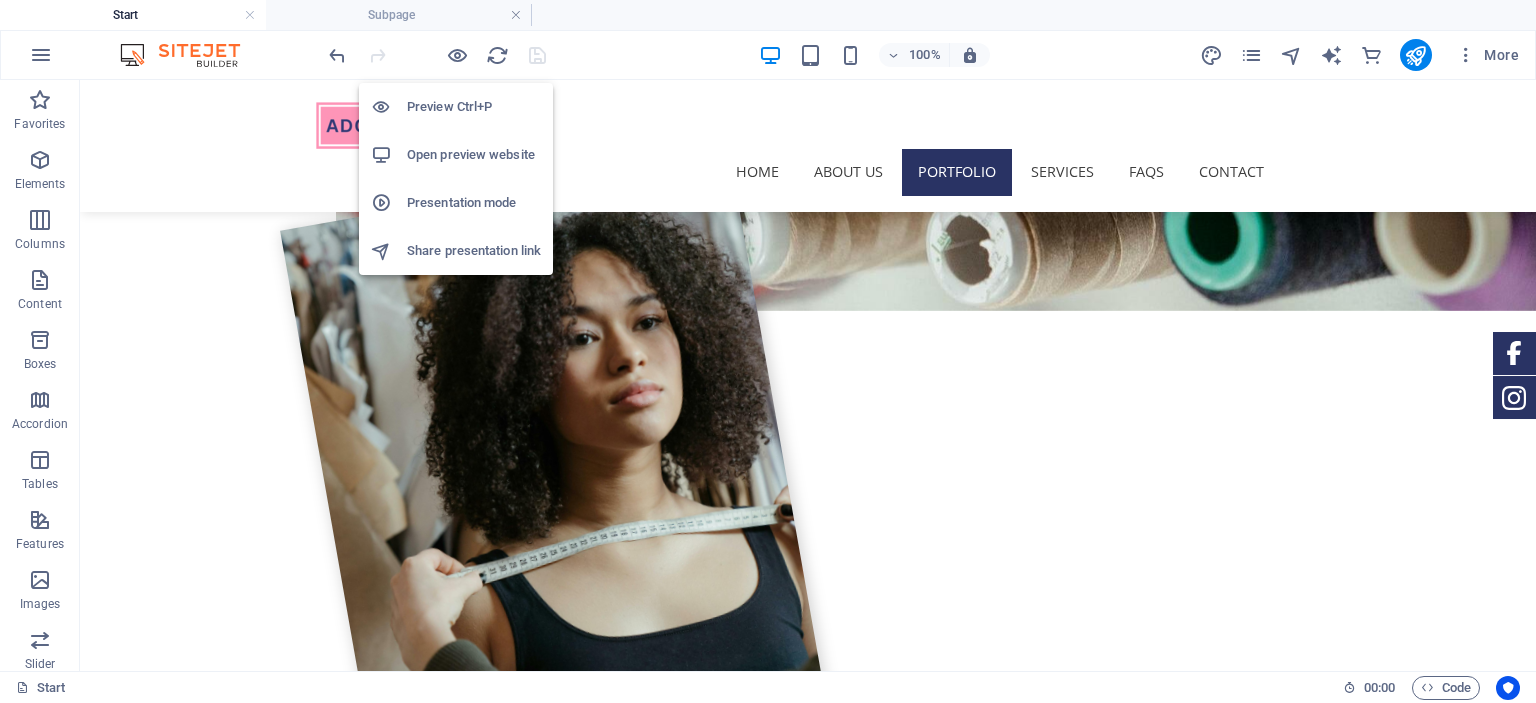 click on "Open preview website" at bounding box center (474, 155) 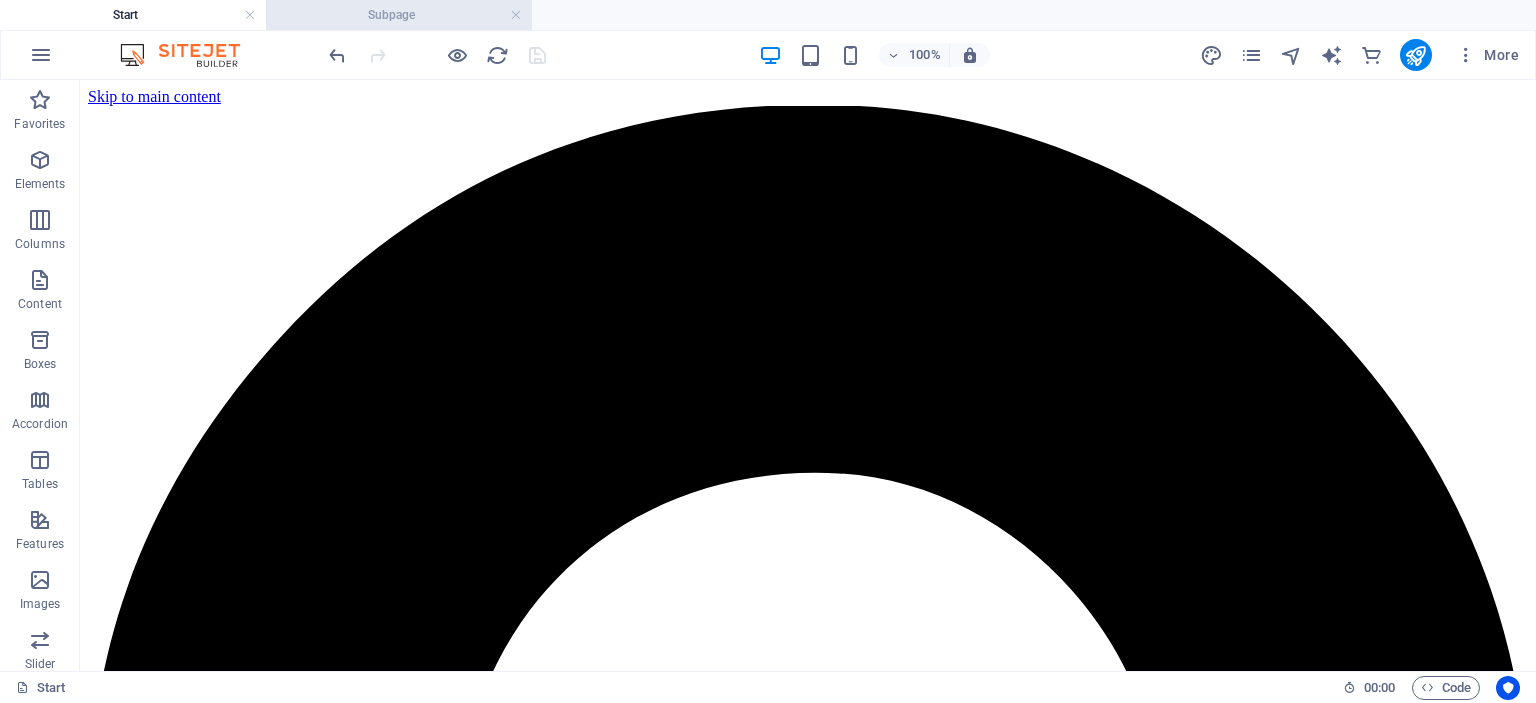 scroll, scrollTop: 0, scrollLeft: 0, axis: both 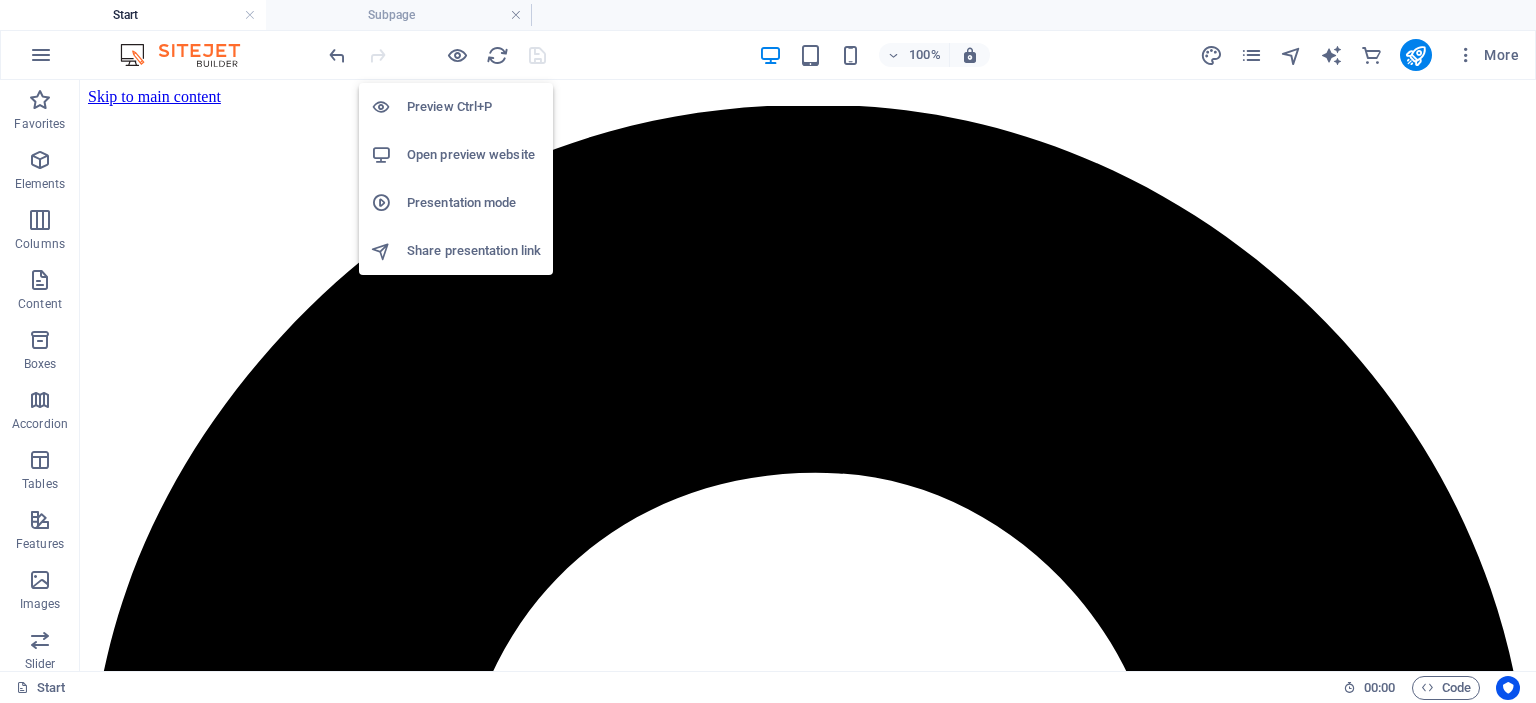 click on "Open preview website" at bounding box center [474, 155] 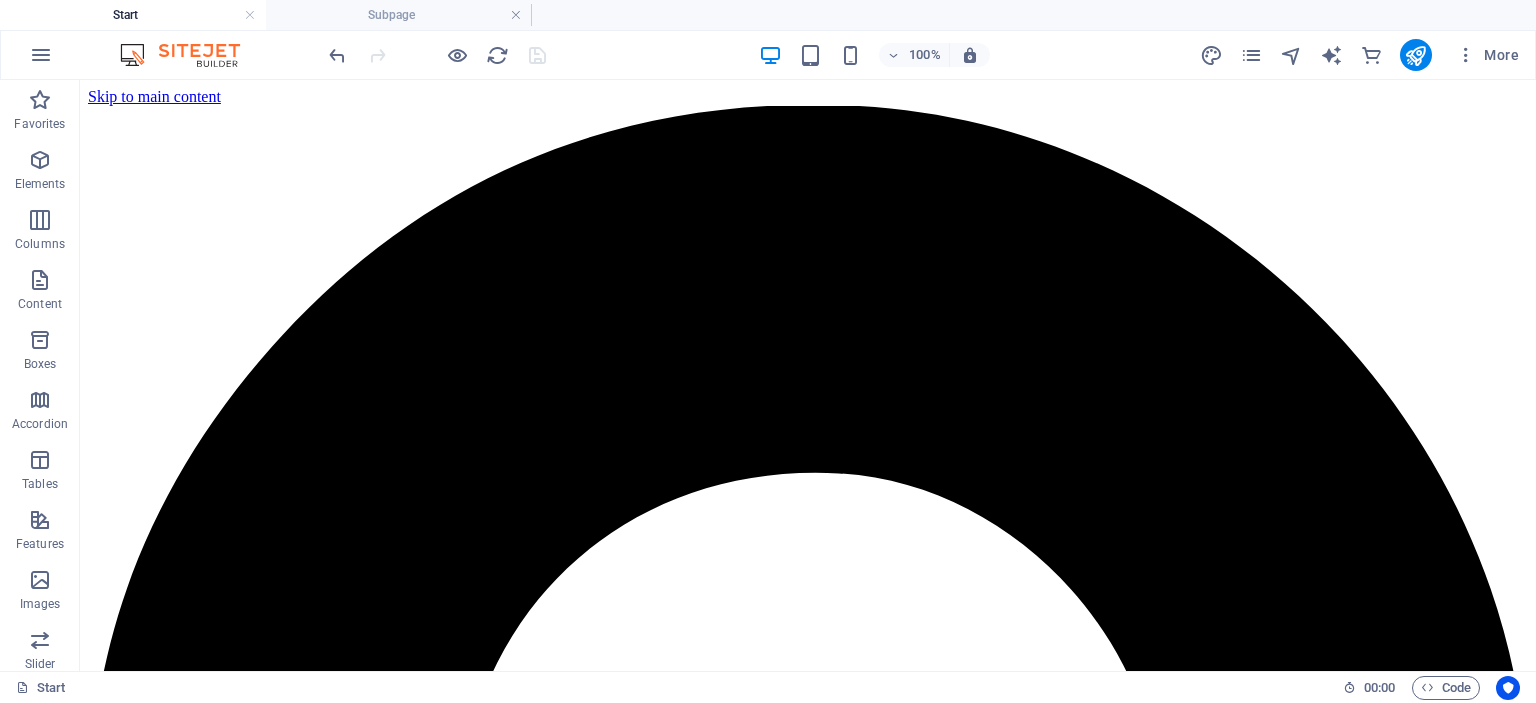 click on "100% More" at bounding box center (926, 55) 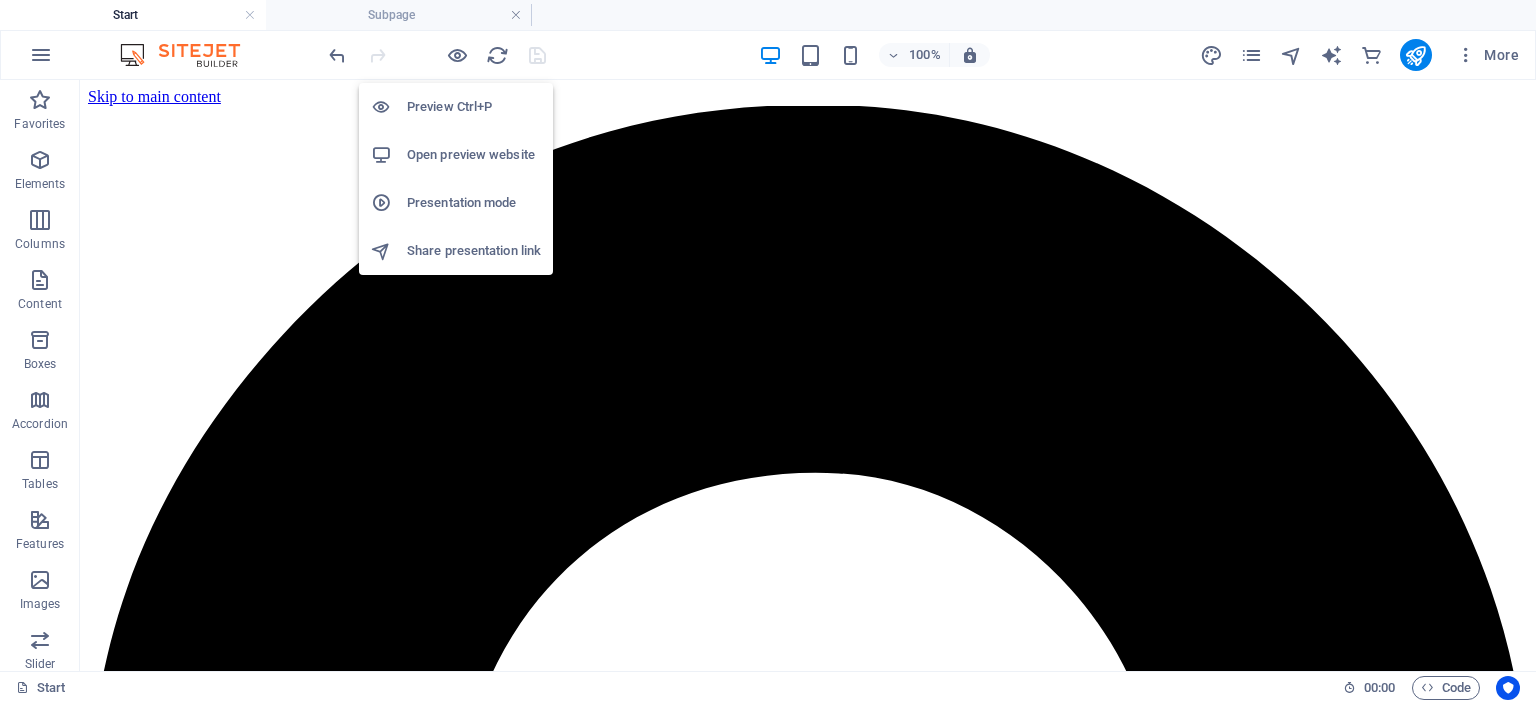 click on "Open preview website" at bounding box center (474, 155) 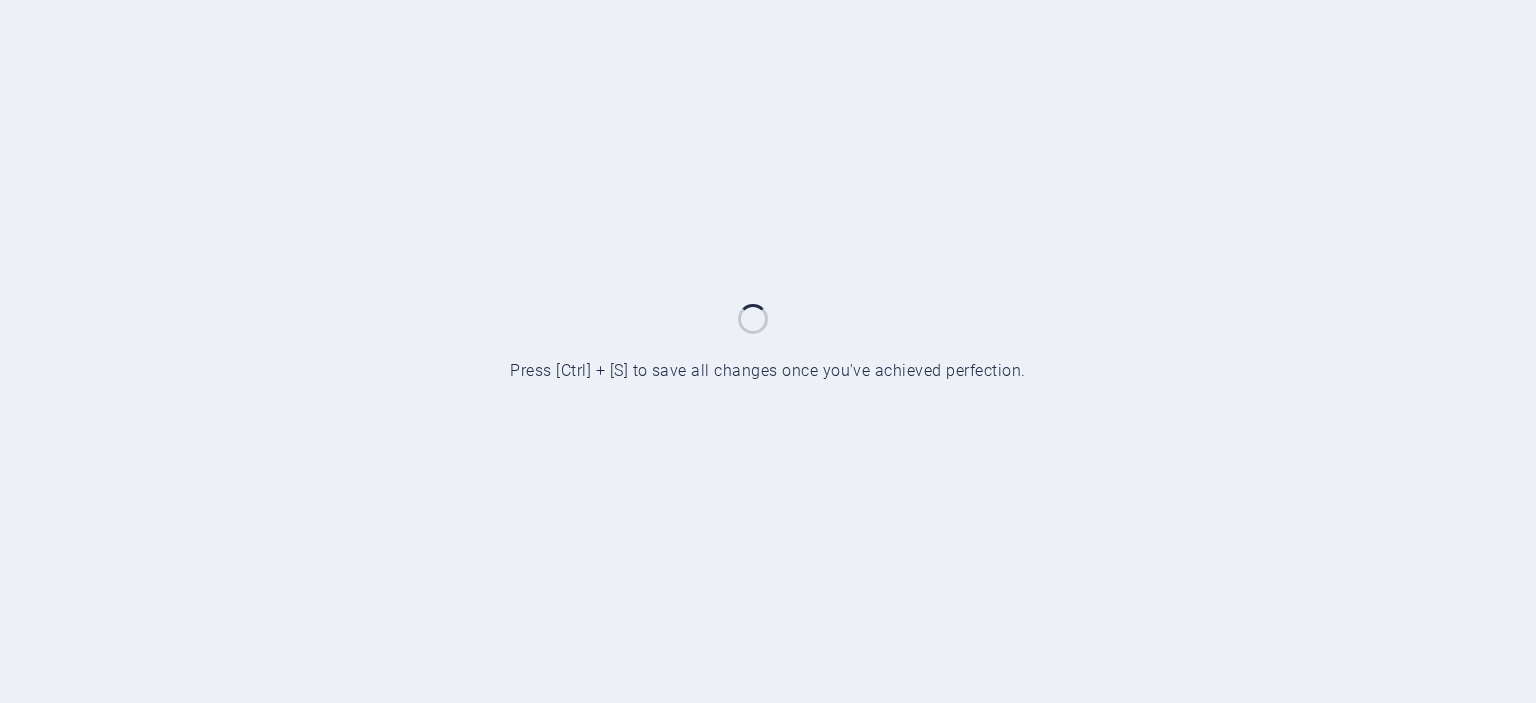 scroll, scrollTop: 0, scrollLeft: 0, axis: both 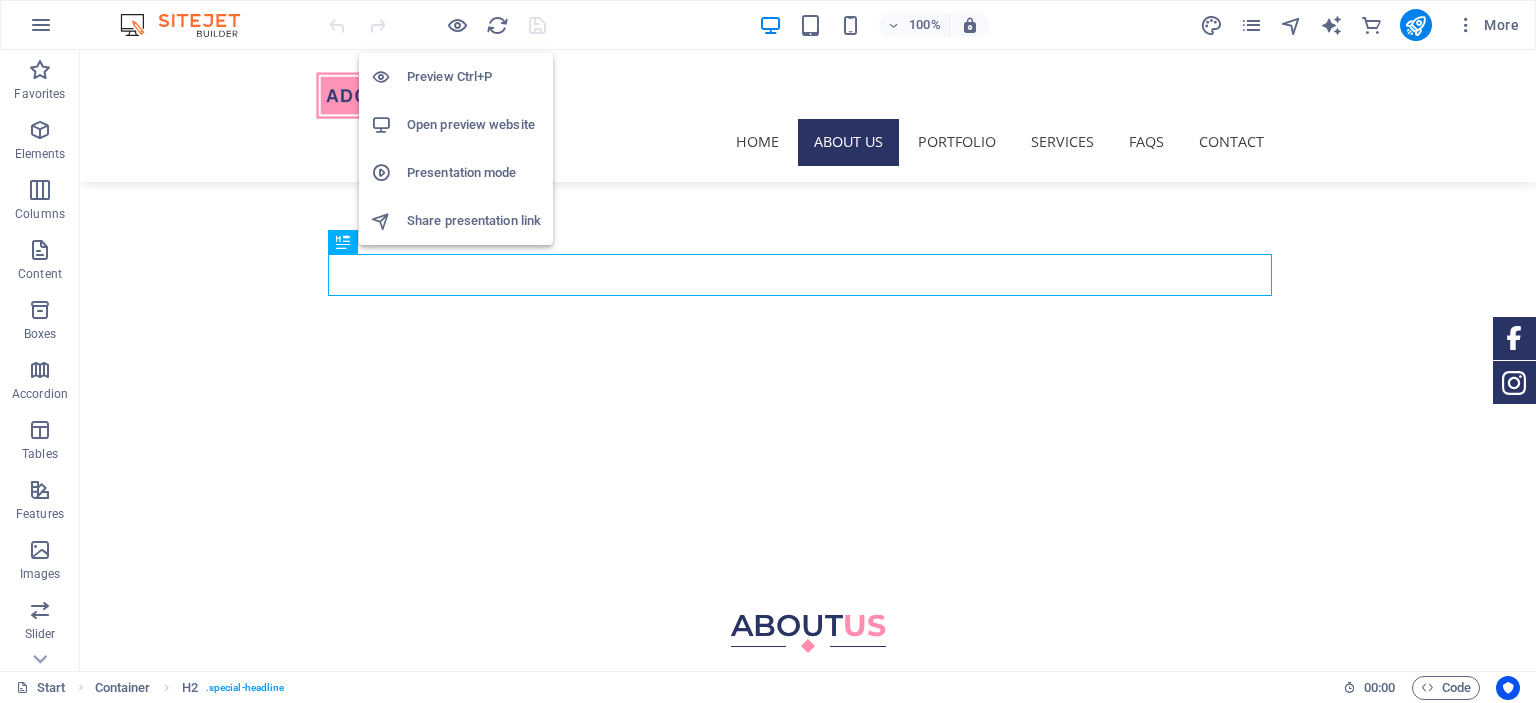 click on "Open preview website" at bounding box center (474, 125) 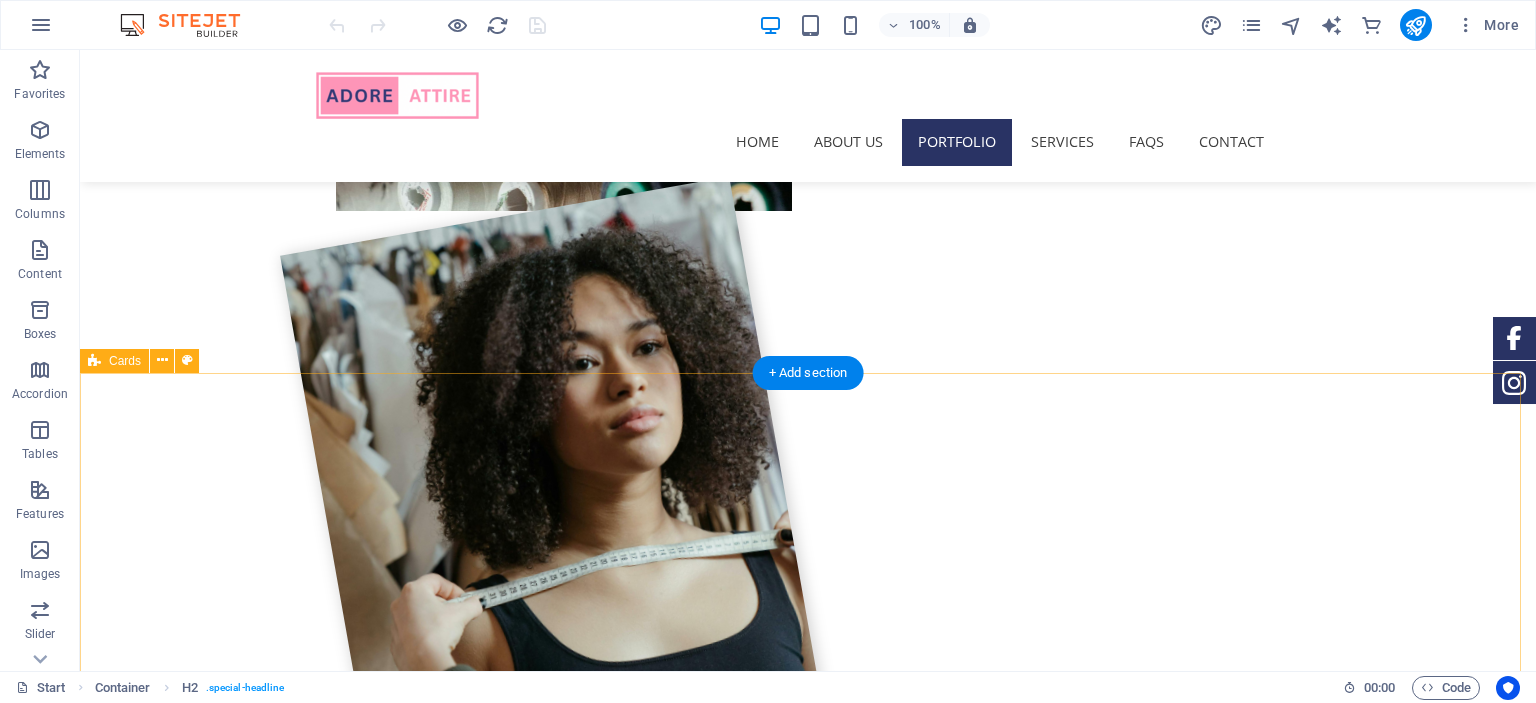 scroll, scrollTop: 1964, scrollLeft: 0, axis: vertical 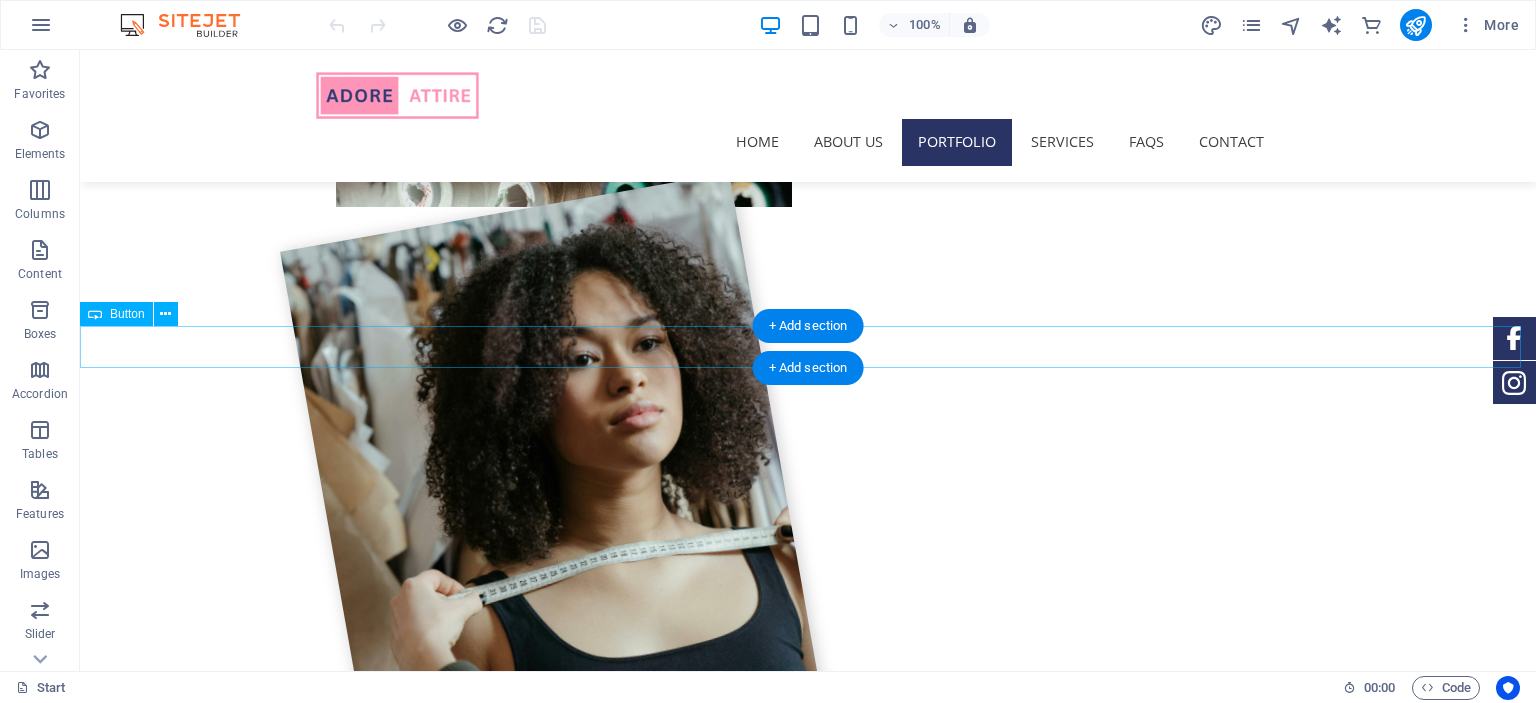 click on "View All" at bounding box center (808, 2514) 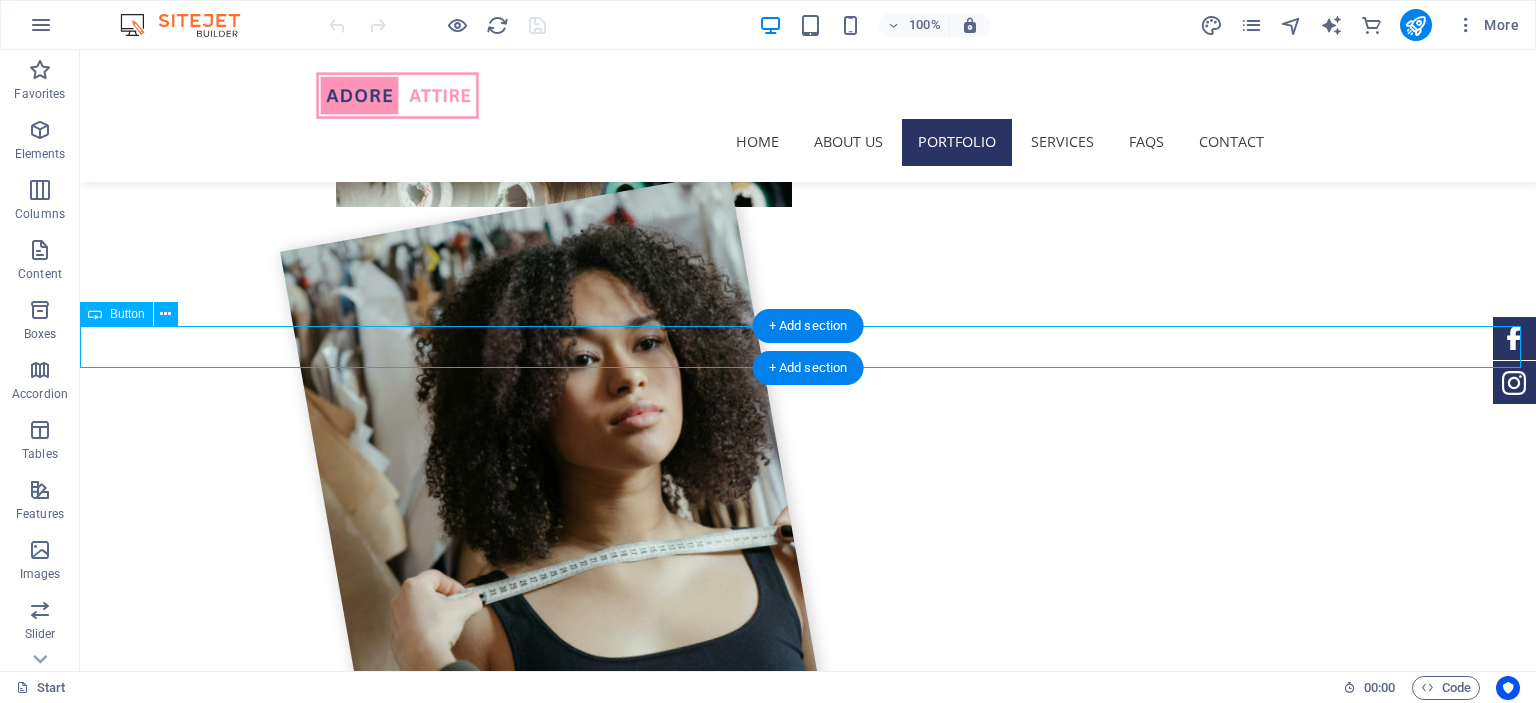 click on "View All" at bounding box center (808, 2514) 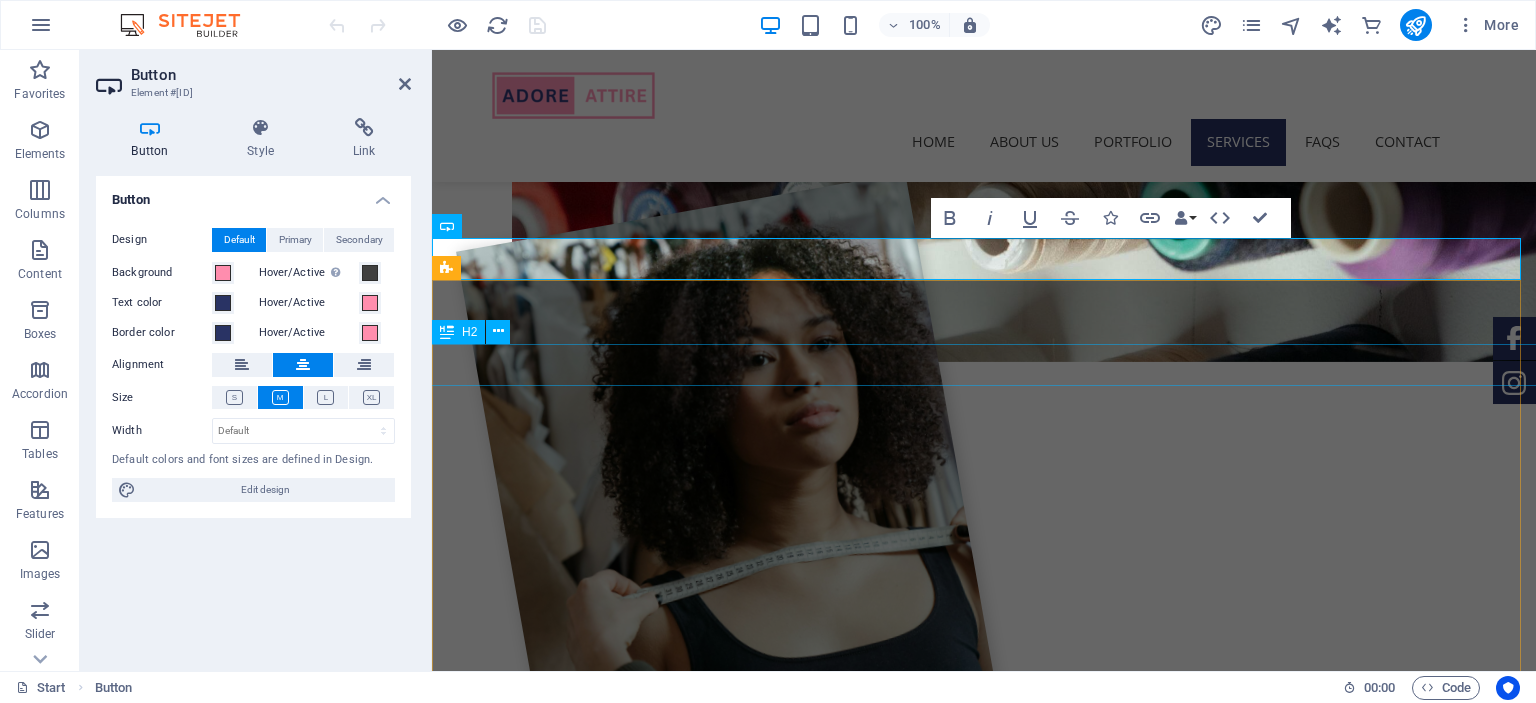 scroll, scrollTop: 1876, scrollLeft: 0, axis: vertical 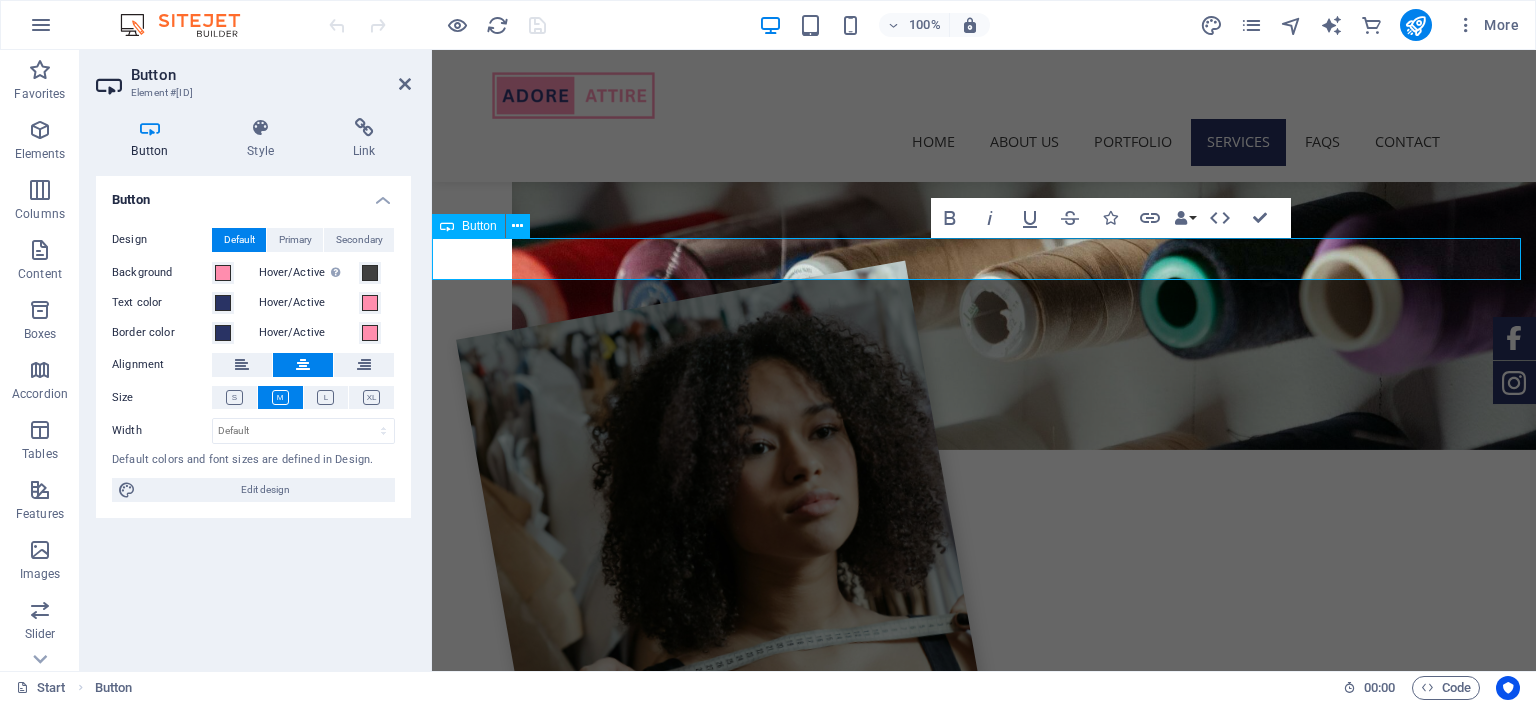 click on "View All" at bounding box center (984, 2426) 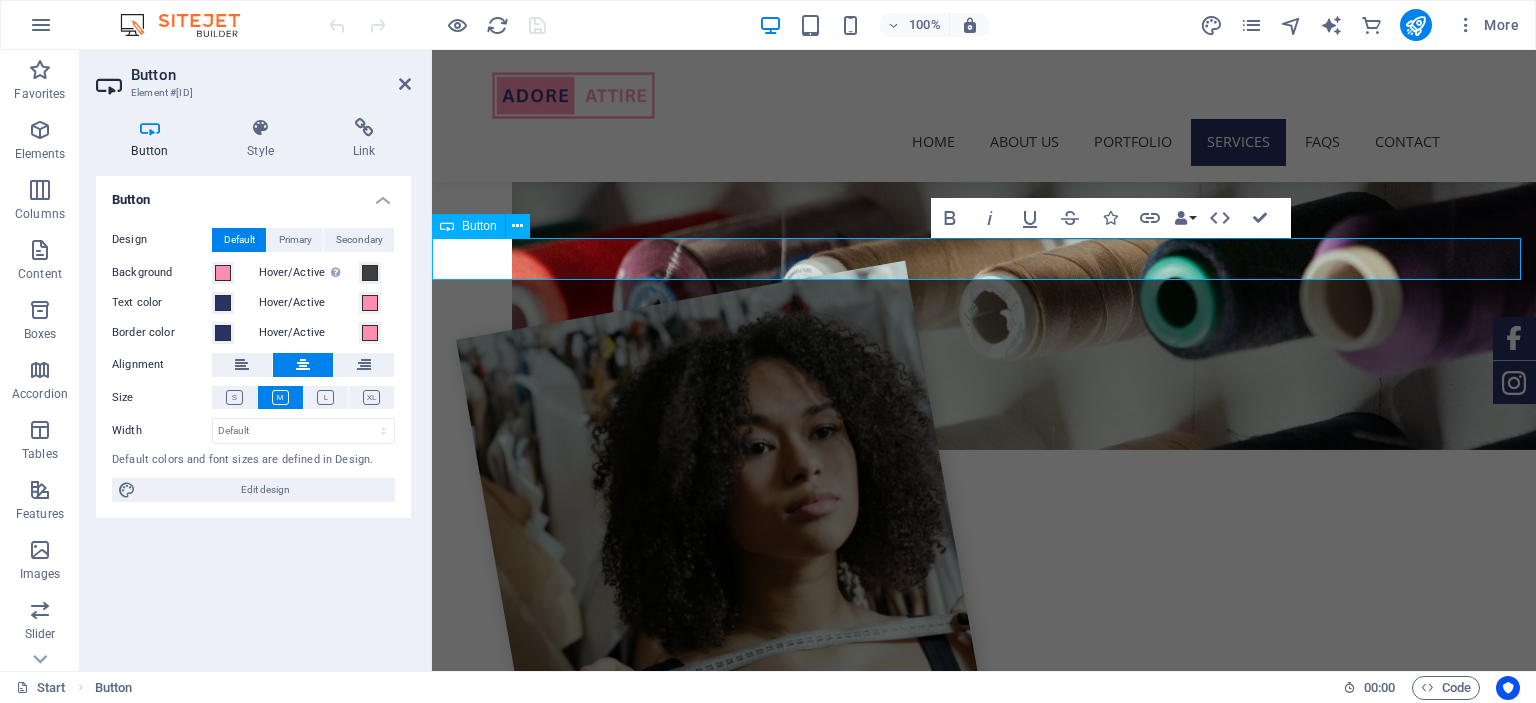 type 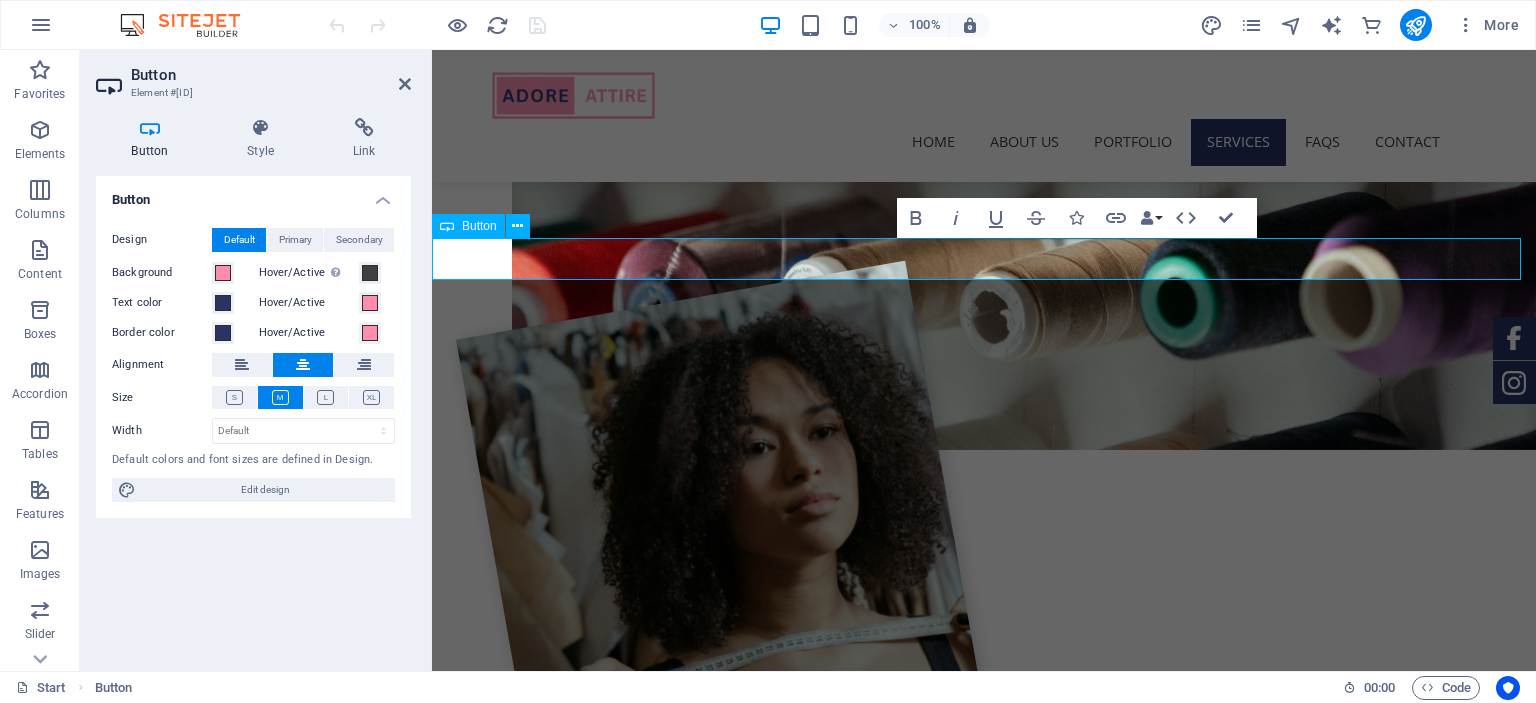 click on "View Our Gallery" at bounding box center [984, 2426] 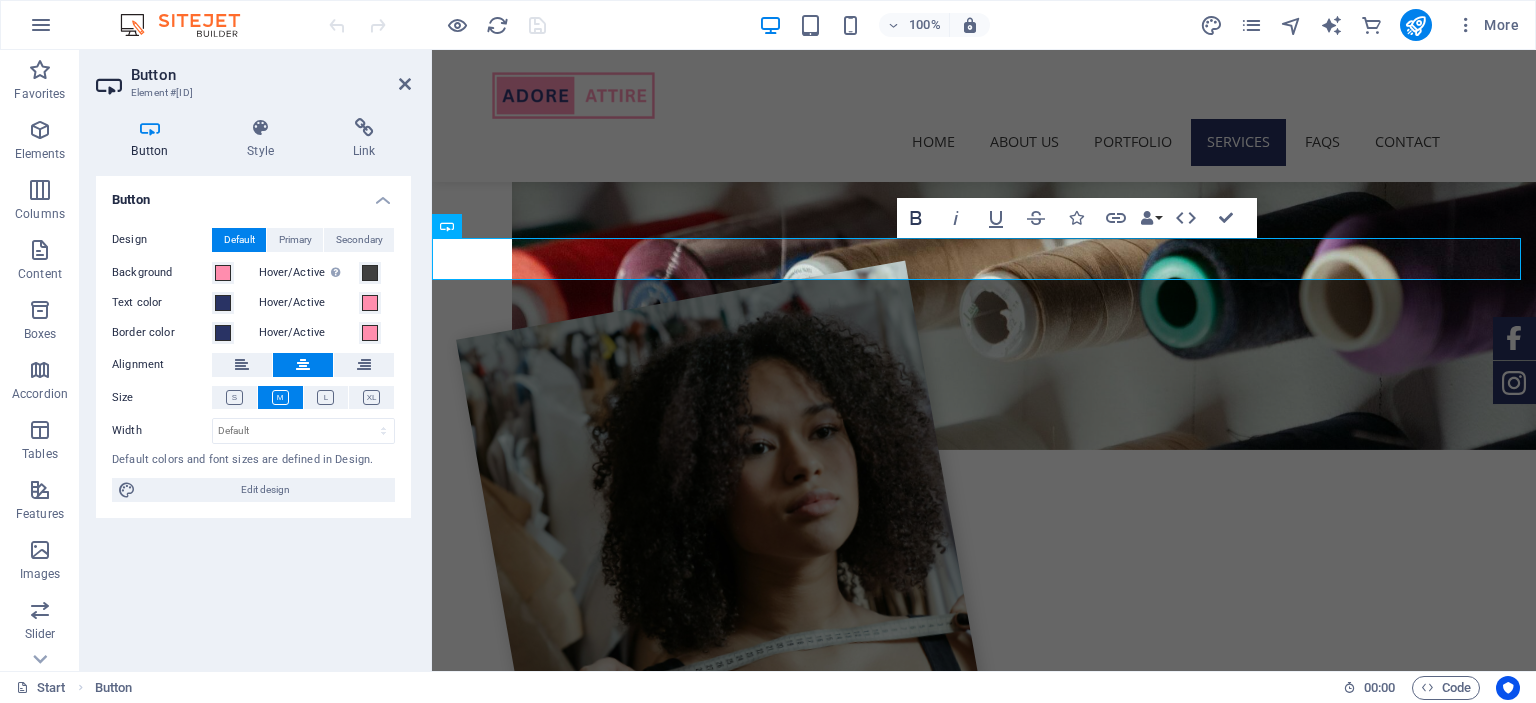 click 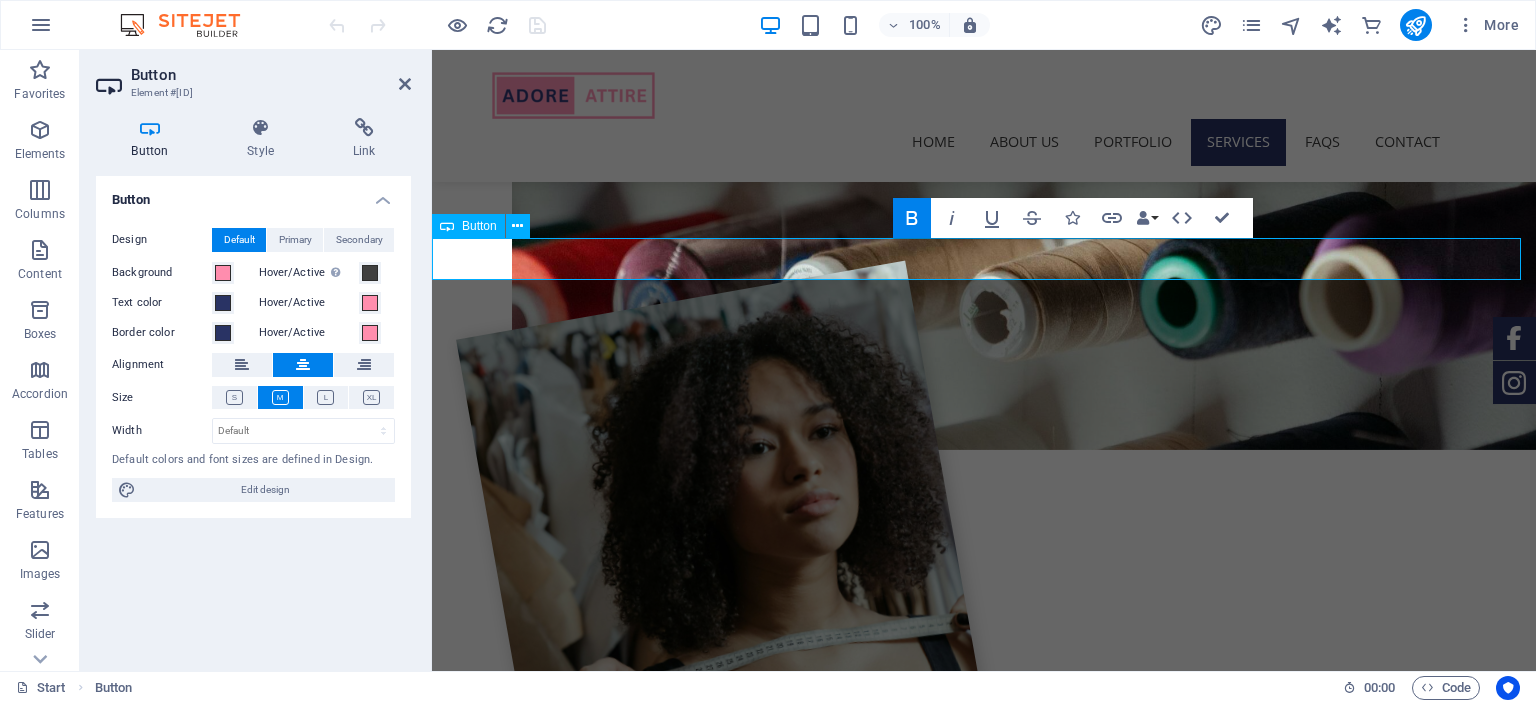 click on "View Our Gallery" at bounding box center [984, 2426] 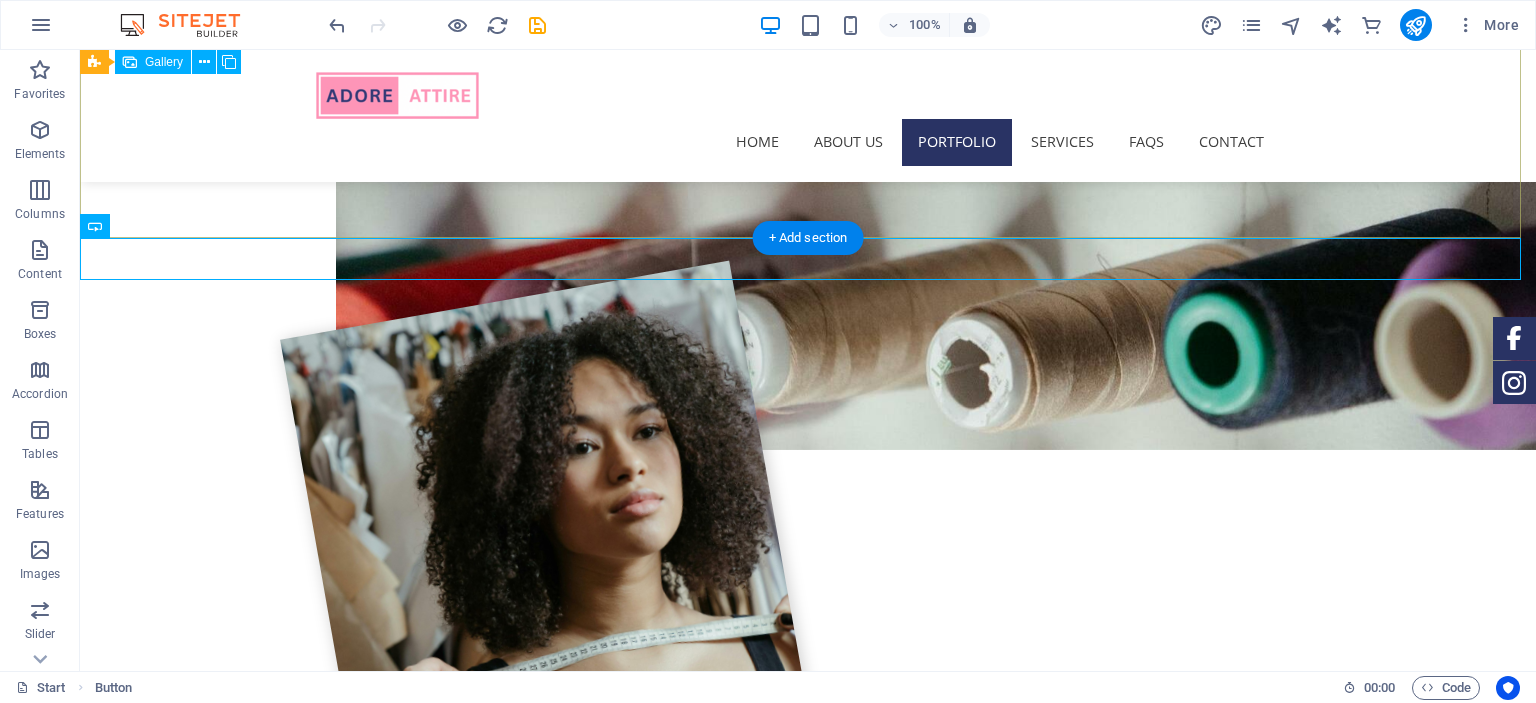 scroll, scrollTop: 2052, scrollLeft: 0, axis: vertical 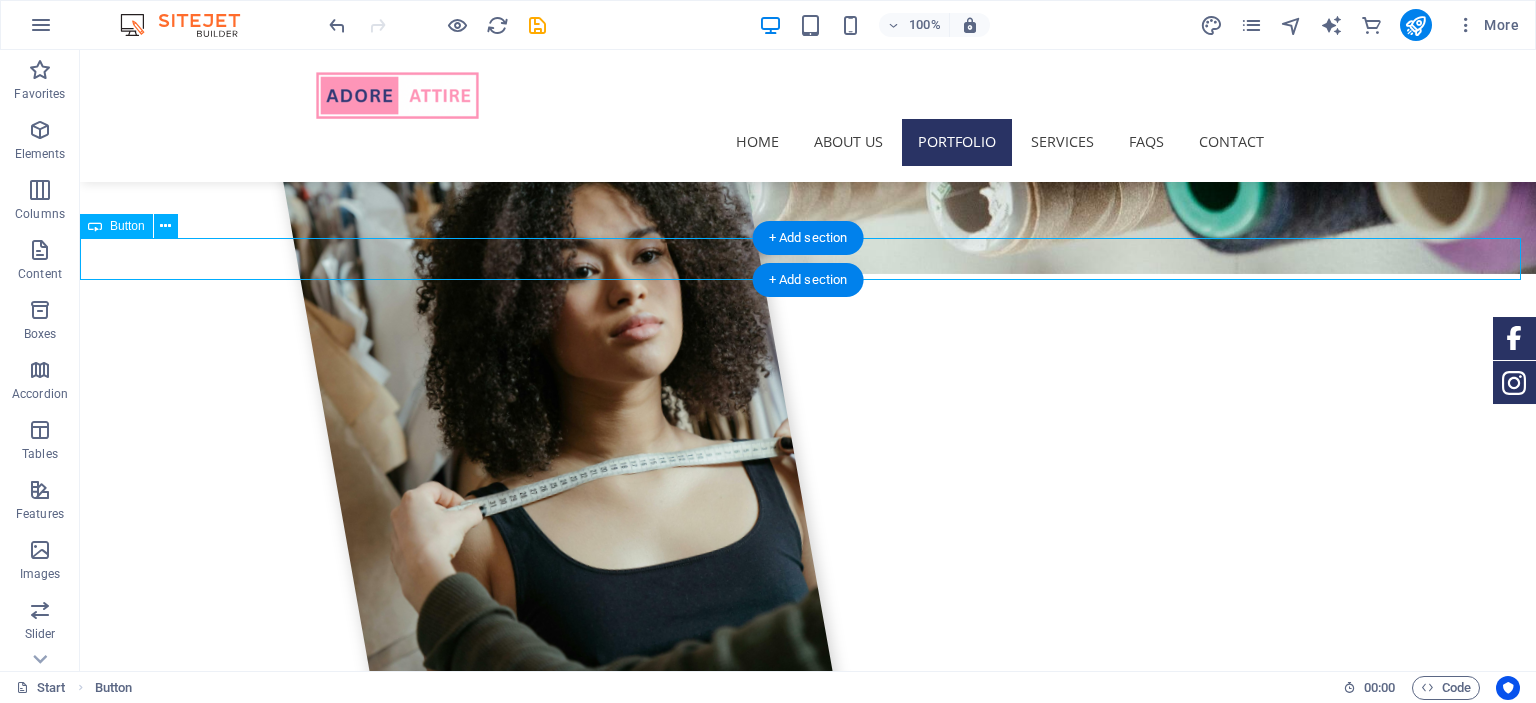 click on "View All in Gallery" at bounding box center [808, 2426] 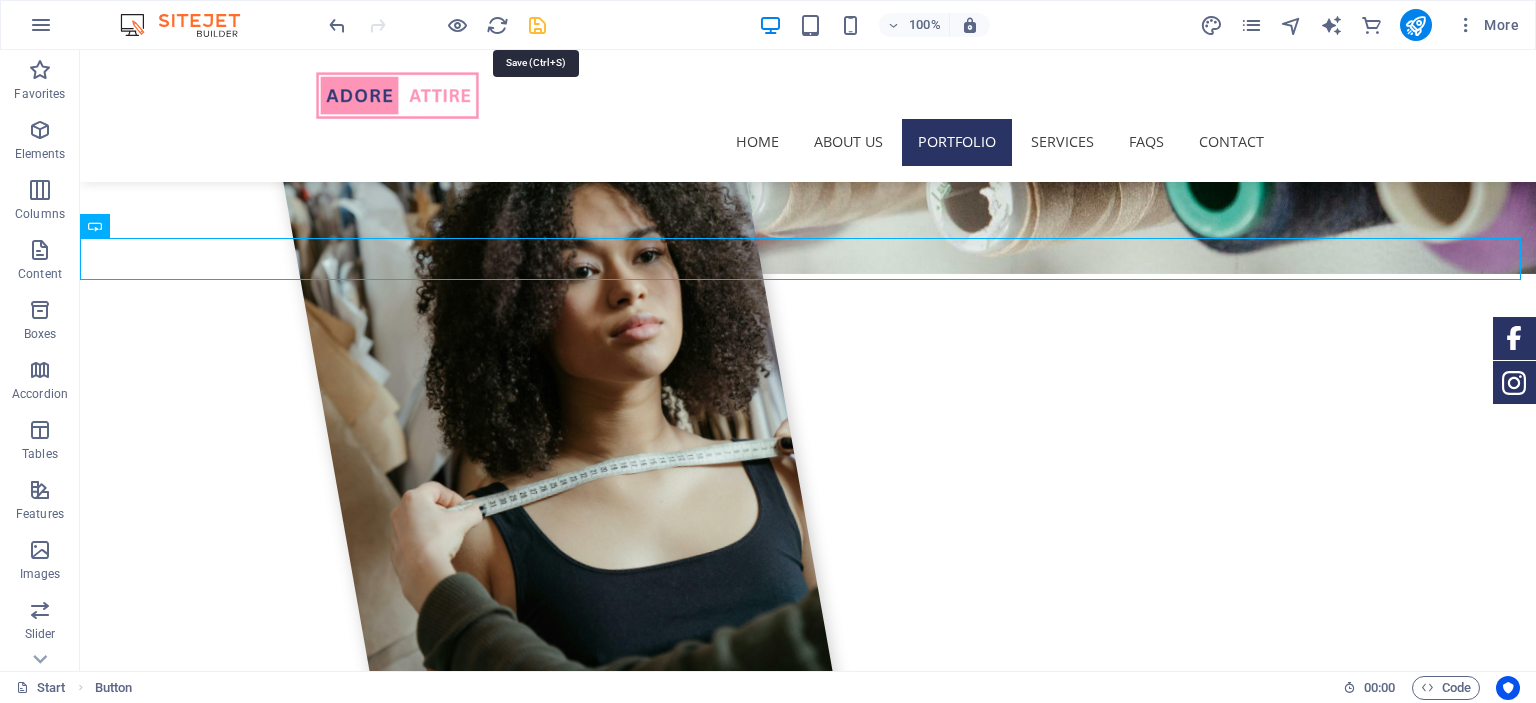 click at bounding box center (537, 25) 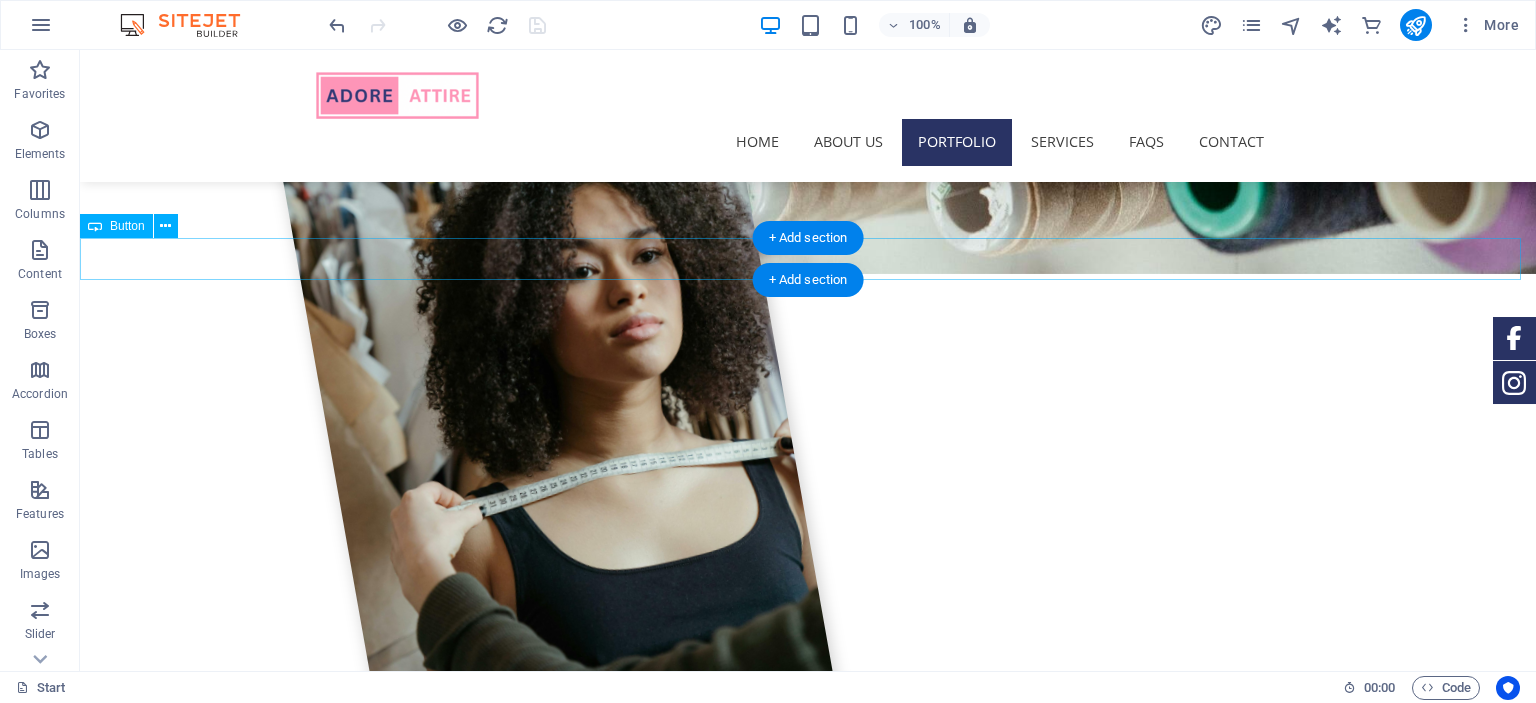 click on "View All in Gallery" at bounding box center (808, 2426) 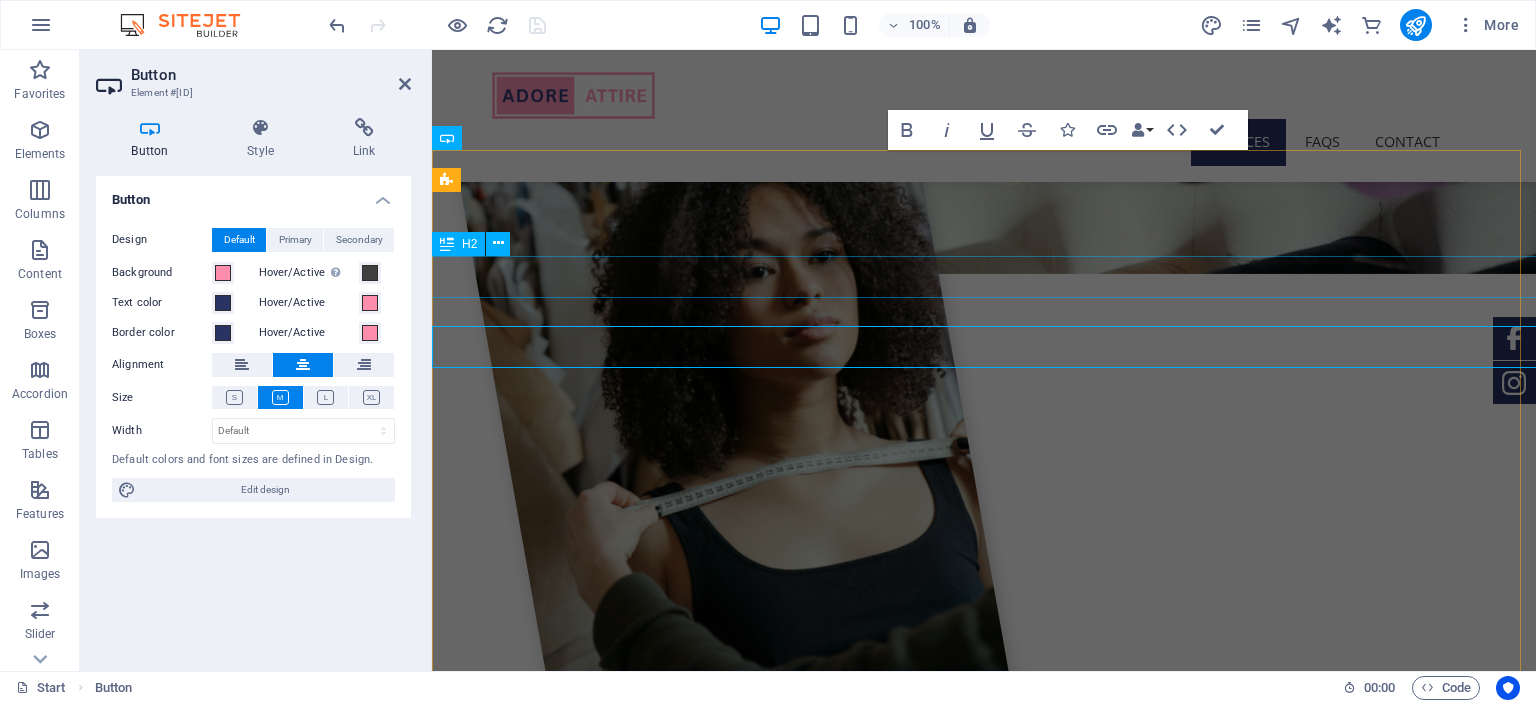 scroll, scrollTop: 1964, scrollLeft: 0, axis: vertical 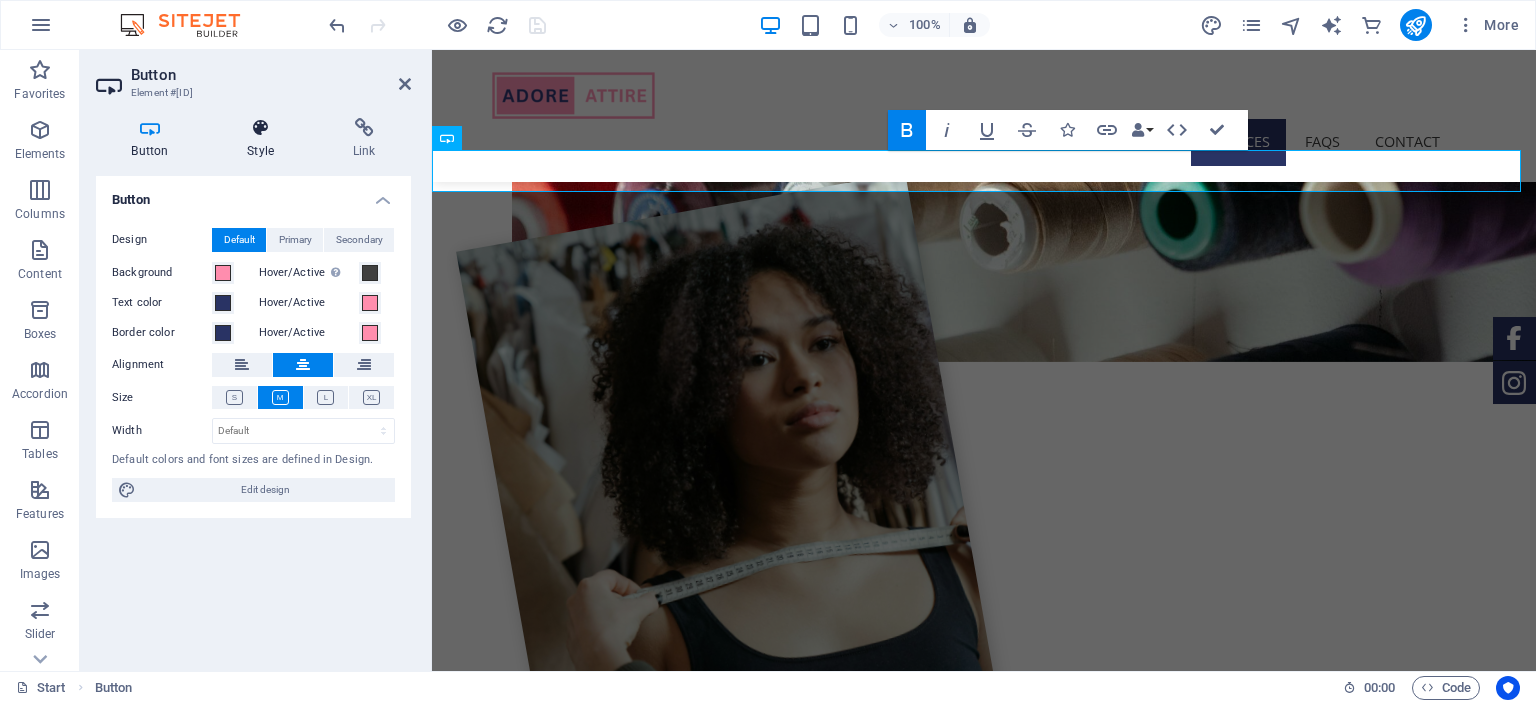 click on "Style" at bounding box center (265, 139) 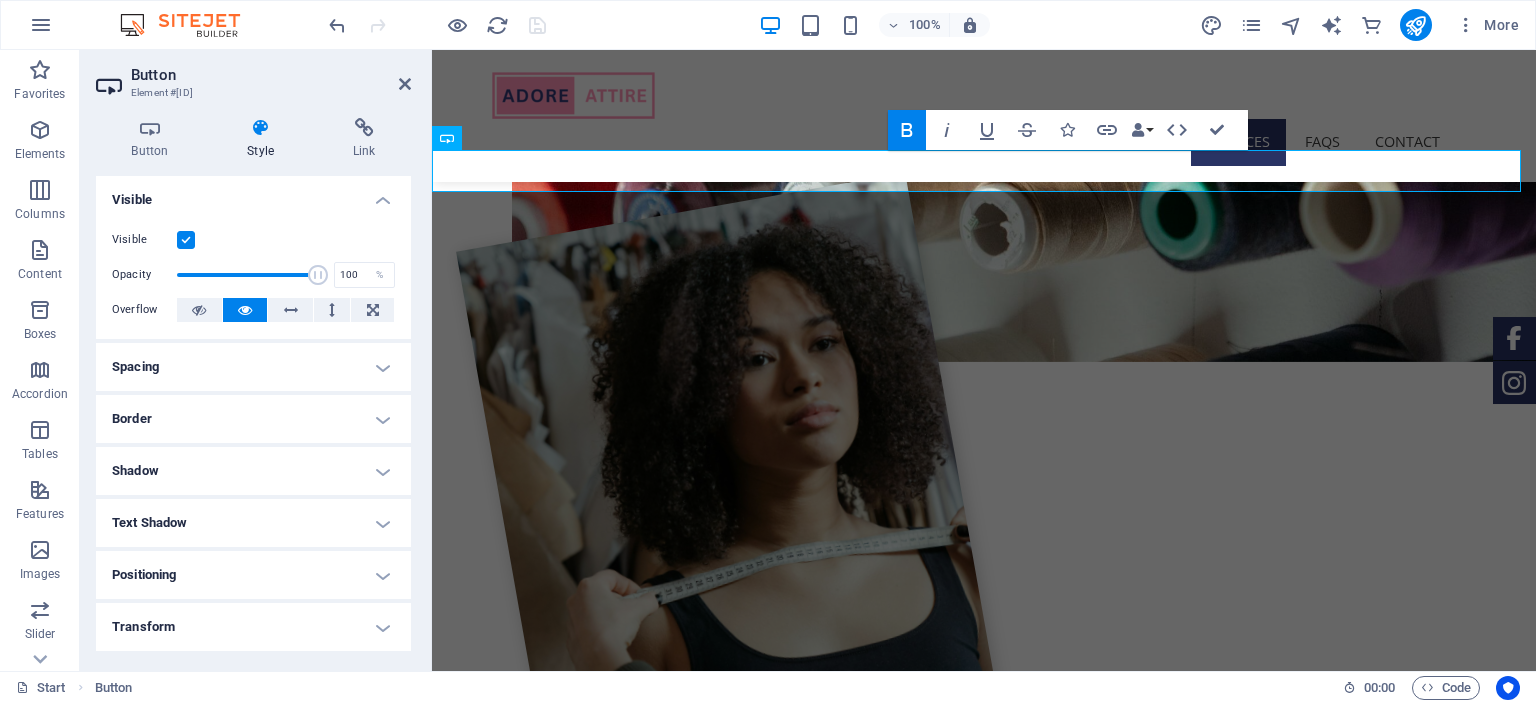 click on "Spacing" at bounding box center [253, 367] 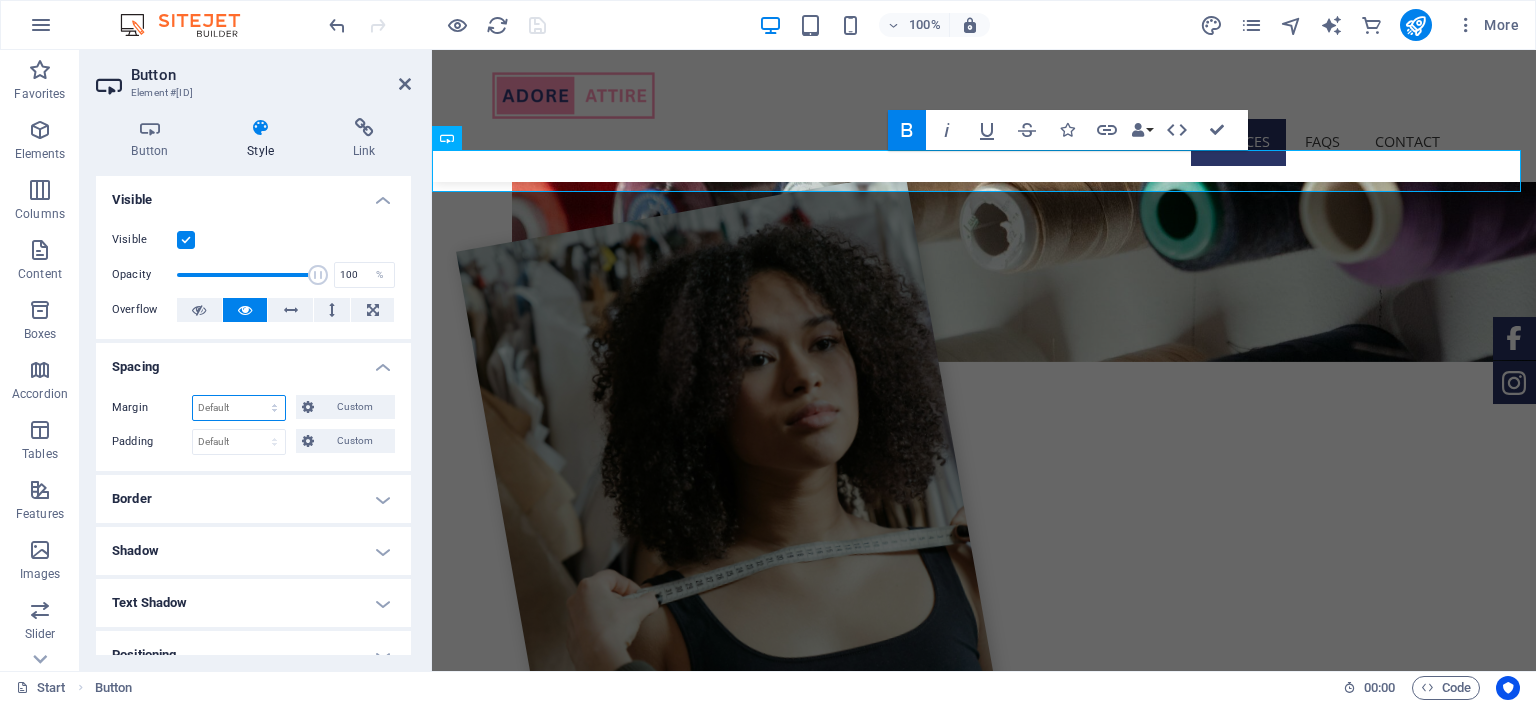 click on "Default auto px % rem vw vh Custom" at bounding box center (239, 408) 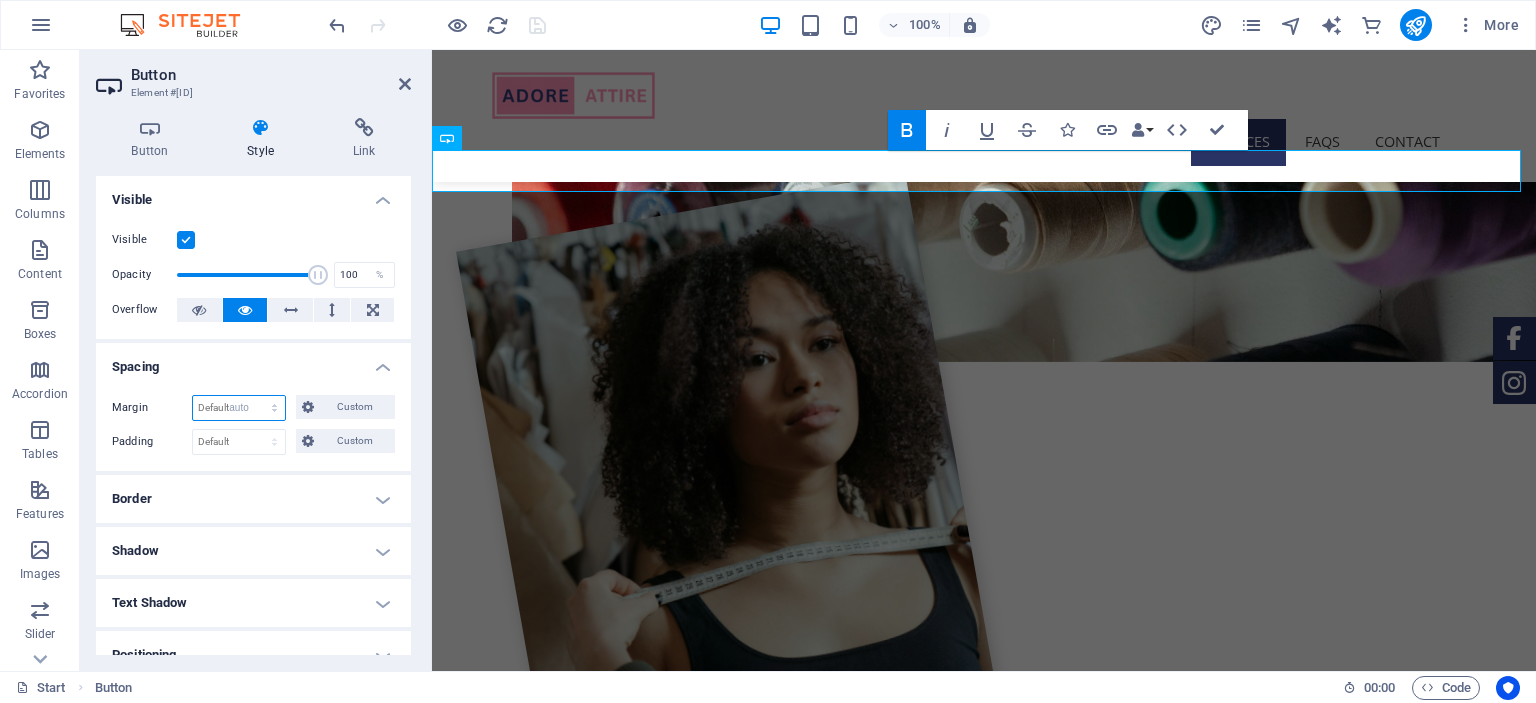 click on "Default auto px % rem vw vh Custom" at bounding box center (239, 408) 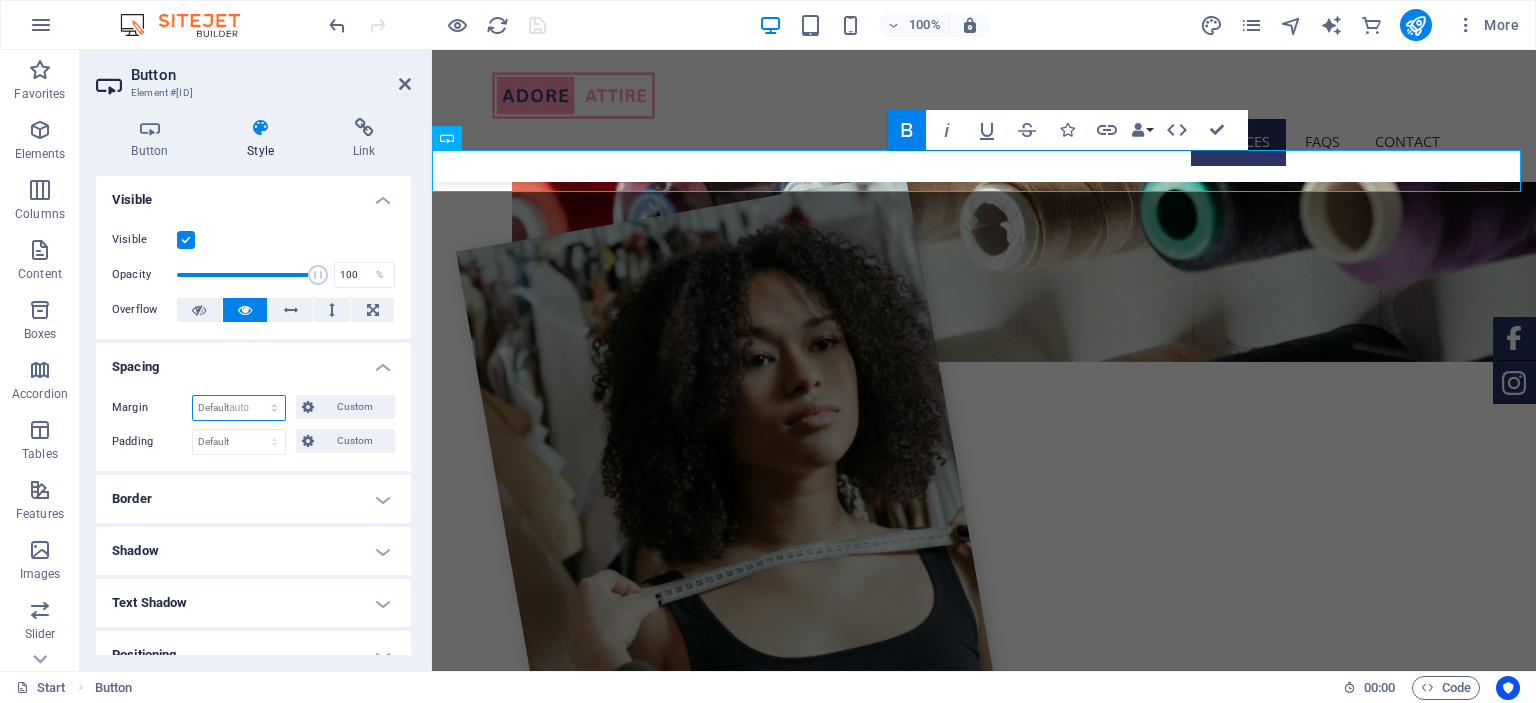 select on "DISABLED_OPTION_VALUE" 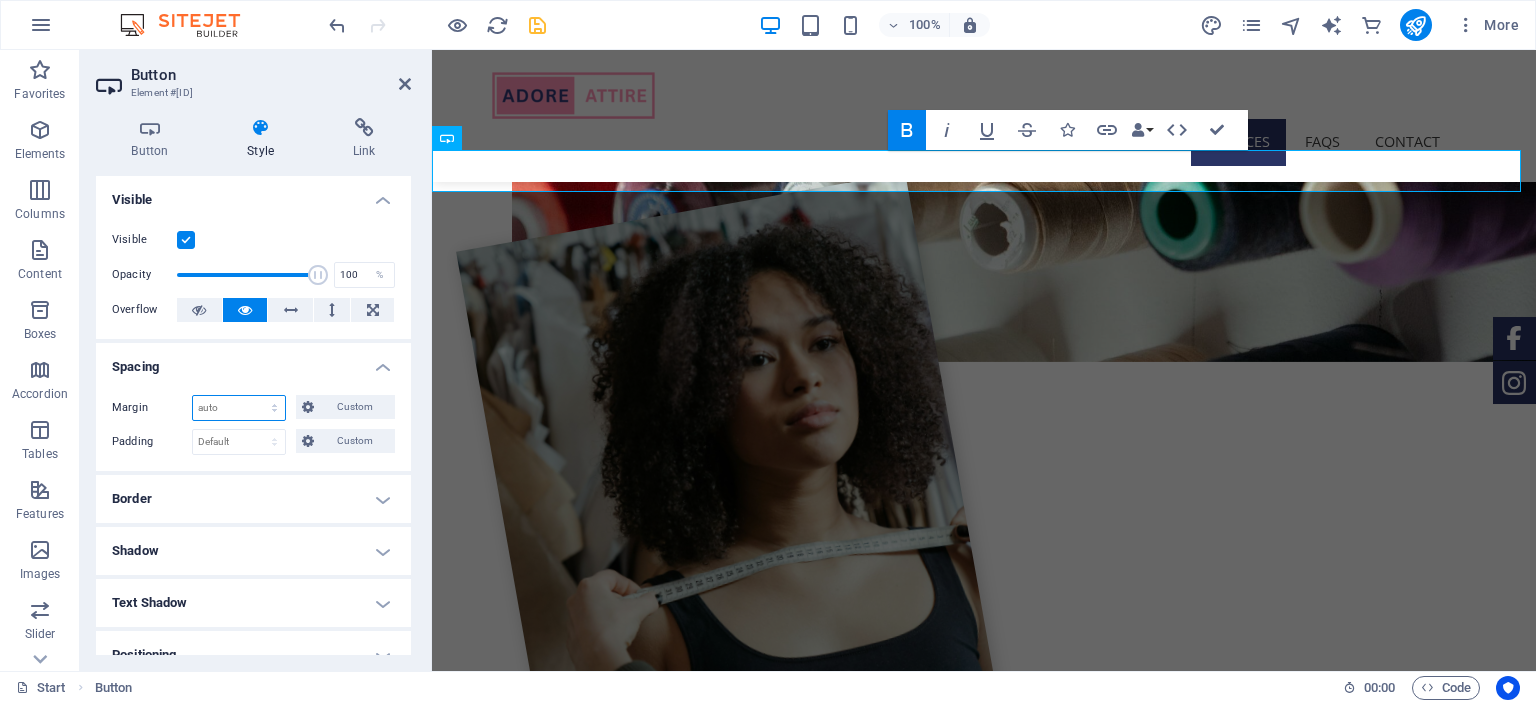 click on "Default auto px % rem vw vh Custom" at bounding box center (239, 408) 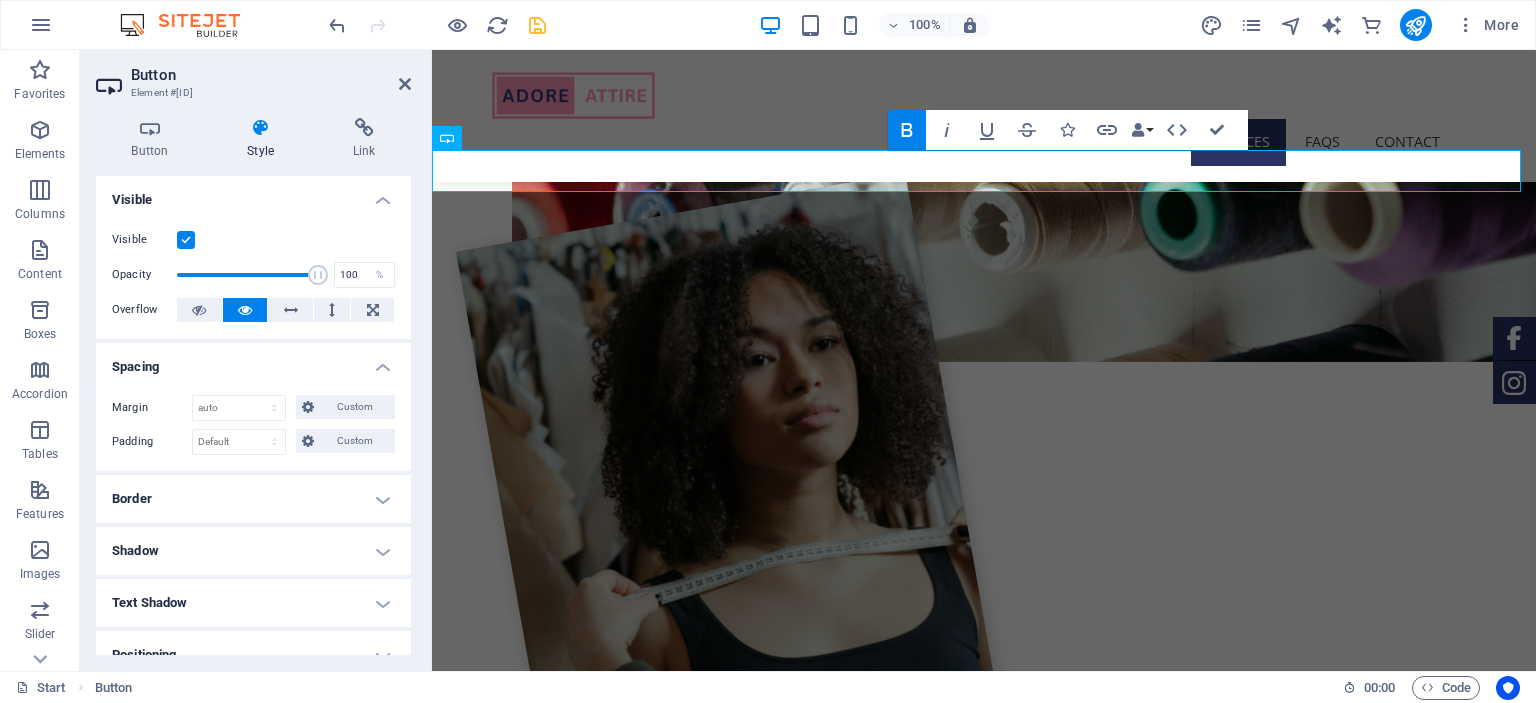 click on "Spacing" at bounding box center [253, 361] 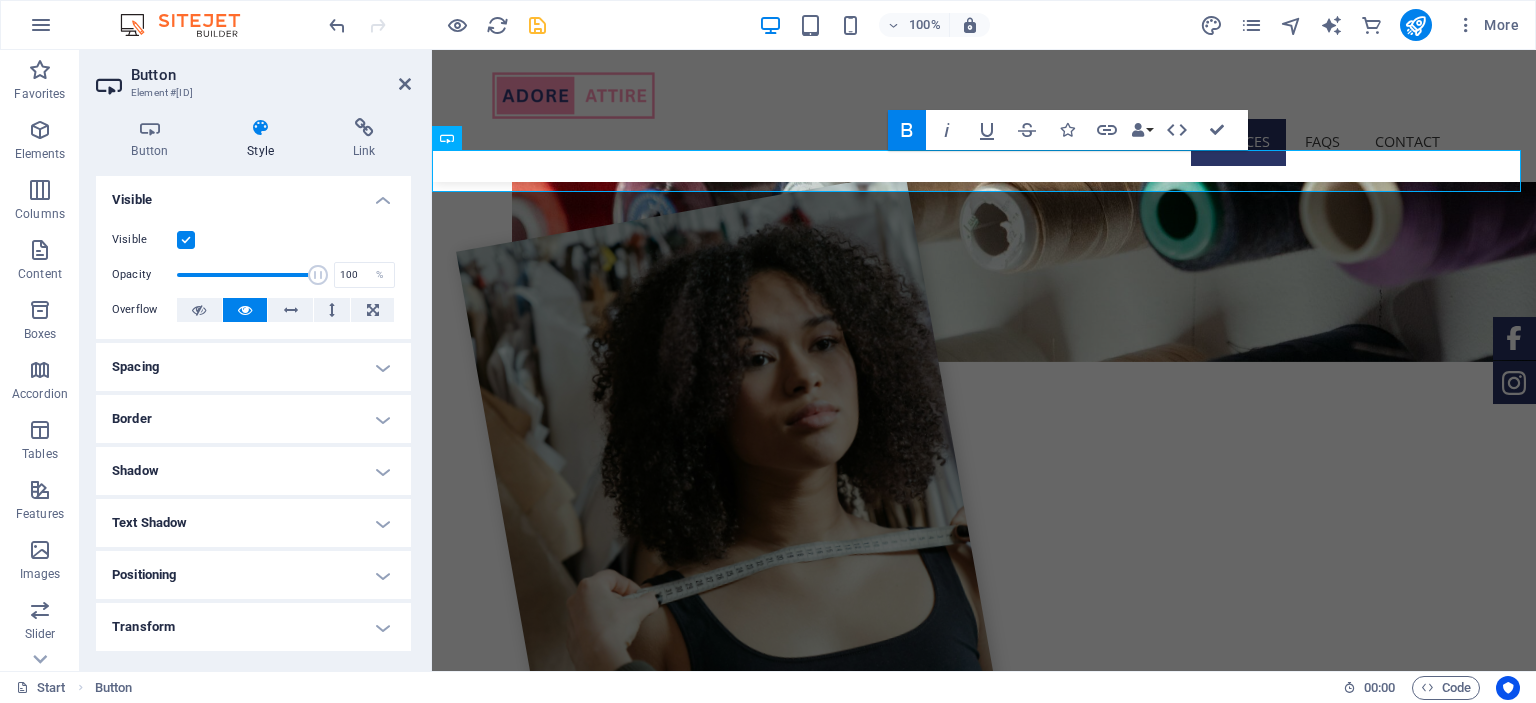 click on "Spacing" at bounding box center [253, 367] 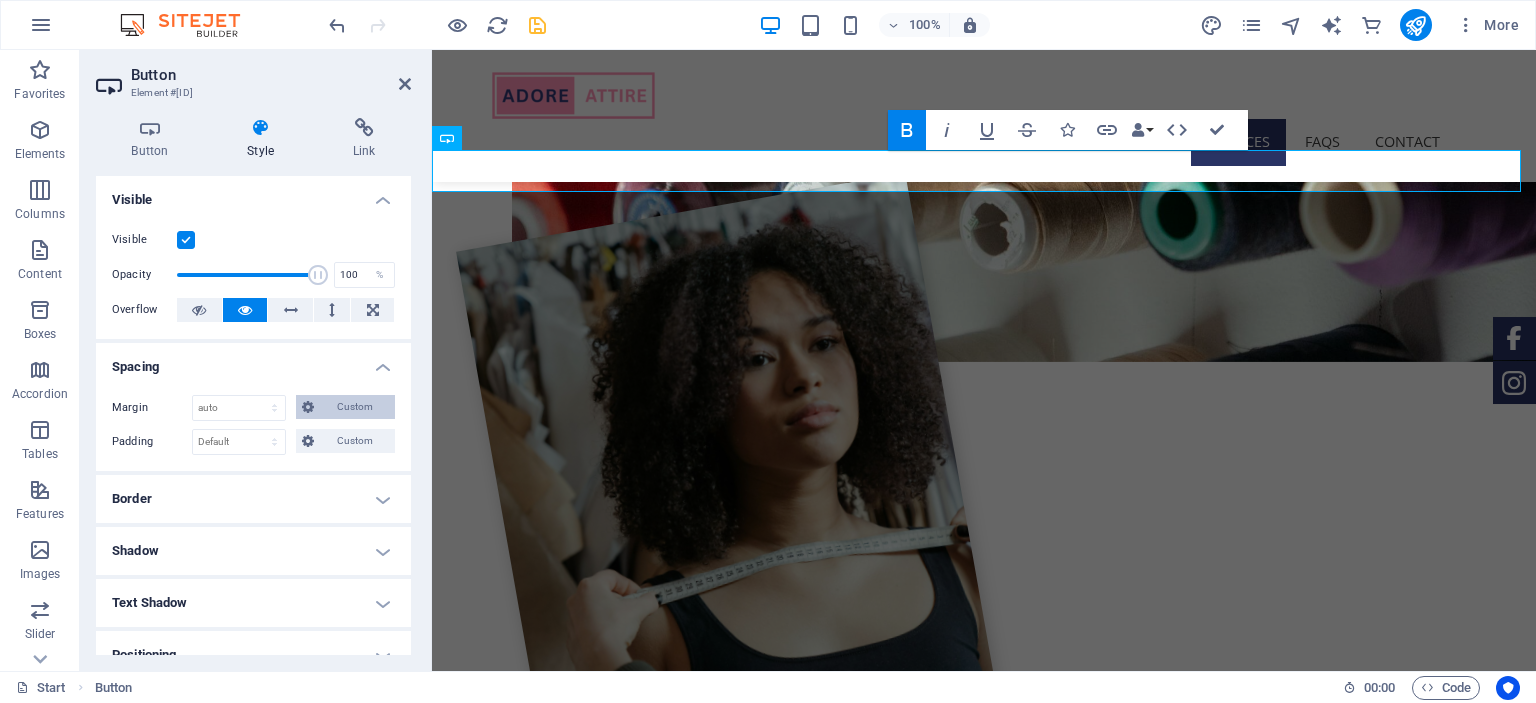 click on "Custom" at bounding box center (354, 407) 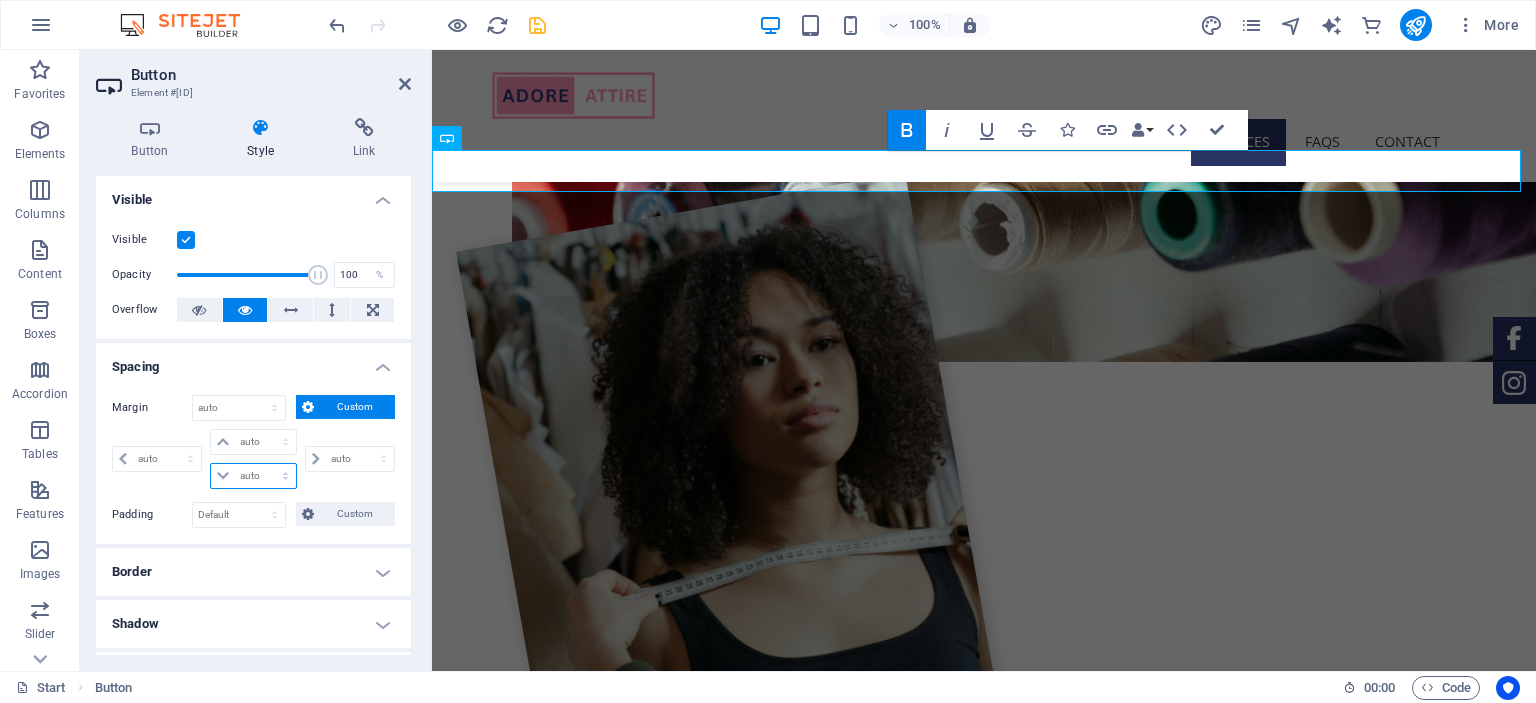 click on "auto px % rem vw vh" at bounding box center (253, 476) 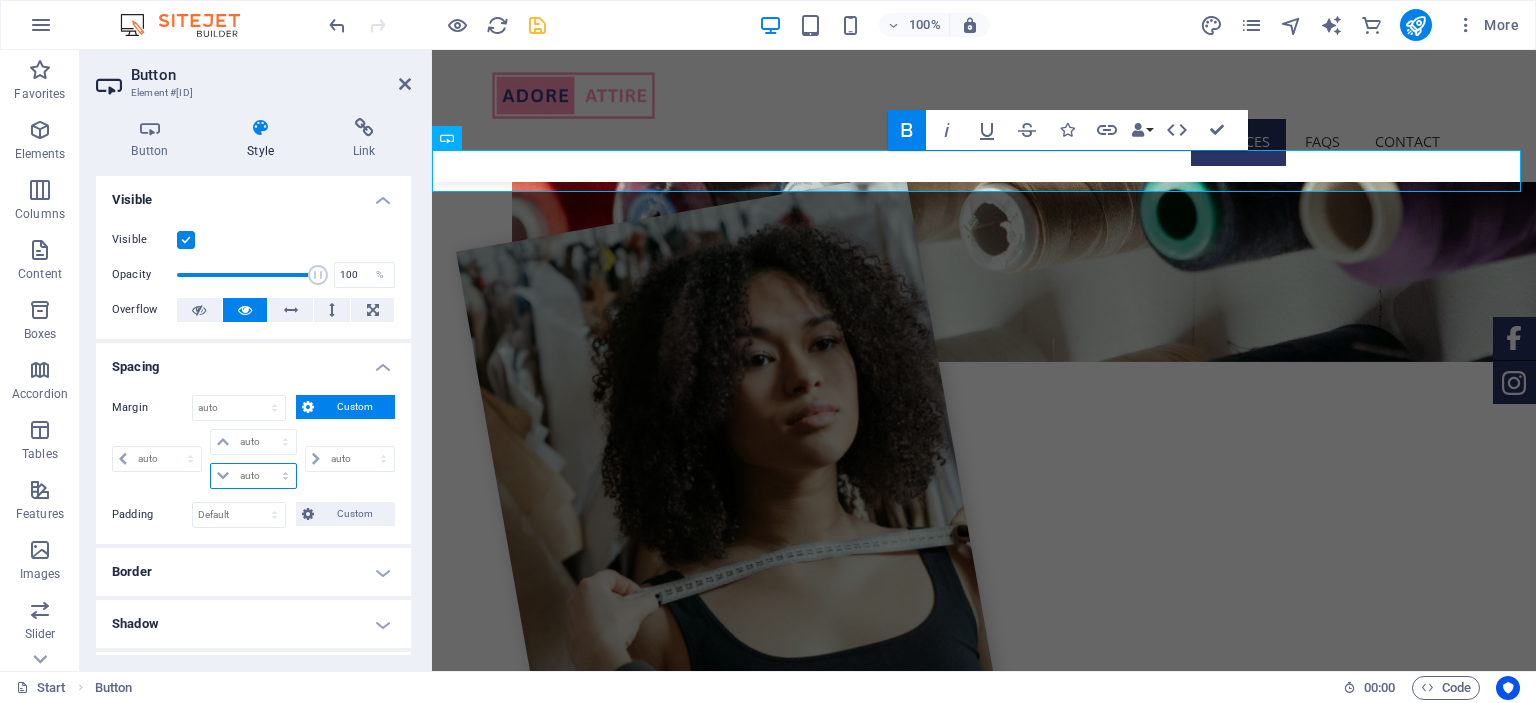 click on "auto px % rem vw vh" at bounding box center (253, 476) 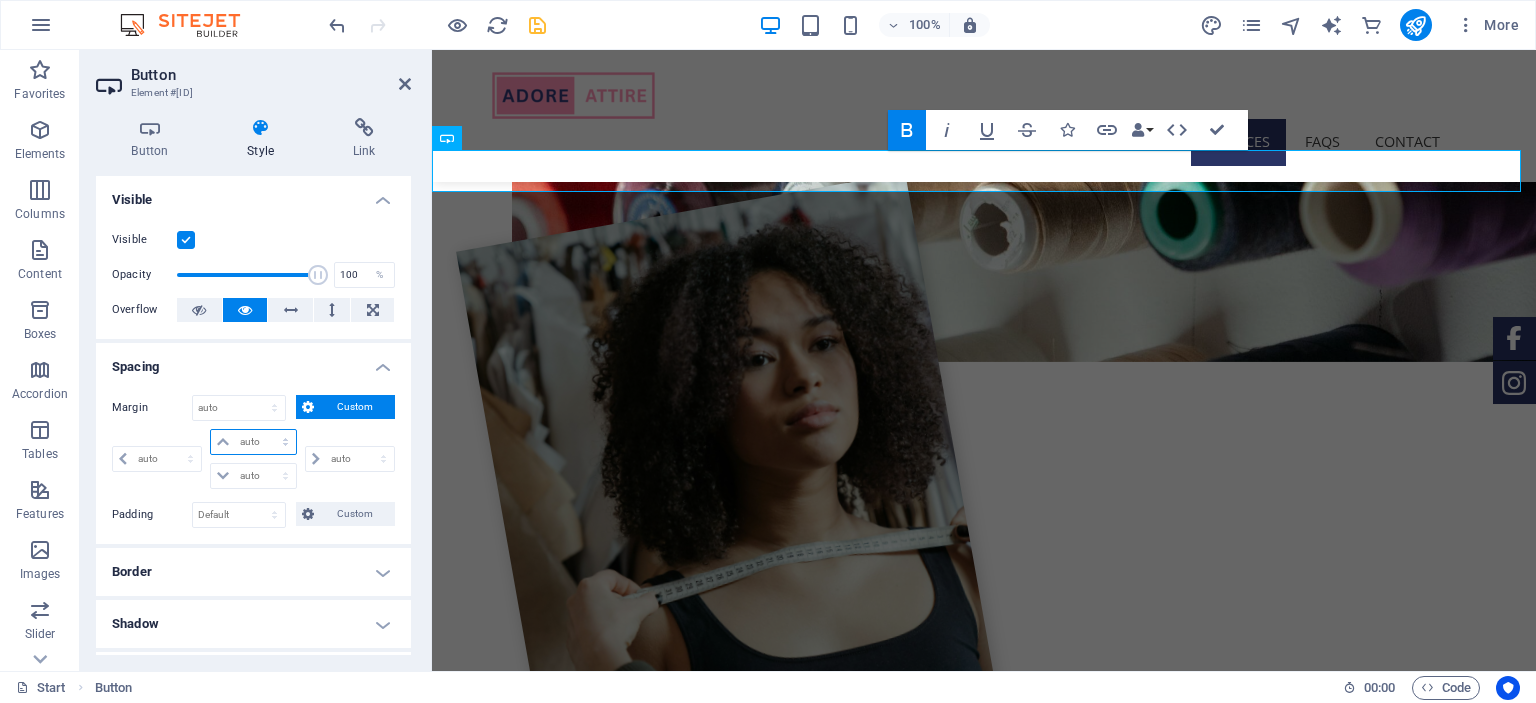 click on "auto px % rem vw vh" at bounding box center (253, 442) 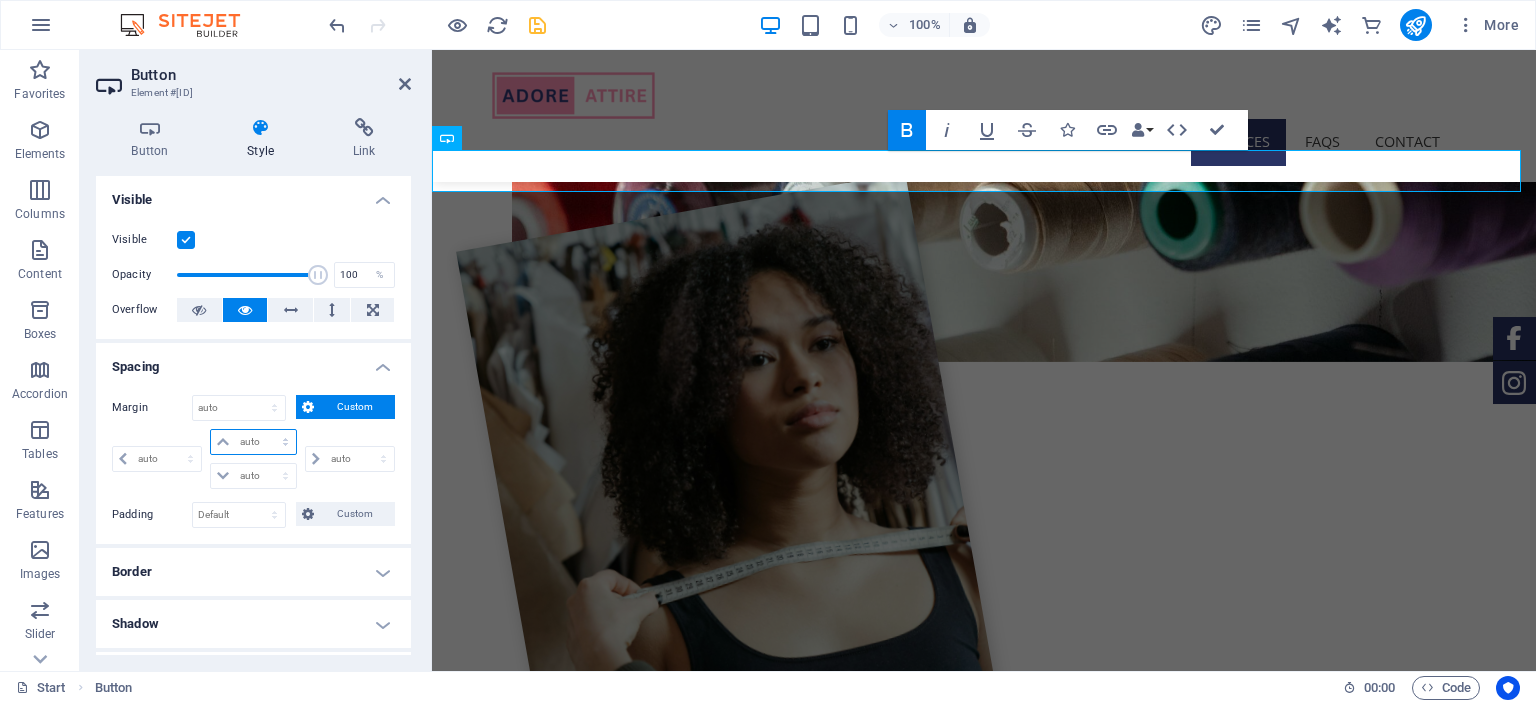 select on "px" 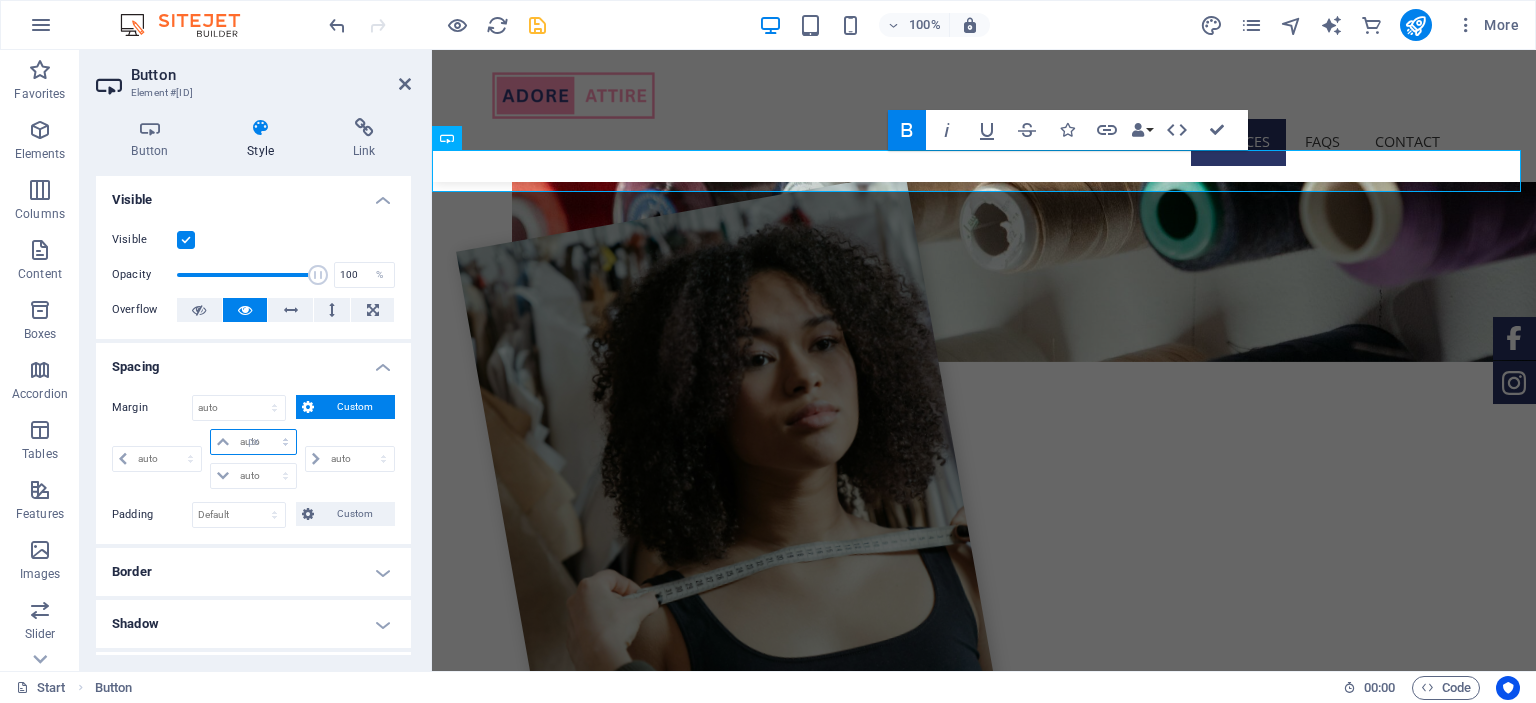 click on "auto px % rem vw vh" at bounding box center [253, 442] 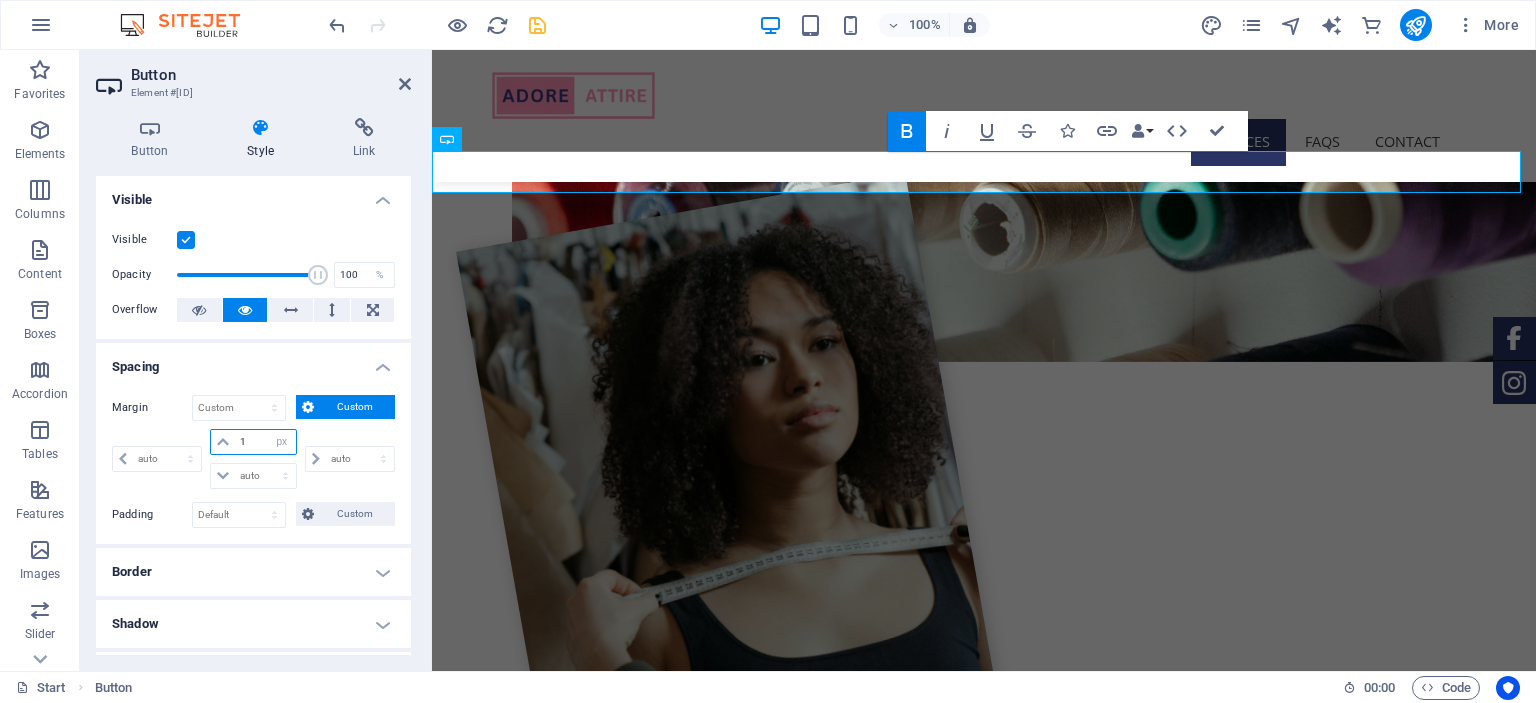 type on "1" 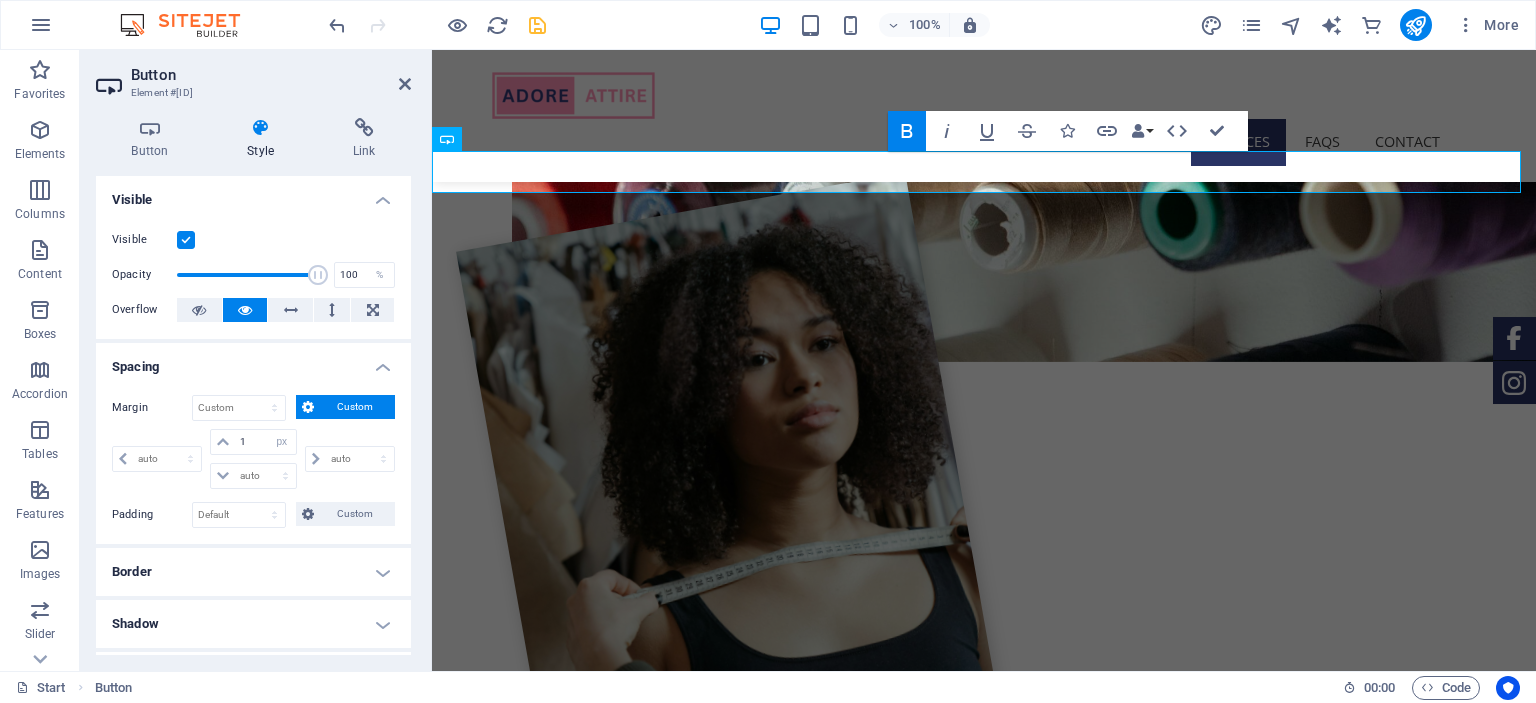click on "Spacing" at bounding box center [253, 361] 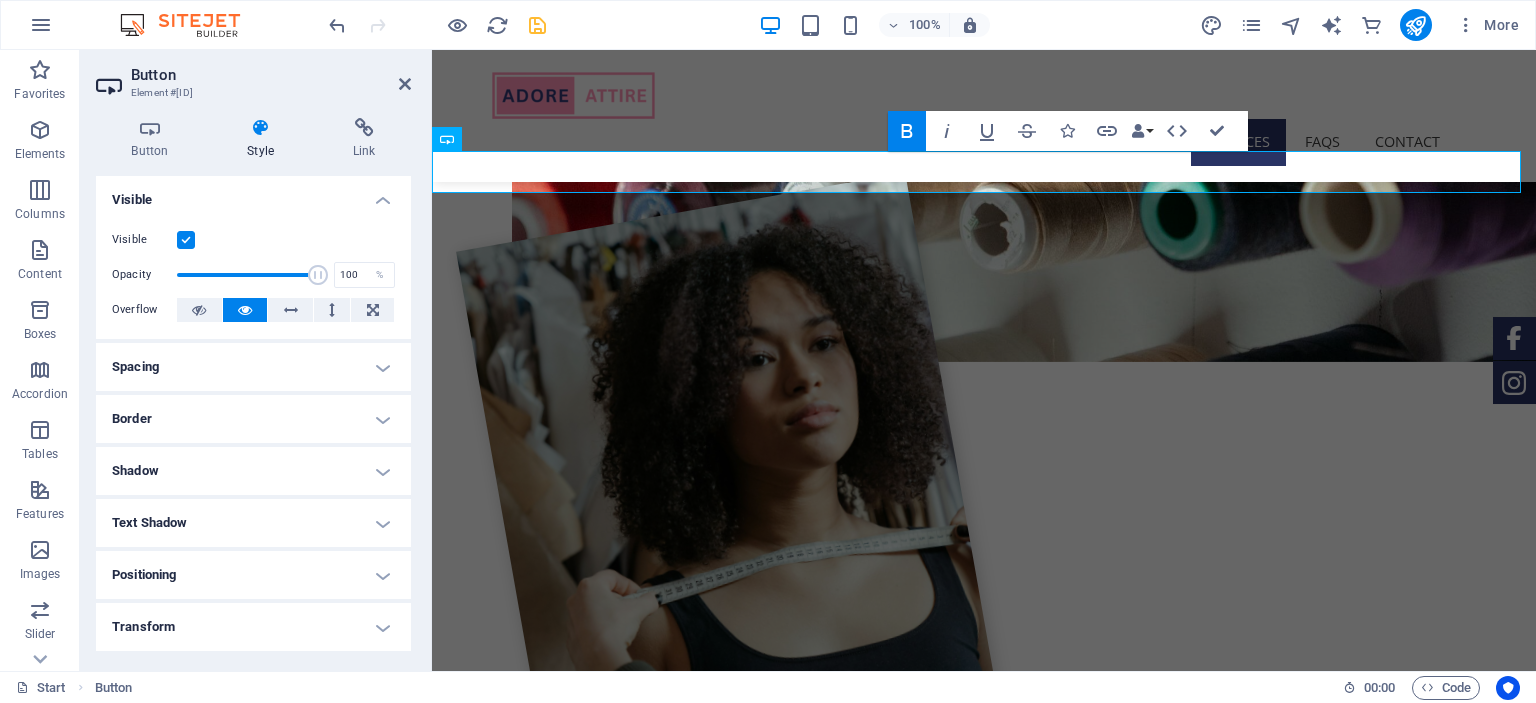 click on "Spacing" at bounding box center (253, 367) 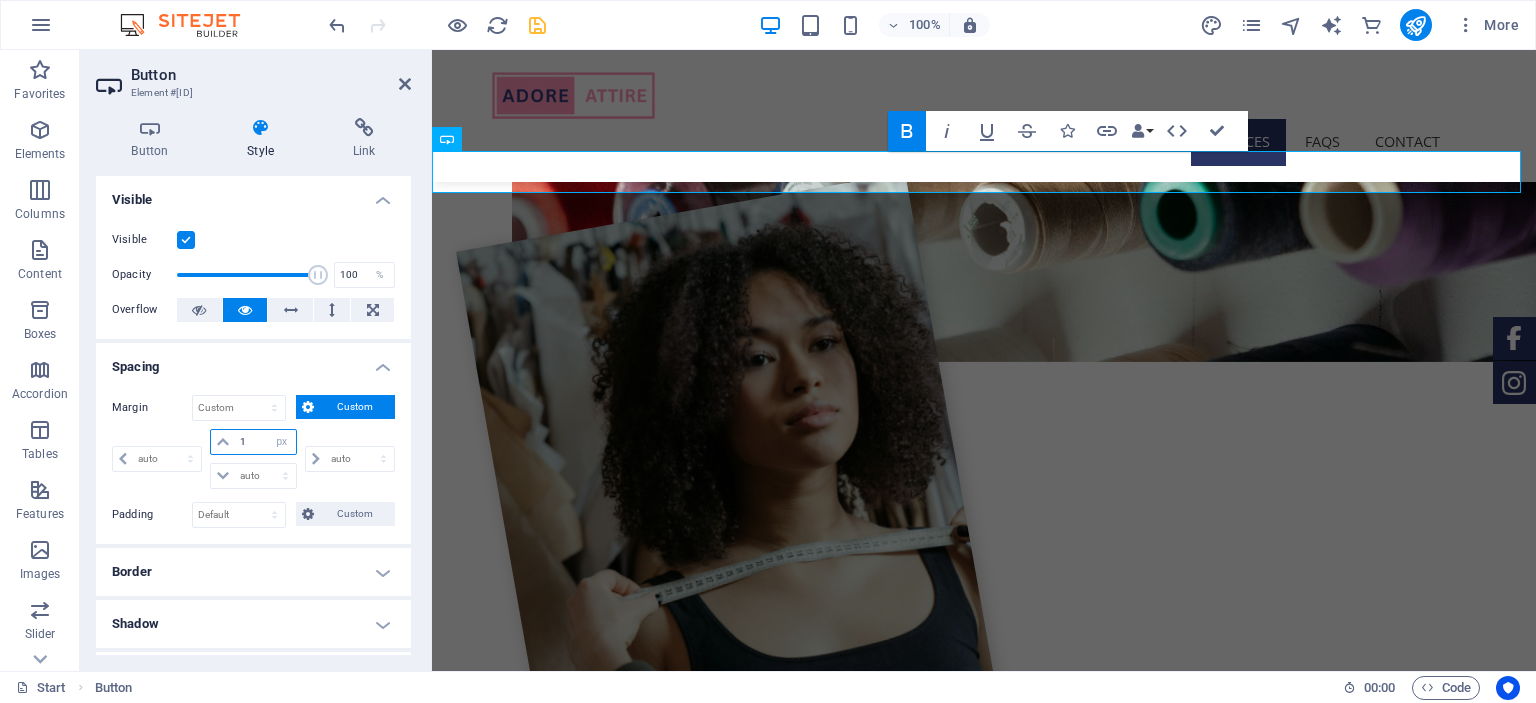 click on "1" at bounding box center [265, 442] 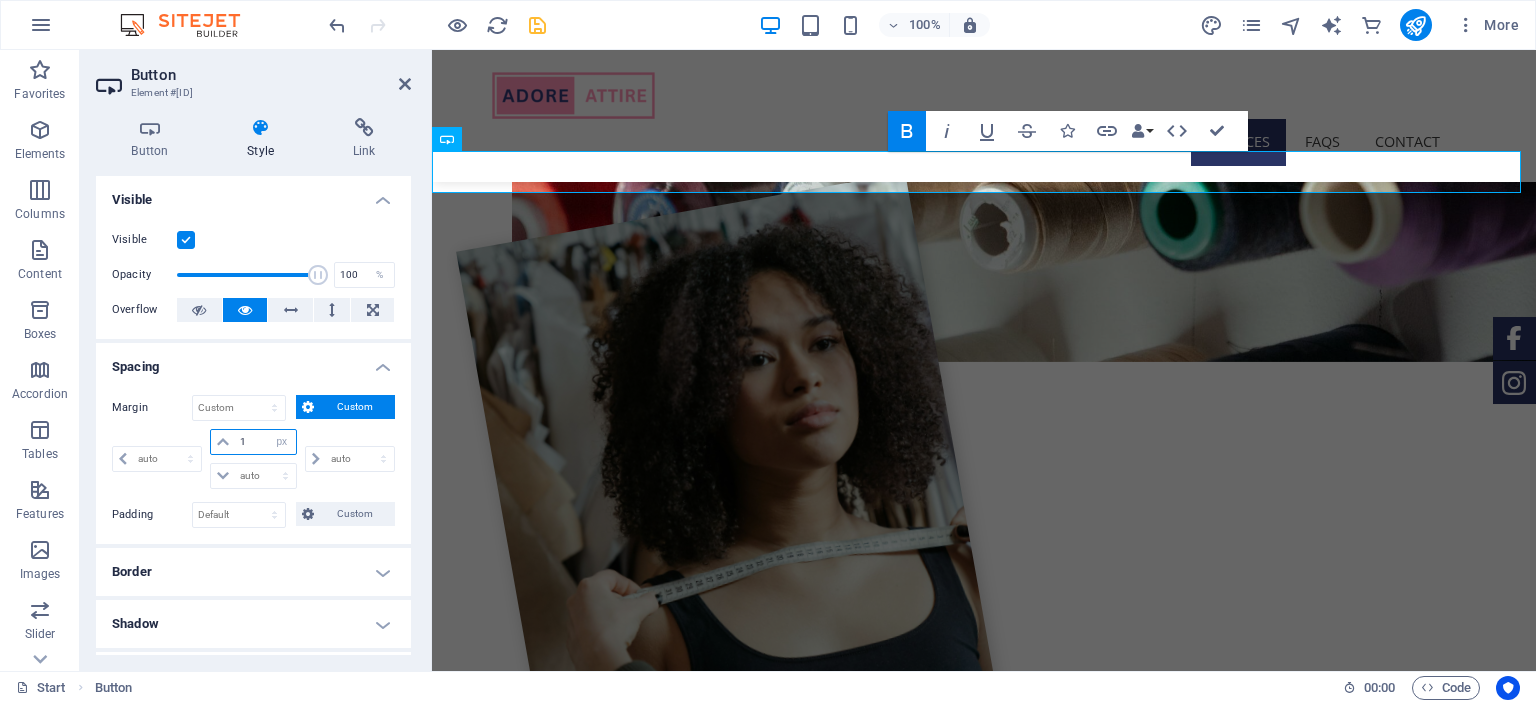 click on "1" at bounding box center (265, 442) 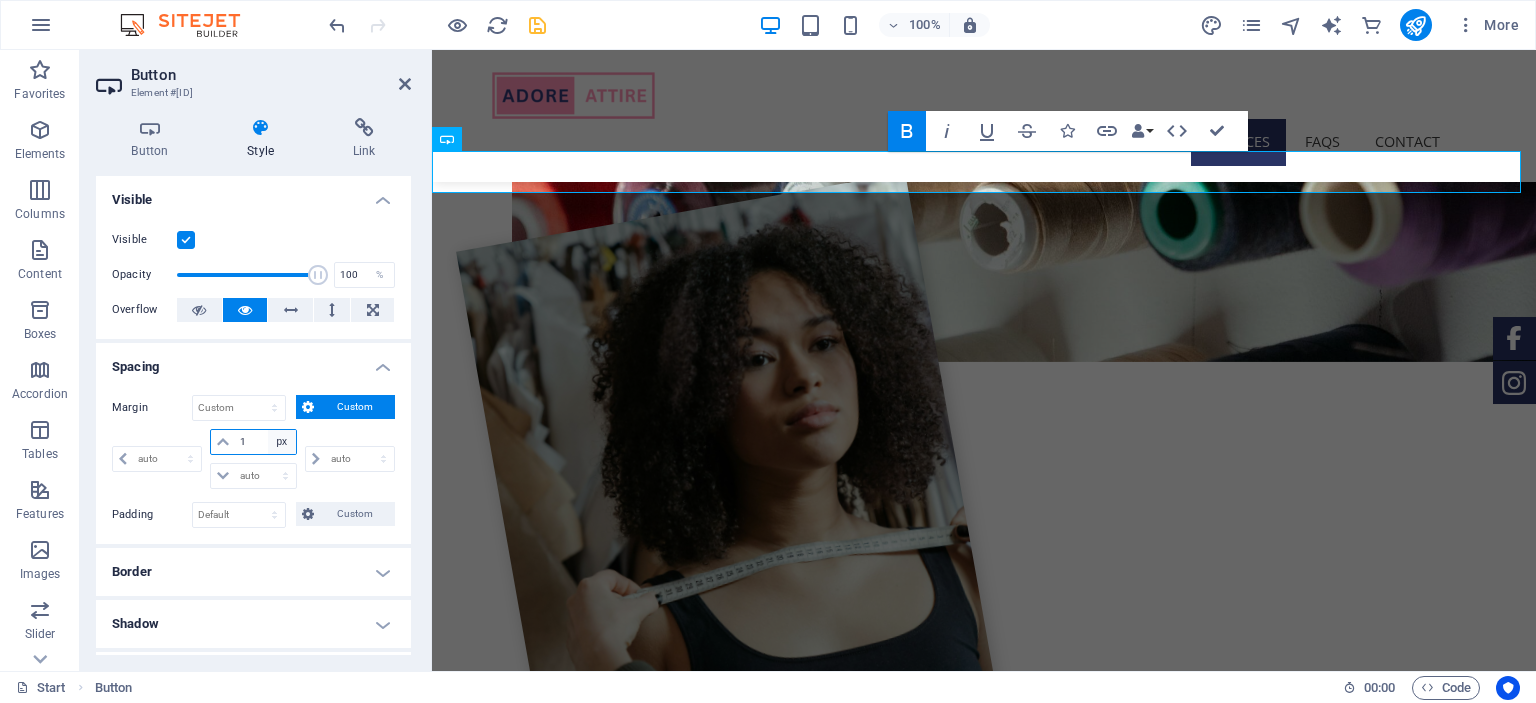 click on "auto px % rem vw vh" at bounding box center (282, 442) 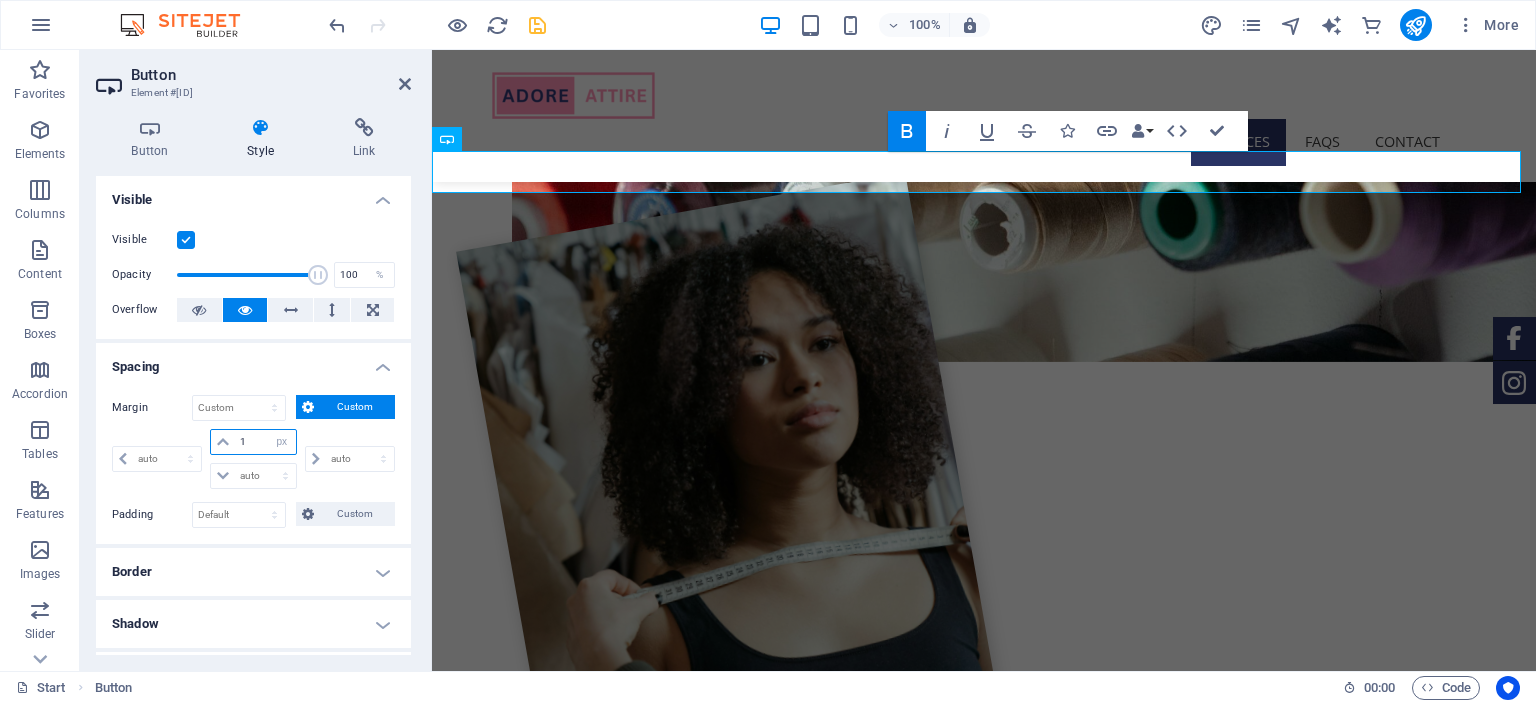 click on "1" at bounding box center [265, 442] 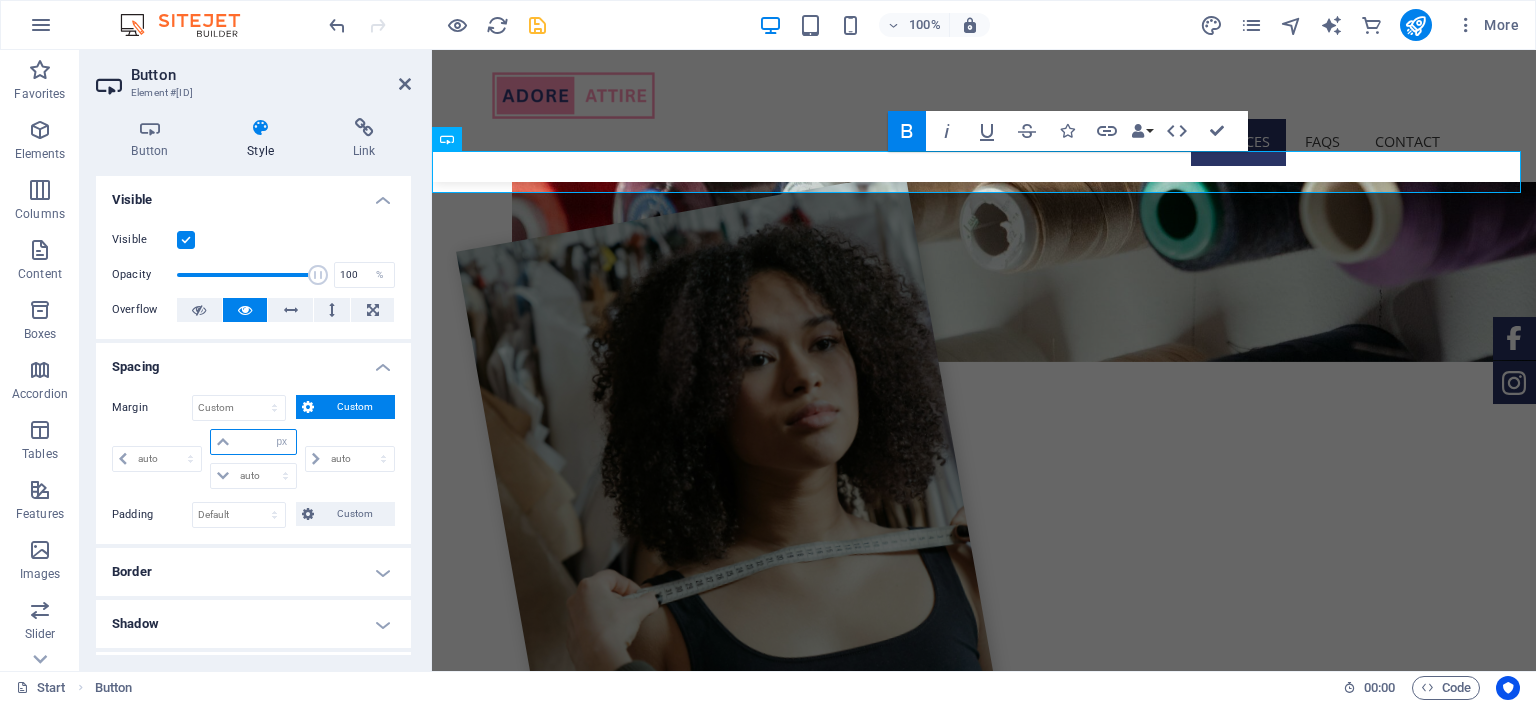 click at bounding box center [265, 442] 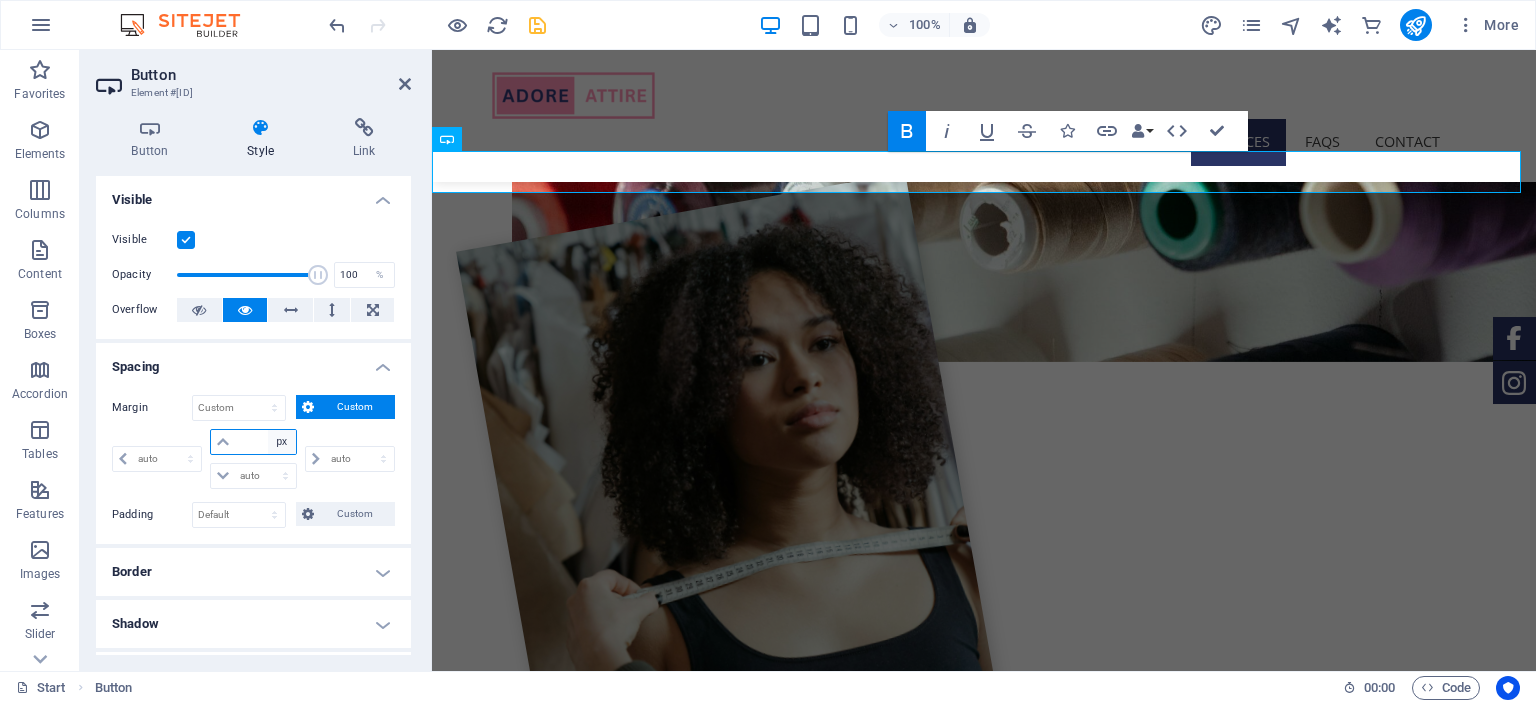 type 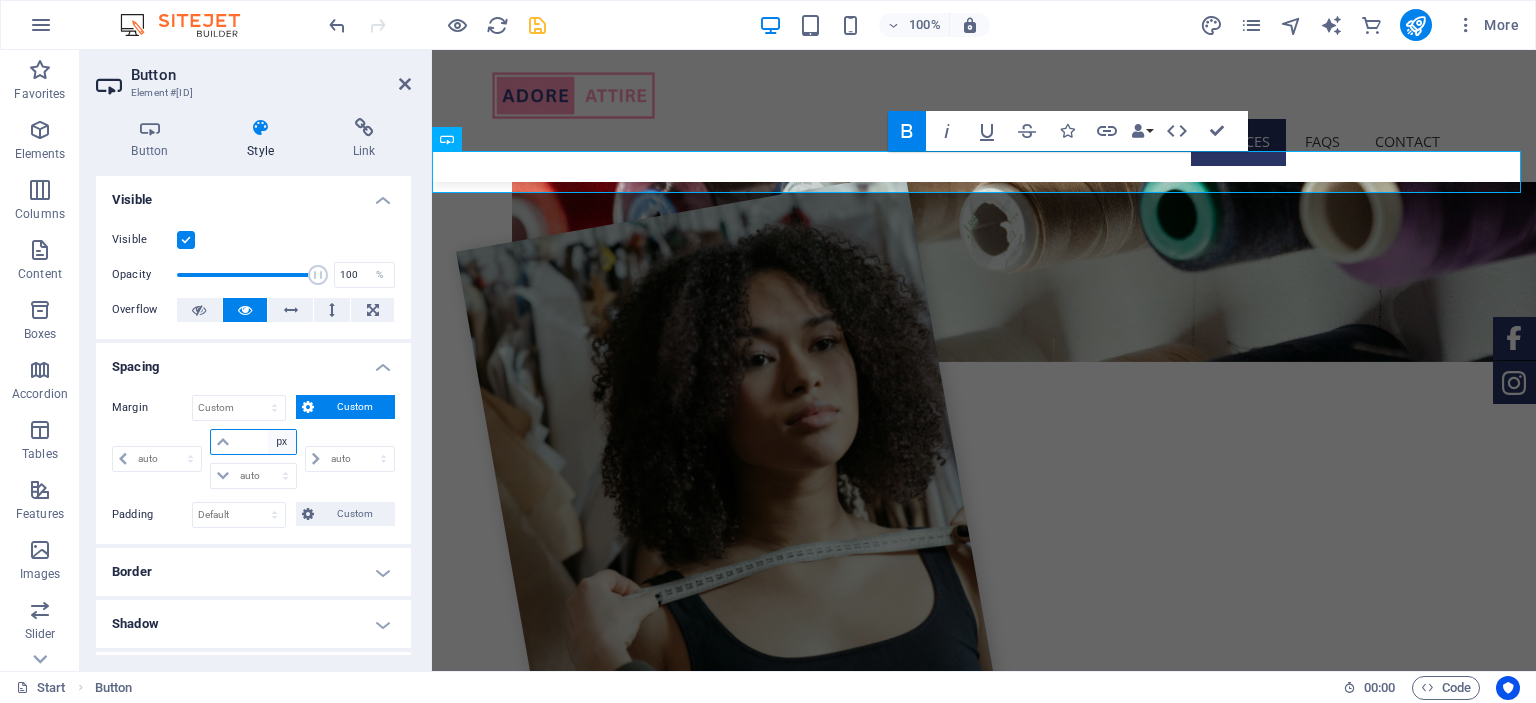 click on "auto px % rem vw vh" at bounding box center [282, 442] 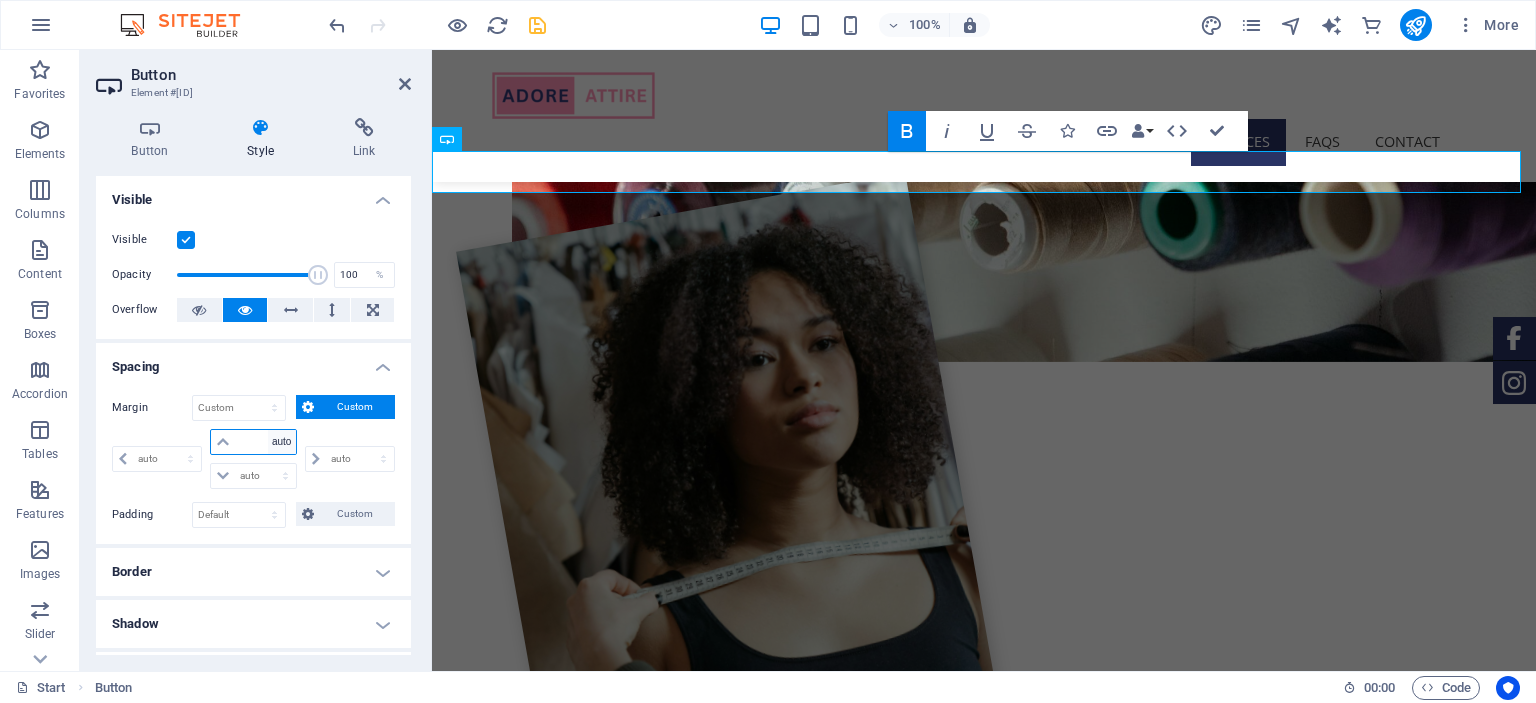 click on "auto px % rem vw vh" at bounding box center [282, 442] 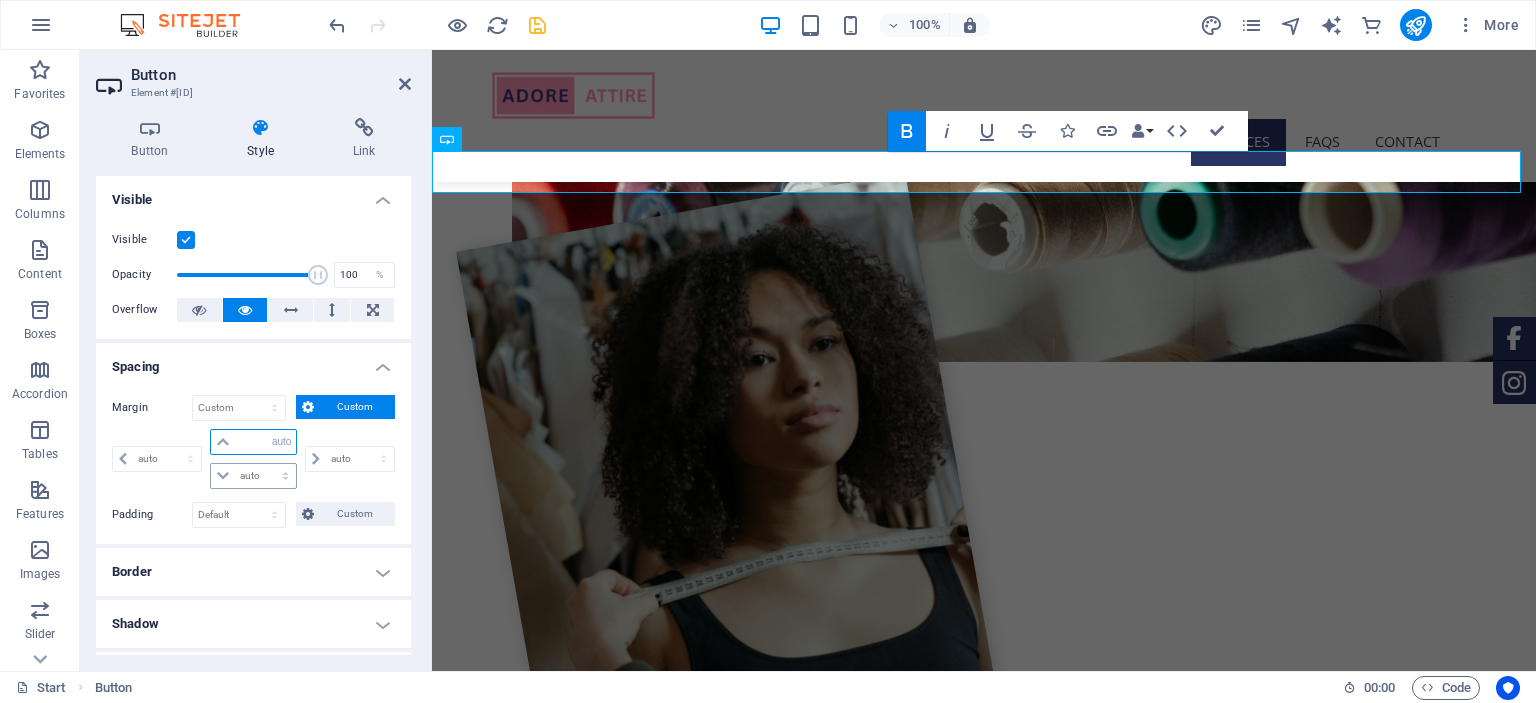 select on "DISABLED_OPTION_VALUE" 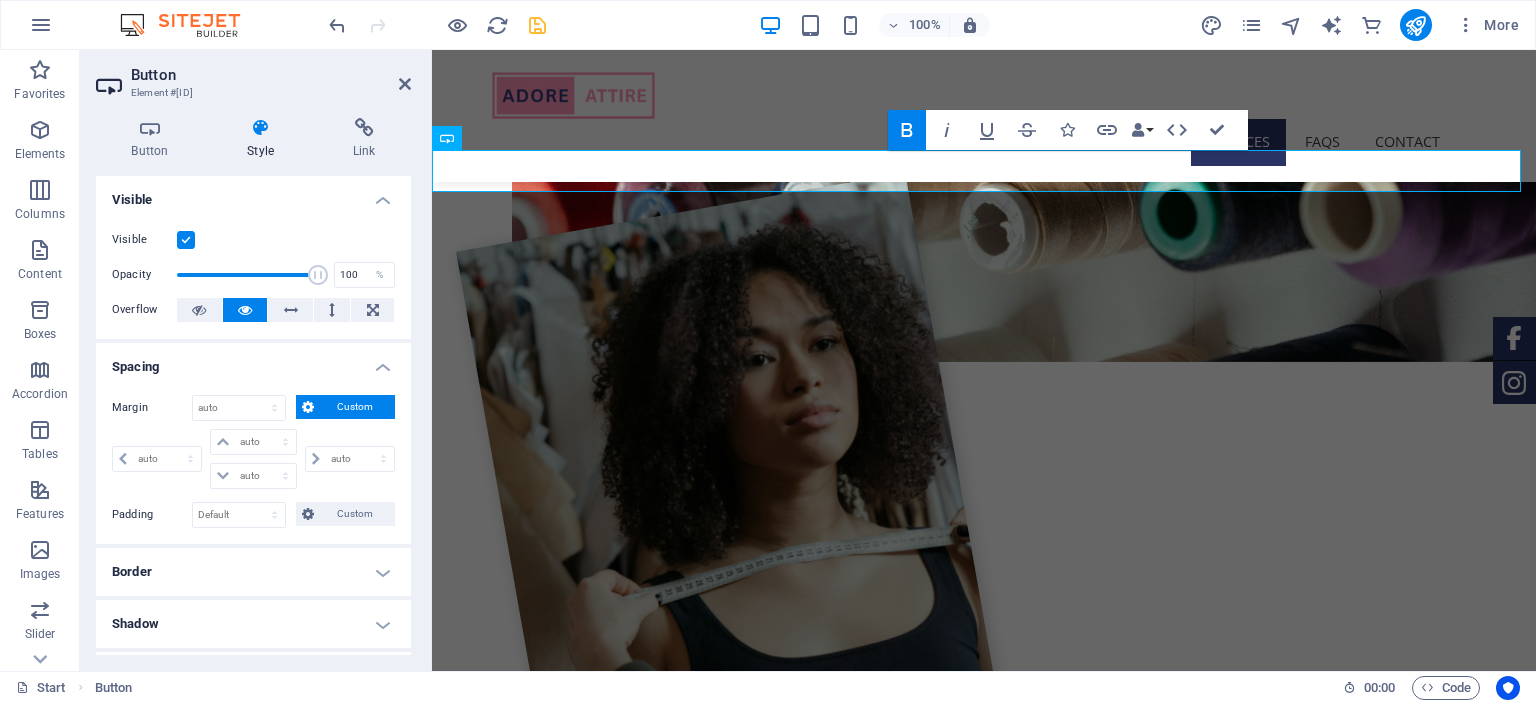 click at bounding box center (308, 407) 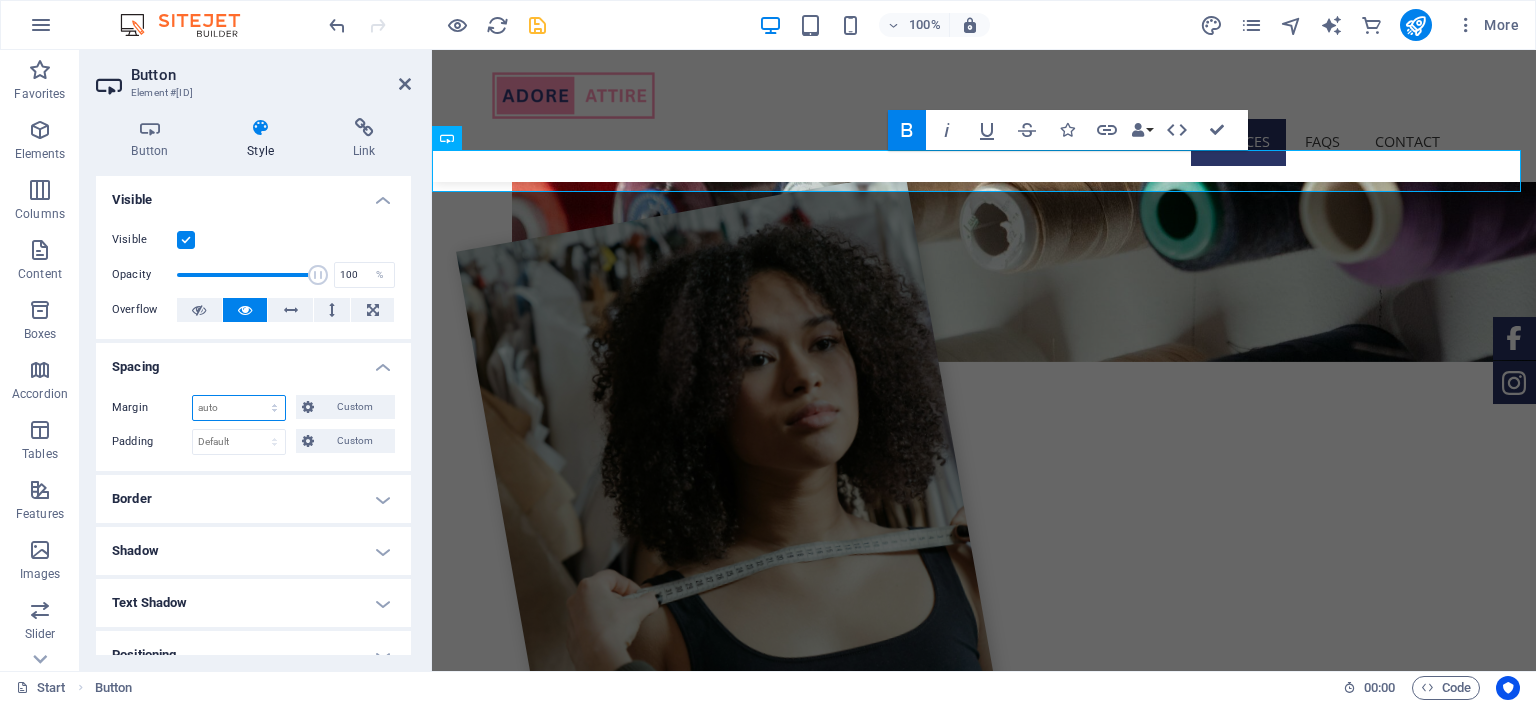 click on "Default auto px % rem vw vh Custom" at bounding box center [239, 408] 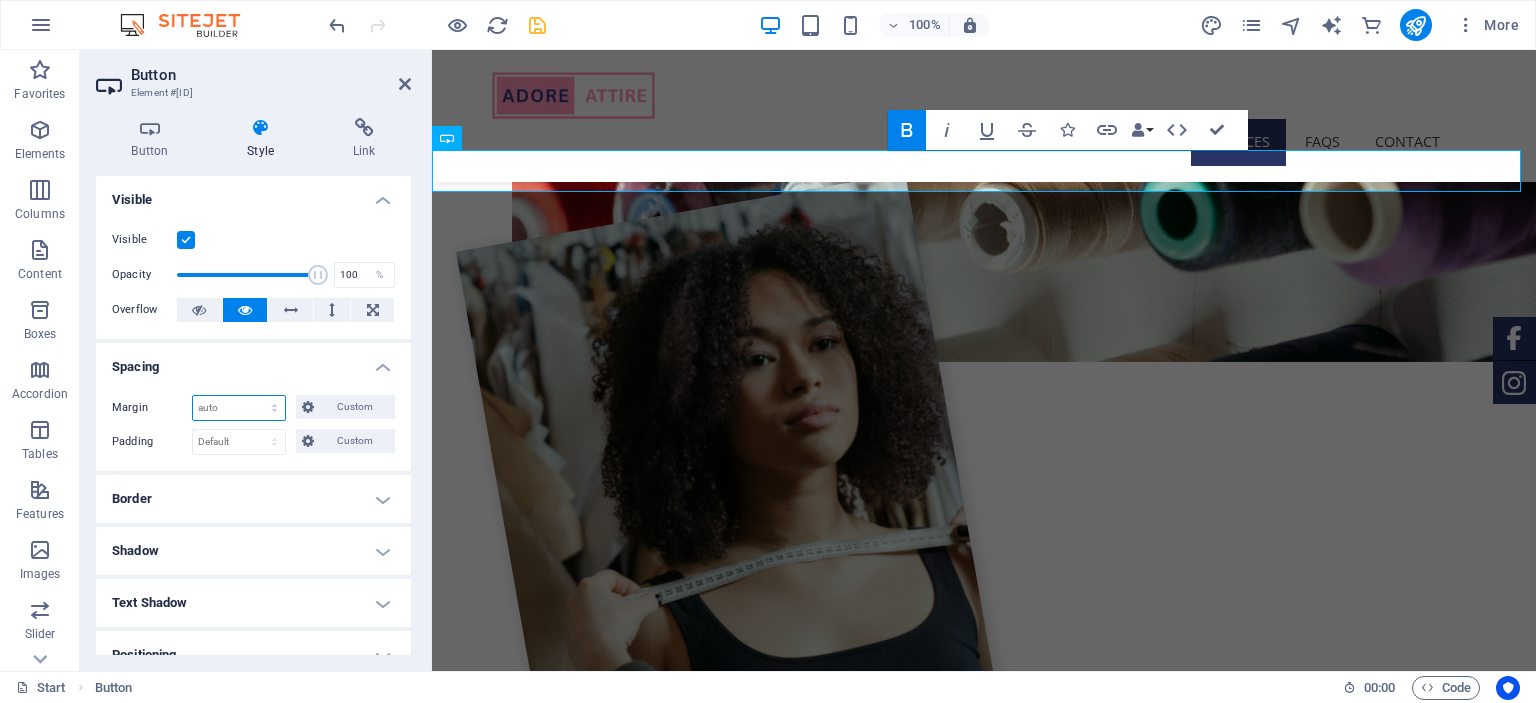 select on "px" 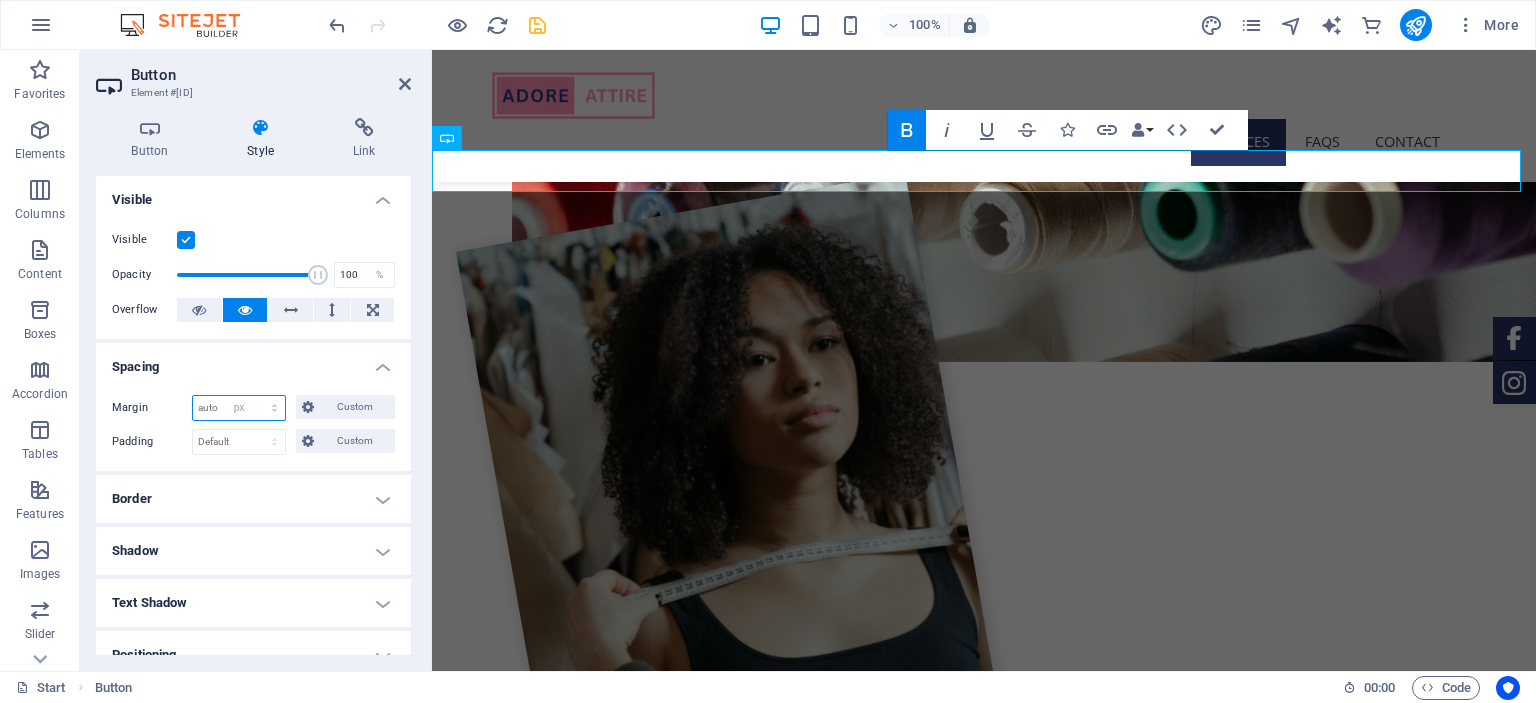 click on "Default auto px % rem vw vh Custom" at bounding box center [239, 408] 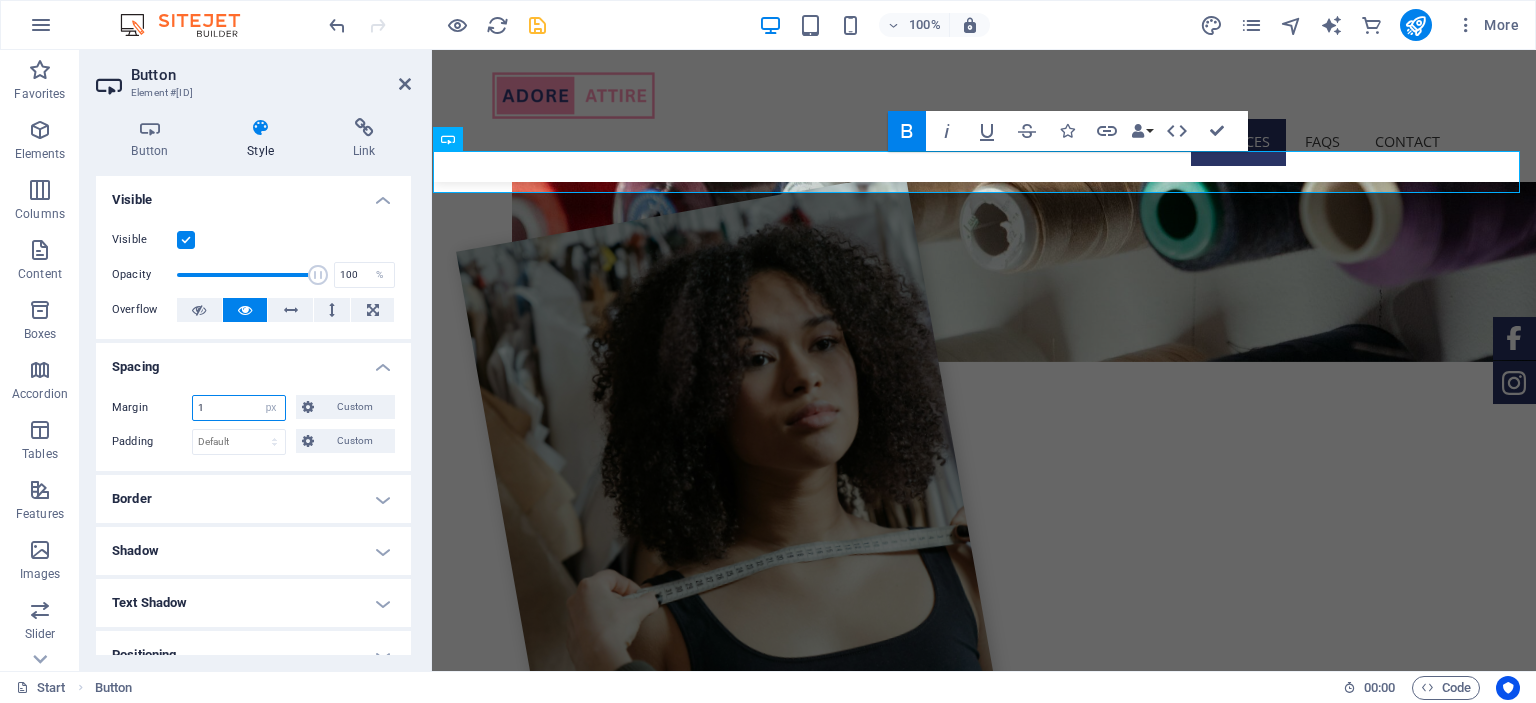 click on "1" at bounding box center (239, 408) 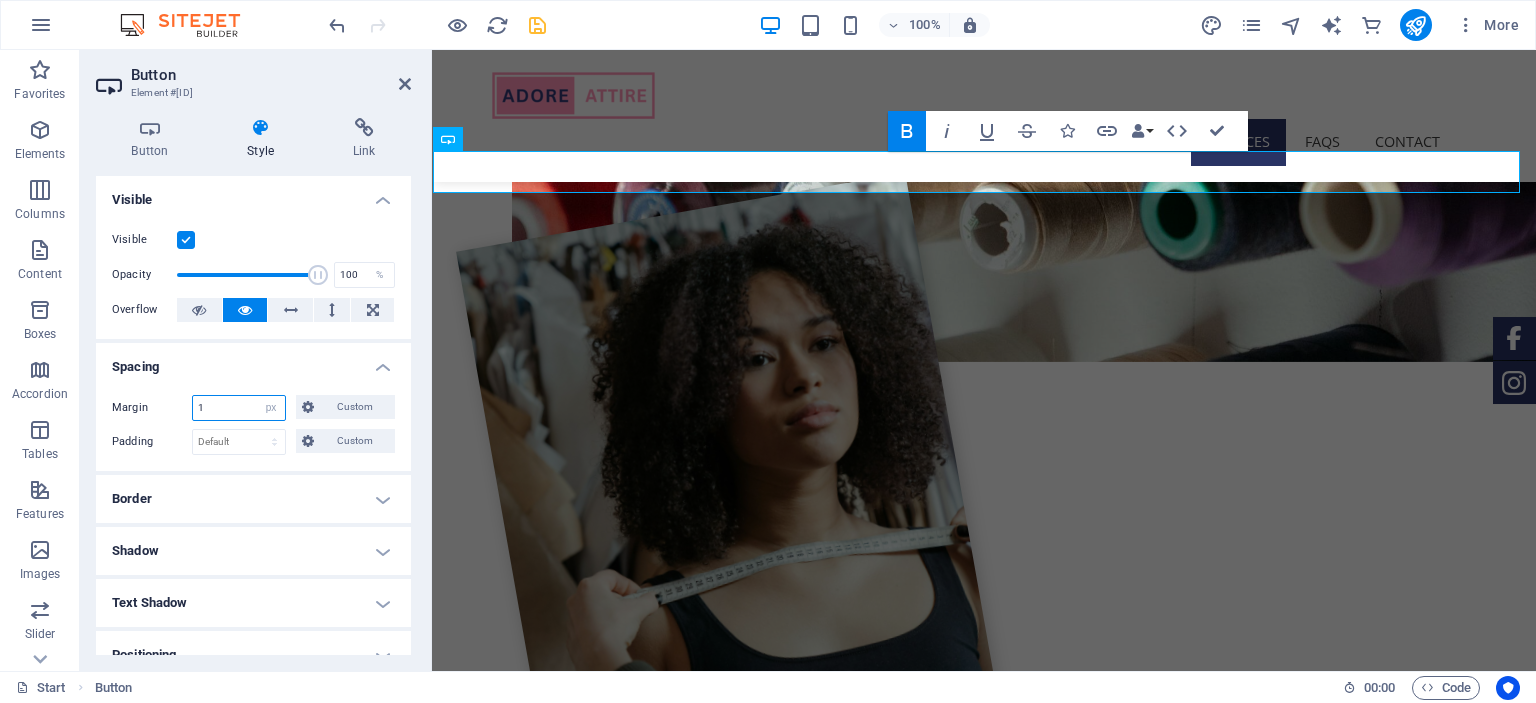 click on "1" at bounding box center (239, 408) 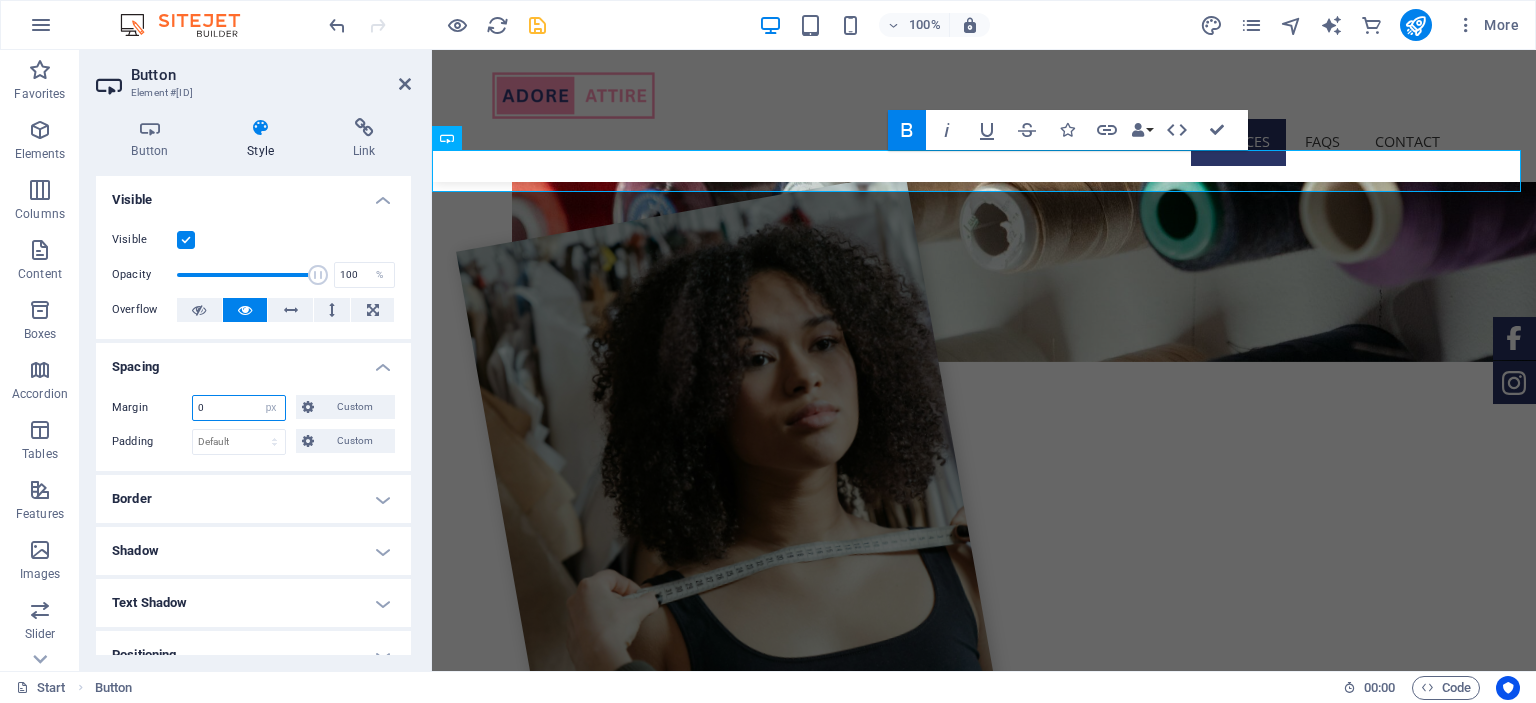 click on "0" at bounding box center [239, 408] 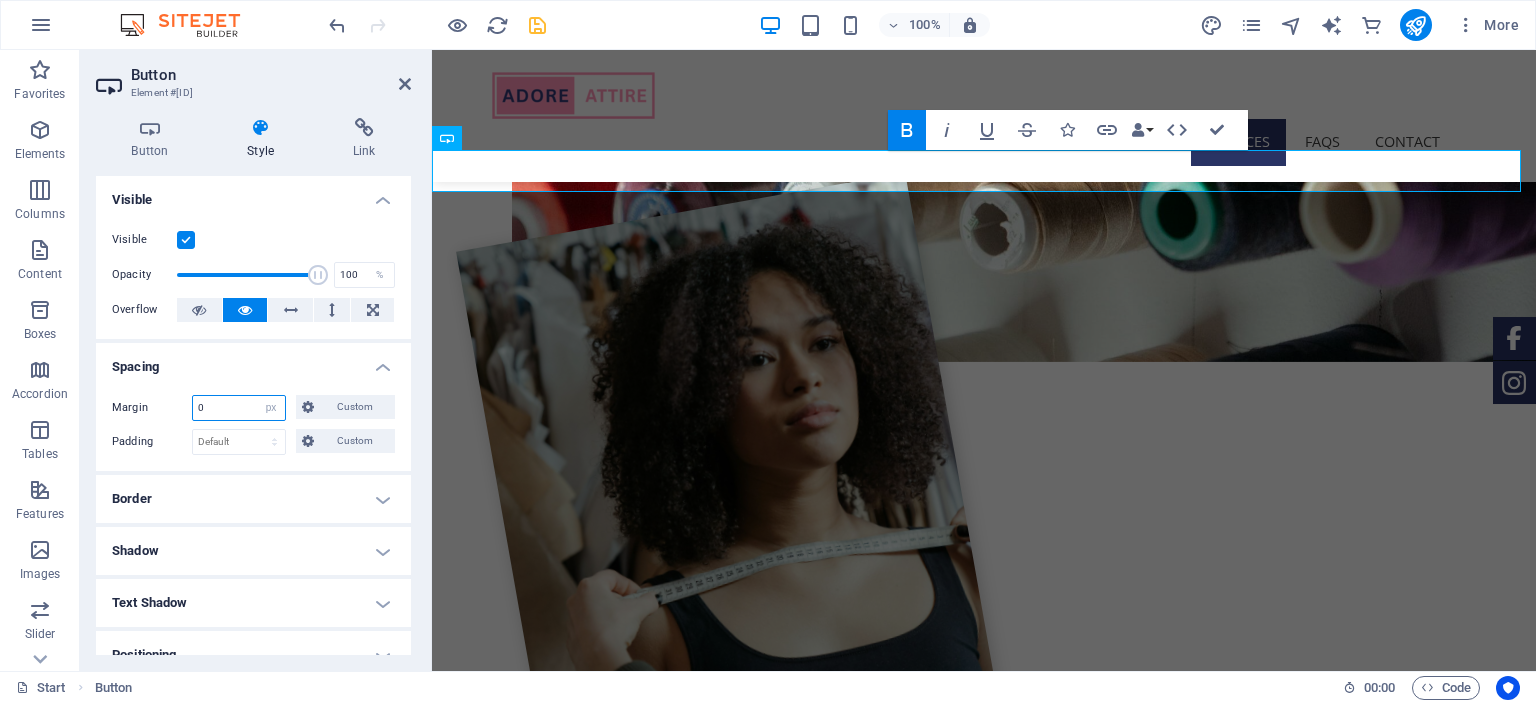 click on "0" at bounding box center (239, 408) 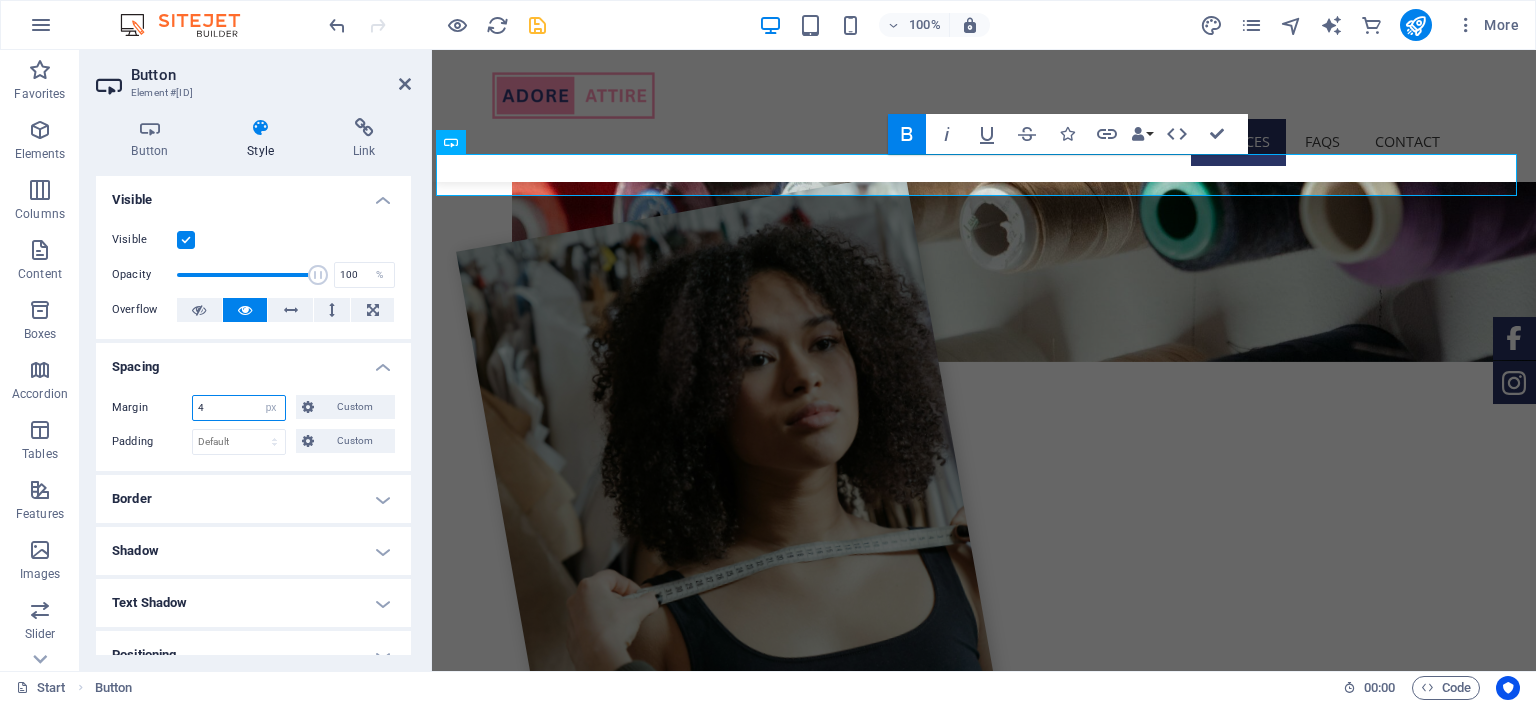 click on "4" at bounding box center [239, 408] 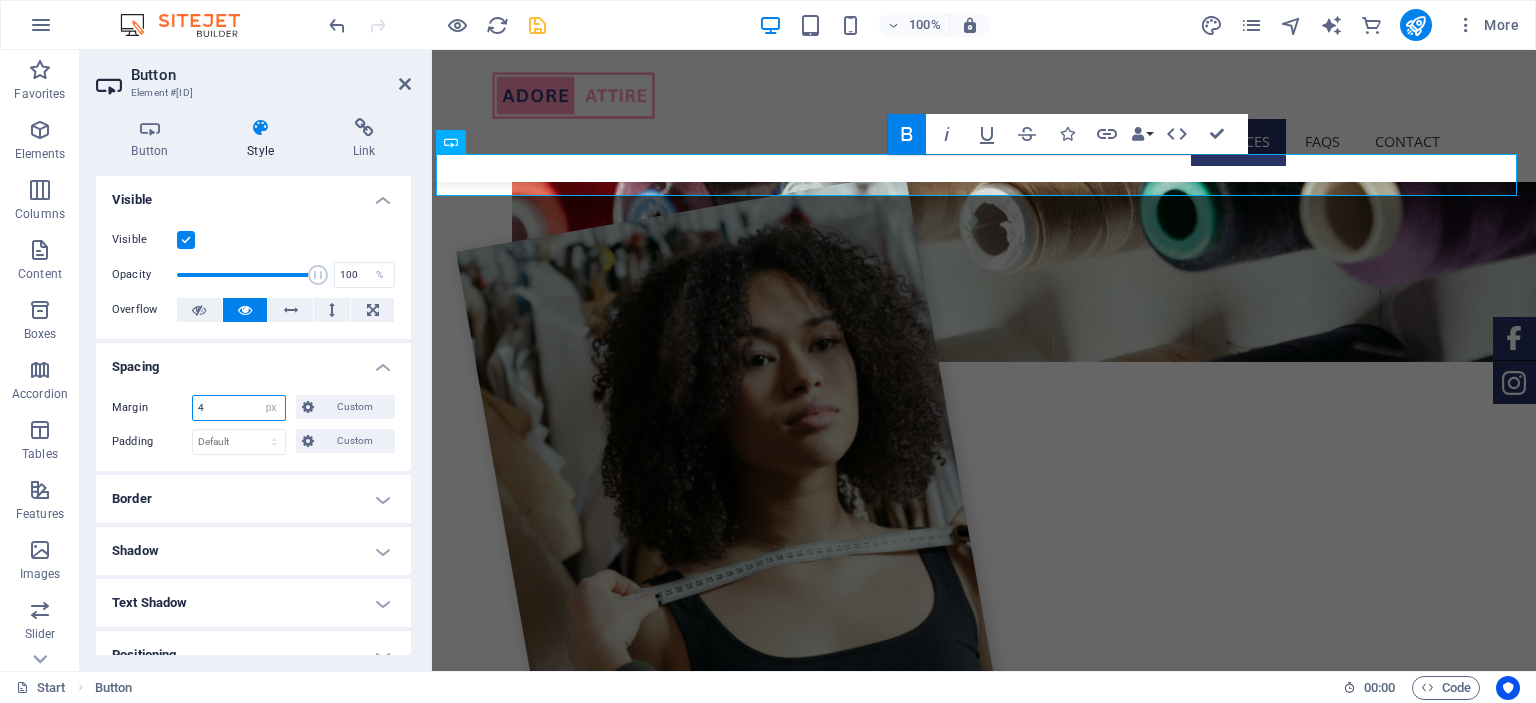 click on "4" at bounding box center (239, 408) 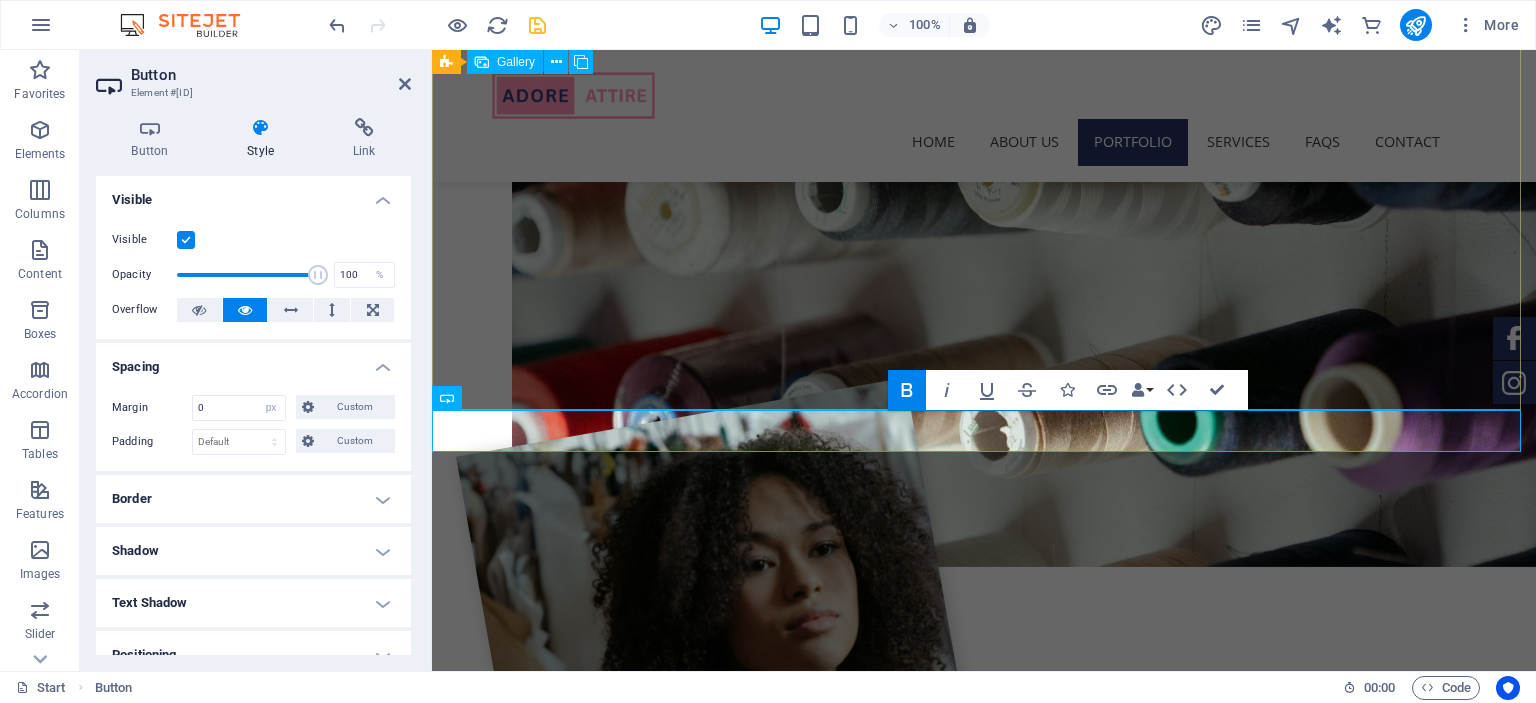 scroll, scrollTop: 1684, scrollLeft: 0, axis: vertical 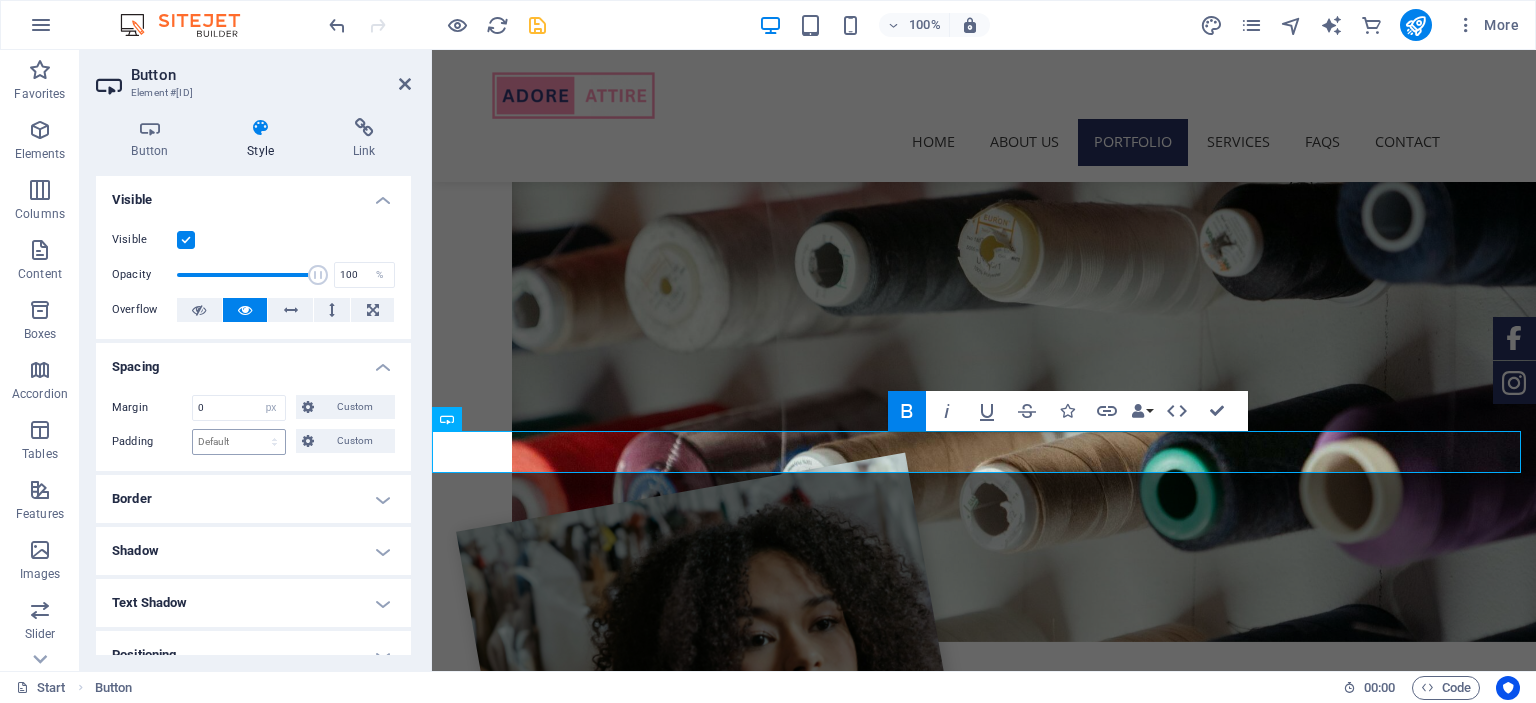 click on "Margin 0 Default auto px % rem vw vh Custom Custom 0 auto px % rem vw vh 0 auto px % rem vw vh 0 auto px % rem vw vh 0 auto px % rem vw vh Padding Default px rem % vh vw Custom Custom px rem % vh vw px rem % vh vw px rem % vh vw px rem % vh vw" at bounding box center (253, 425) 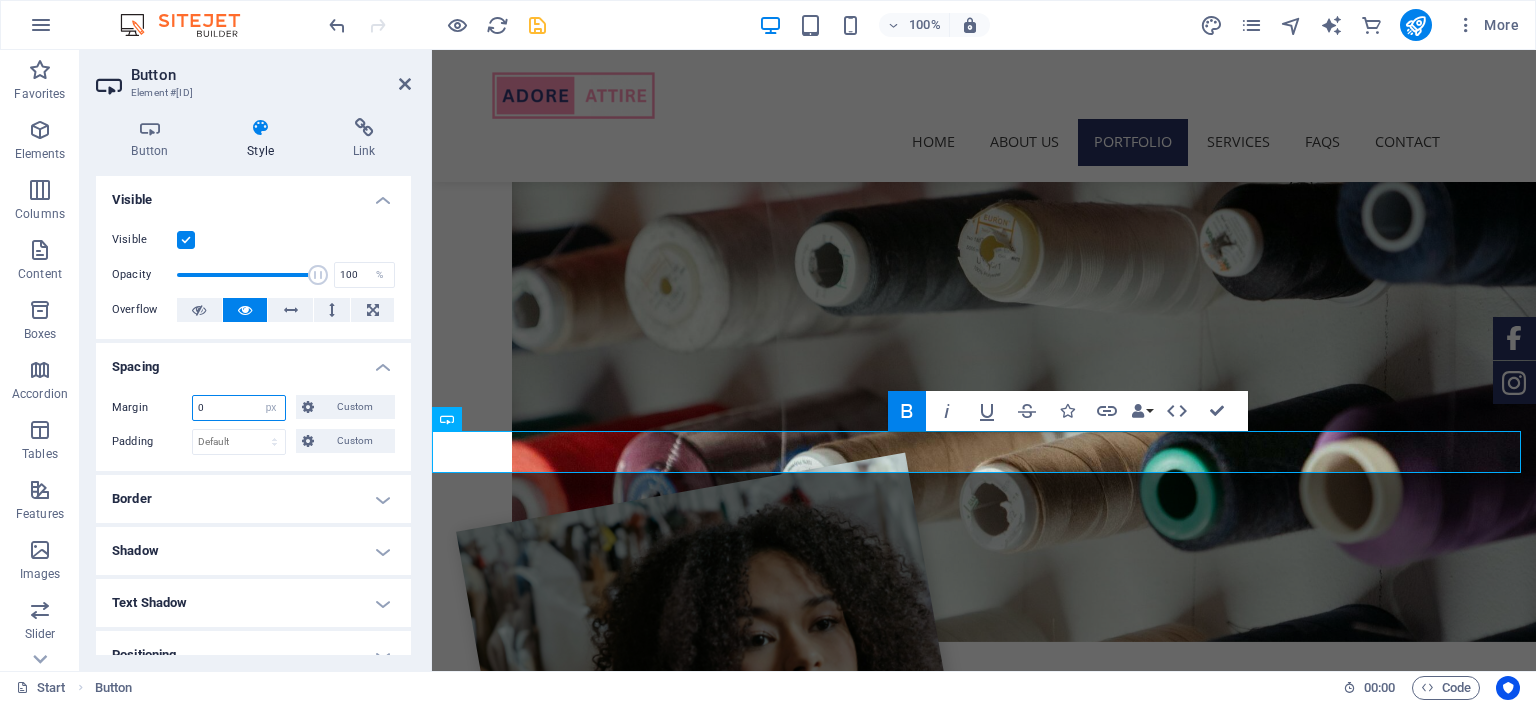 click on "0" at bounding box center (239, 408) 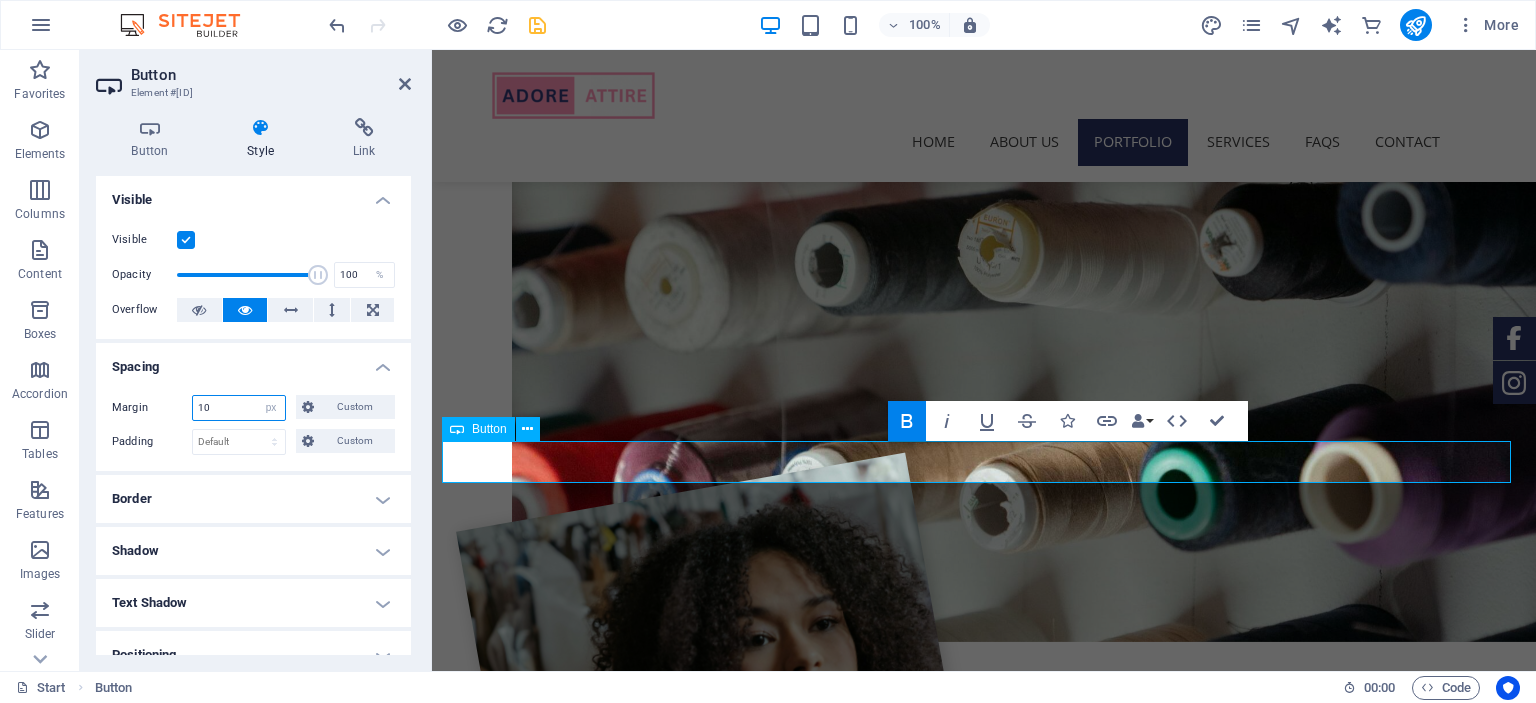 type on "10" 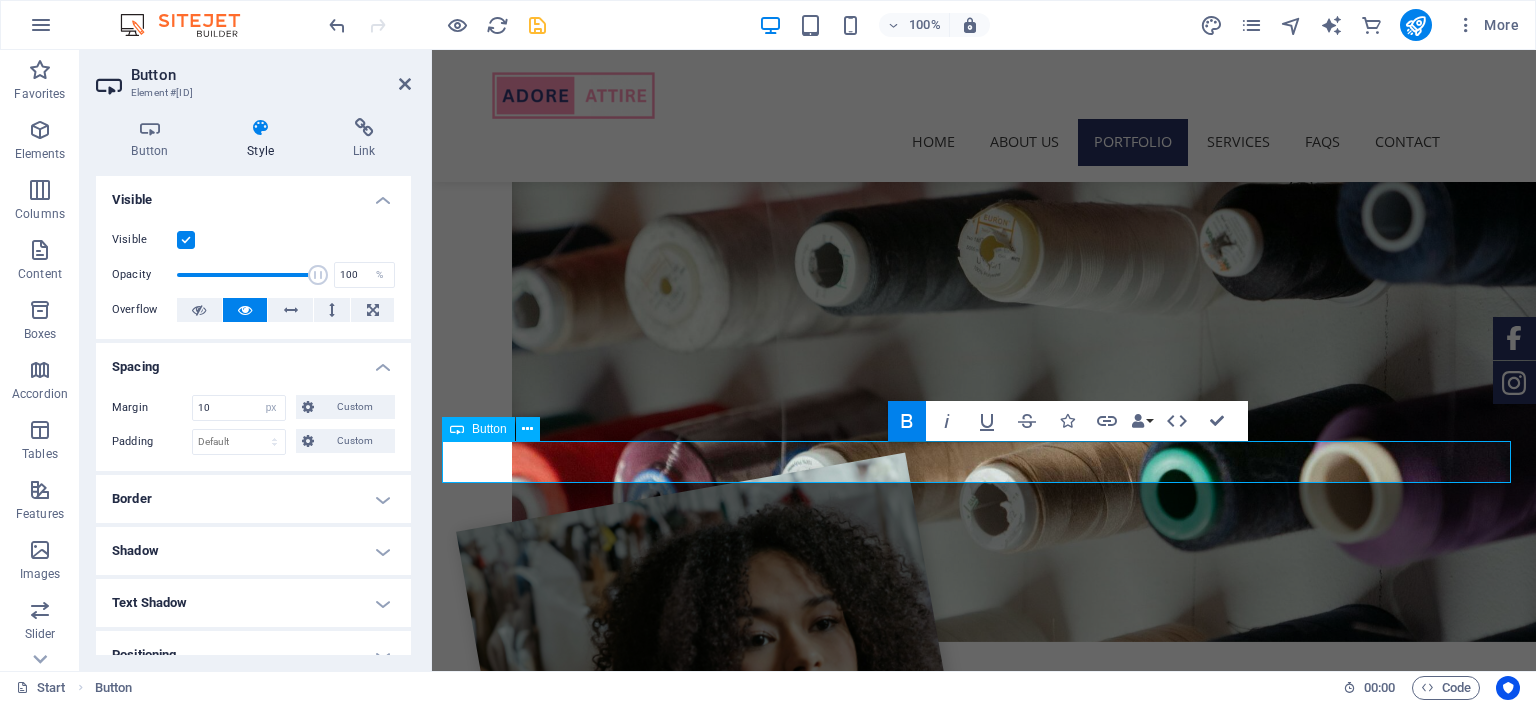 click on "View All in Gallery" at bounding box center [984, 2628] 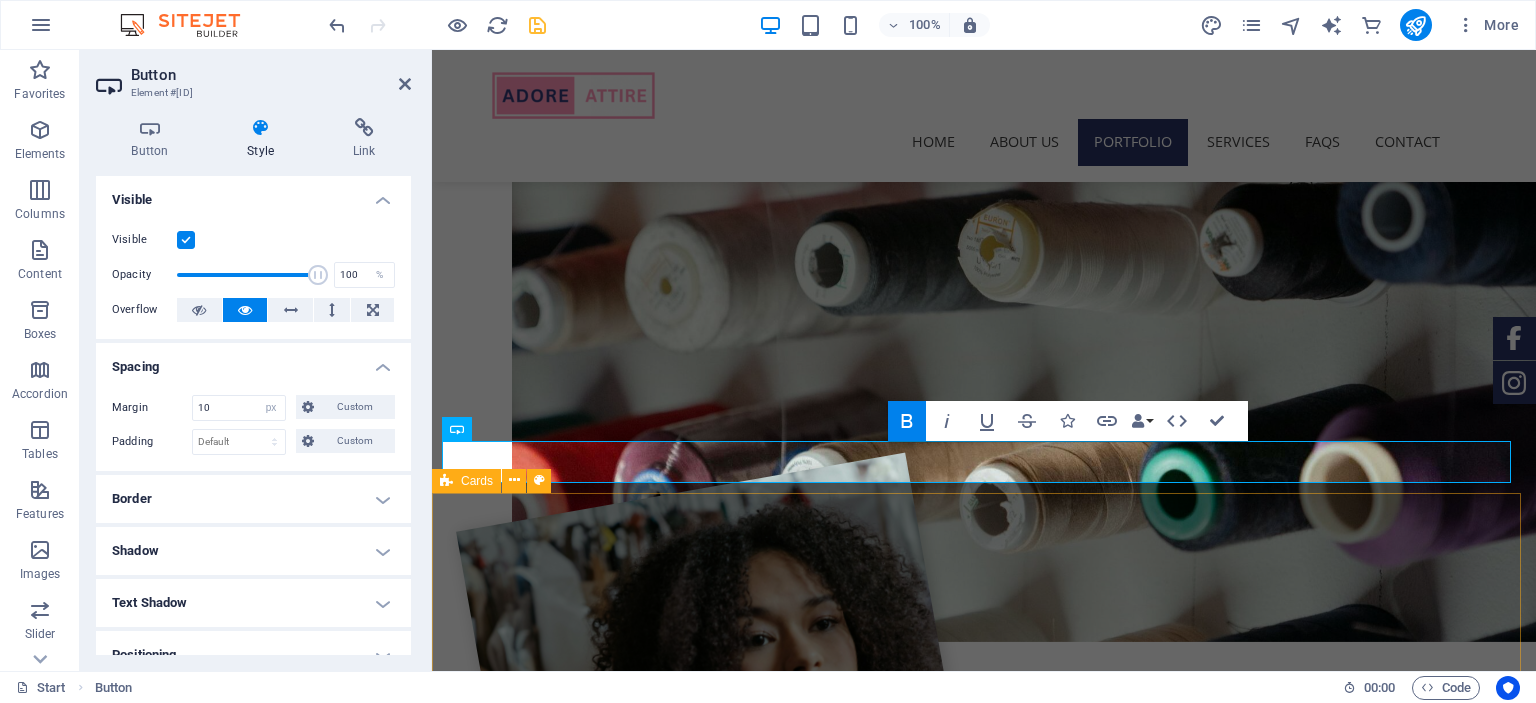 click on "our Services Fabric Sourcing Your perfect outfit starts with the right material. Whether you're looking for luxurious silks, soft chiffons, or breathable cottons, we help you select and source high-quality fabrics based on your taste, event, and comfort needs. You tell us what you’re envisioning—we do the legwork for you. Design Consultation Have a design in mind? A picture for inspiration? Or maybe you want to recreate a designer look? We work closely with you to understand your style preferences and customize every detail of your outfit. From cut and color to embellishments and finishing—we make it uniquely yours. Made to Measure Stitching Once the fabric and design are finalized, our skilled team in [CITY] begins the meticulous stitching process. Using your exact measurements, we ensure every outfit is crafted for a flawless fit. The result? Designer-quality wear that feels as good as it looks." at bounding box center [984, 3495] 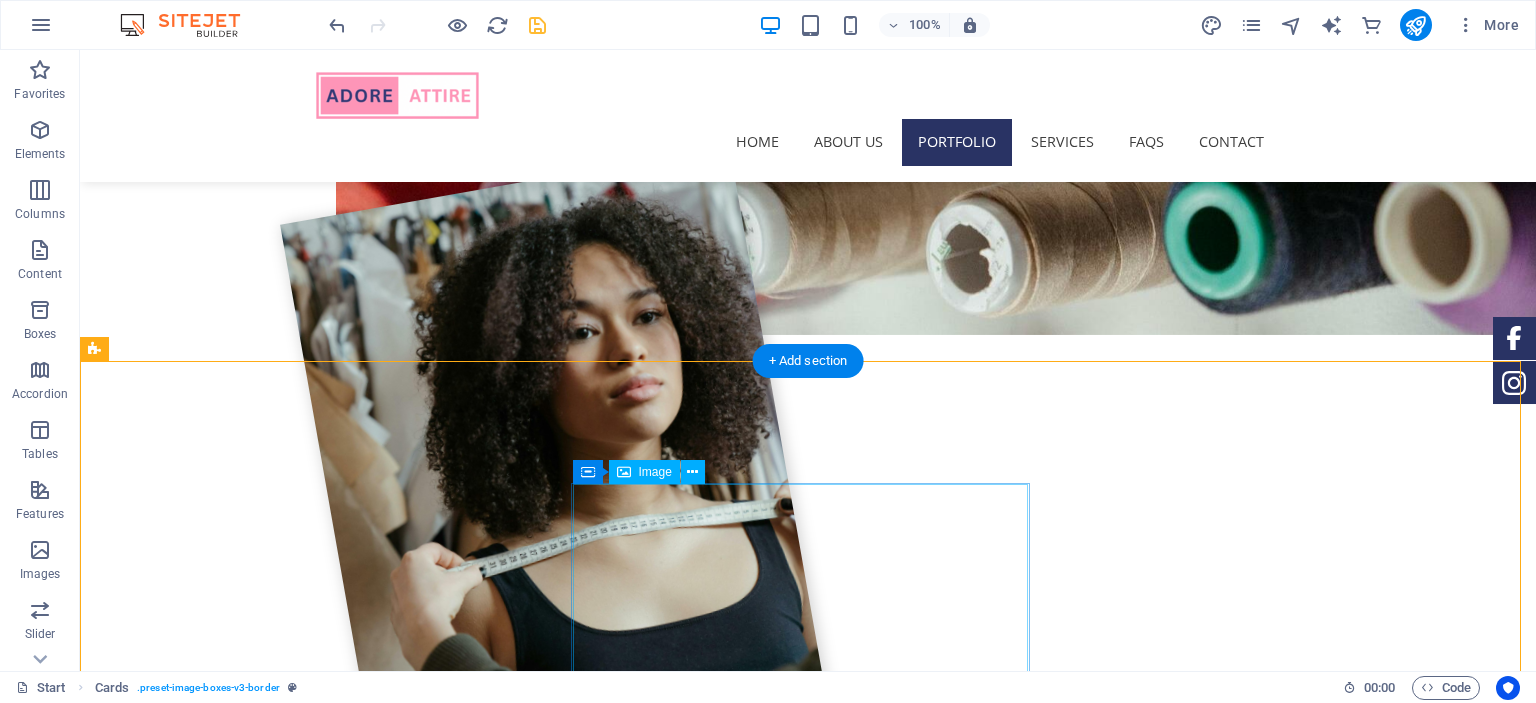 scroll, scrollTop: 1992, scrollLeft: 0, axis: vertical 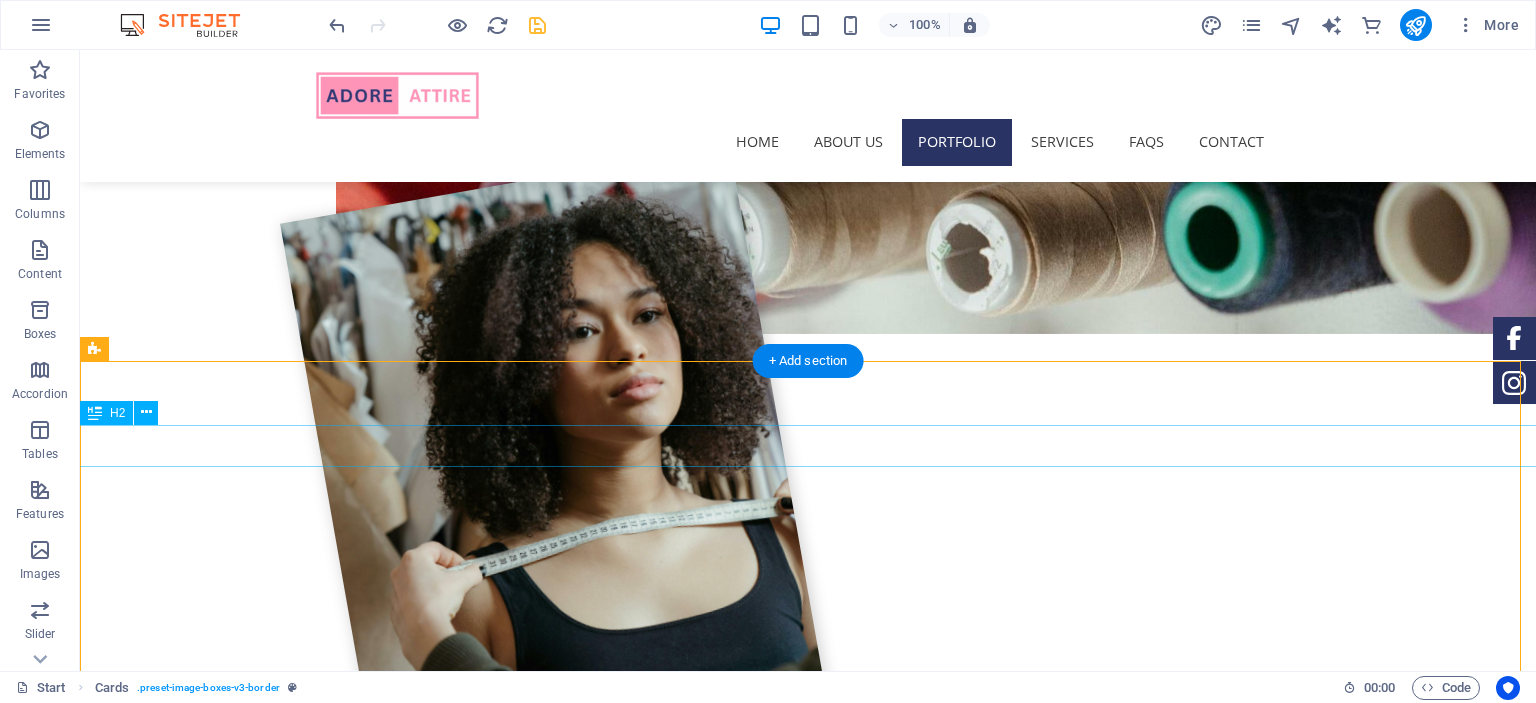 click on "our  Services" at bounding box center (808, 2612) 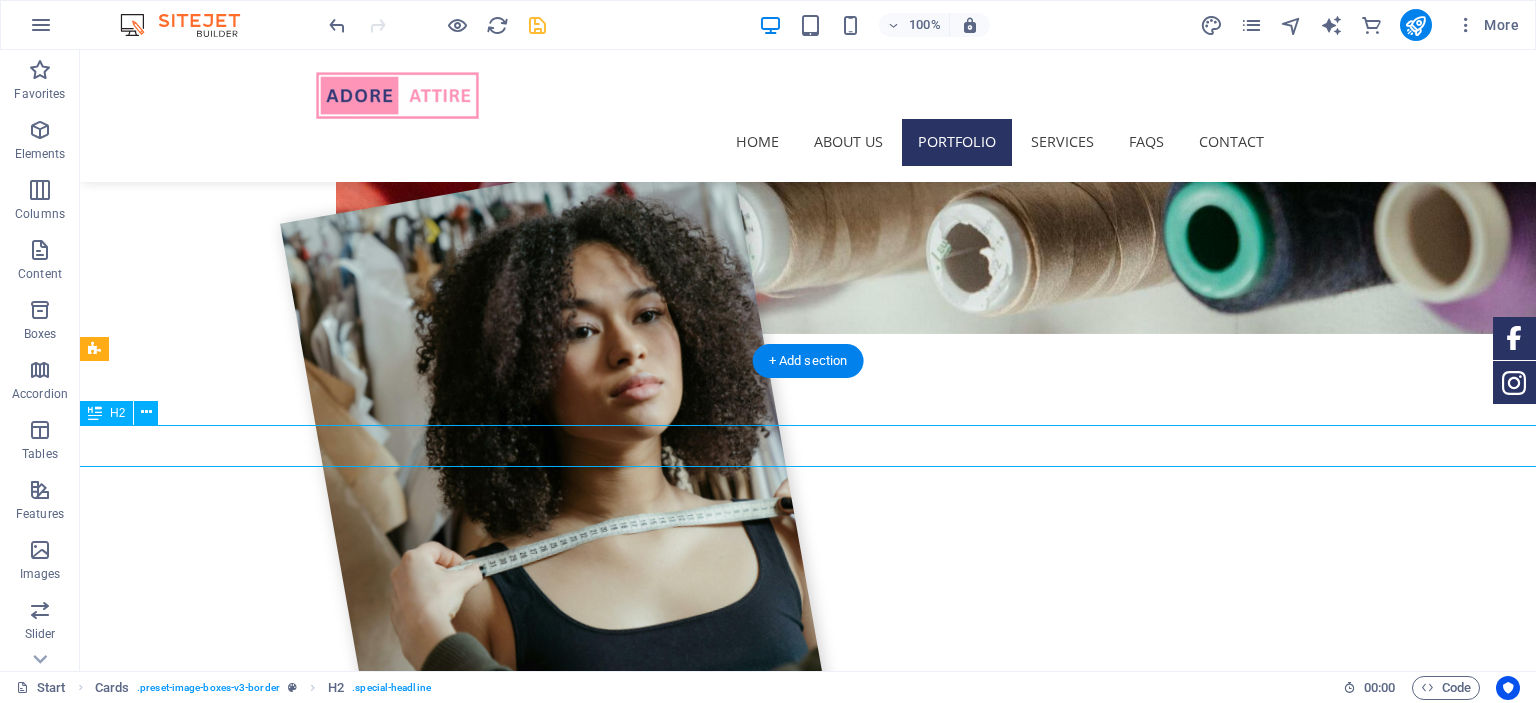 click on "our  Services" at bounding box center (808, 2612) 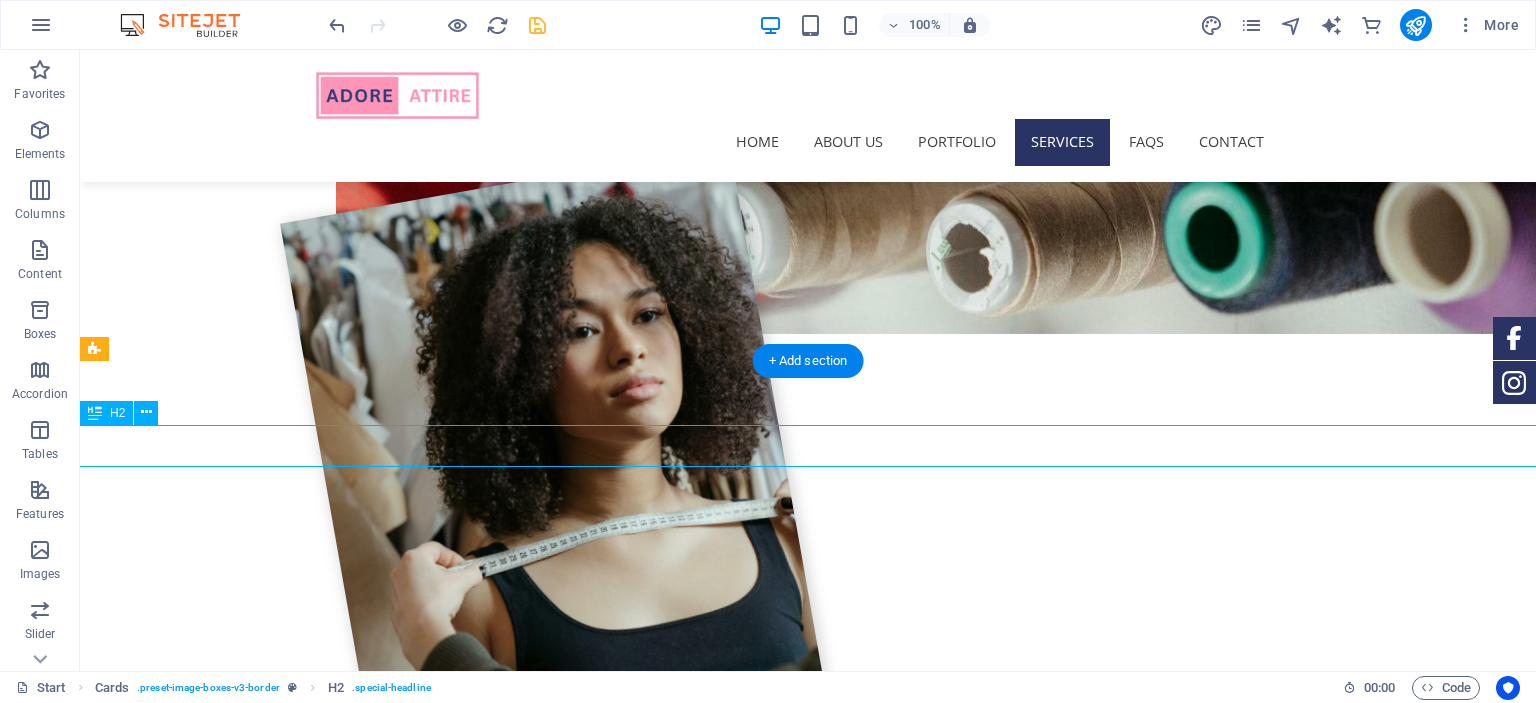 scroll, scrollTop: 1904, scrollLeft: 0, axis: vertical 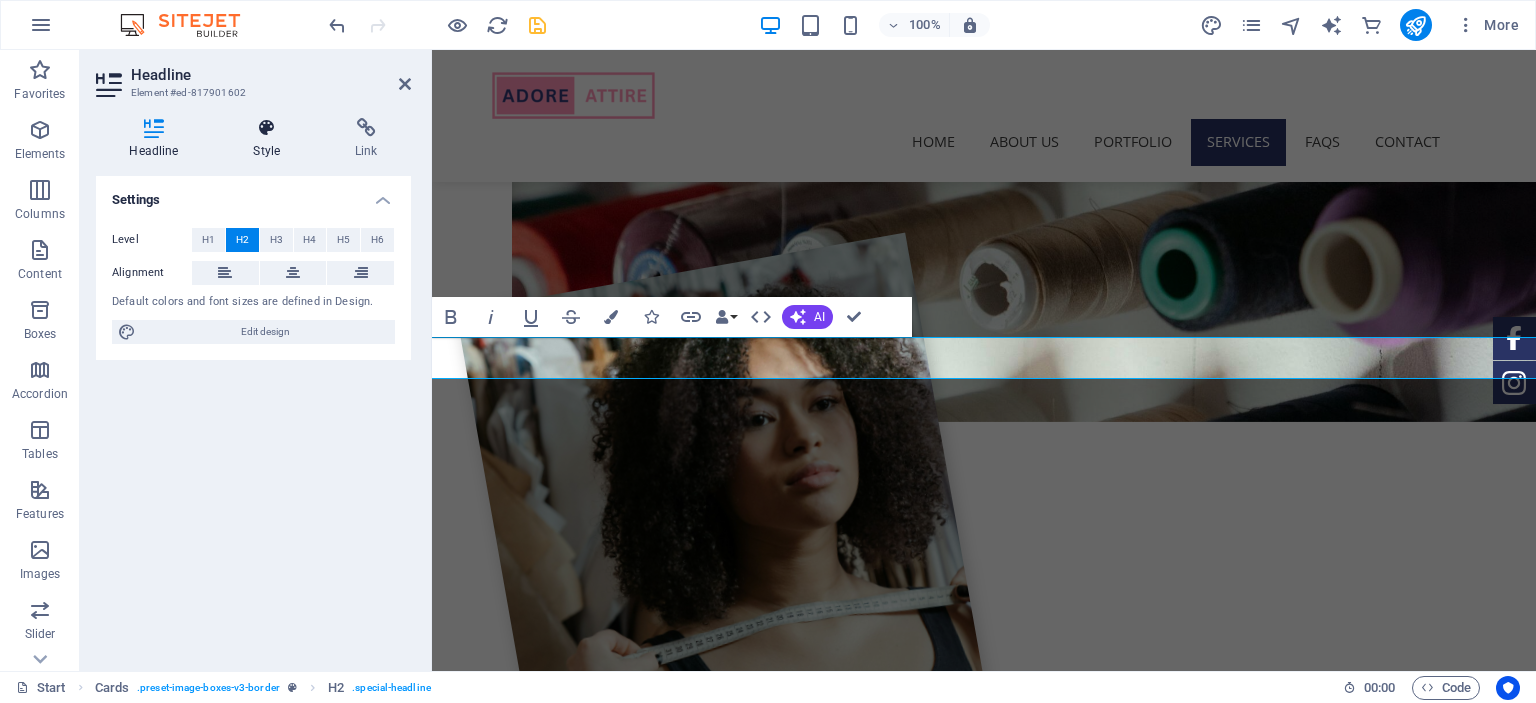 click on "Style" at bounding box center (271, 139) 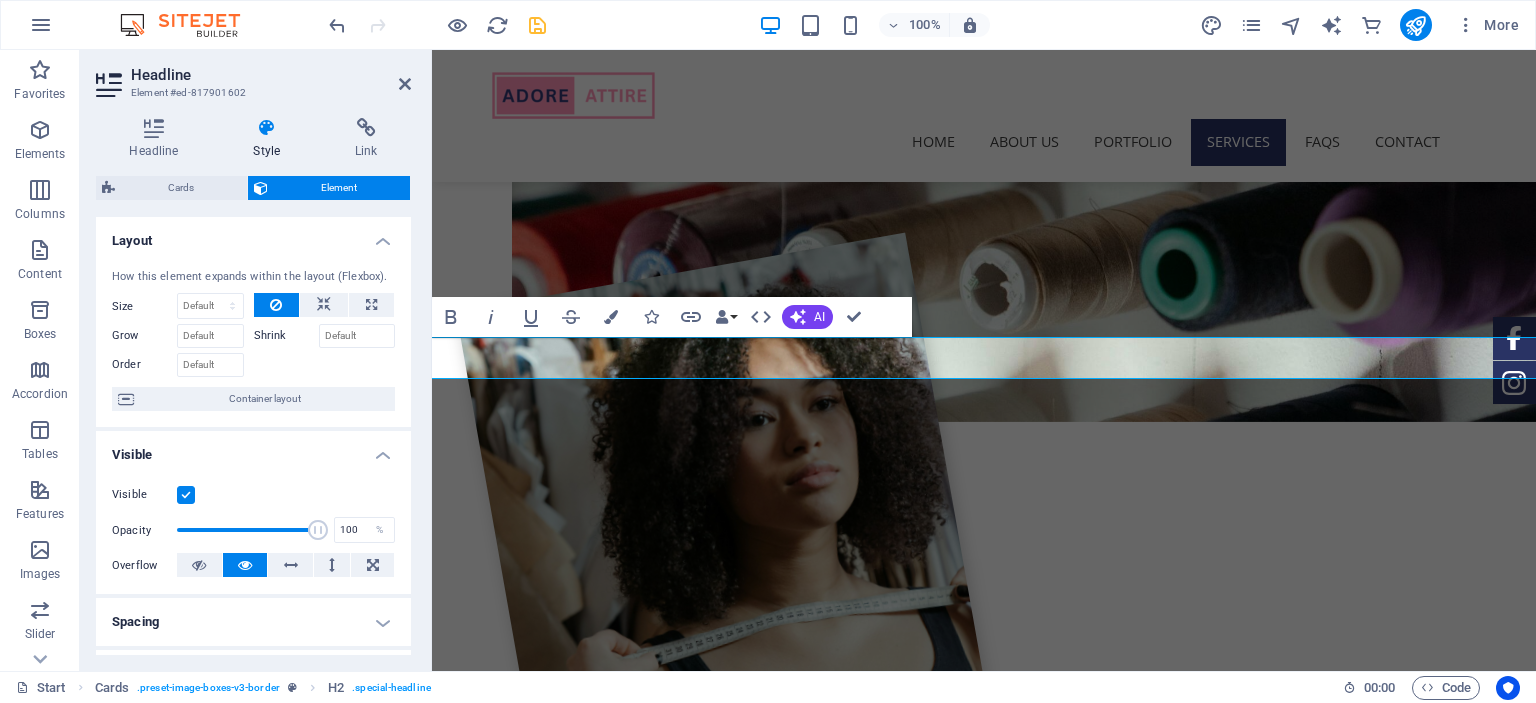 click on "Layout" at bounding box center (253, 235) 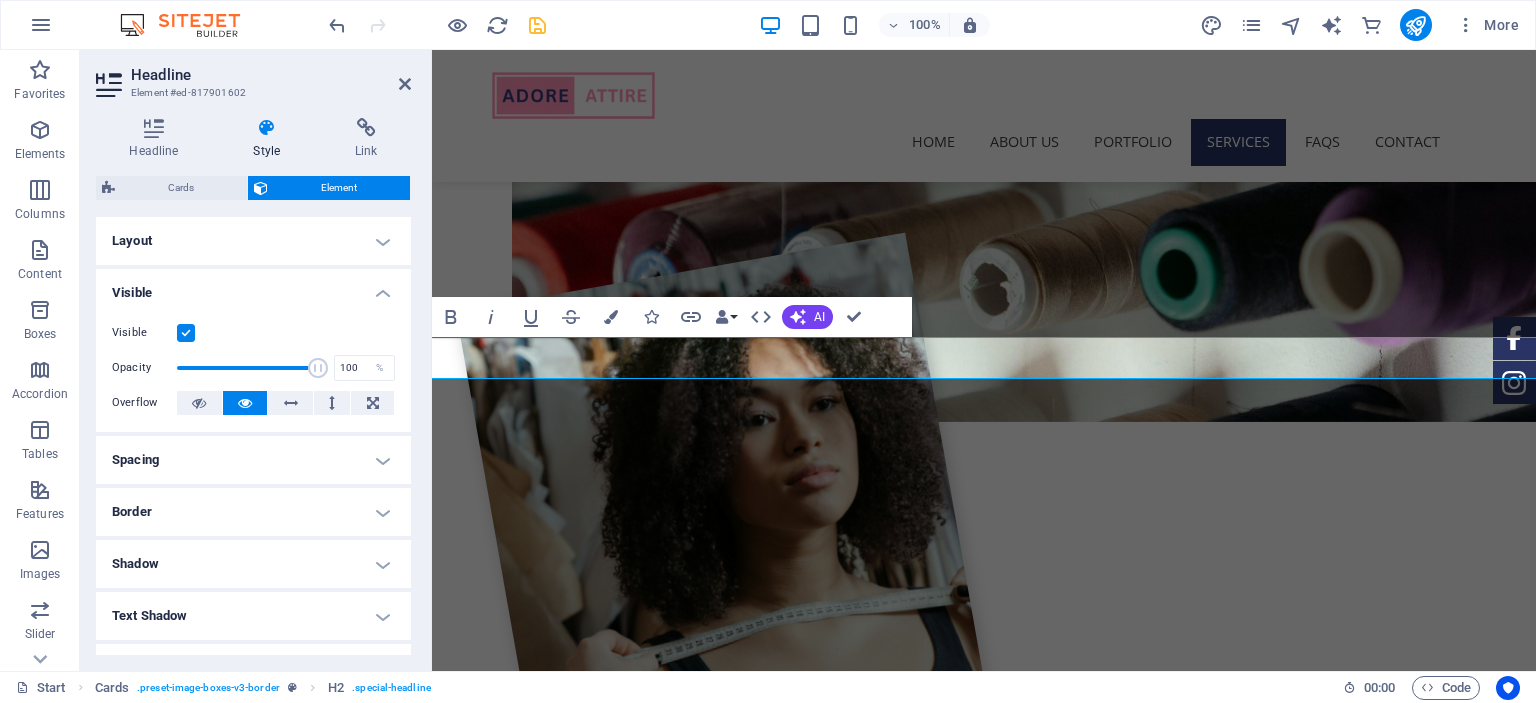 click on "Spacing" at bounding box center [253, 460] 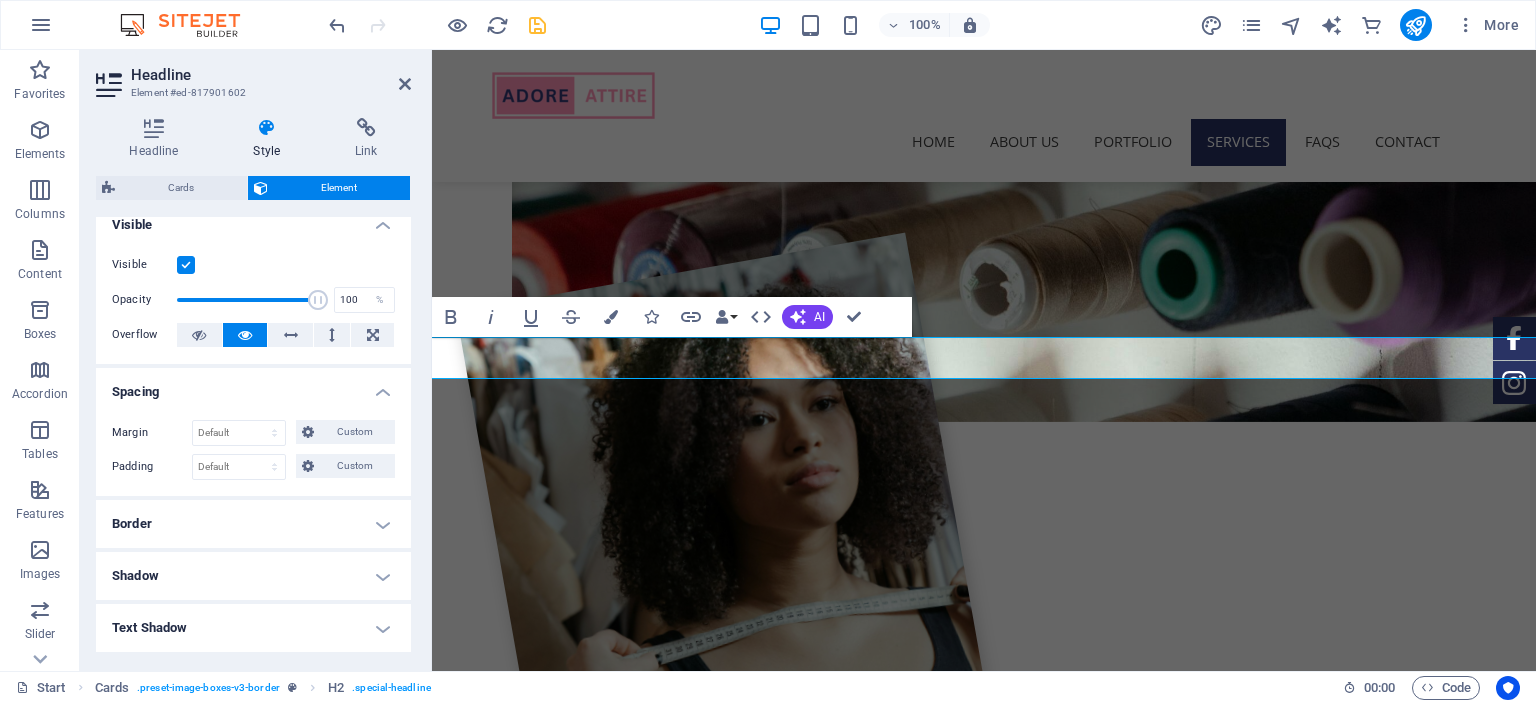 scroll, scrollTop: 80, scrollLeft: 0, axis: vertical 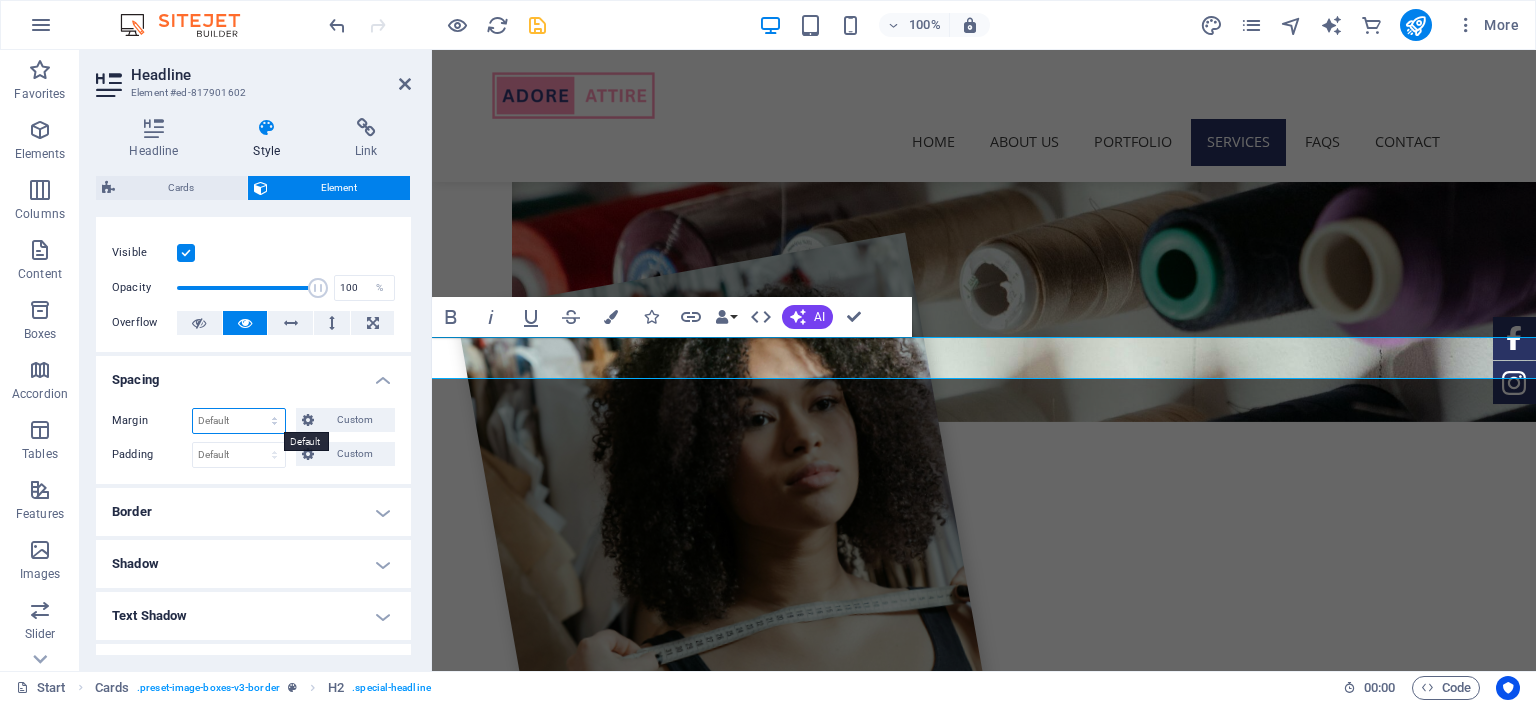 click on "Default auto px % rem vw vh Custom" at bounding box center [239, 421] 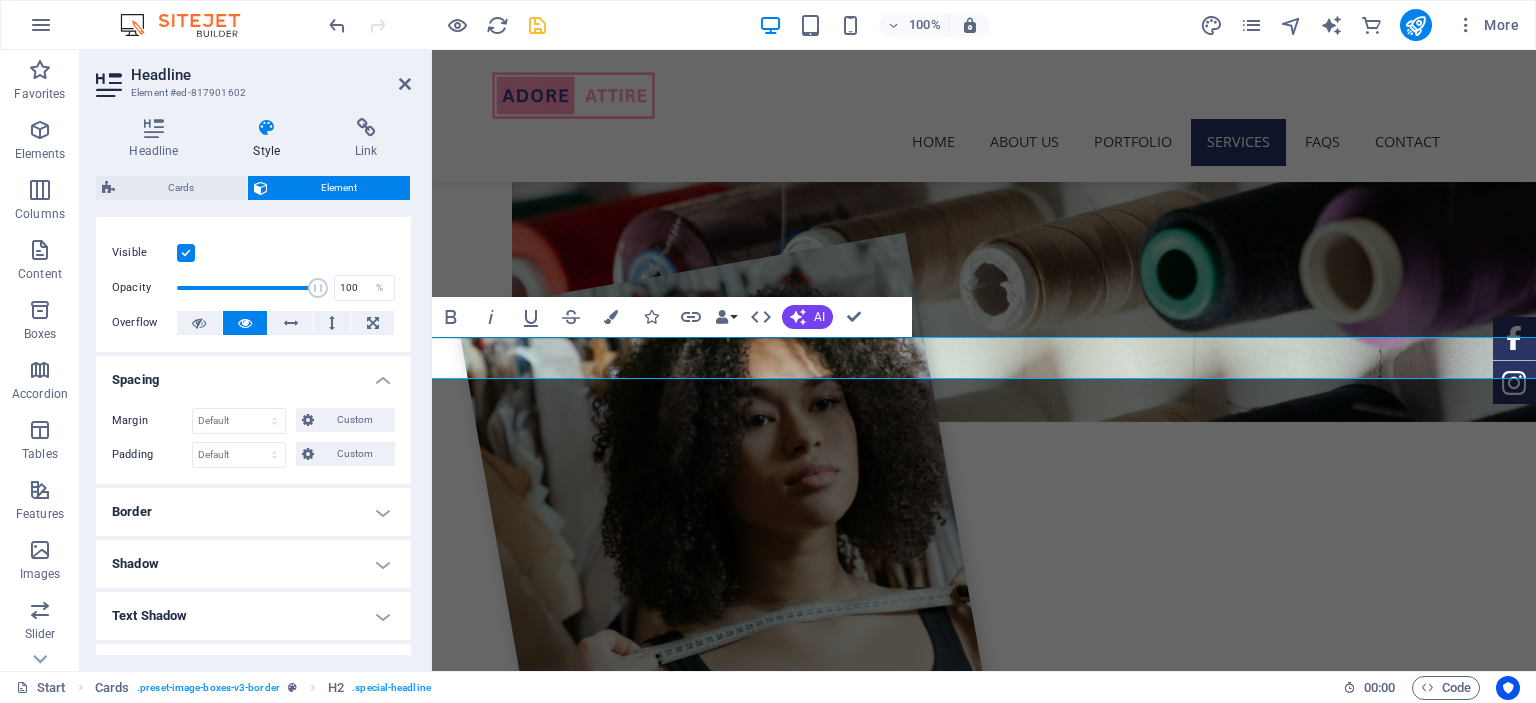 click on "Spacing" at bounding box center (253, 374) 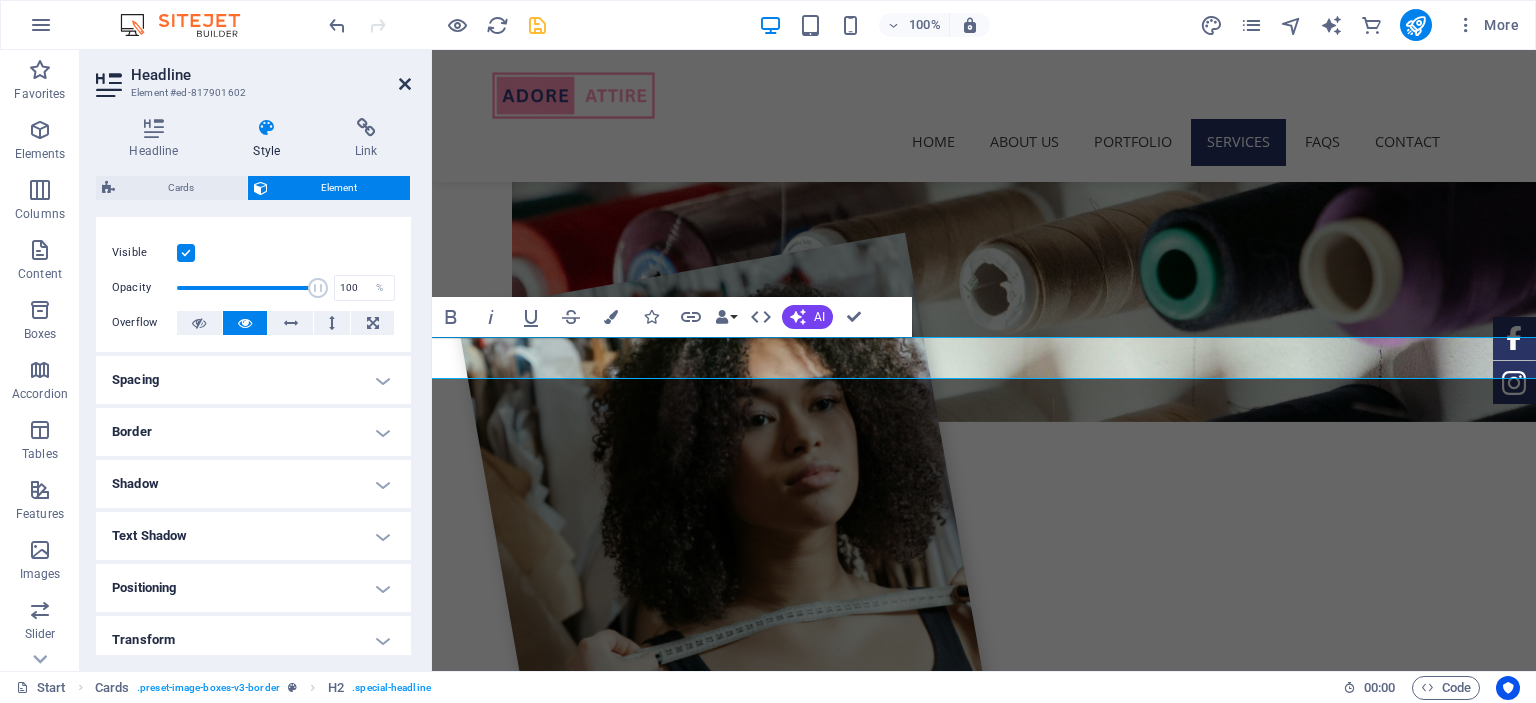 click at bounding box center (405, 84) 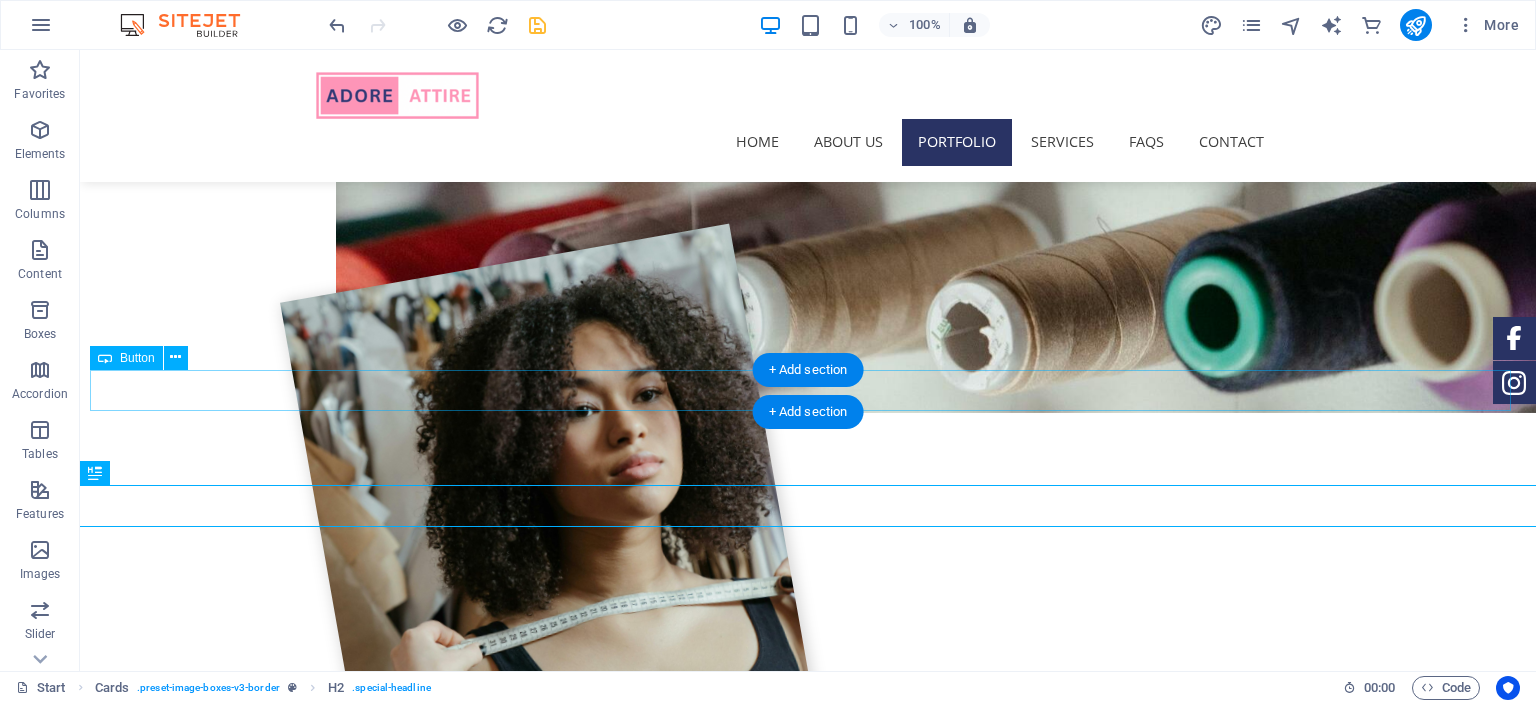 scroll, scrollTop: 1908, scrollLeft: 0, axis: vertical 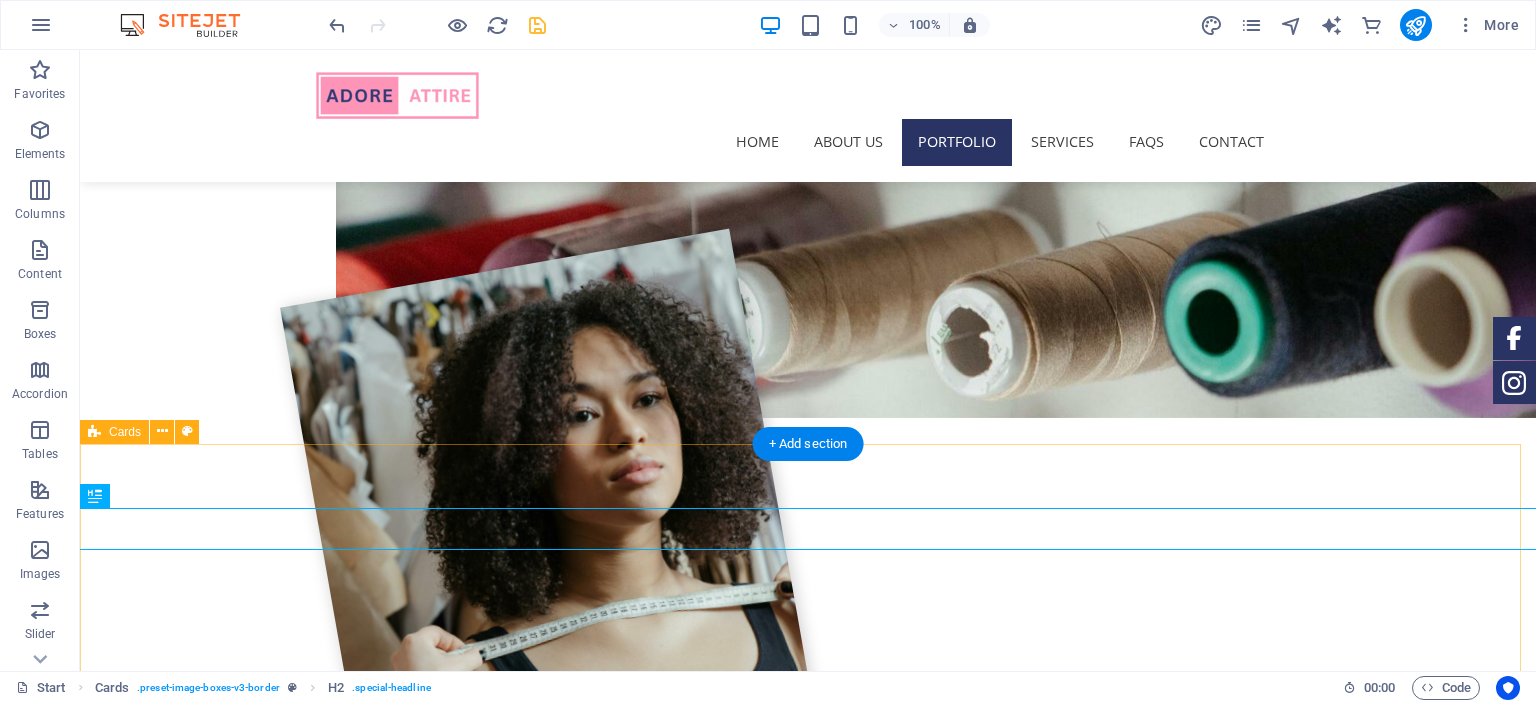 click on "our Services Fabric Sourcing Your perfect outfit starts with the right material. Whether you're looking for luxurious silks, soft chiffons, or breathable cottons, we help you select and source high-quality fabrics based on your taste, event, and comfort needs. You tell us what you’re envisioning—we do the legwork for you. Design Consultation Have a design in mind? A picture for inspiration? Or maybe you want to recreate a designer look? We work closely with you to understand your style preferences and customize every detail of your outfit. From cut and color to embellishments and finishing—we make it uniquely yours. Made to Measure Stitching Once the fabric and design are finalized, our skilled team in [CITY] begins the meticulous stitching process. Using your exact measurements, we ensure every outfit is crafted for a flawless fit. The result? Designer-quality wear that feels as good as it looks." at bounding box center [808, 3458] 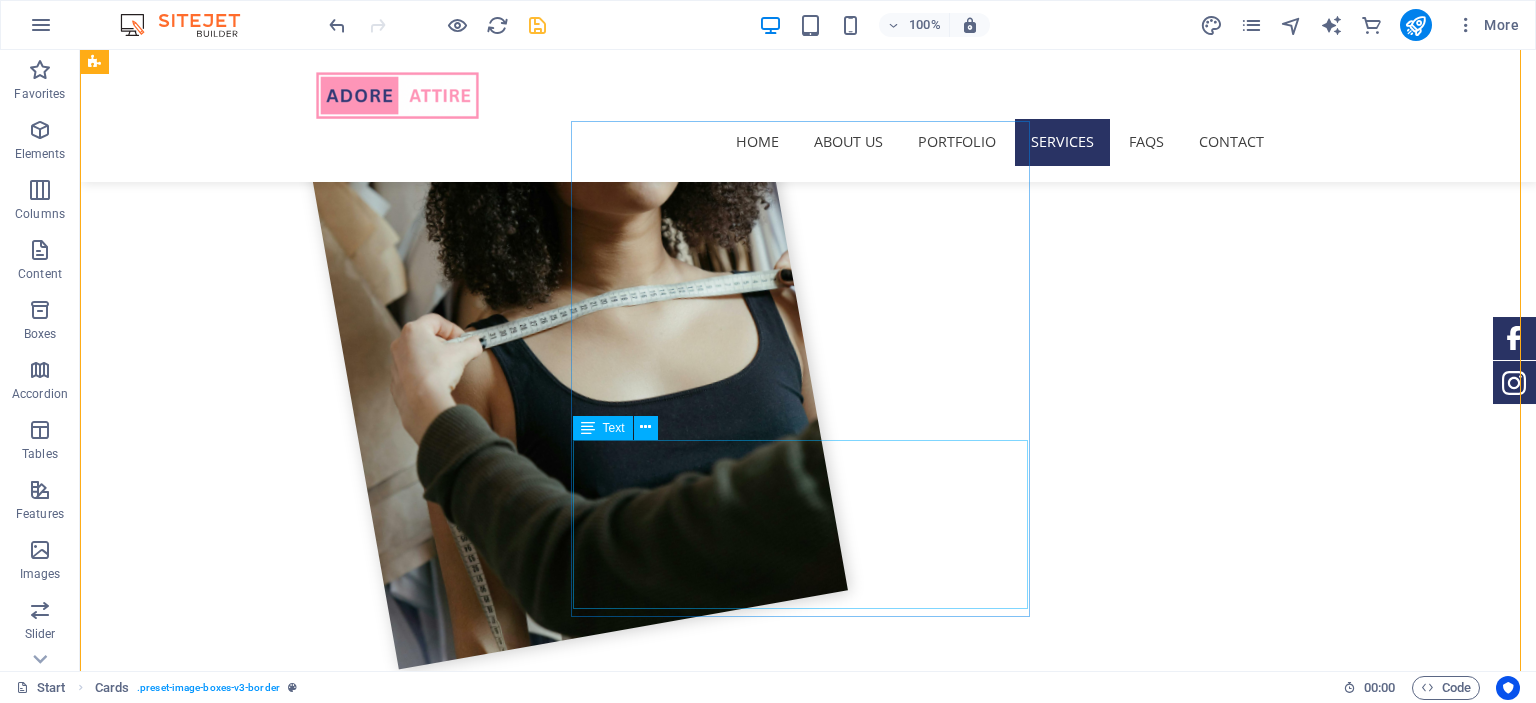 scroll, scrollTop: 2131, scrollLeft: 0, axis: vertical 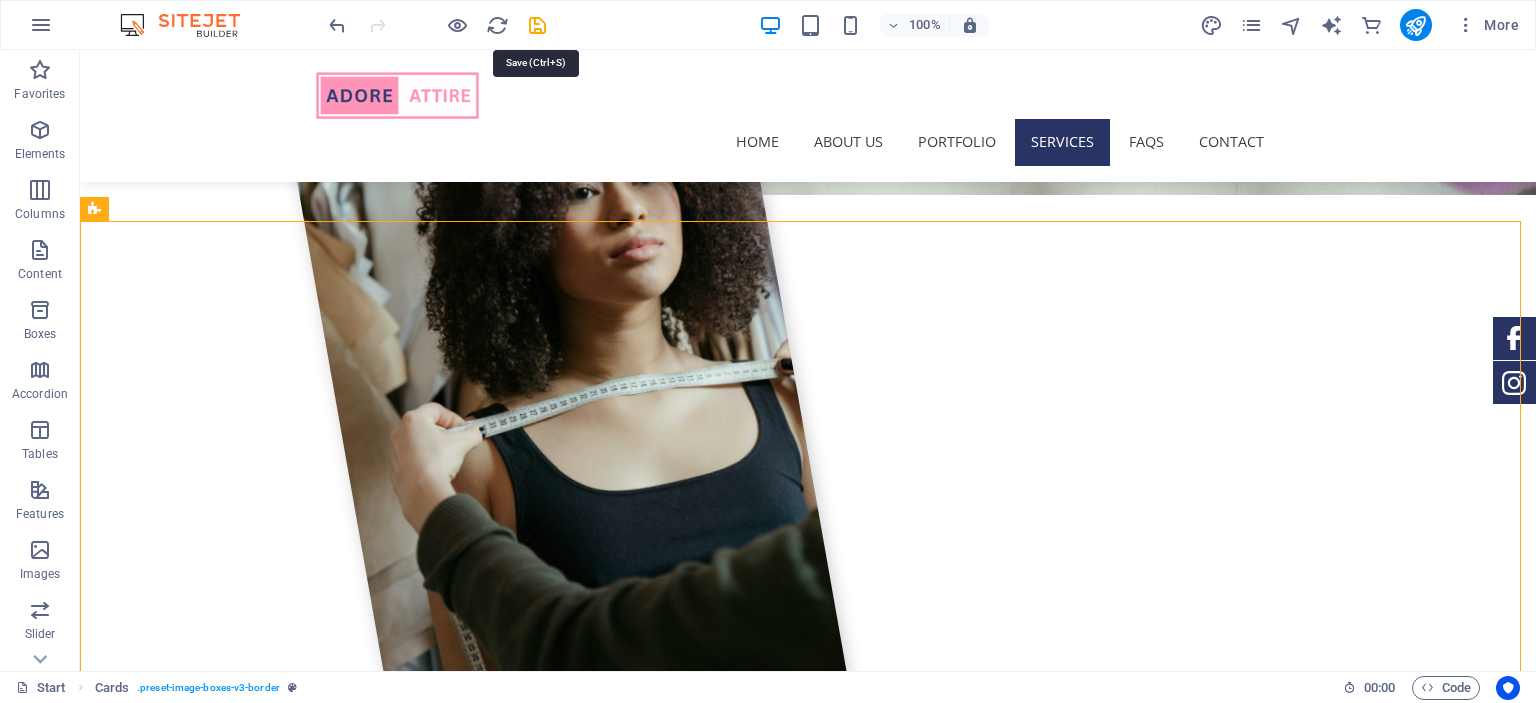 click at bounding box center [537, 25] 